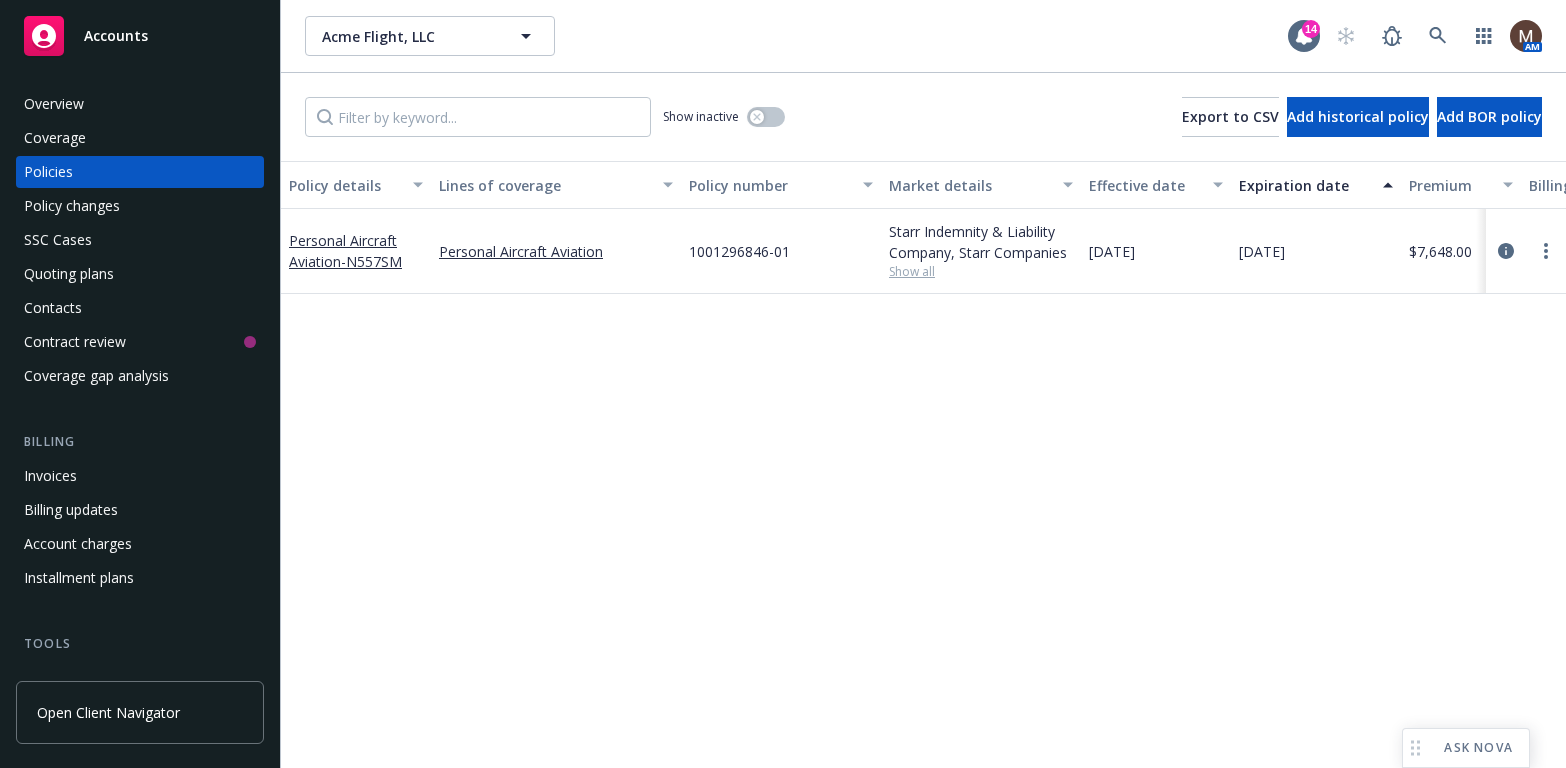 scroll, scrollTop: 0, scrollLeft: 0, axis: both 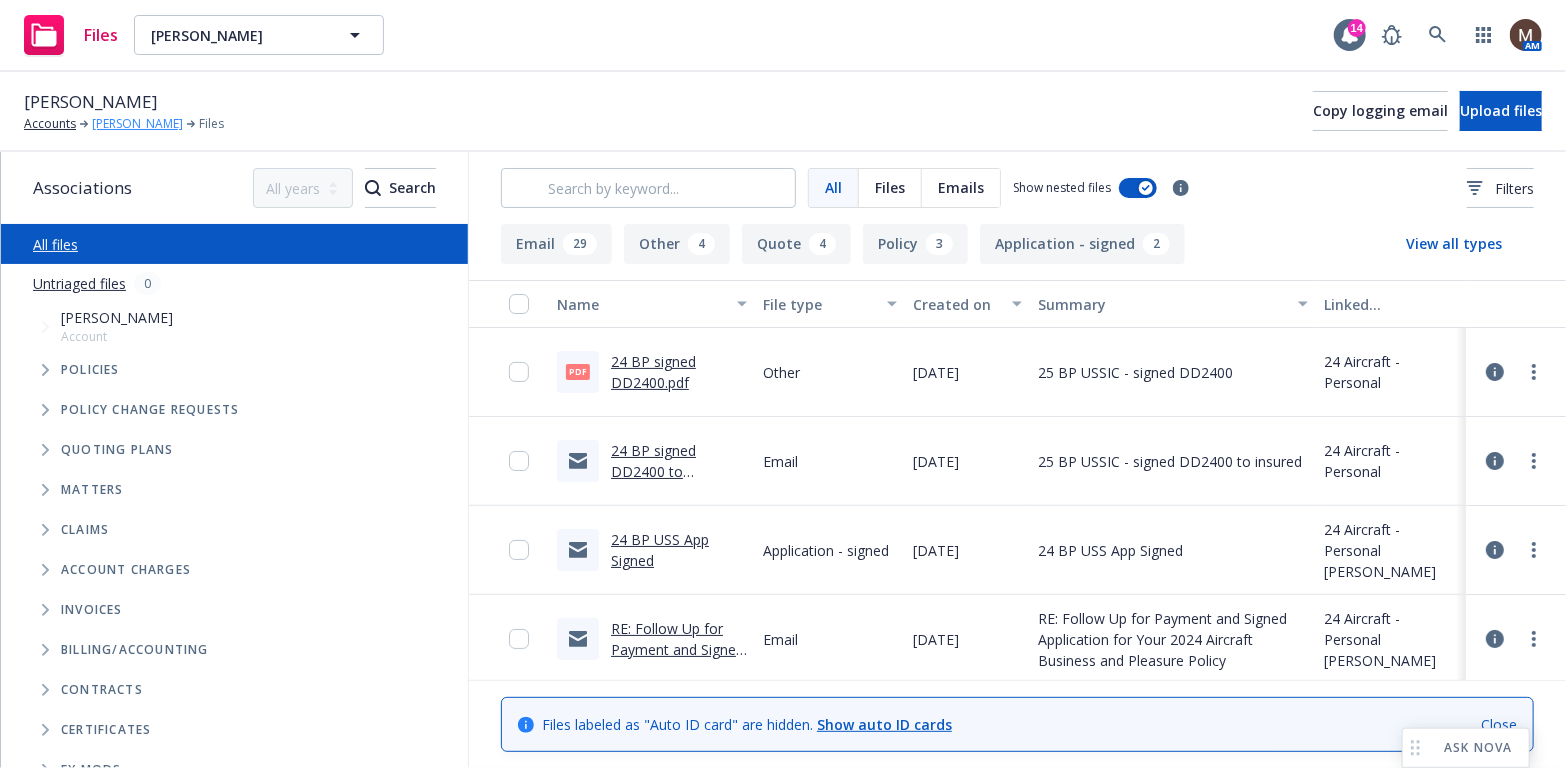 click on "Daniel Flom" at bounding box center (137, 124) 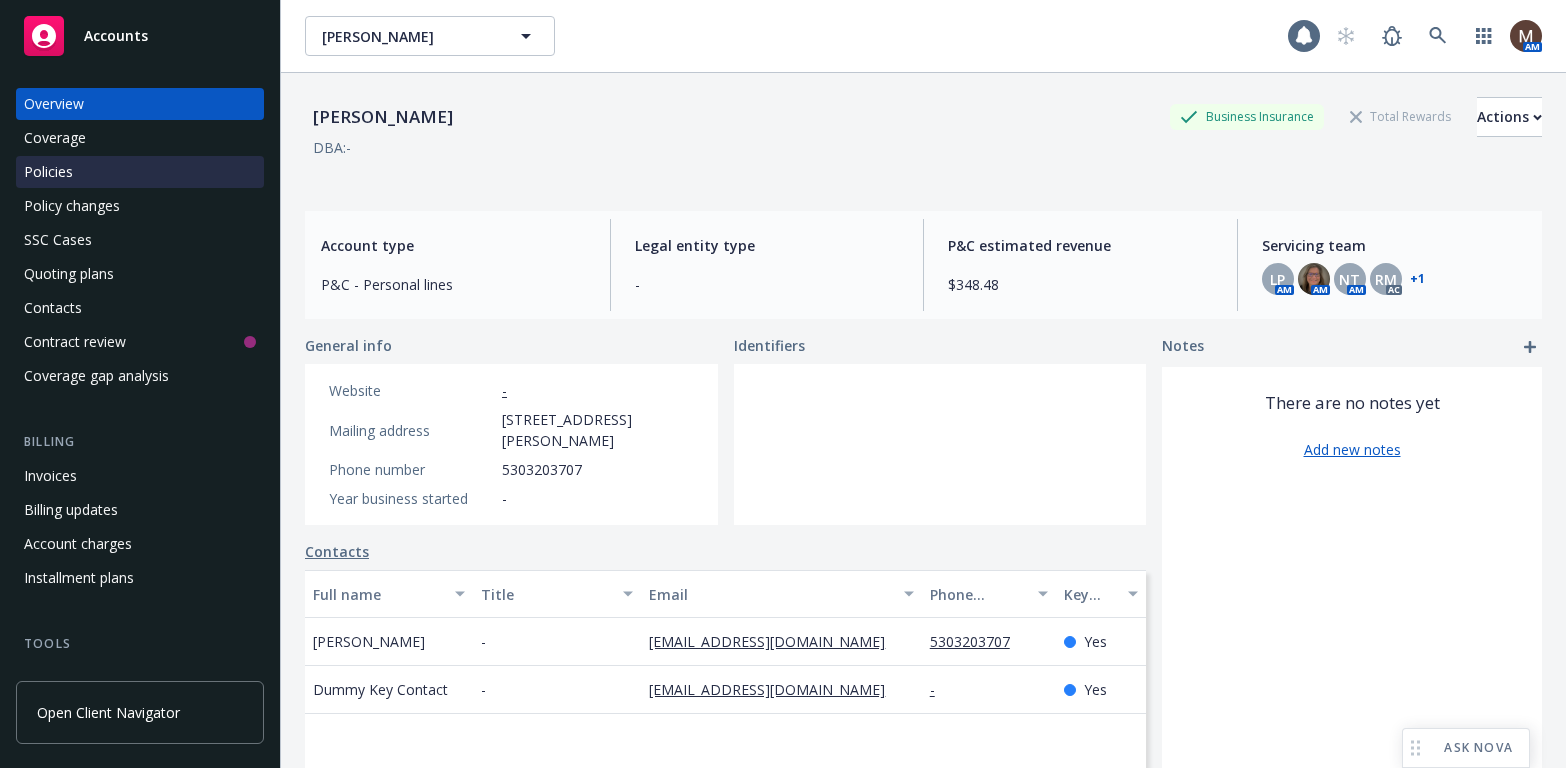 scroll, scrollTop: 0, scrollLeft: 0, axis: both 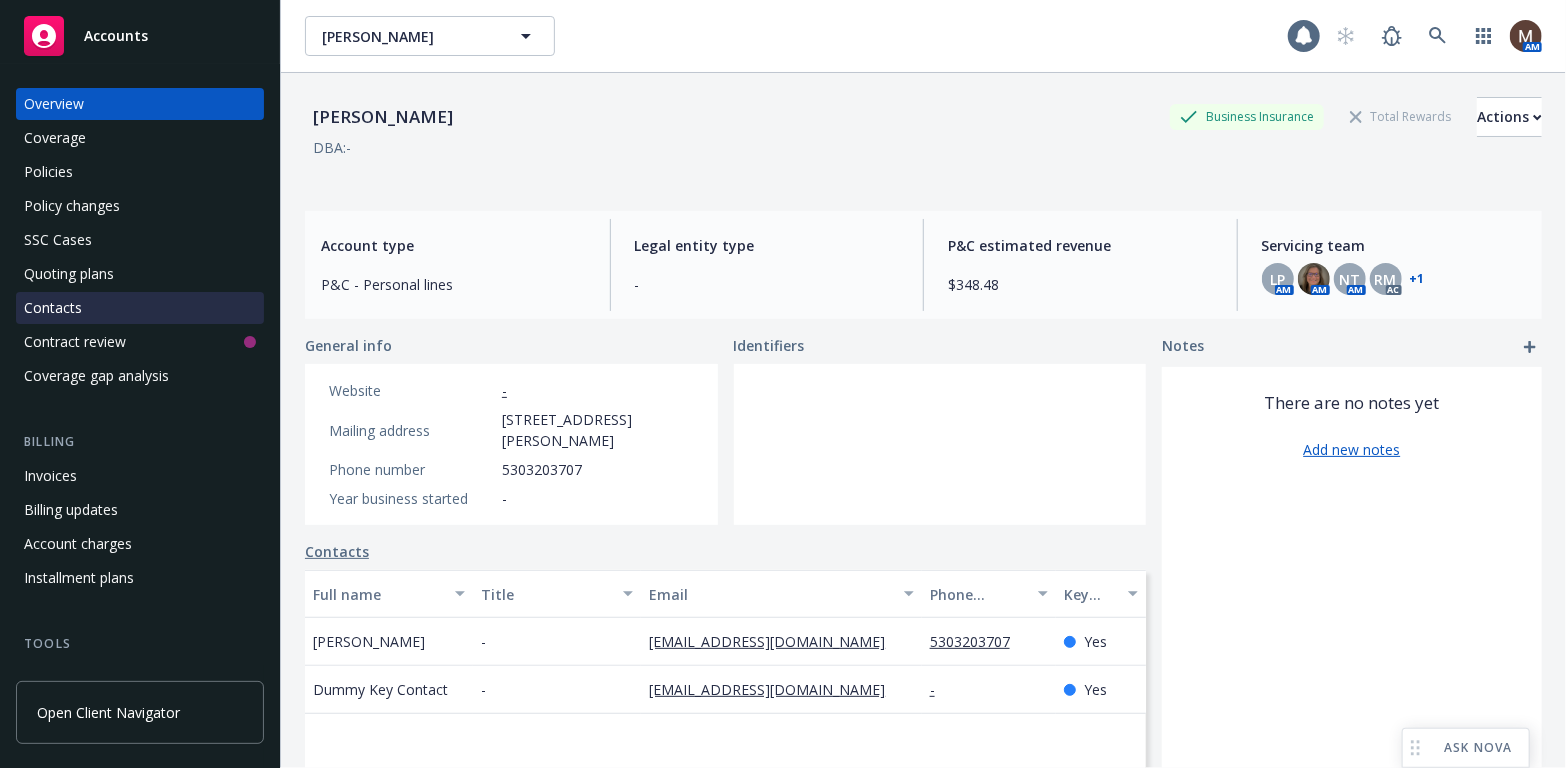 drag, startPoint x: 45, startPoint y: 168, endPoint x: 193, endPoint y: 320, distance: 212.1509 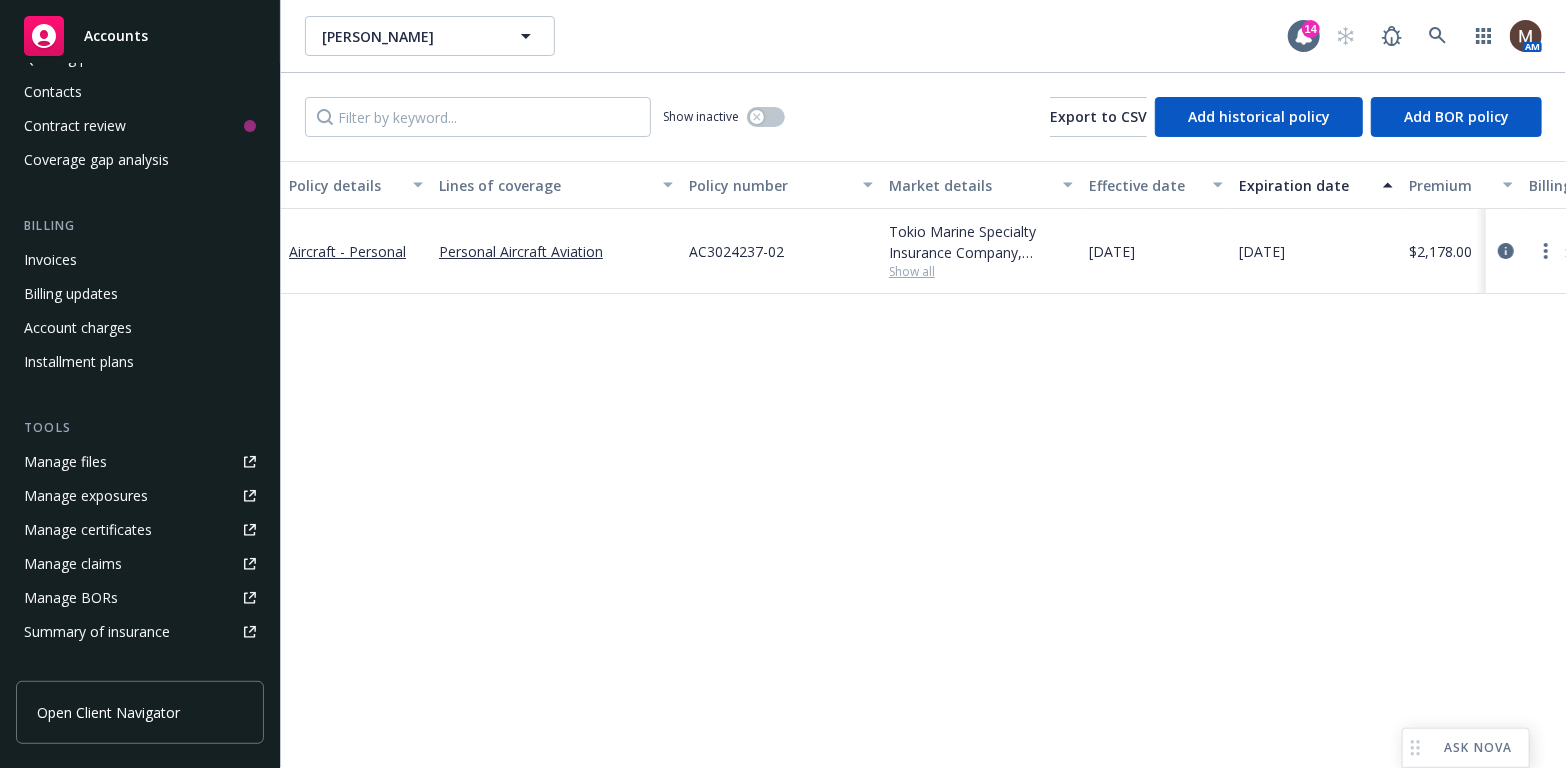 scroll, scrollTop: 202, scrollLeft: 0, axis: vertical 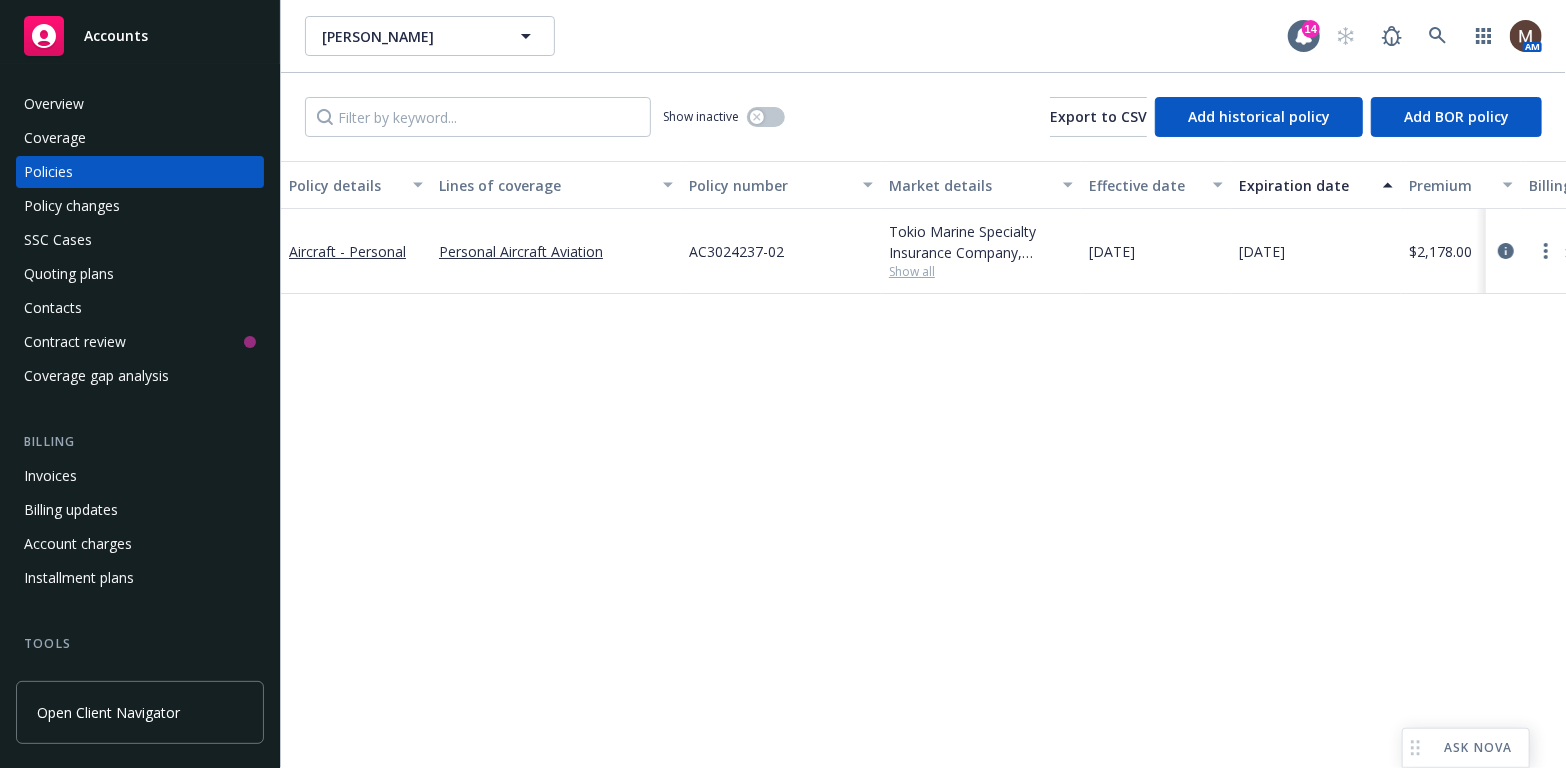 click on "Policies" at bounding box center [140, 172] 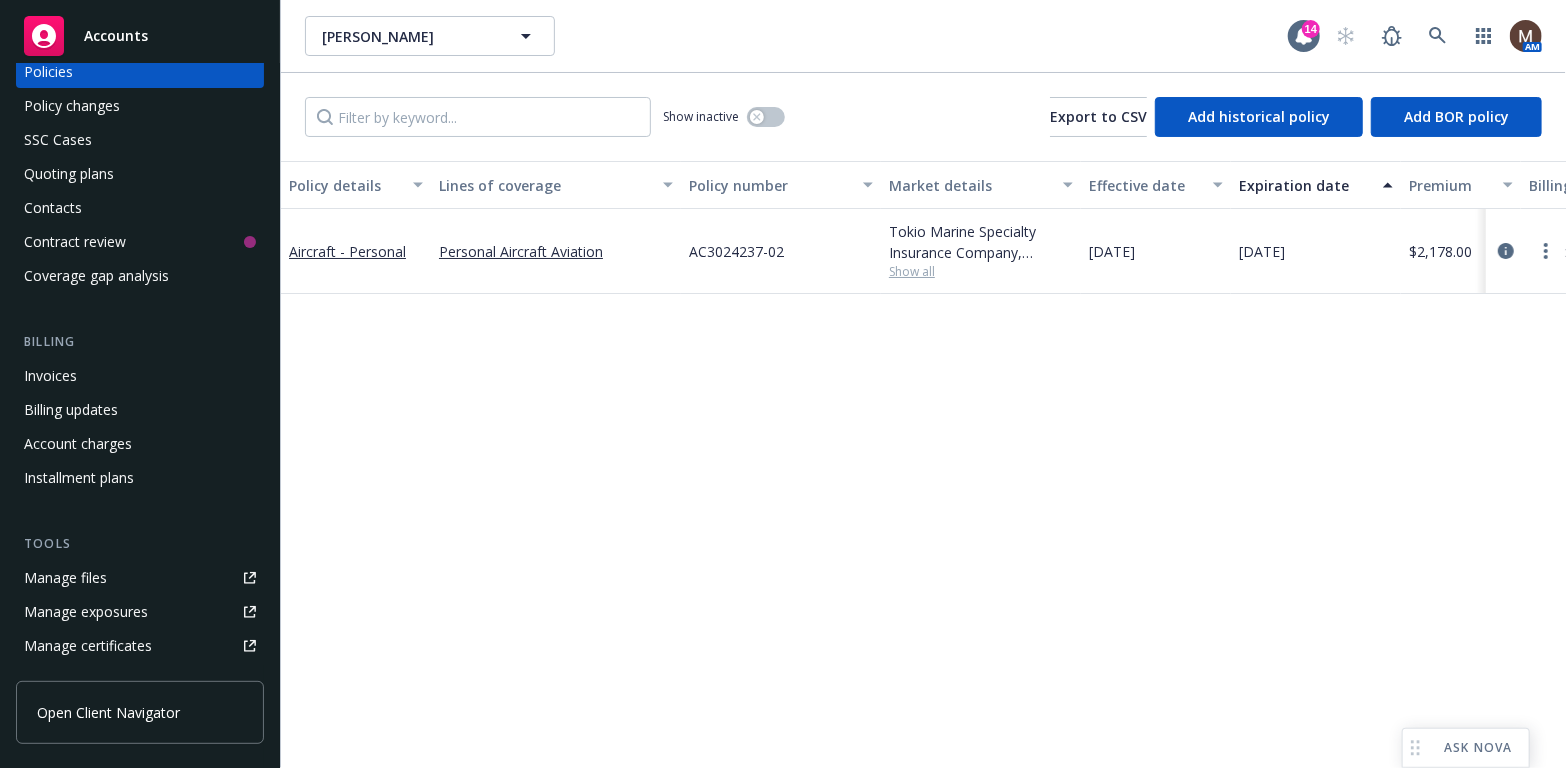scroll, scrollTop: 200, scrollLeft: 0, axis: vertical 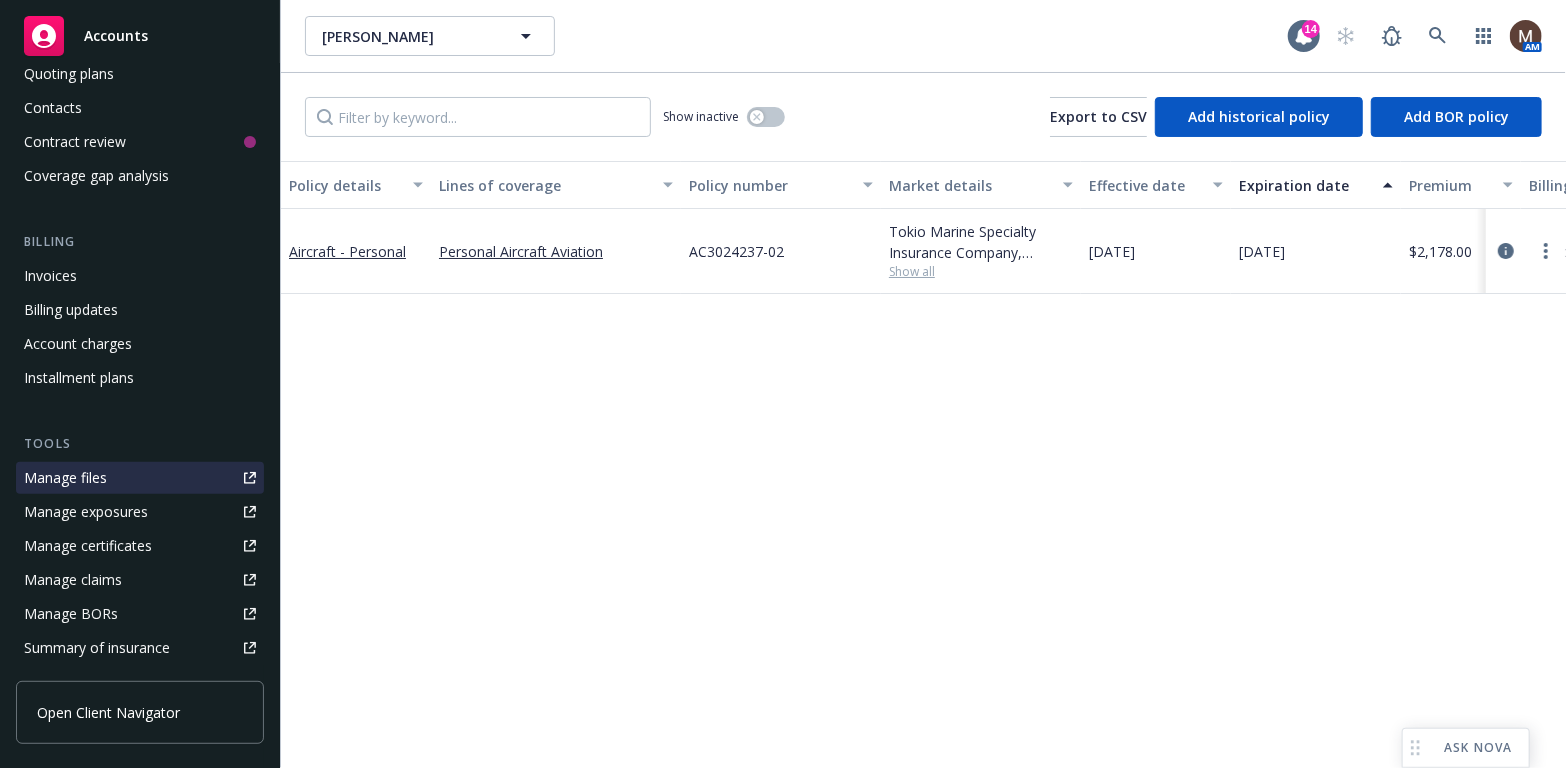 click on "Manage files" at bounding box center (65, 478) 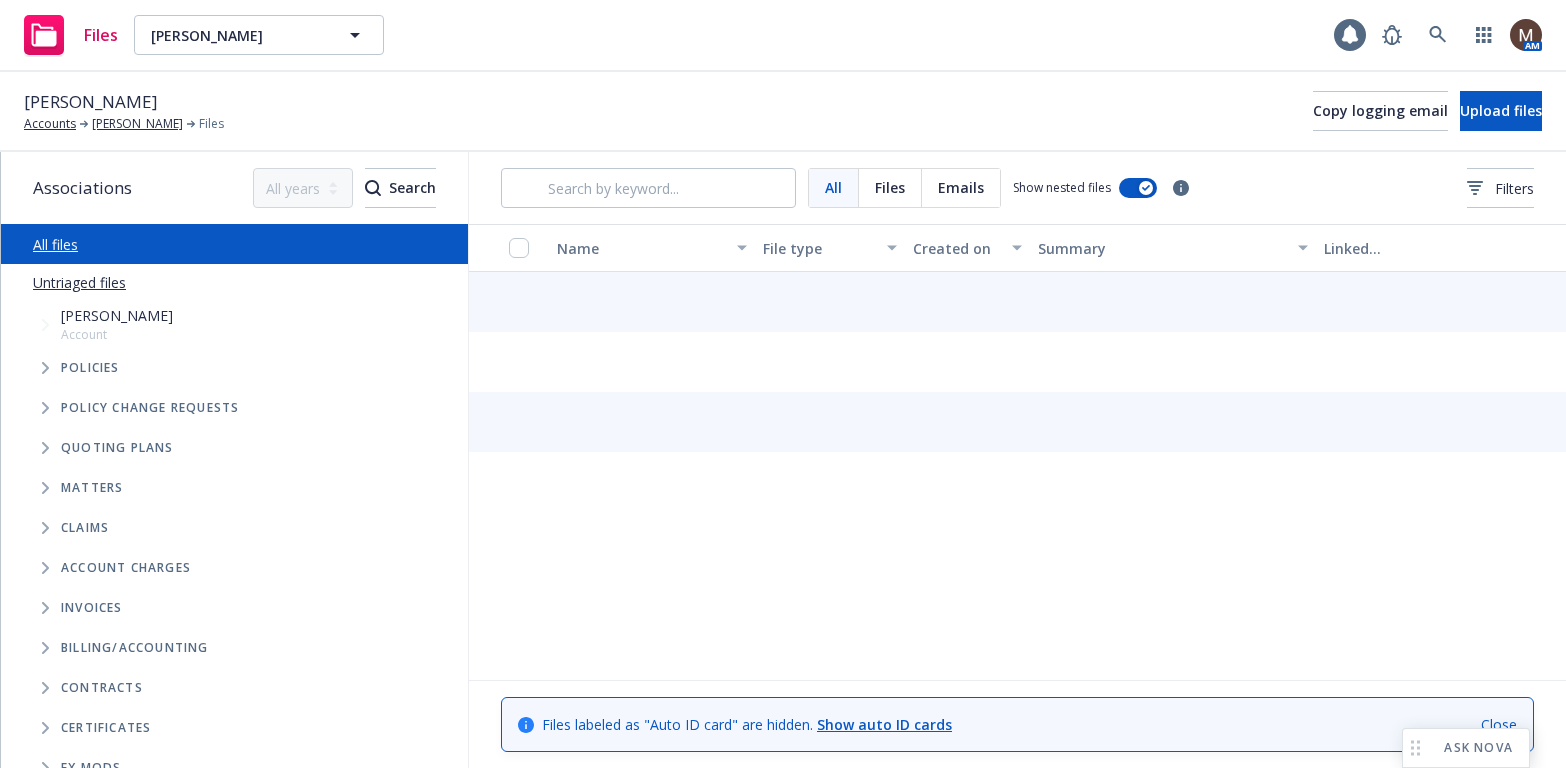 scroll, scrollTop: 0, scrollLeft: 0, axis: both 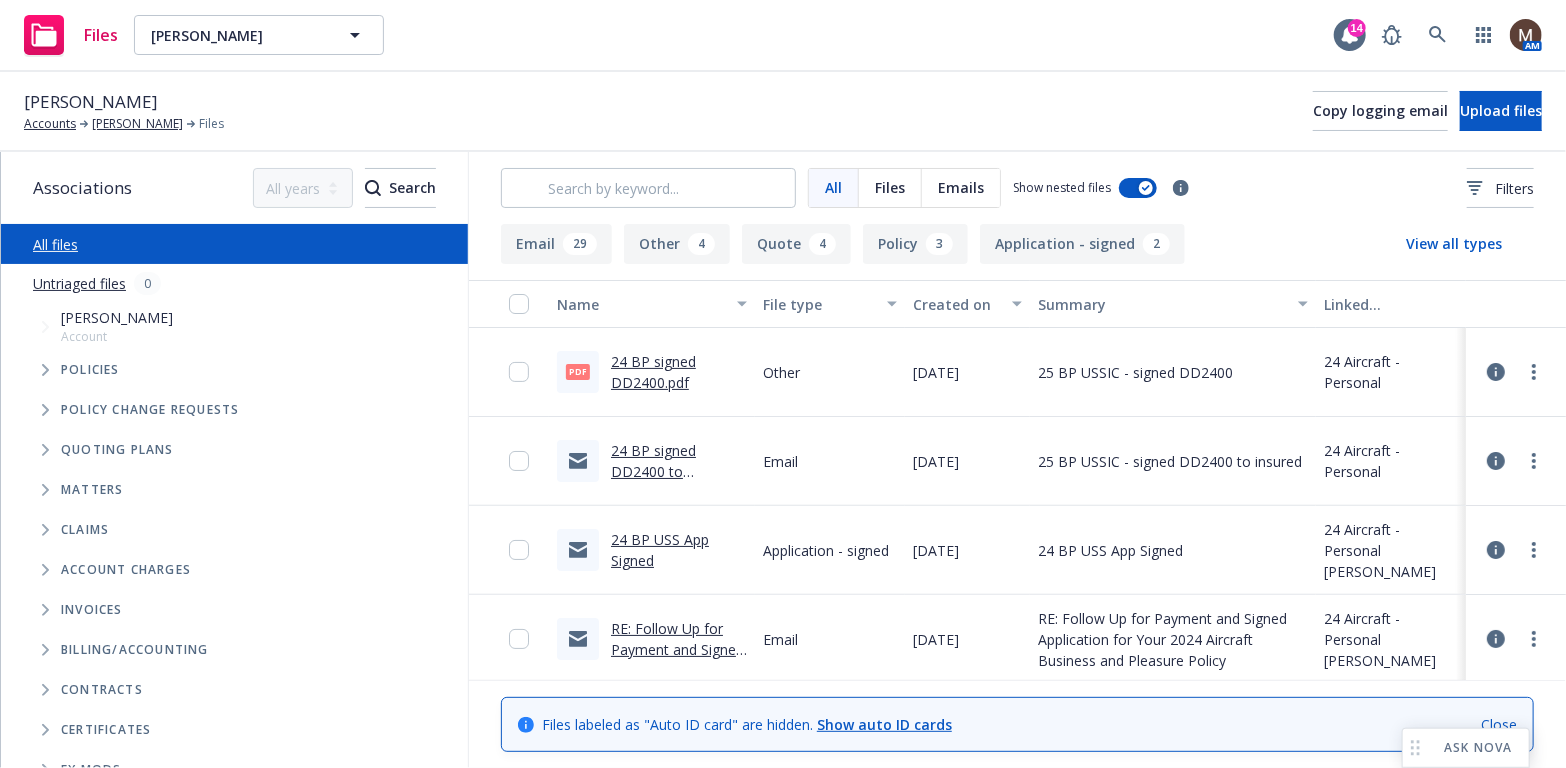 click on "24 BP signed DD2400 to insured.msg" at bounding box center [653, 471] 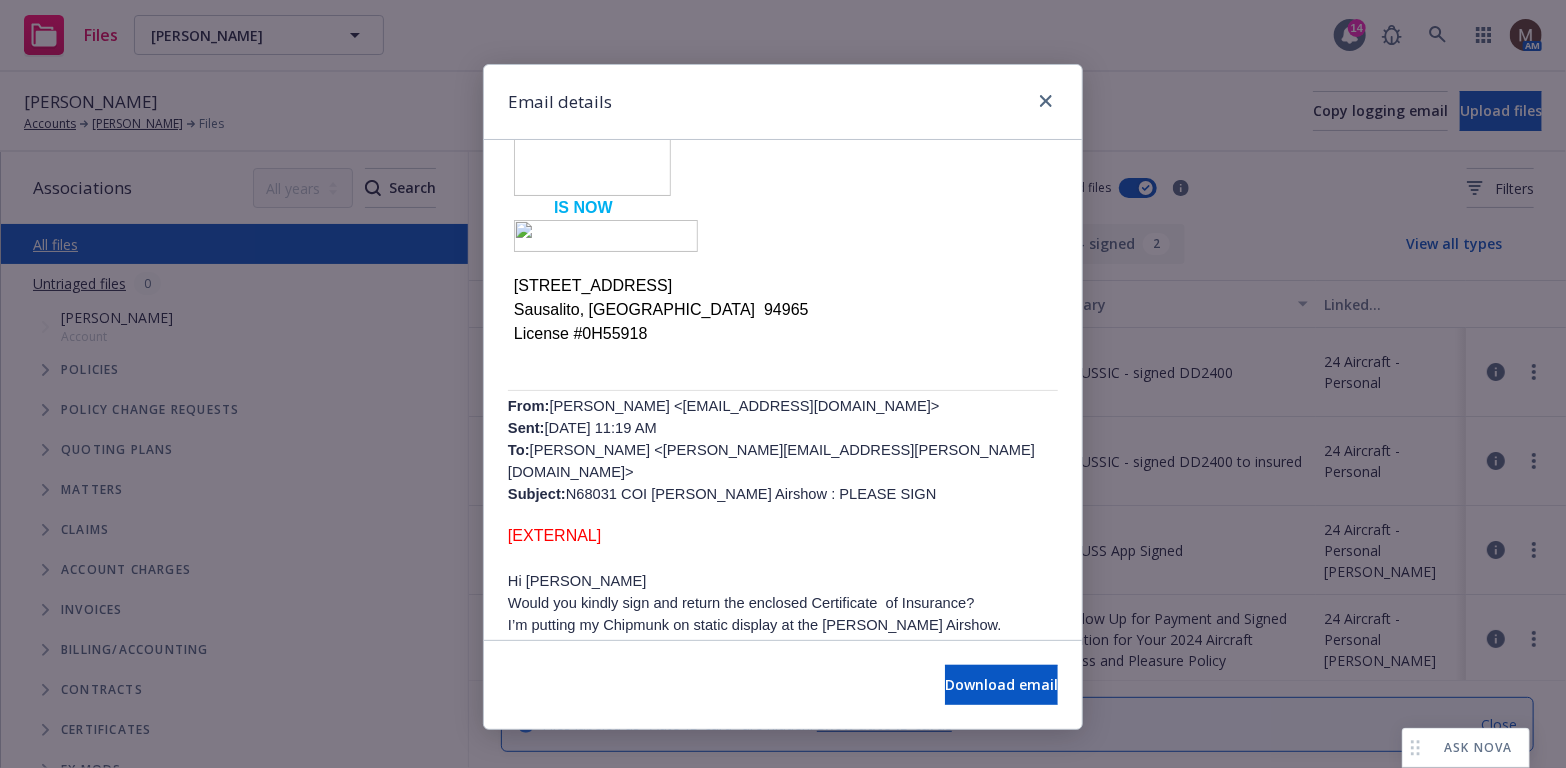 scroll, scrollTop: 700, scrollLeft: 0, axis: vertical 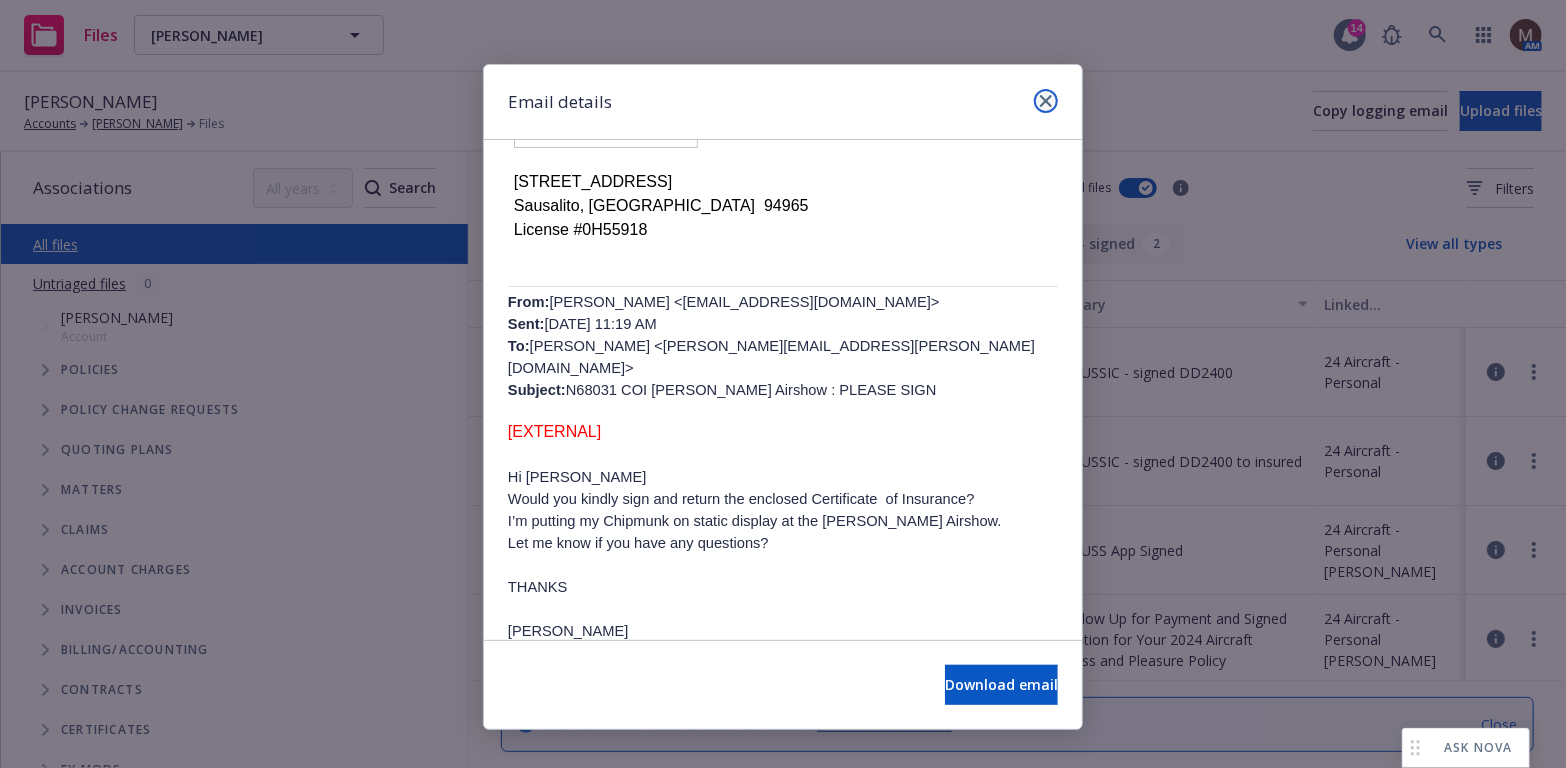 click 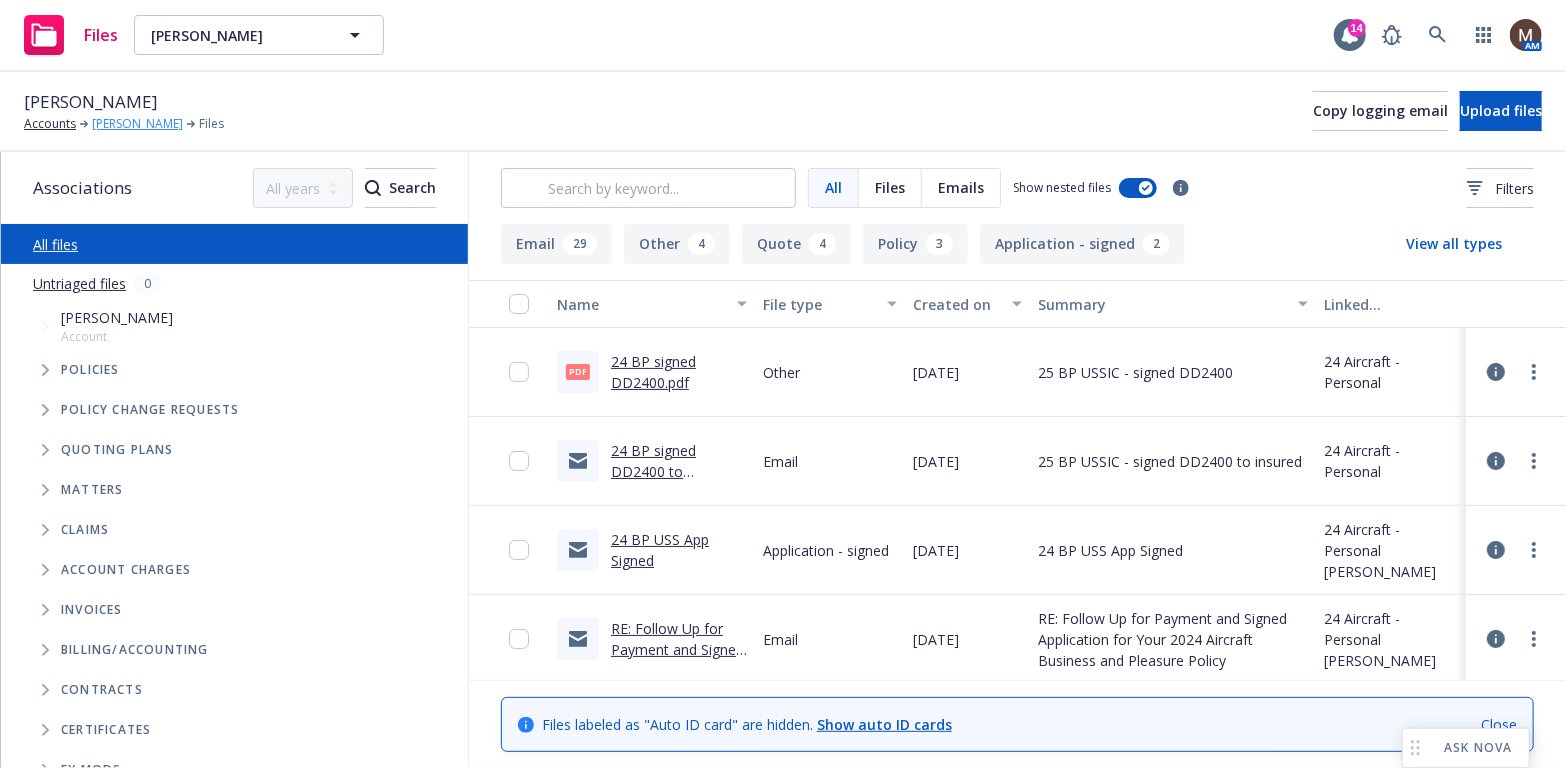click on "Daniel Flom" at bounding box center [137, 124] 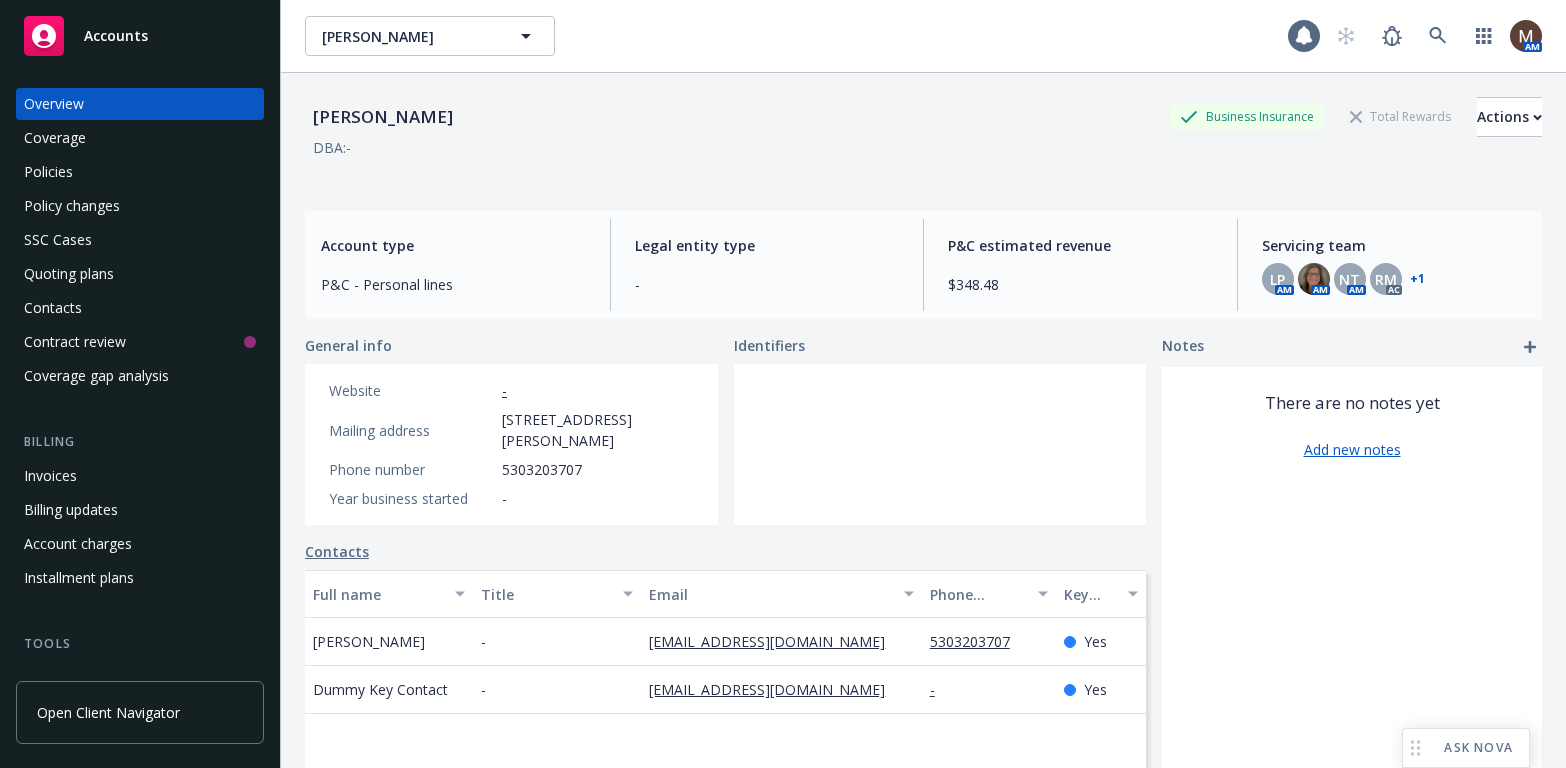 scroll, scrollTop: 0, scrollLeft: 0, axis: both 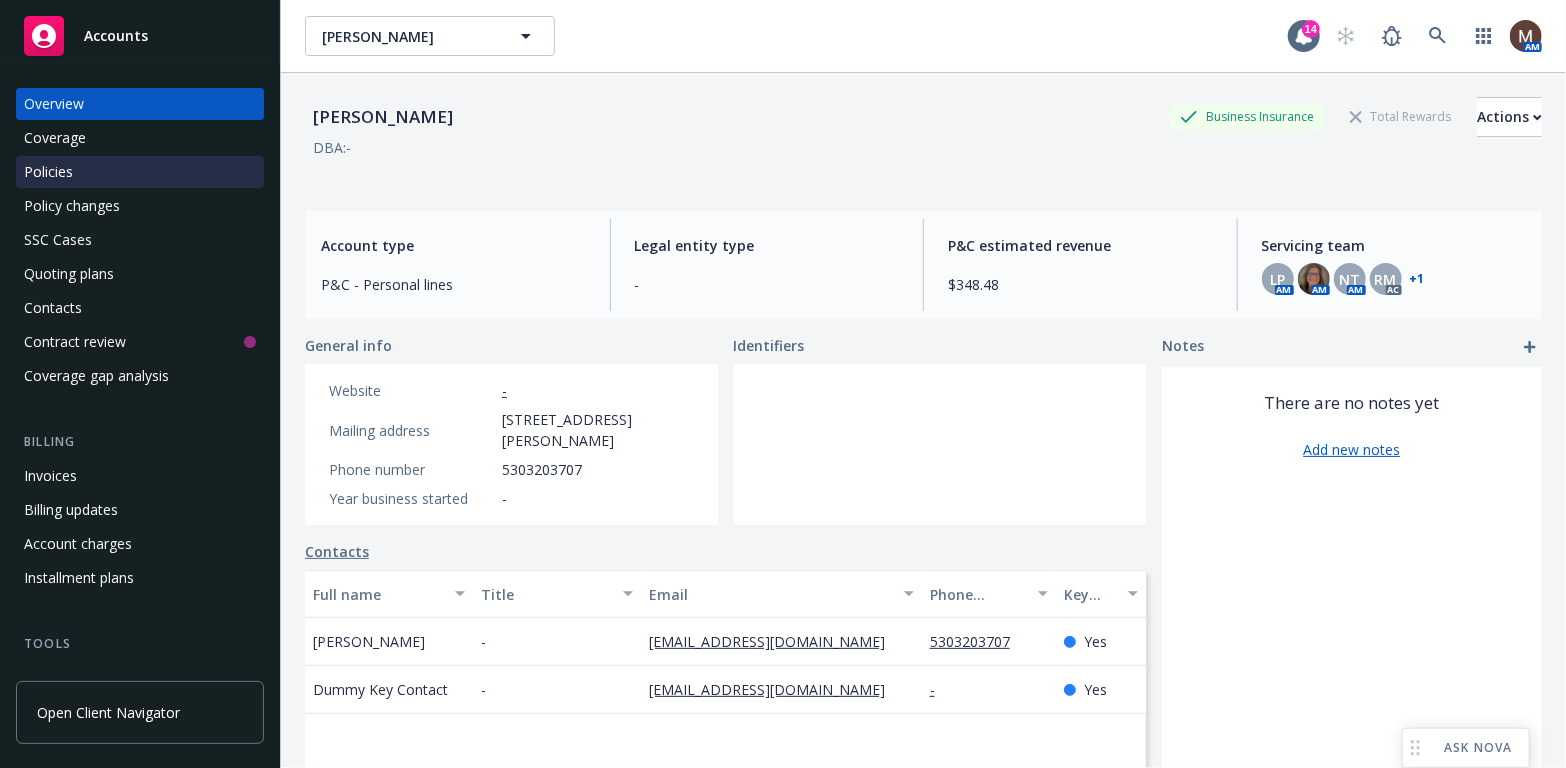 click on "Policies" at bounding box center (48, 172) 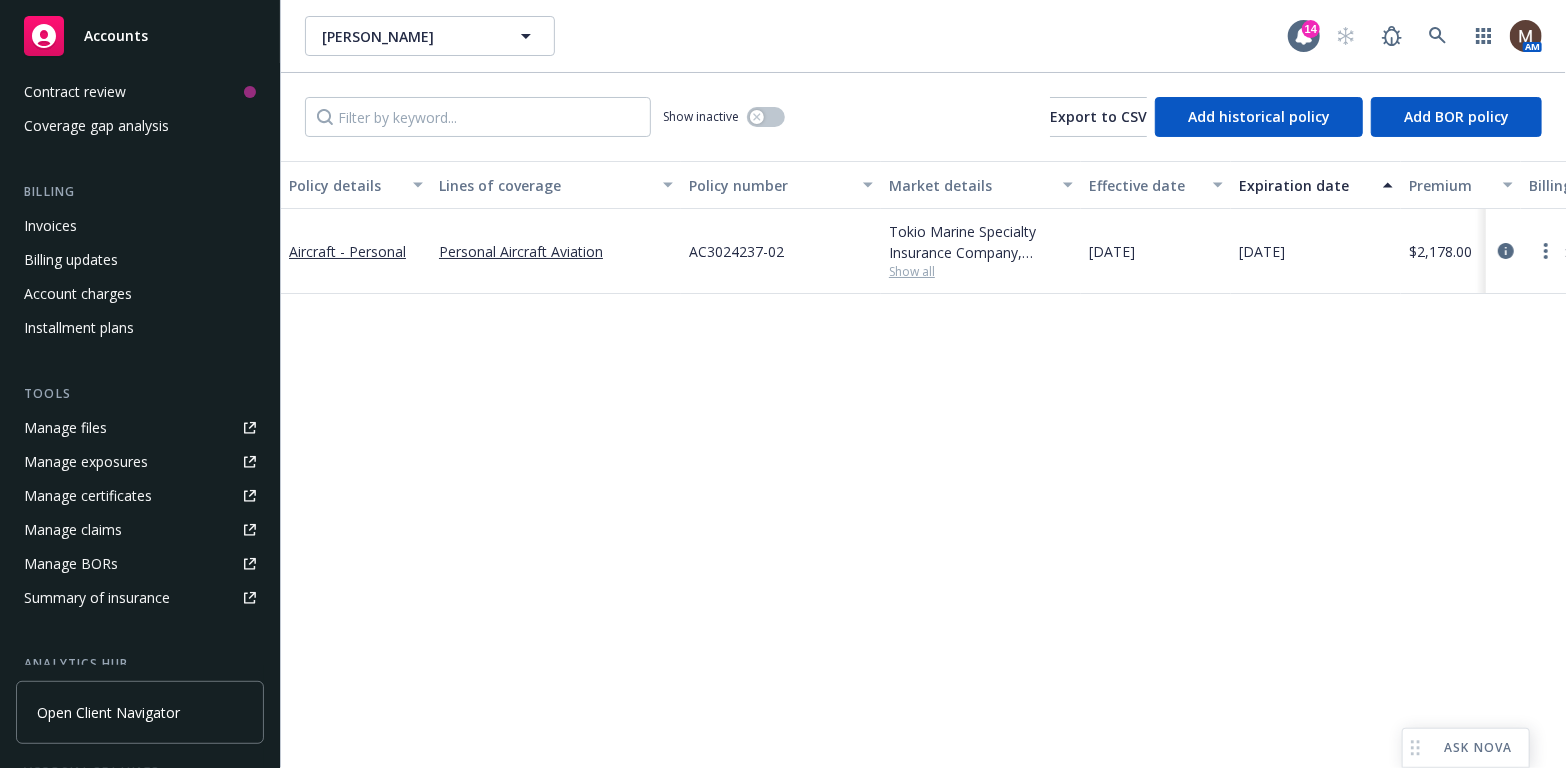 scroll, scrollTop: 0, scrollLeft: 0, axis: both 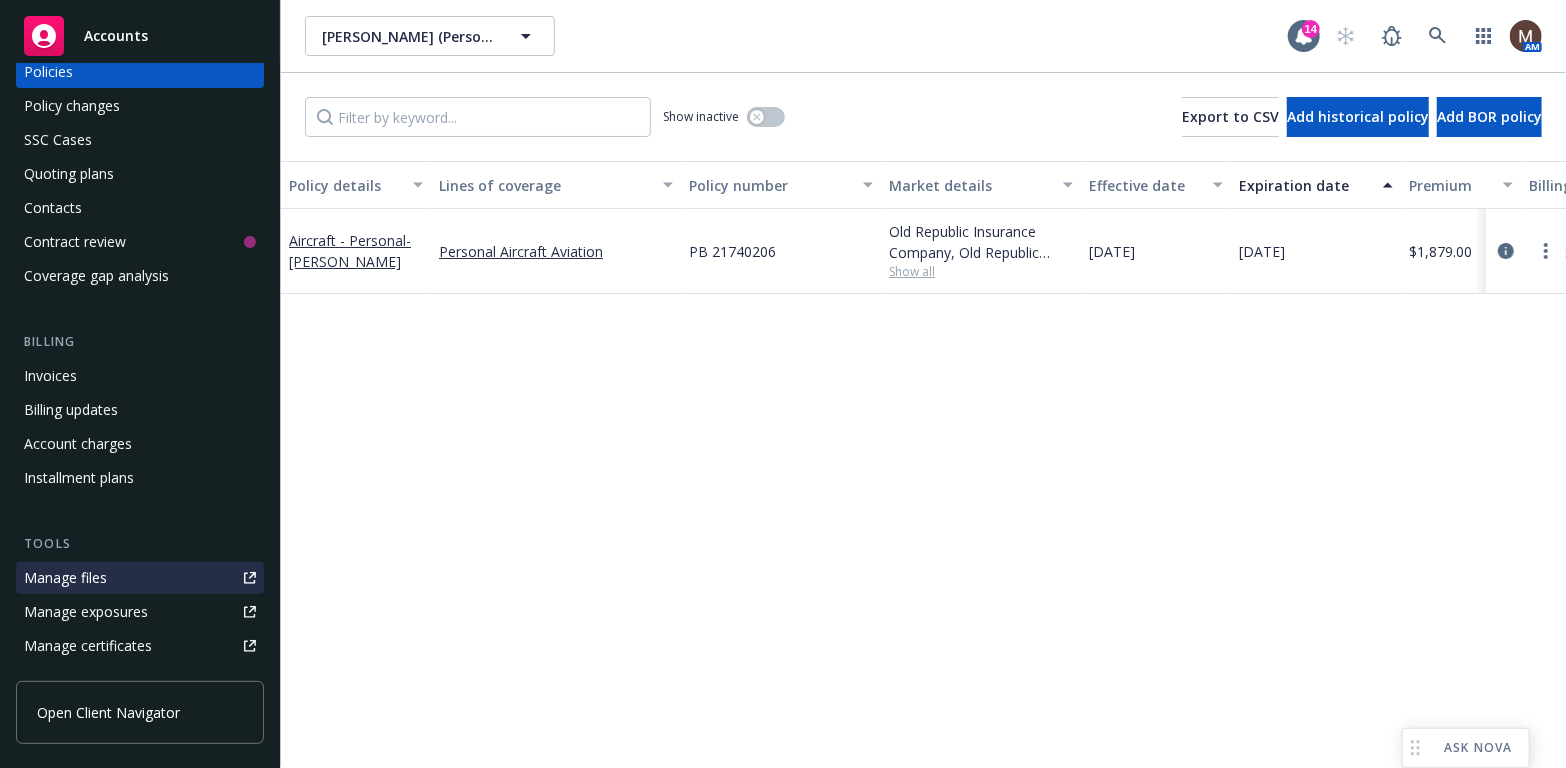 click on "Manage files" at bounding box center [65, 578] 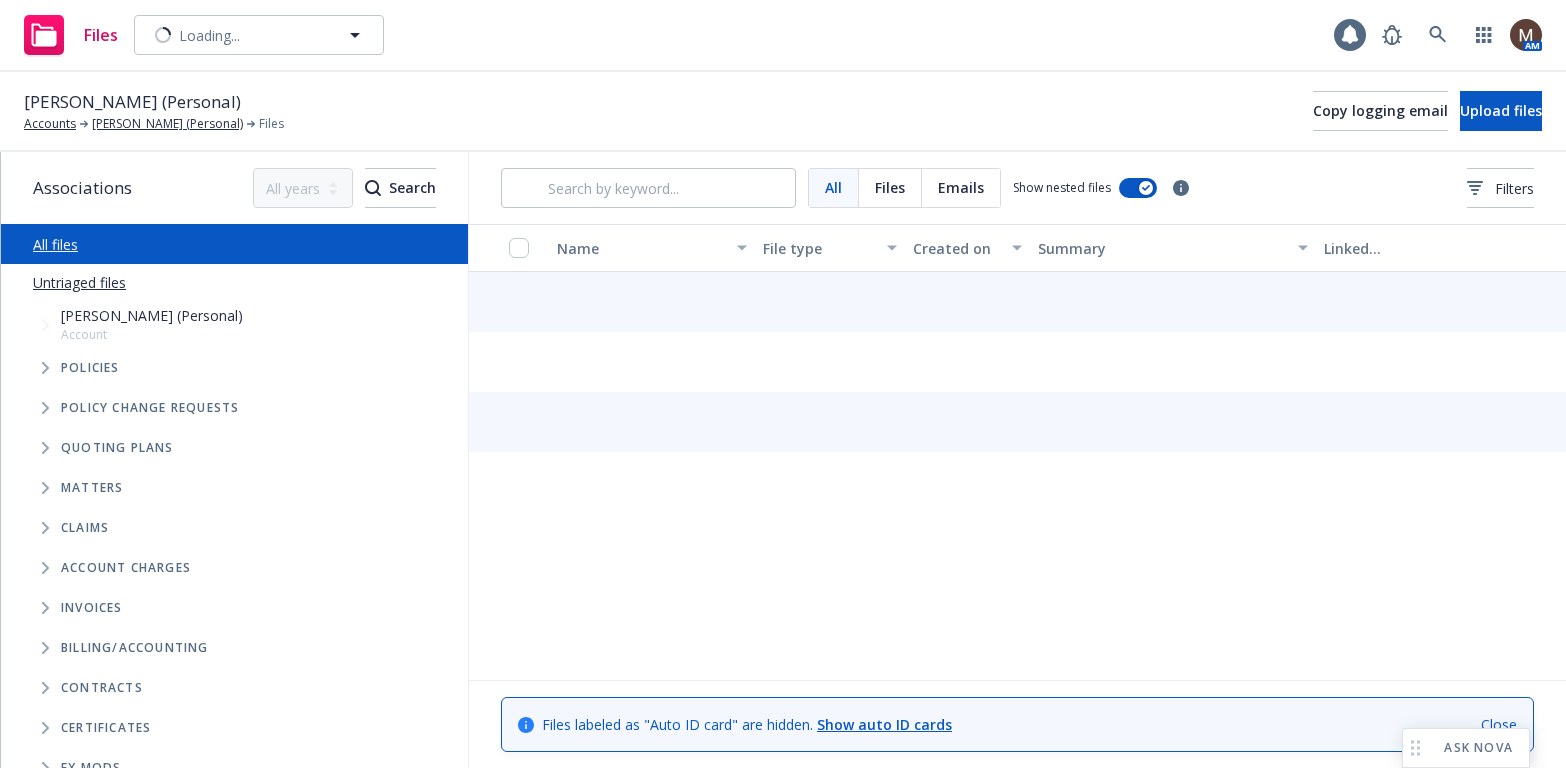 scroll, scrollTop: 0, scrollLeft: 0, axis: both 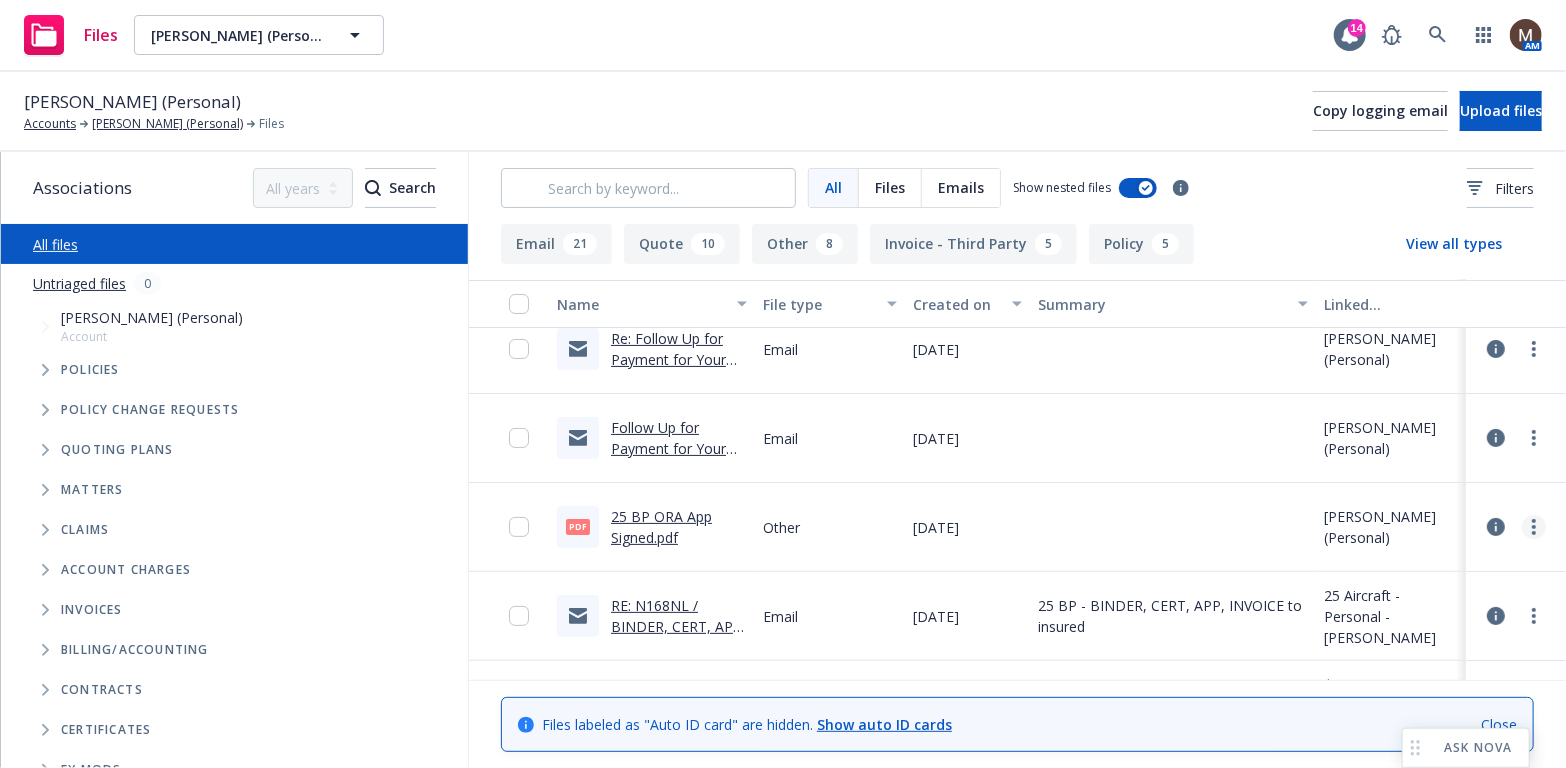 click at bounding box center [1534, 527] 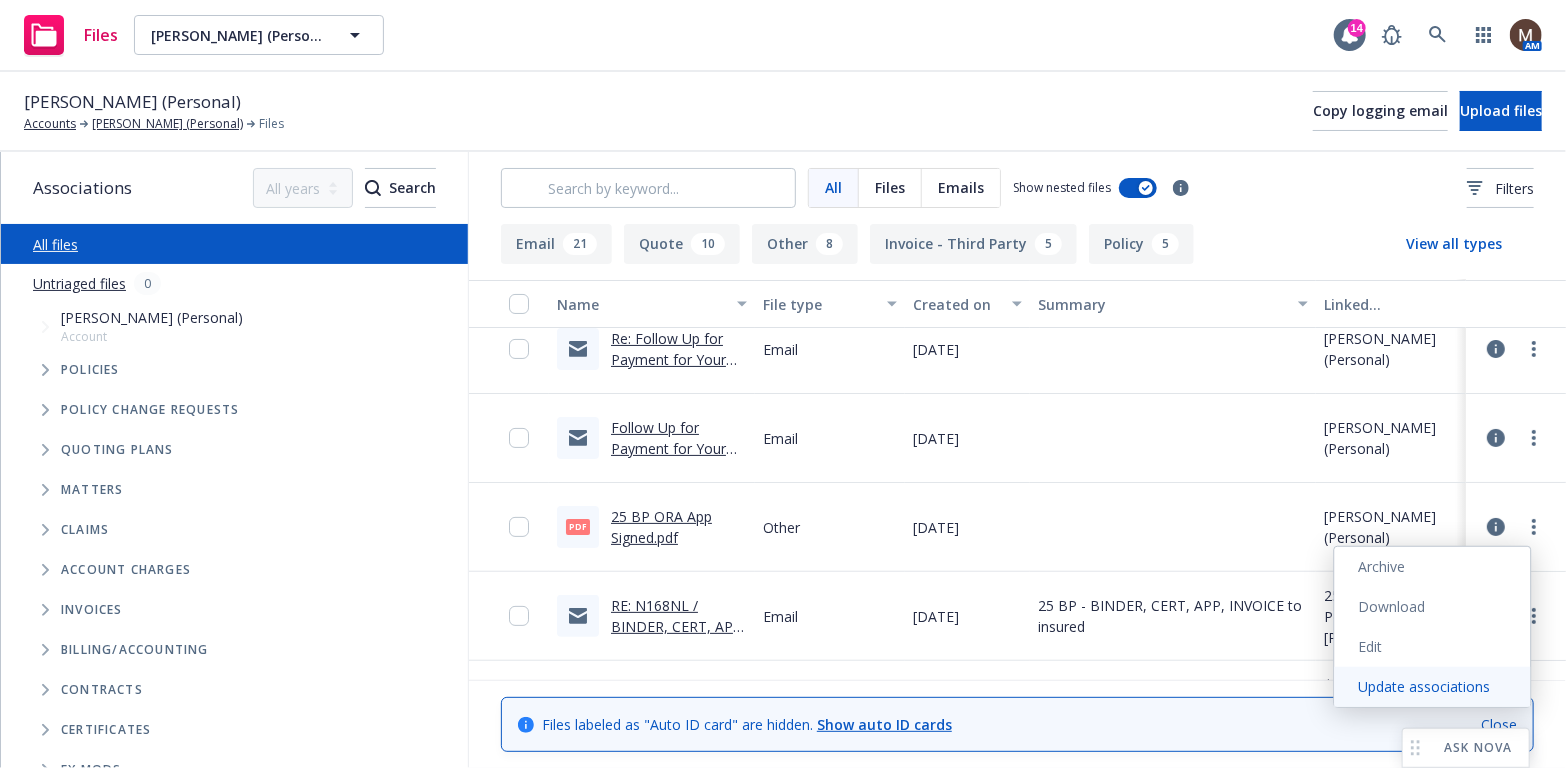 click on "Update associations" at bounding box center [1433, 687] 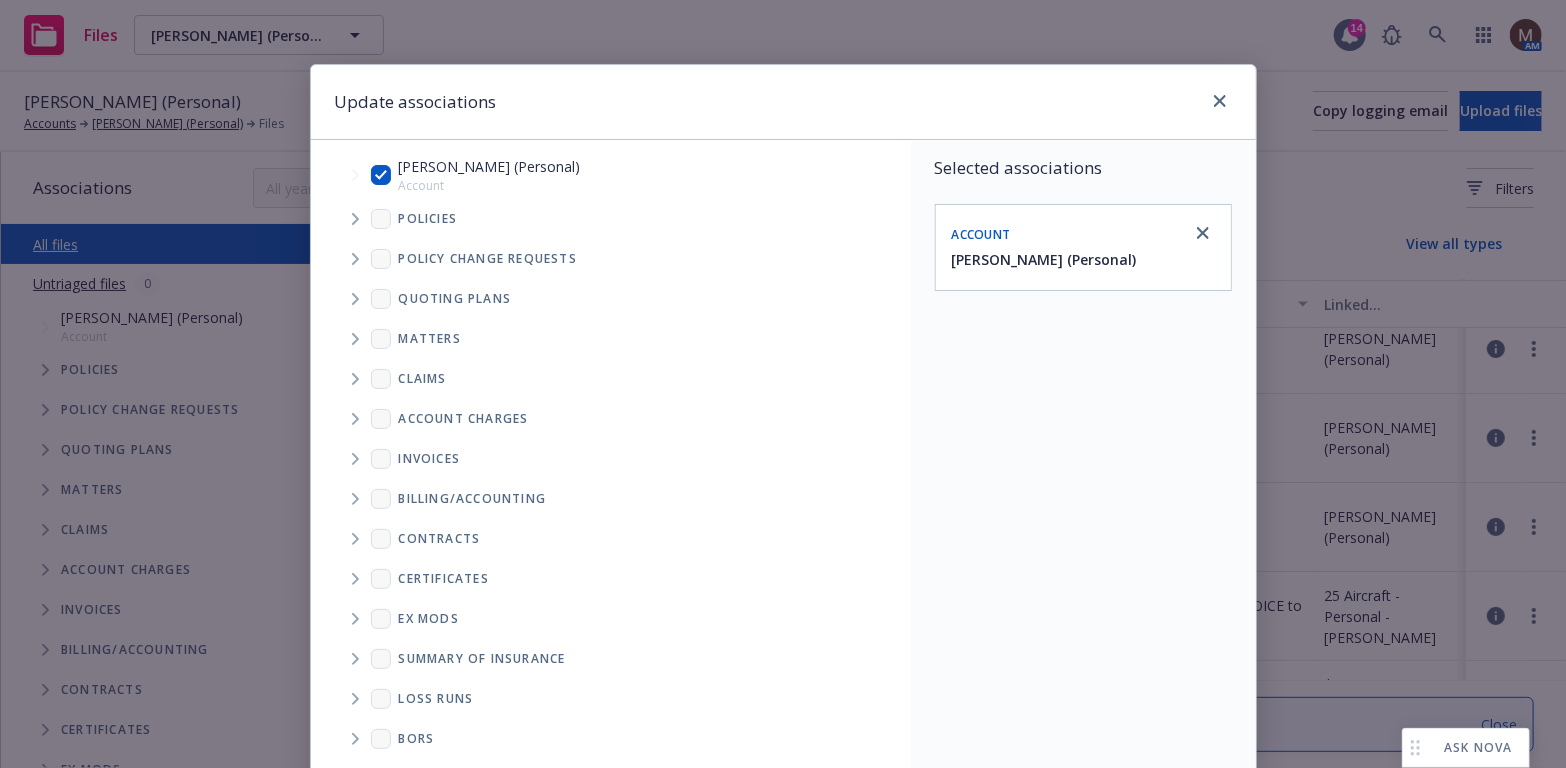 click 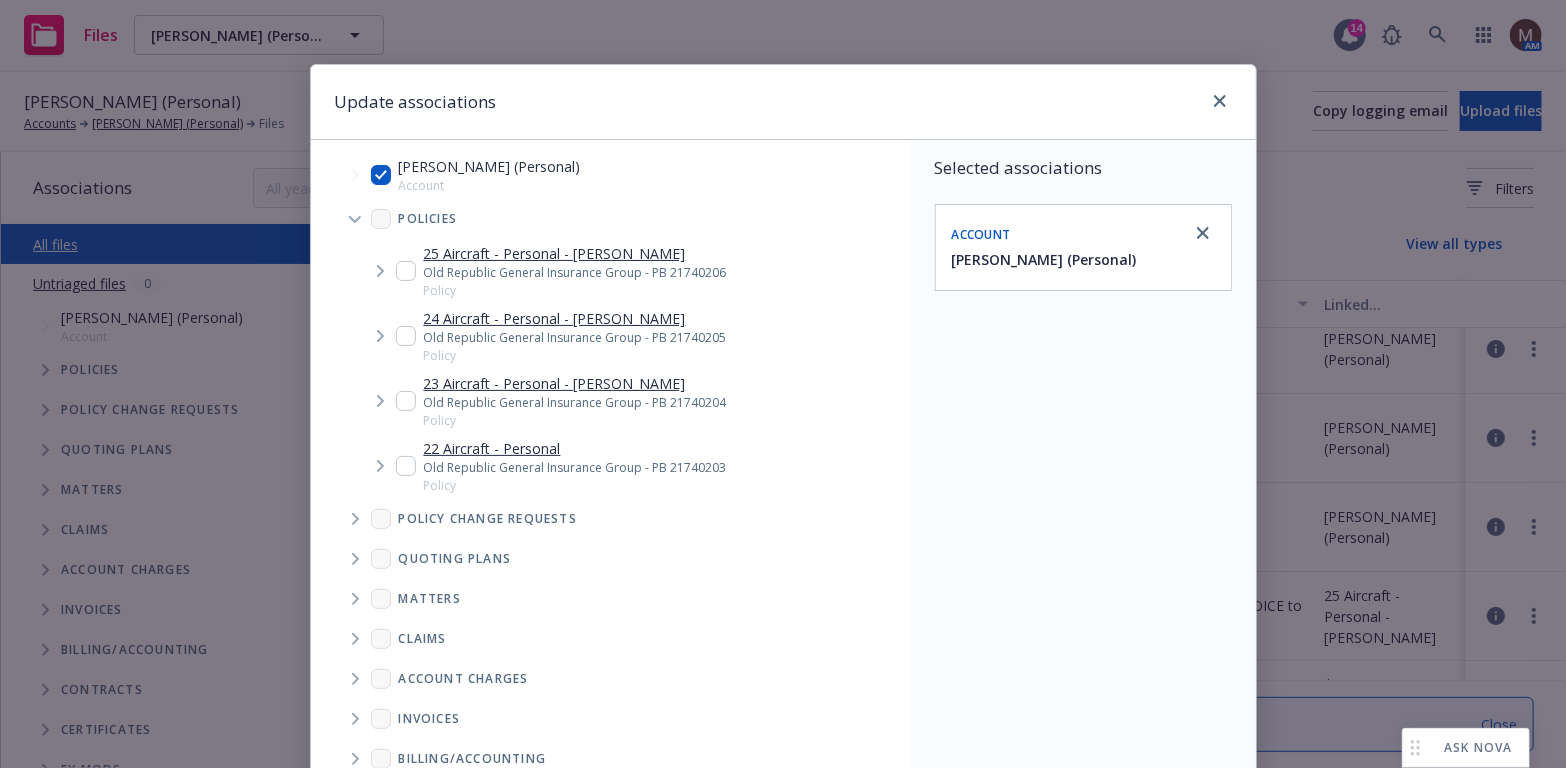 click at bounding box center [406, 271] 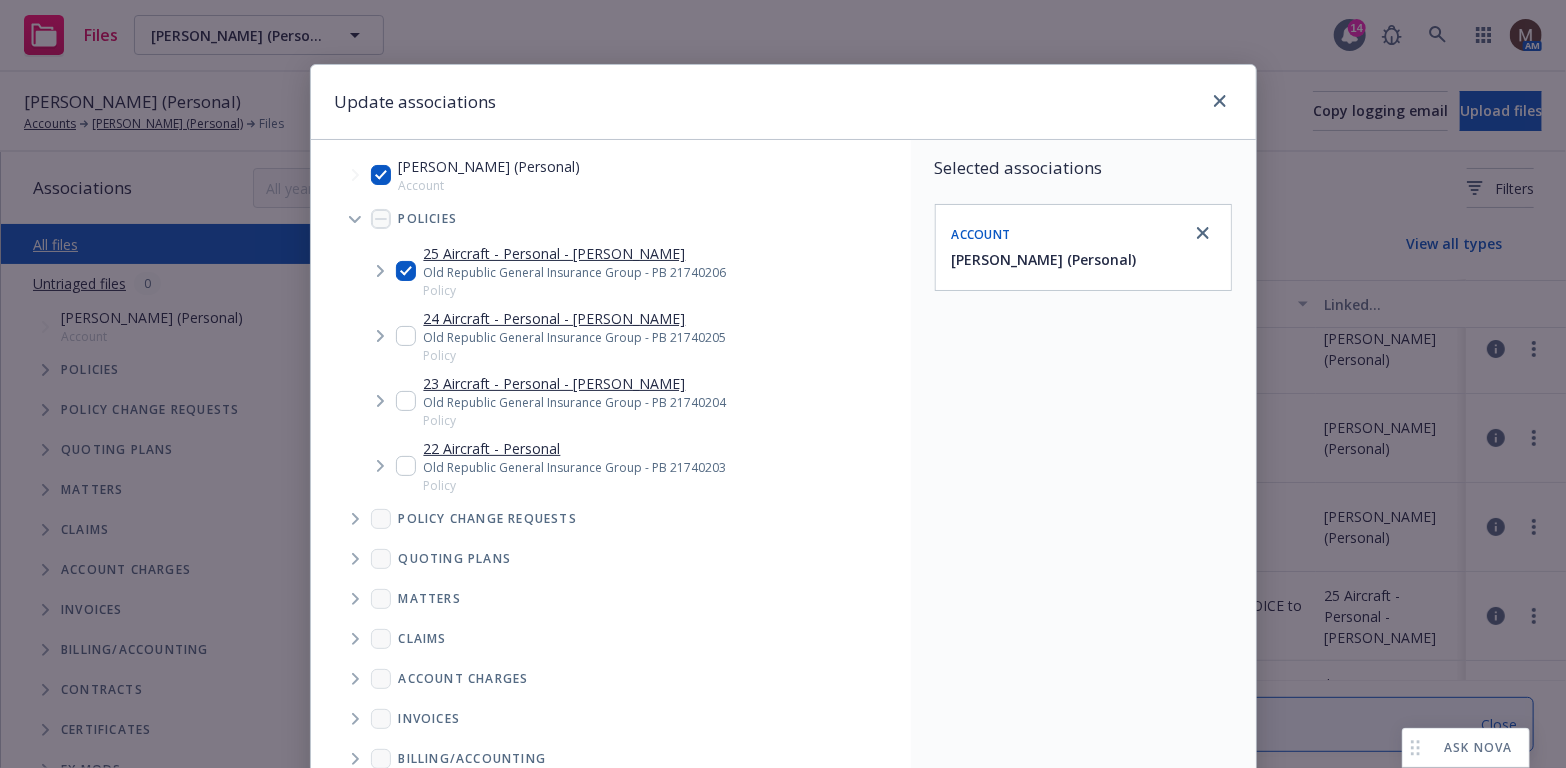 checkbox on "true" 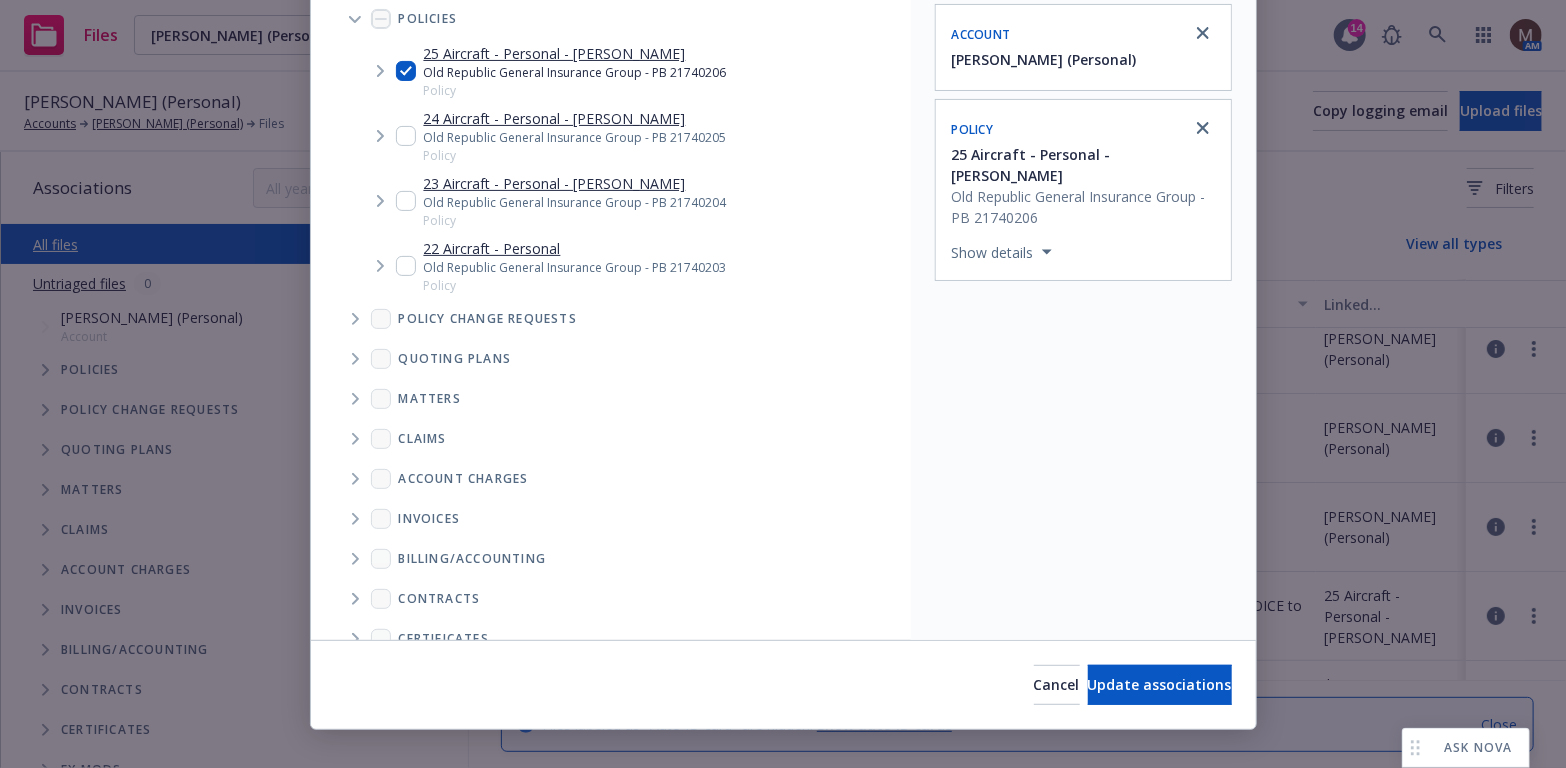 scroll, scrollTop: 224, scrollLeft: 0, axis: vertical 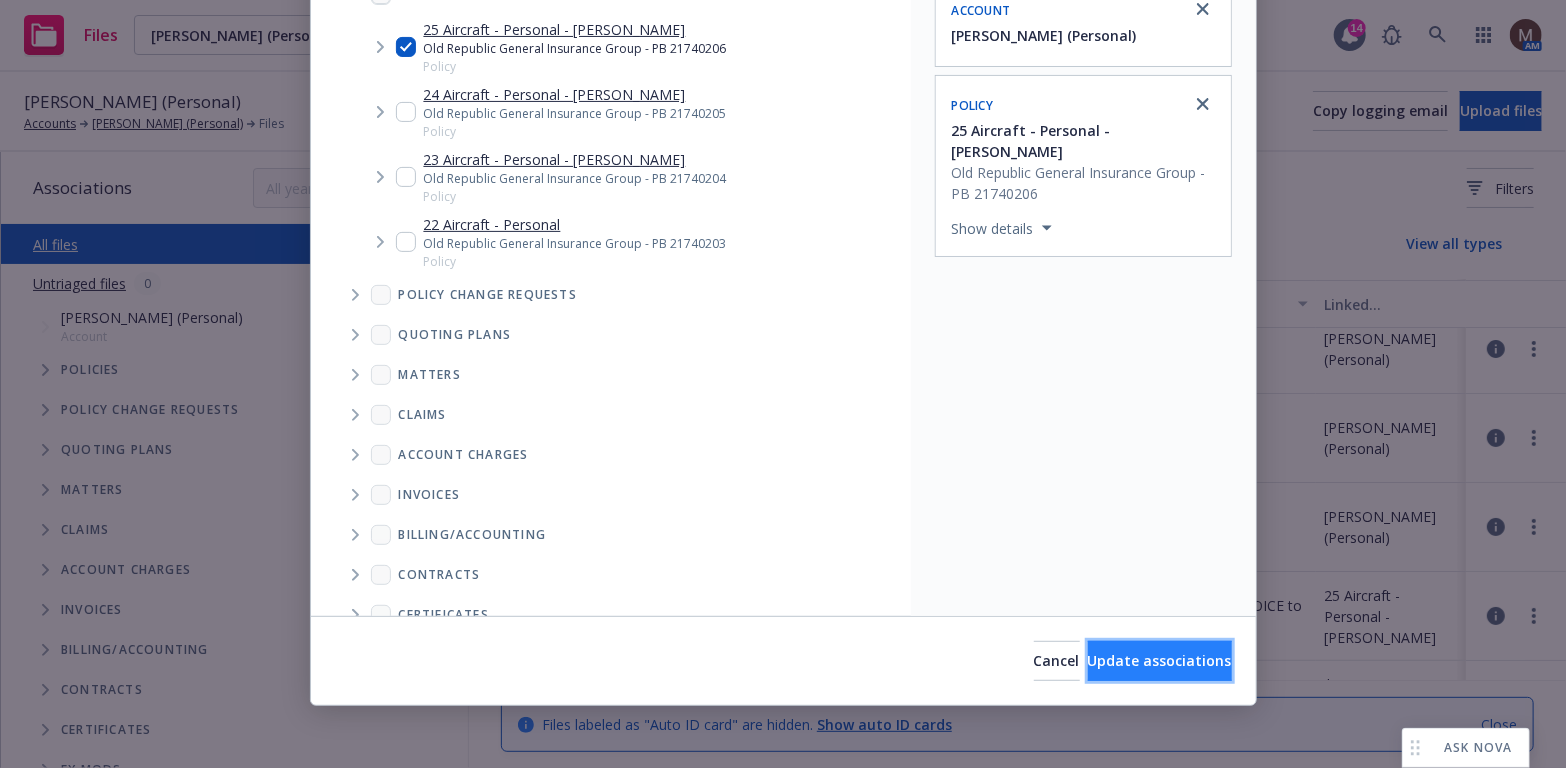 click on "Update associations" at bounding box center [1160, 660] 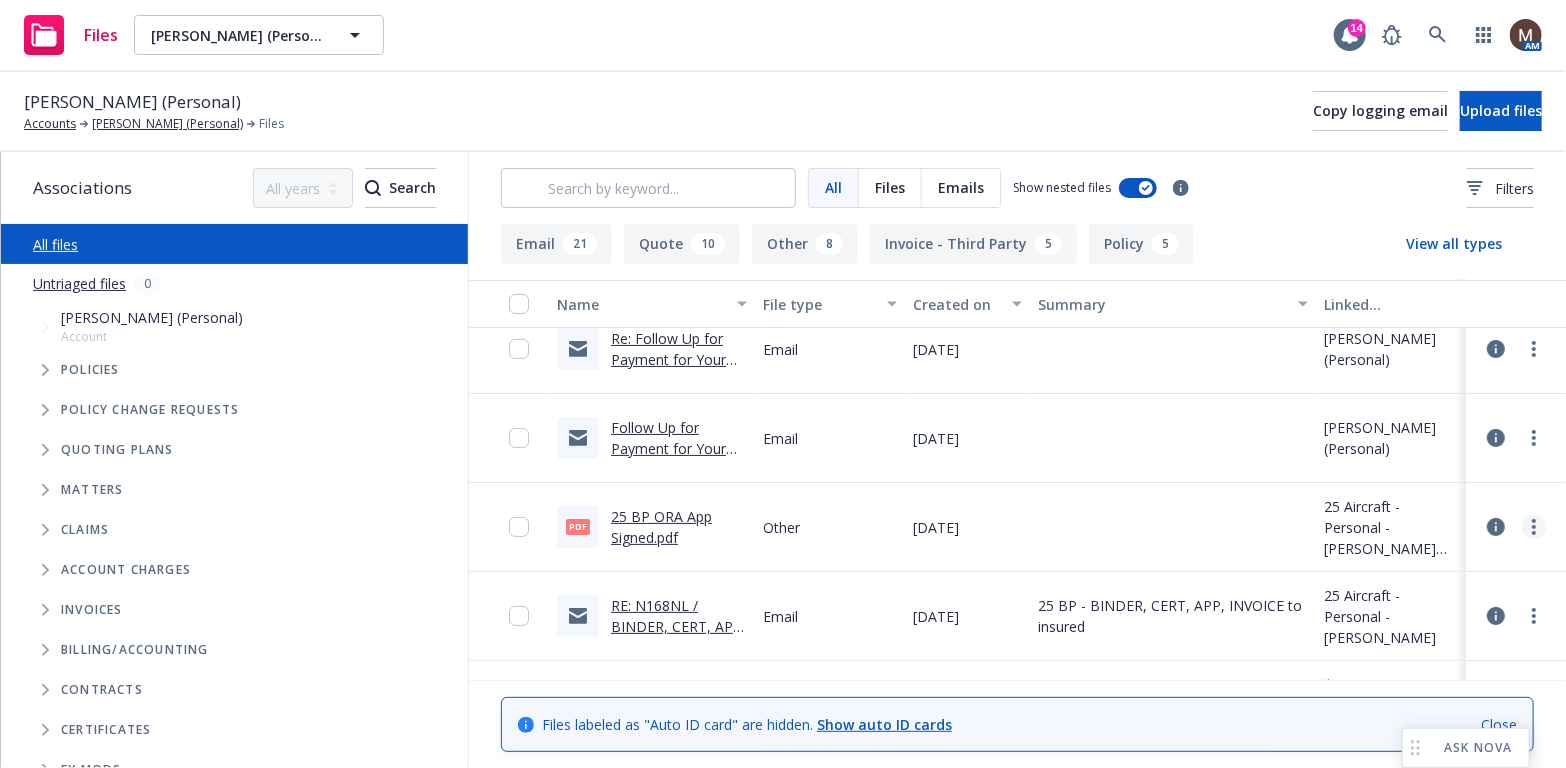 click 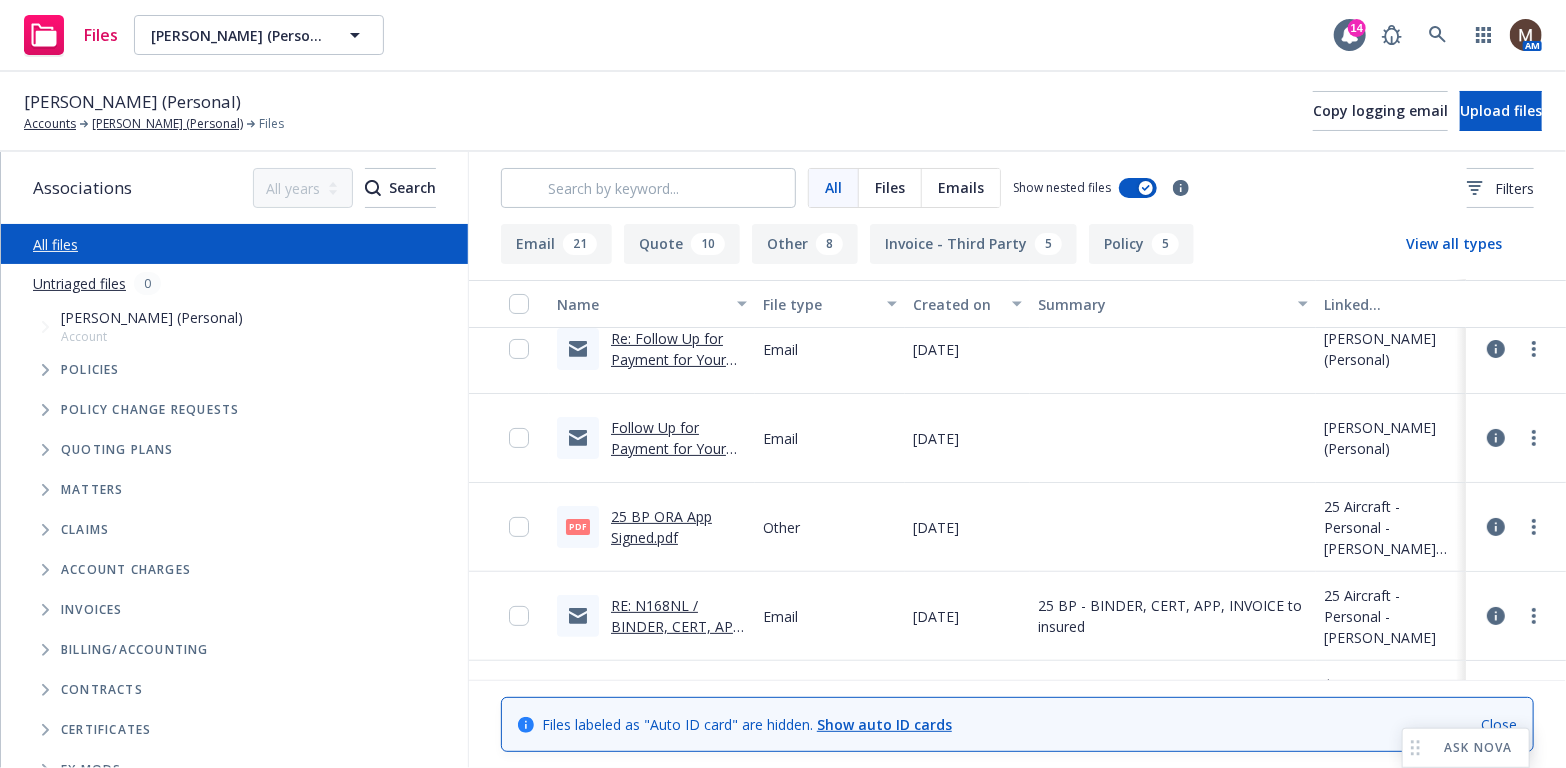 click on "Edit" at bounding box center (1433, 647) 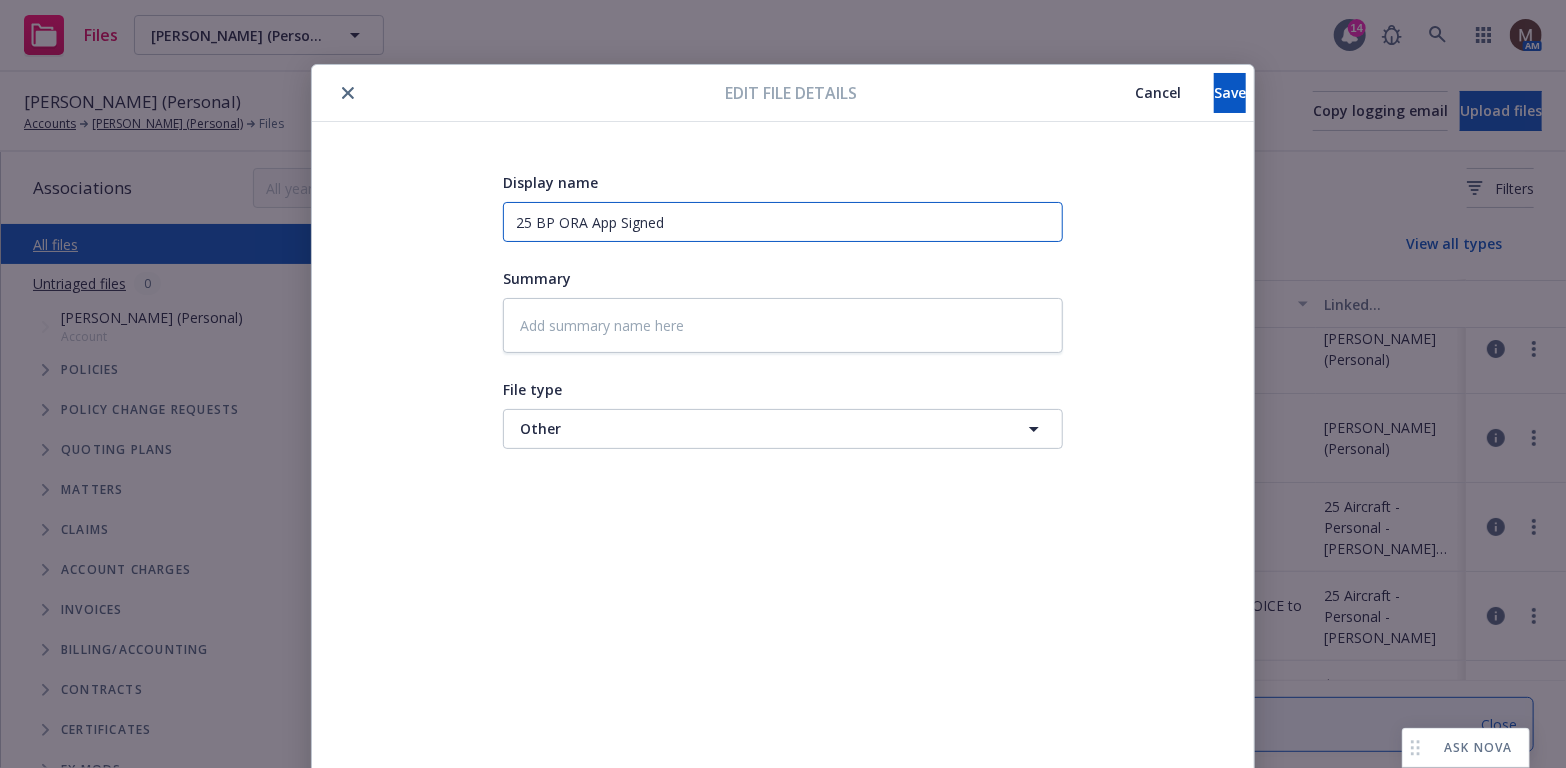 drag, startPoint x: 704, startPoint y: 225, endPoint x: 474, endPoint y: 230, distance: 230.05434 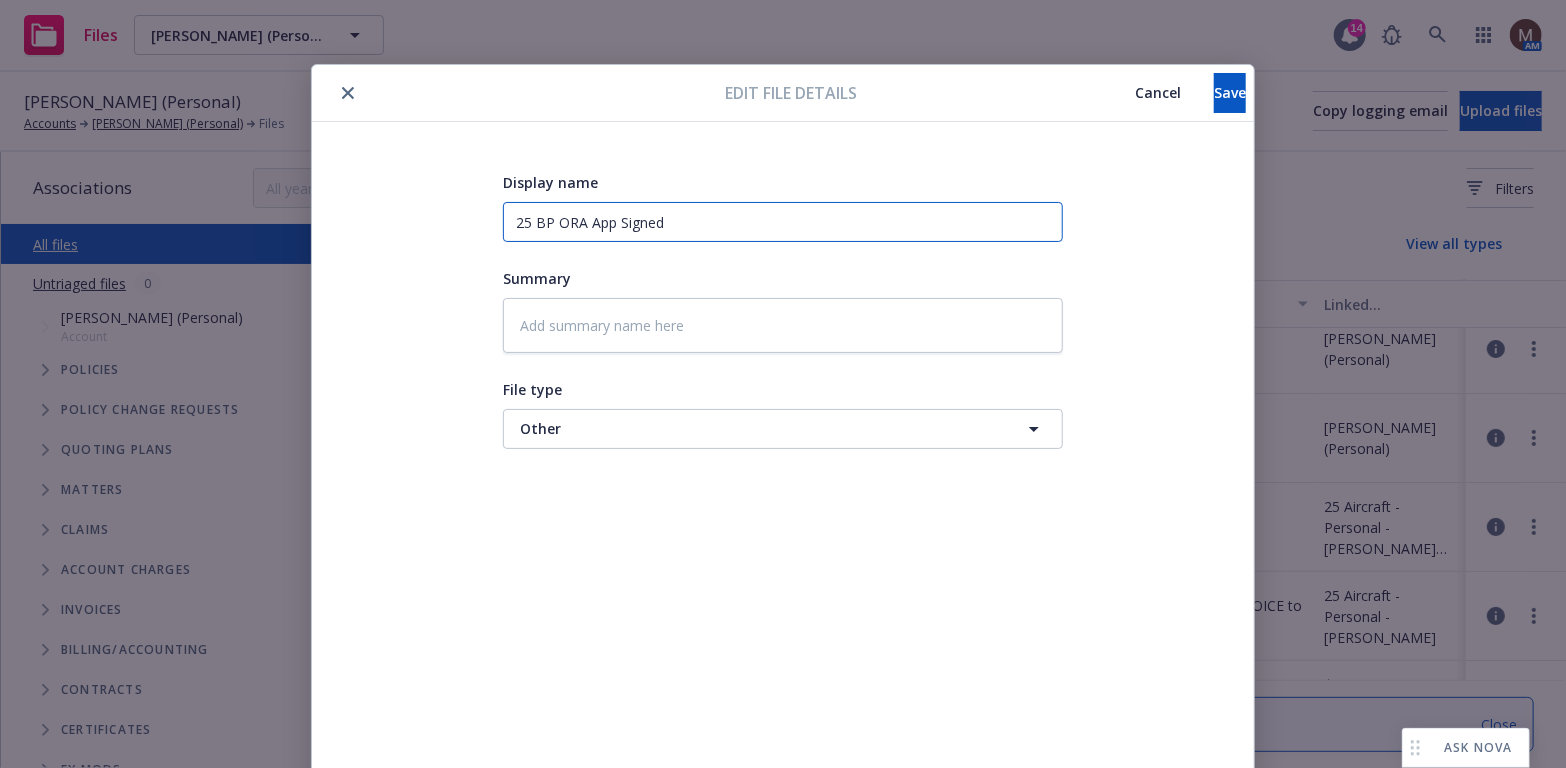 click on "Display name 25 BP ORA App Signed Summary File type Other Other" at bounding box center (783, 470) 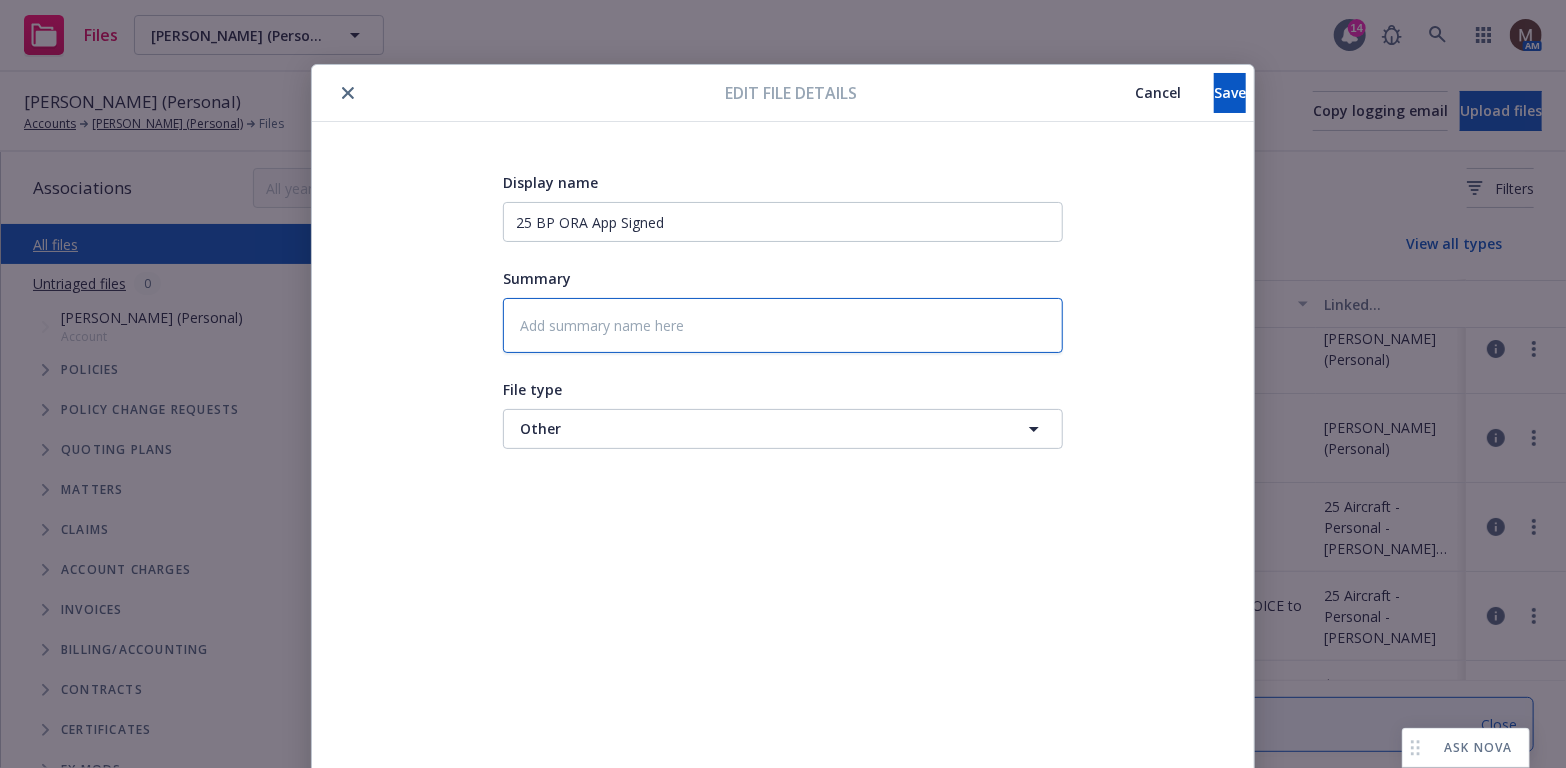 click at bounding box center [783, 325] 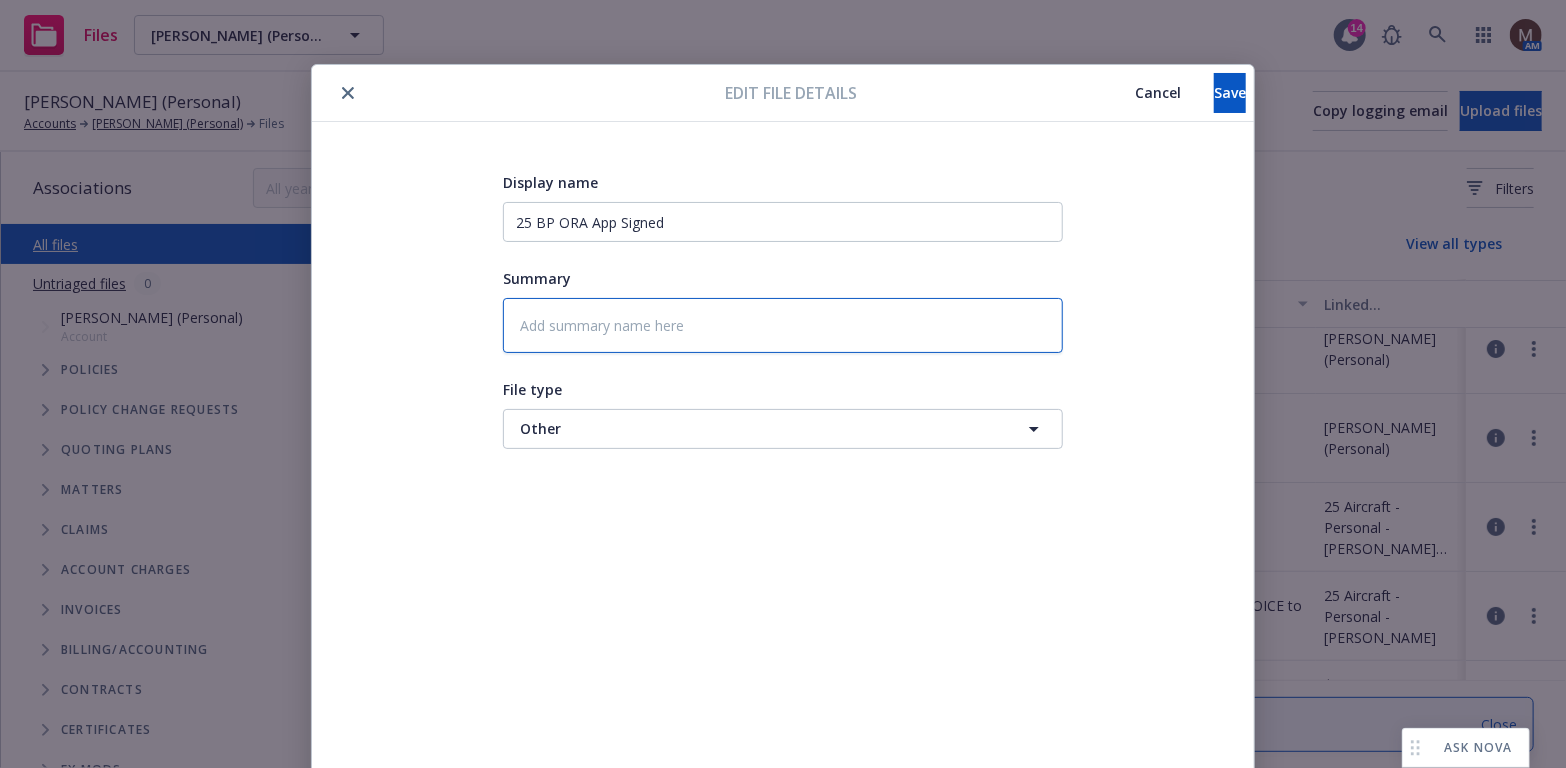 type on "25 BP ORA App Signed" 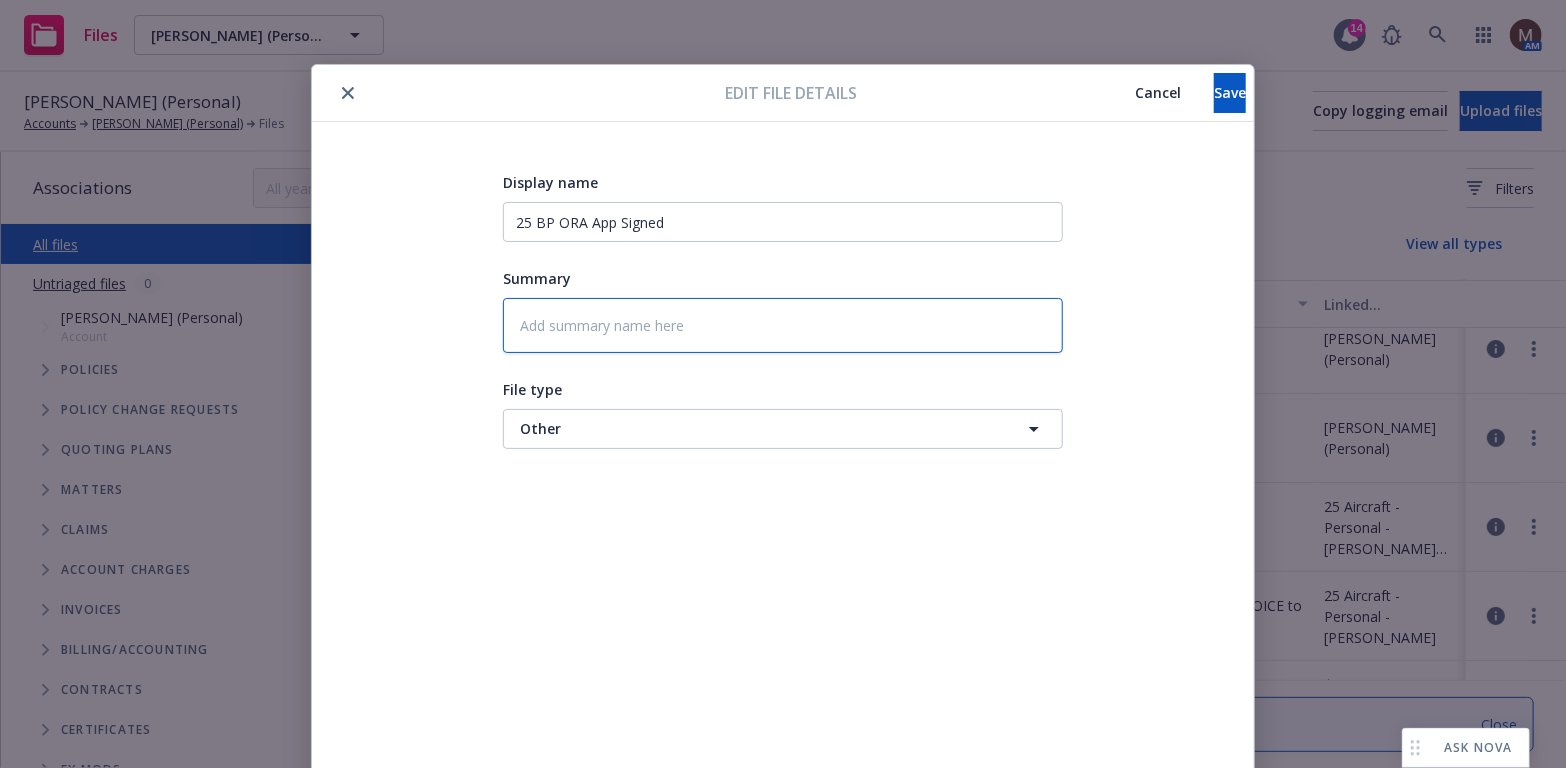 type on "x" 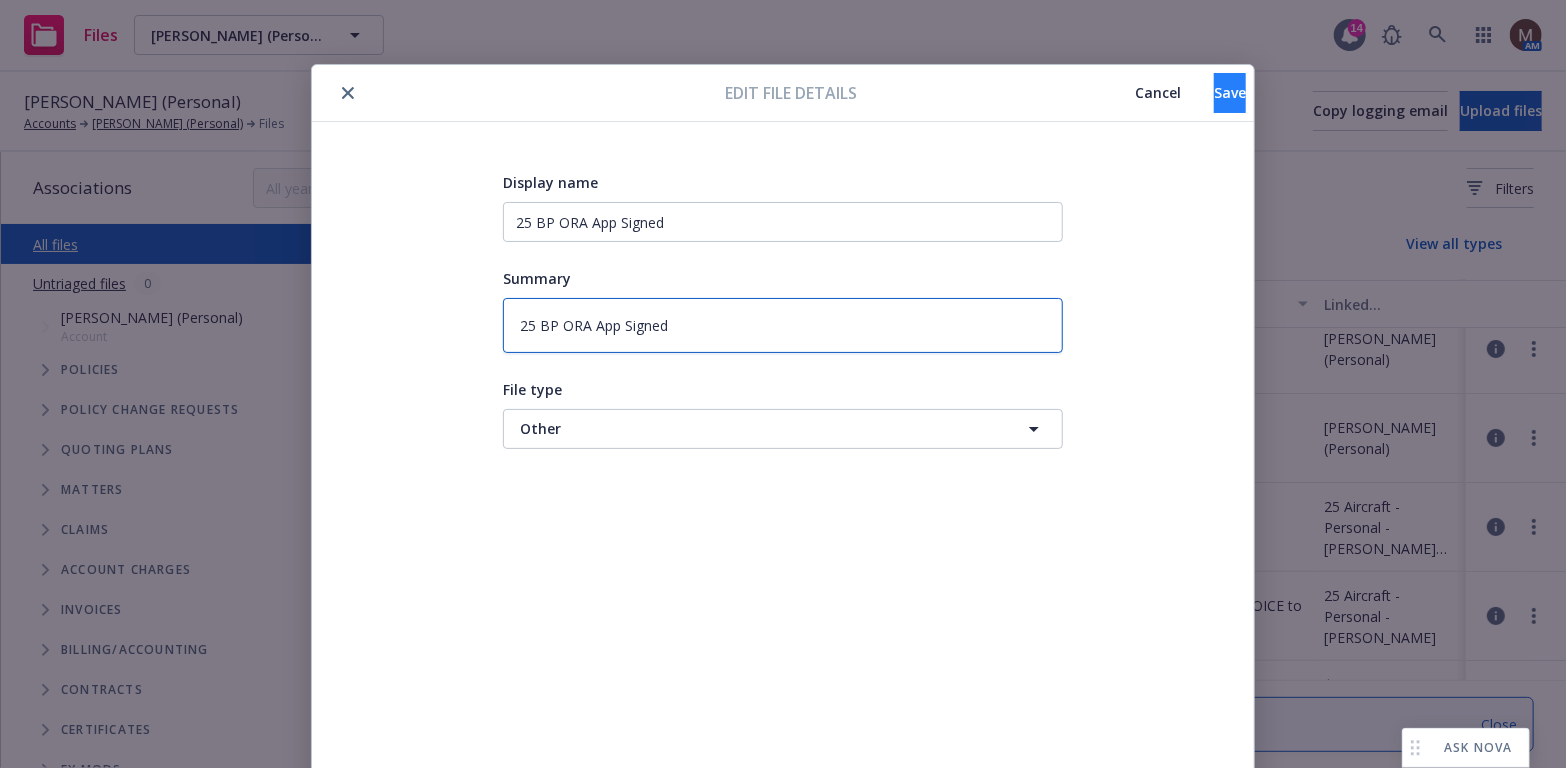 type on "25 BP ORA App Signed" 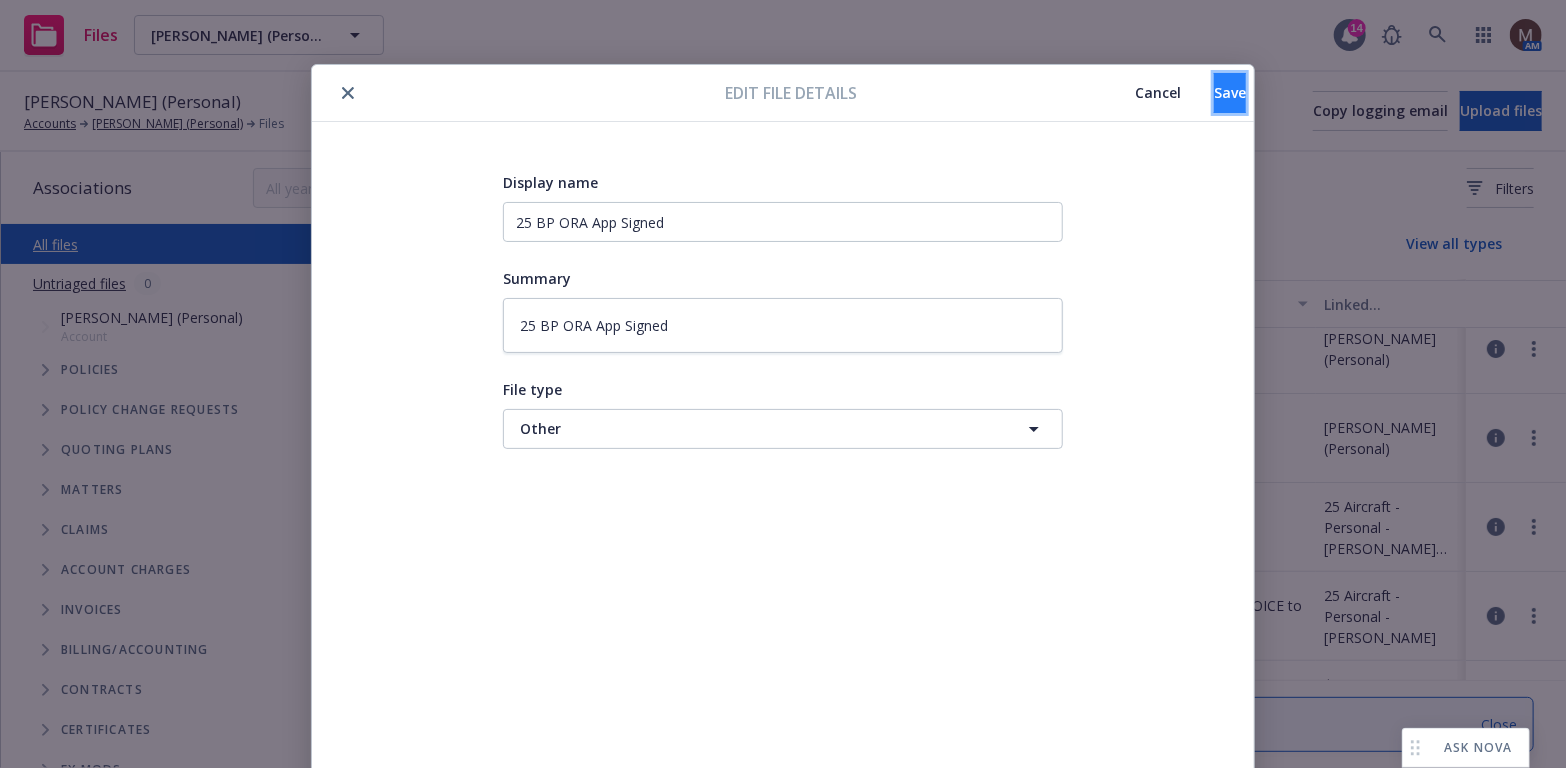 click on "Save" at bounding box center (1230, 92) 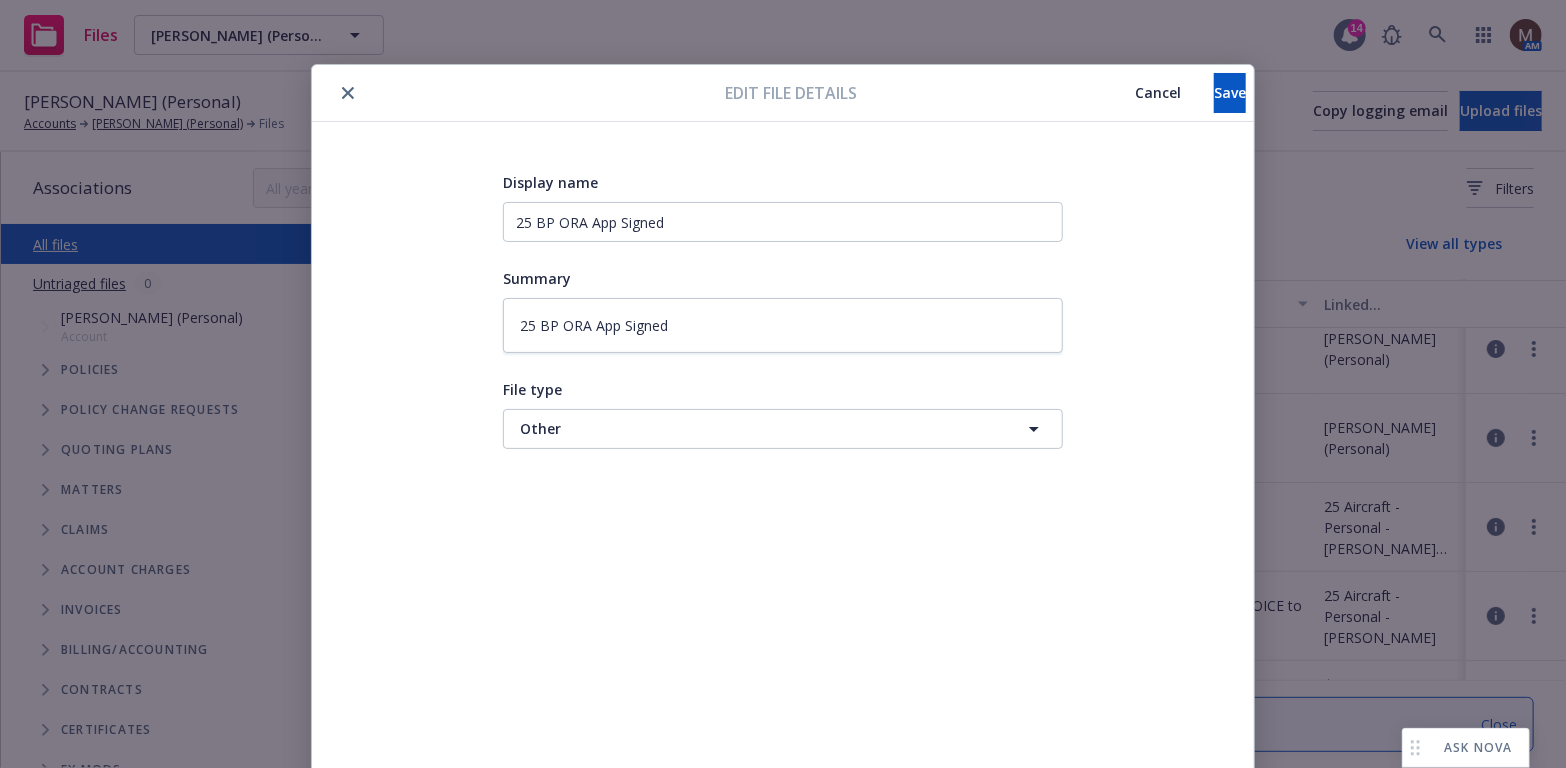 type on "x" 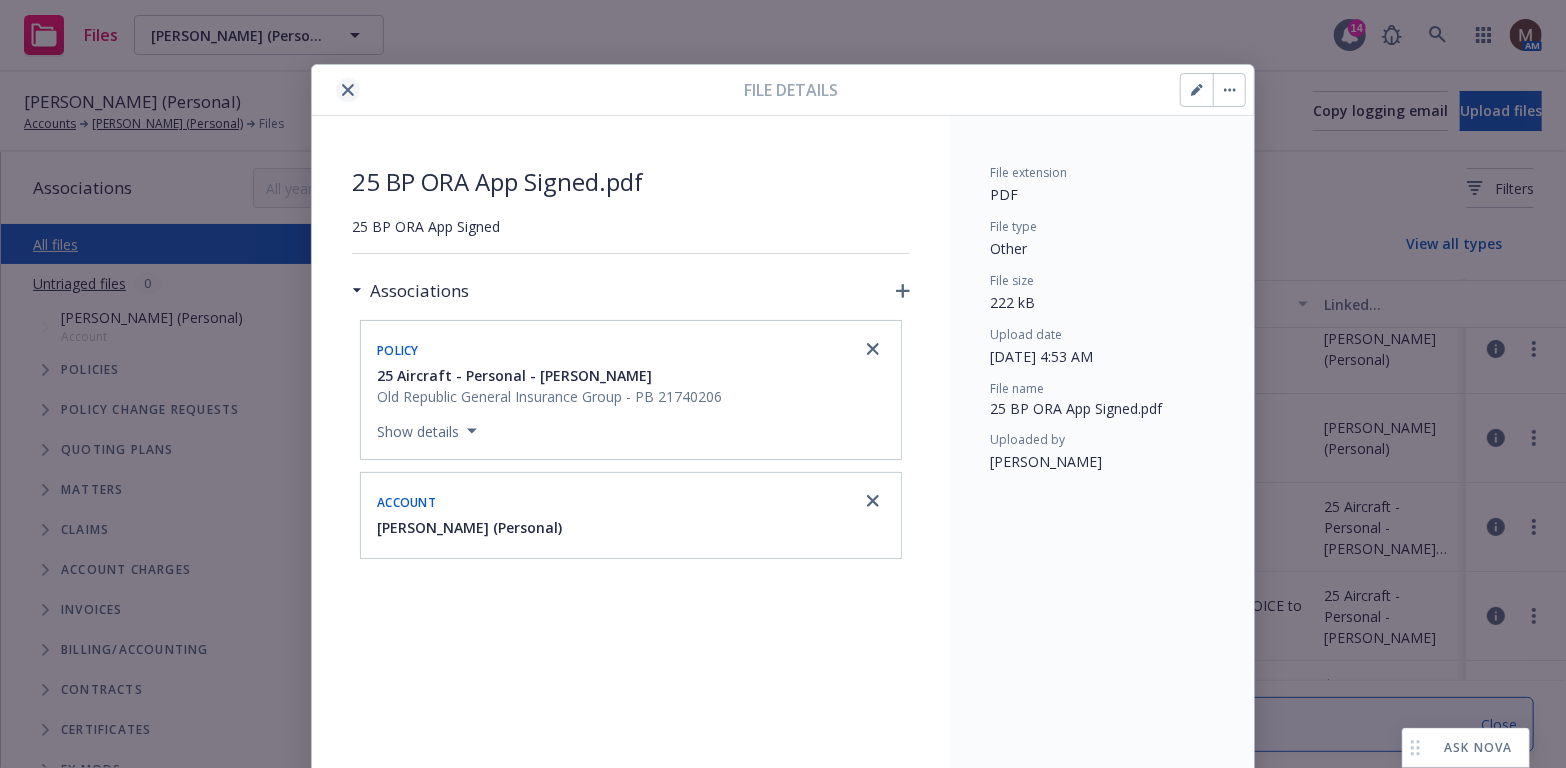 click 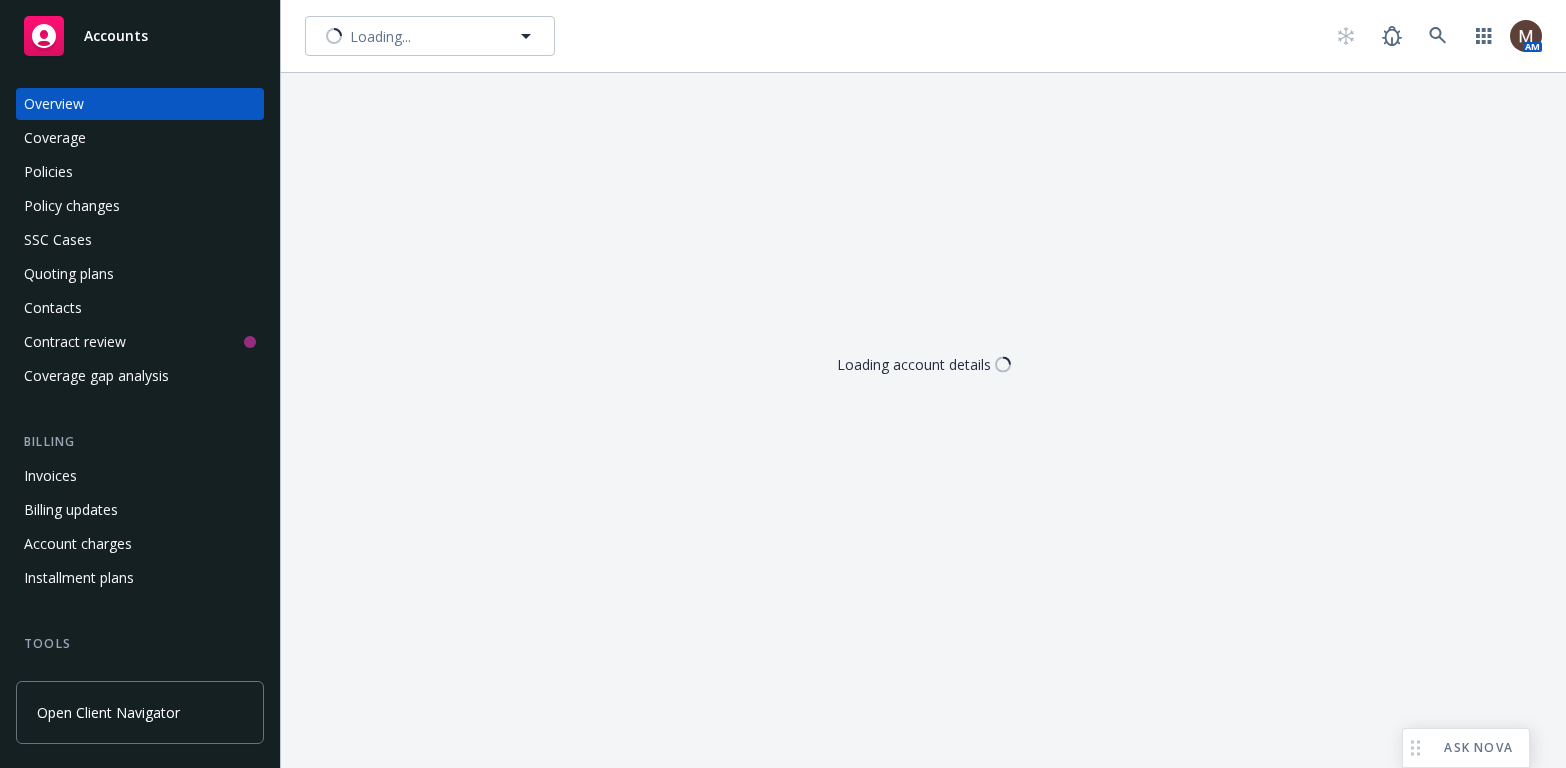 scroll, scrollTop: 0, scrollLeft: 0, axis: both 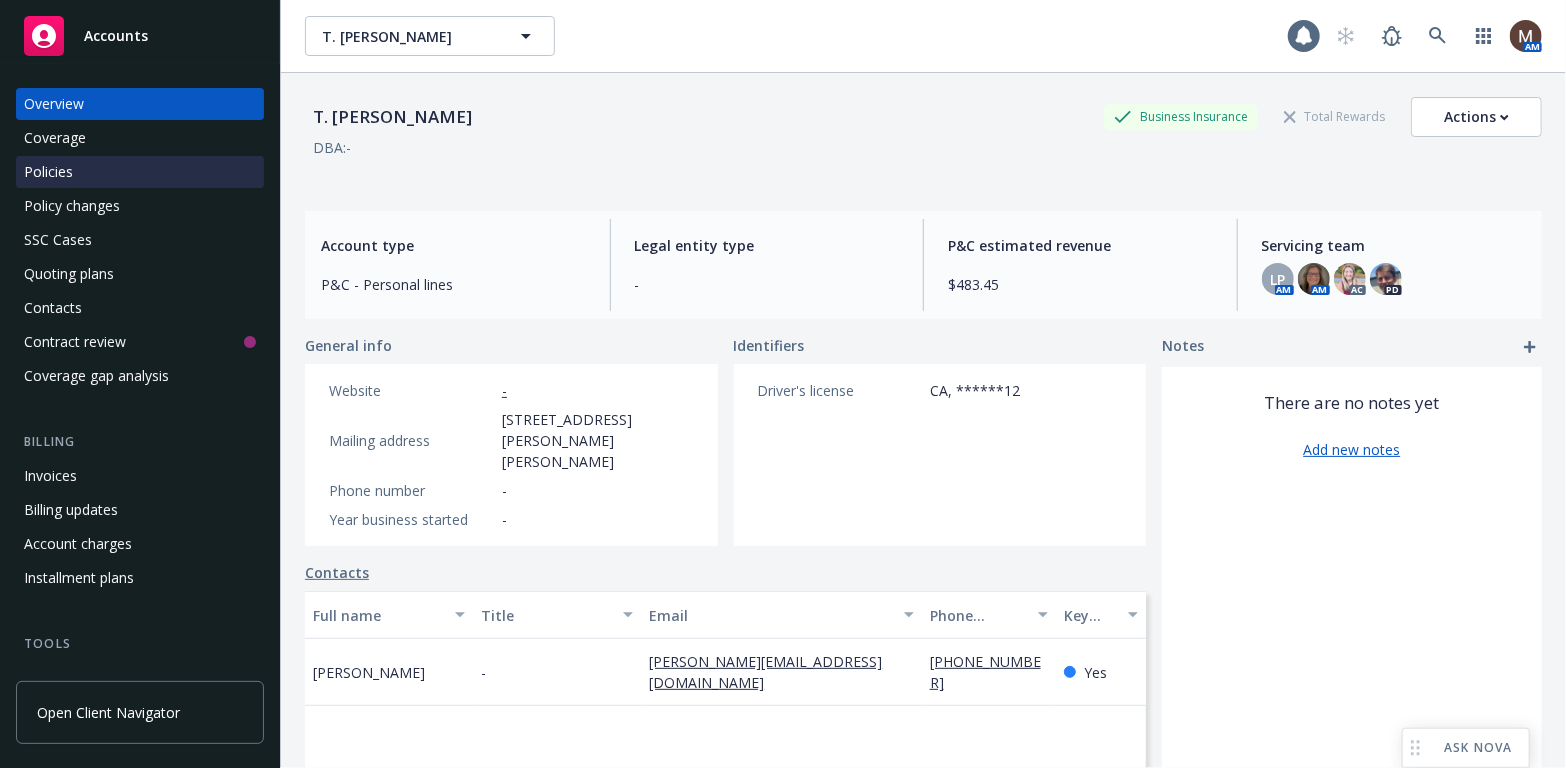 click on "Policies" at bounding box center [140, 172] 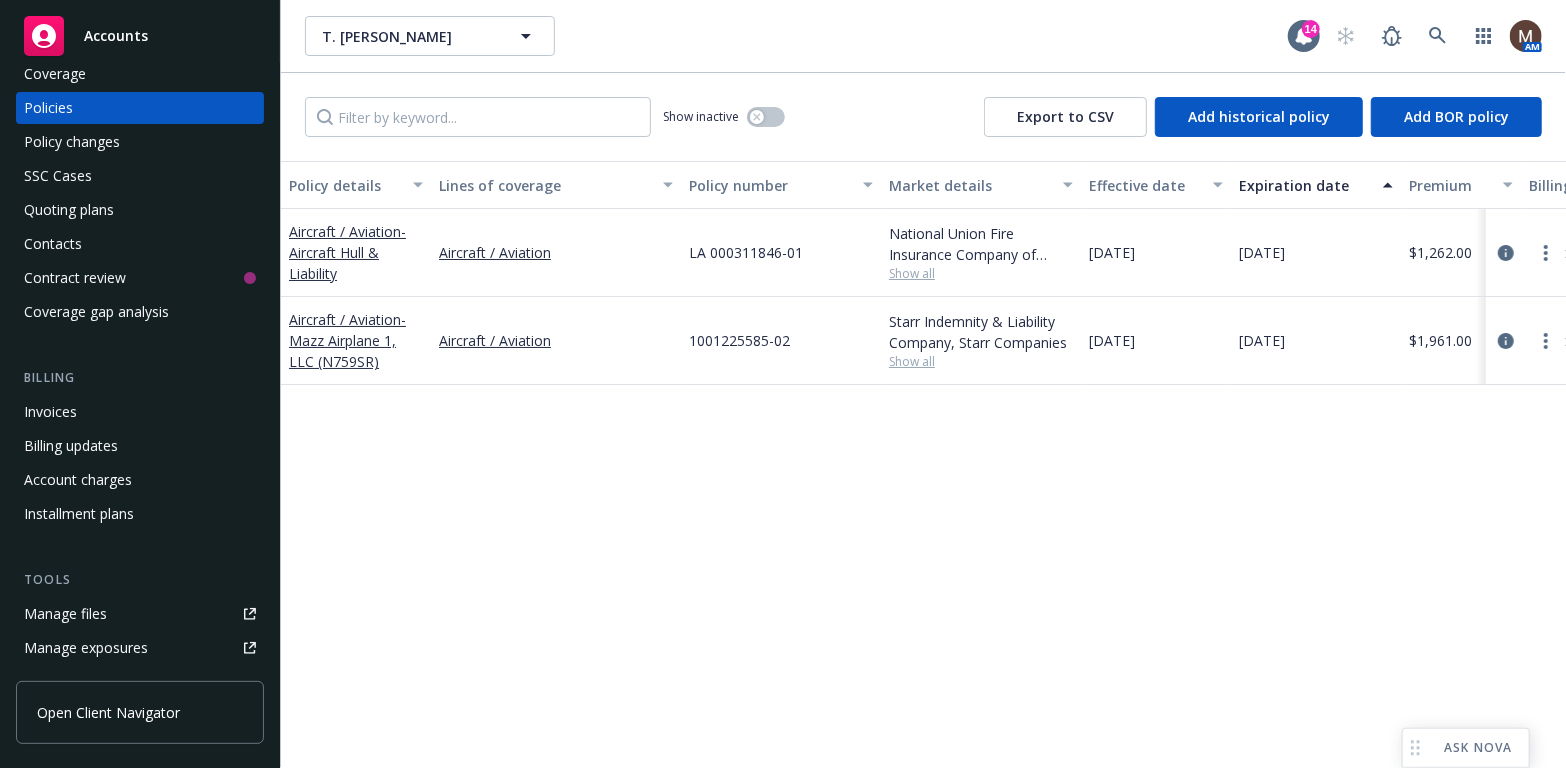 scroll, scrollTop: 100, scrollLeft: 0, axis: vertical 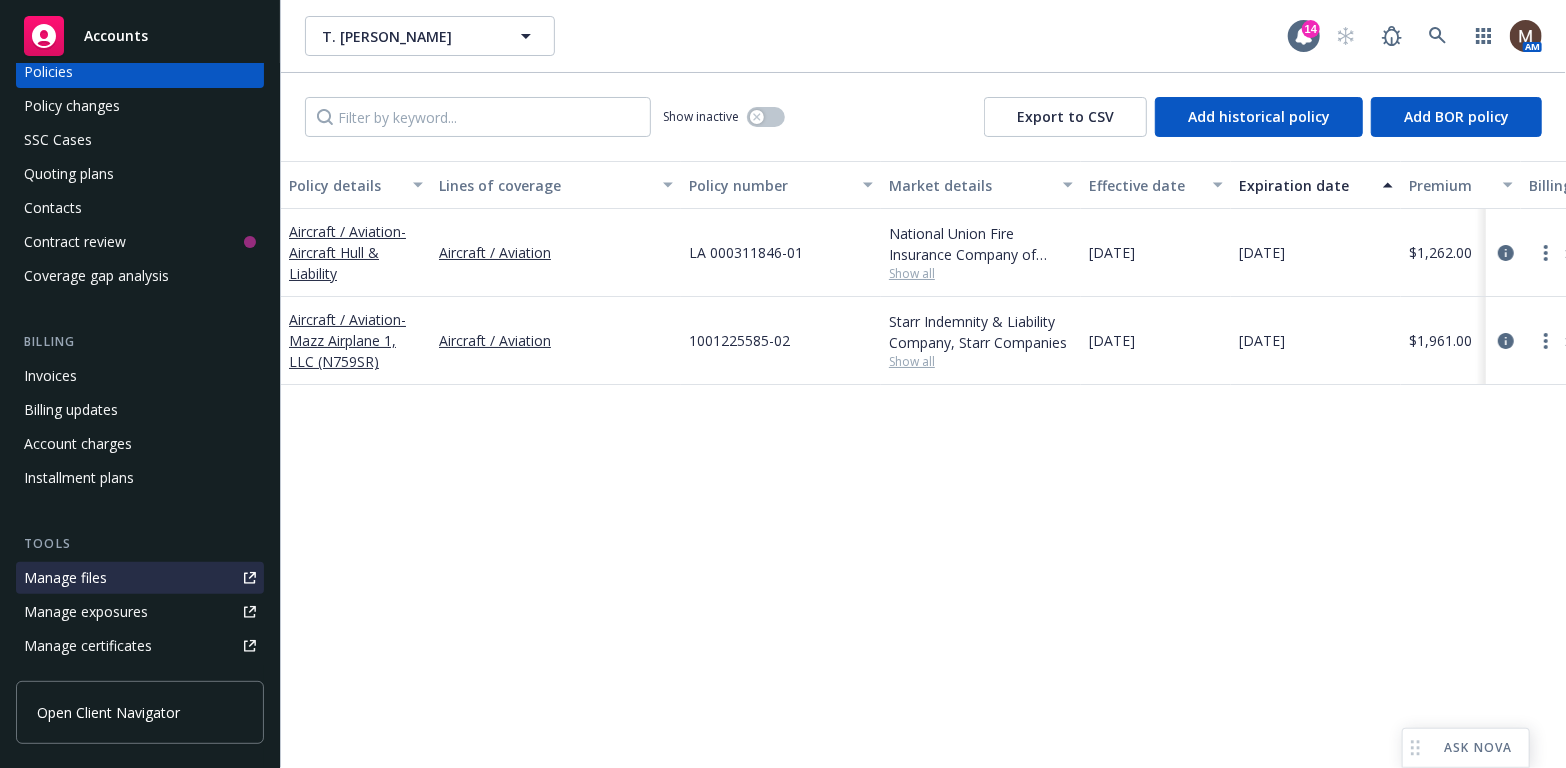 click on "Manage files" at bounding box center (140, 578) 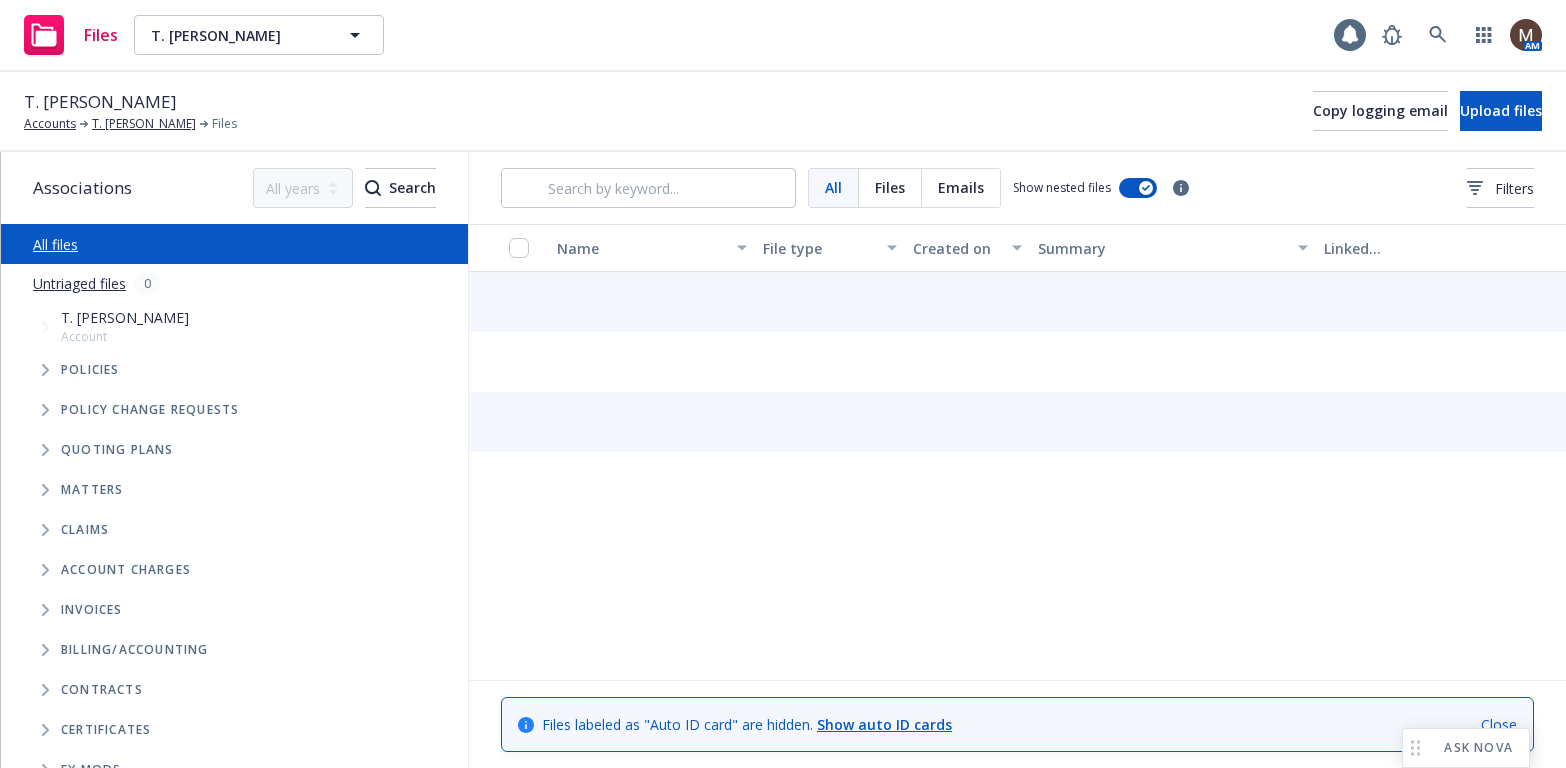 scroll, scrollTop: 0, scrollLeft: 0, axis: both 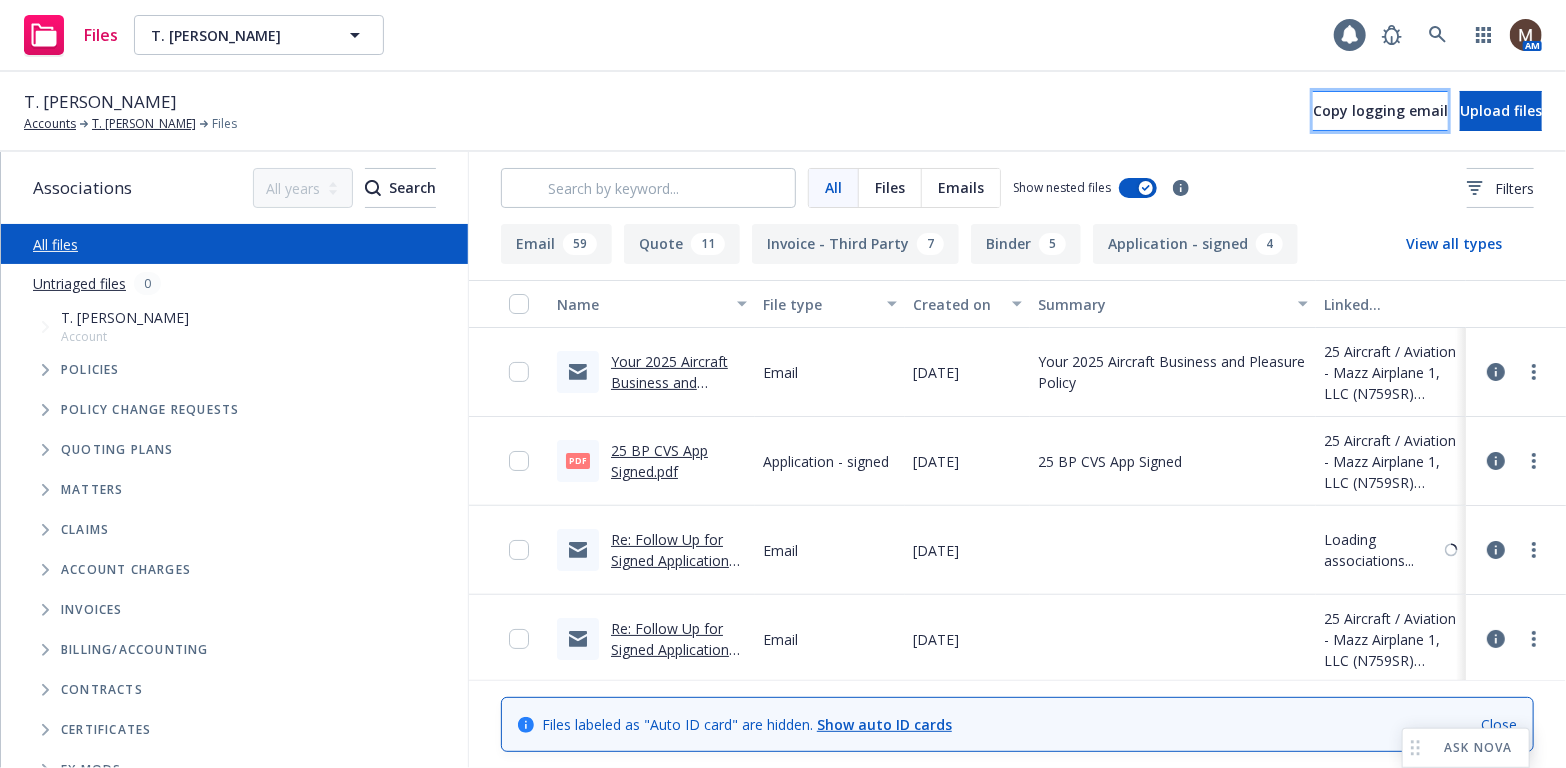 click on "Copy logging email" at bounding box center [1380, 110] 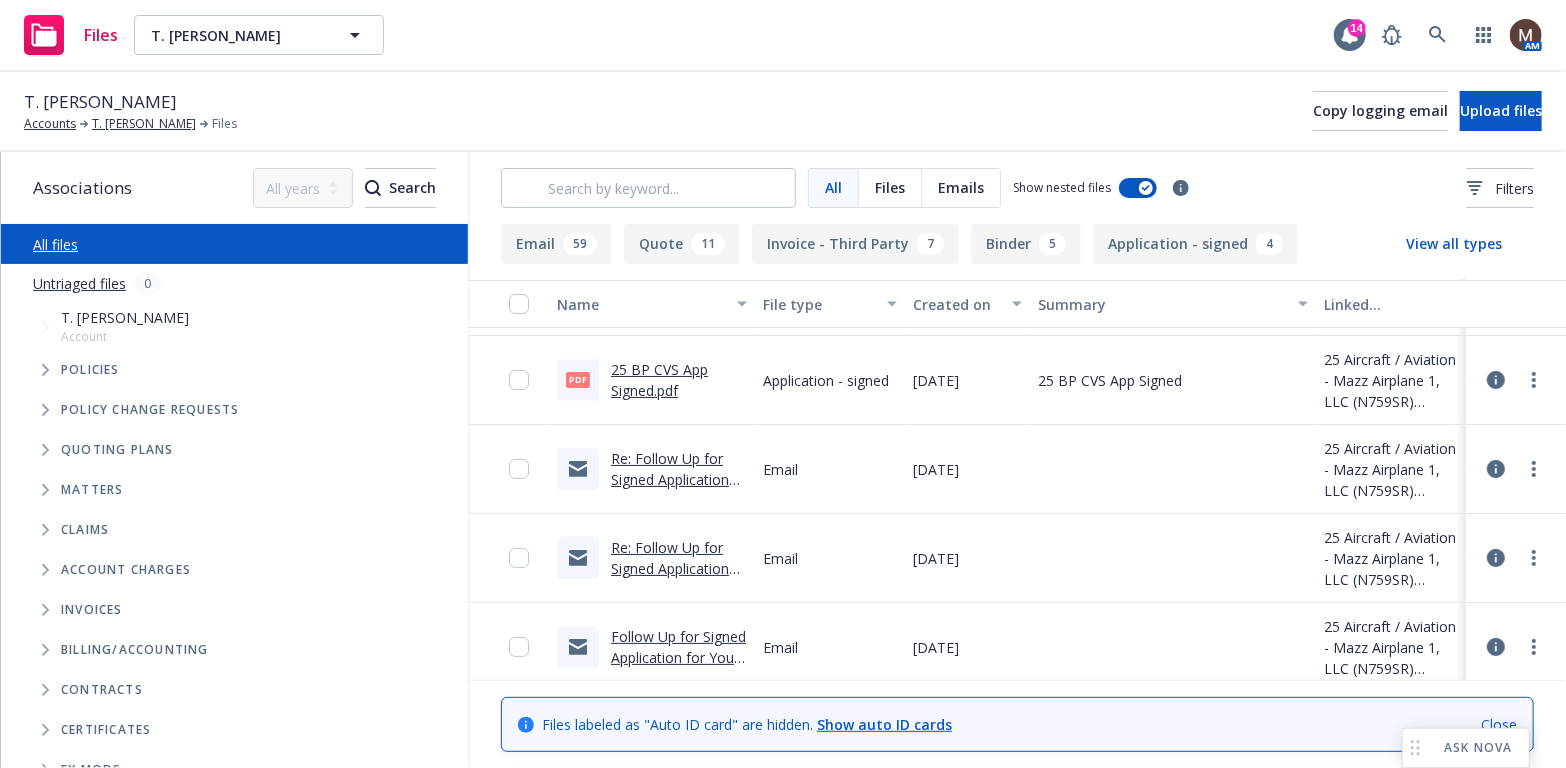 scroll, scrollTop: 100, scrollLeft: 0, axis: vertical 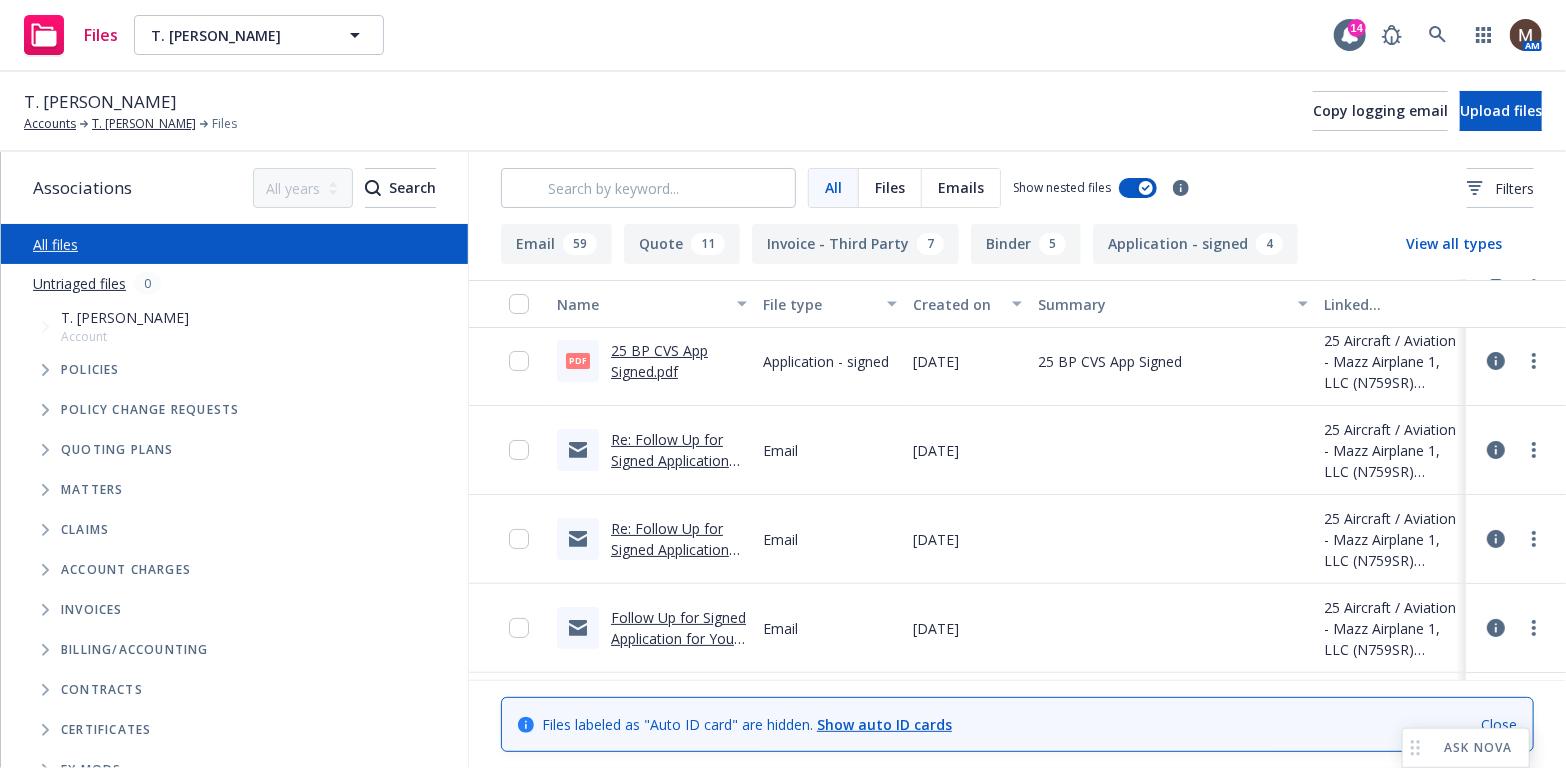 click on "Re: Follow Up for Signed Application for Your 2025 Aircraft Business and Pleasure Policy" at bounding box center (674, 481) 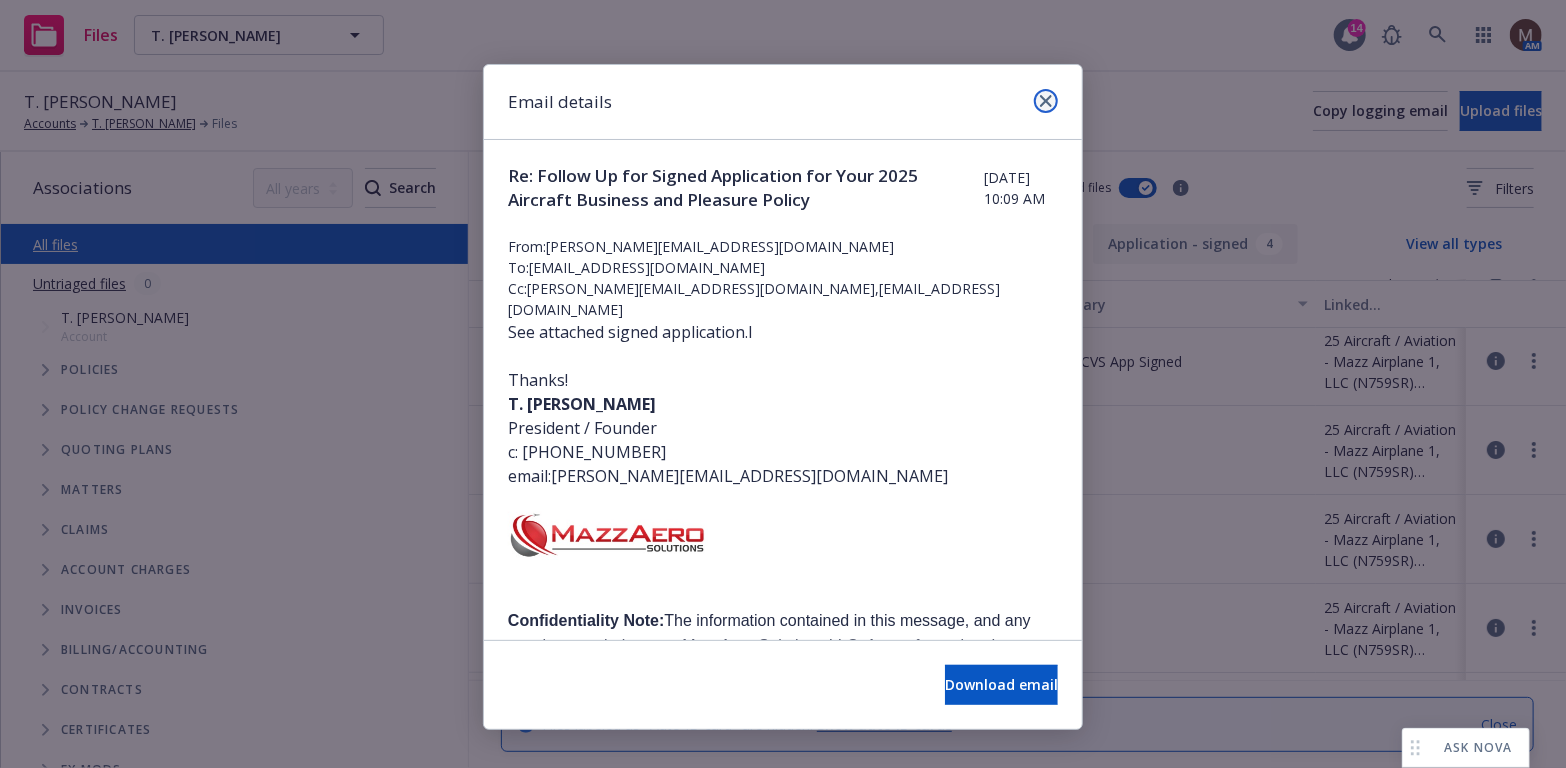 click 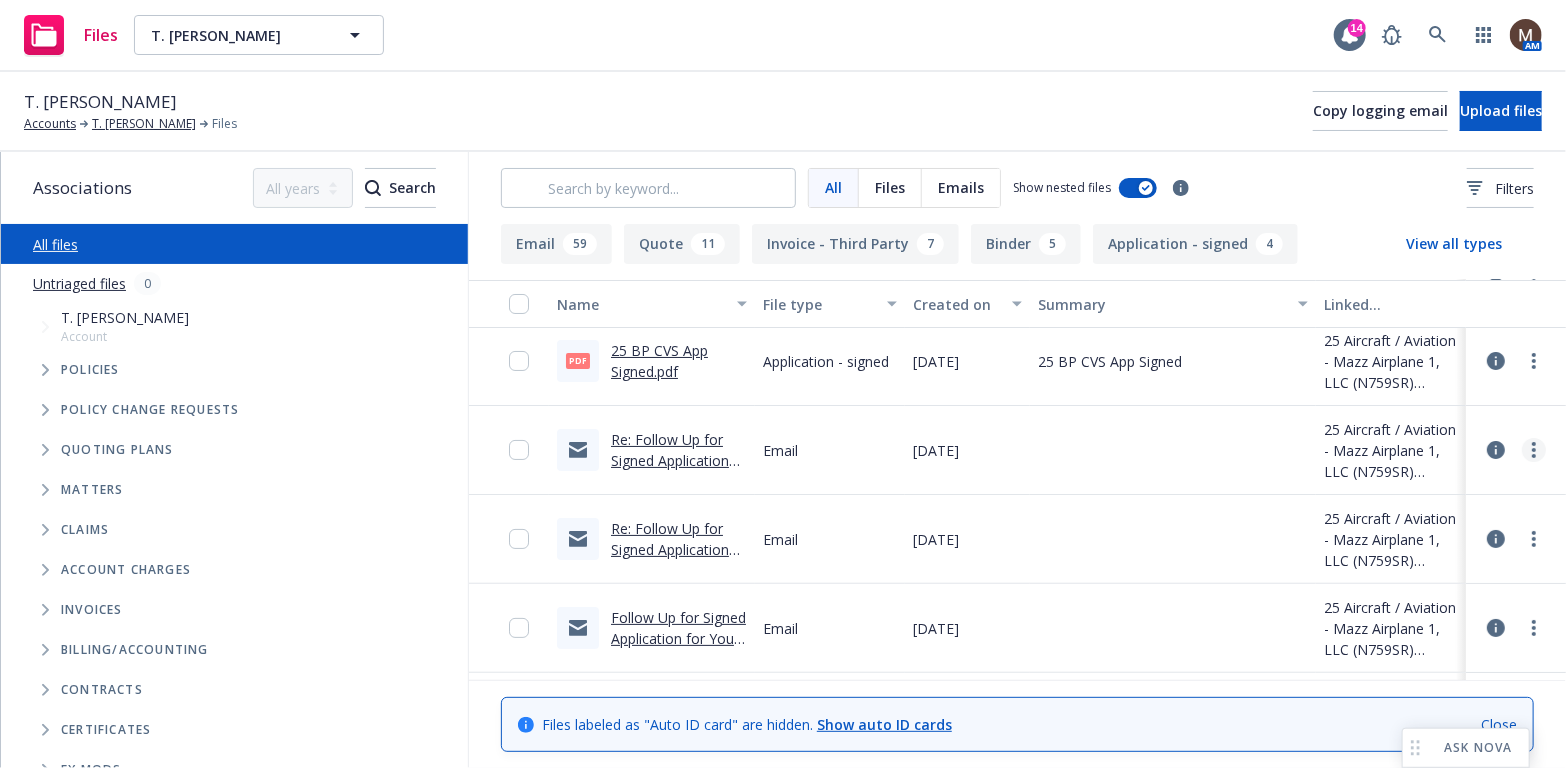 click at bounding box center (1534, 450) 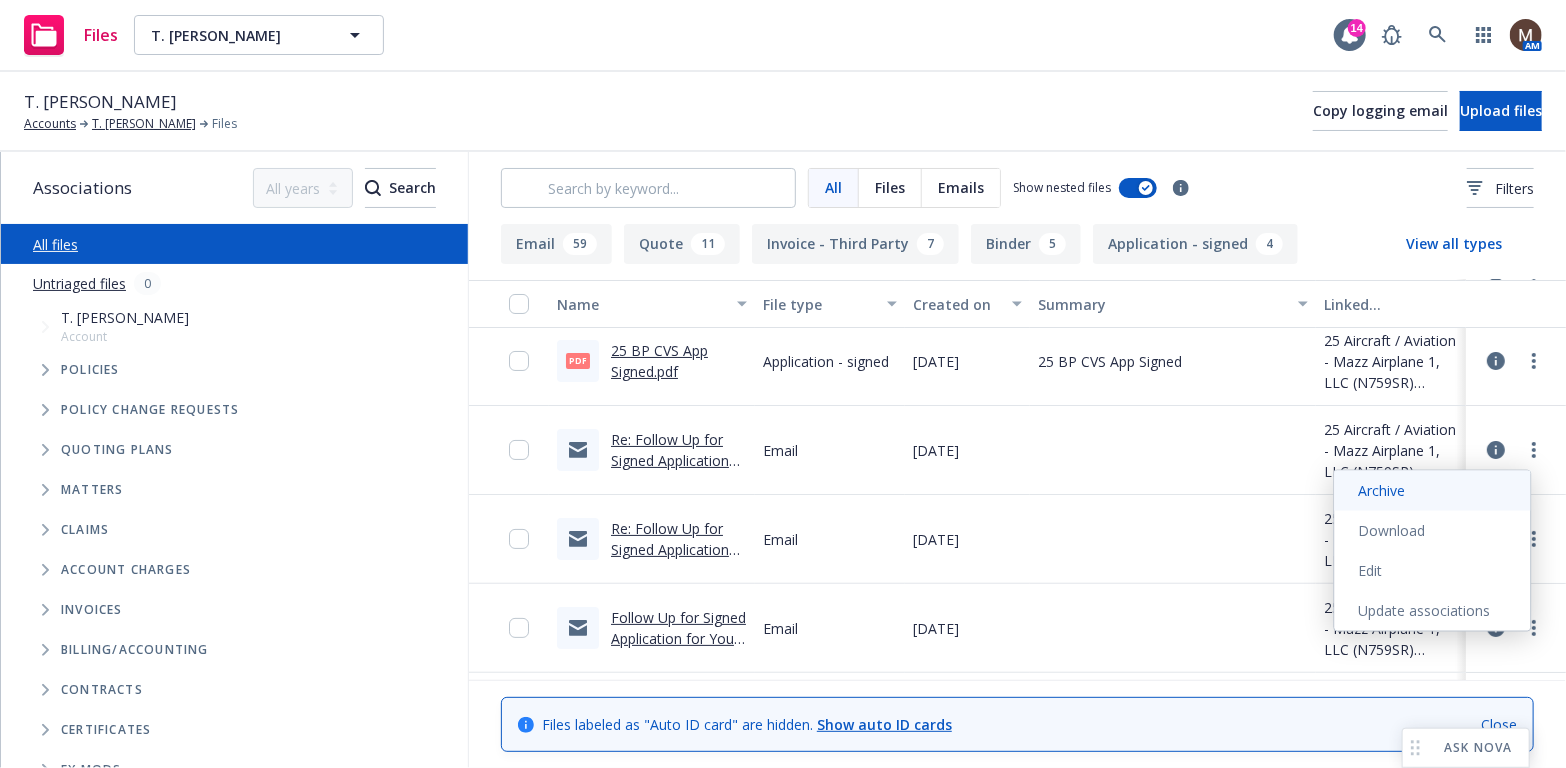 click on "Archive" at bounding box center [1433, 491] 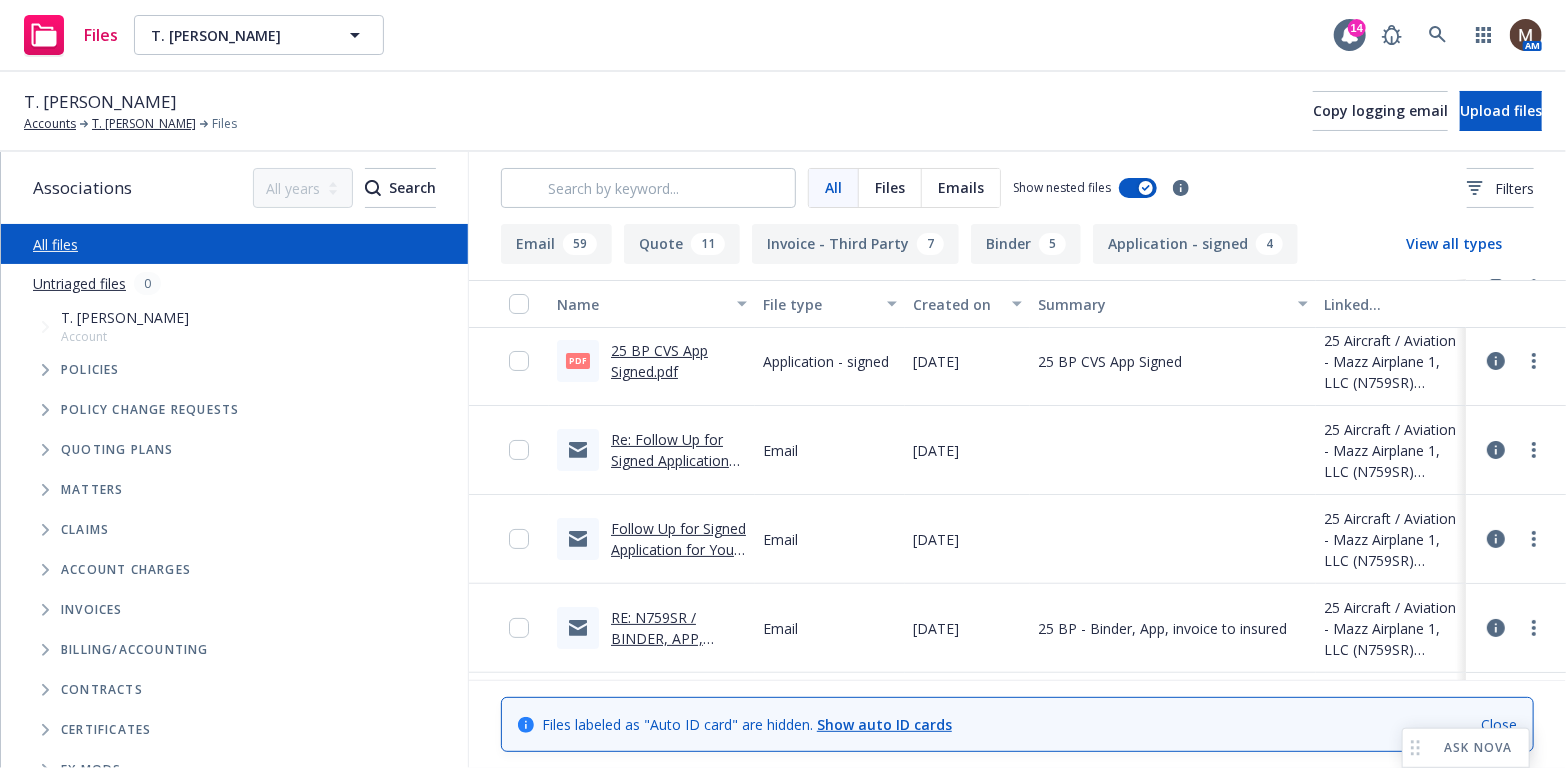 click on "Re: Follow Up for Signed Application for Your 2025 Aircraft Business and Pleasure Policy" at bounding box center (674, 481) 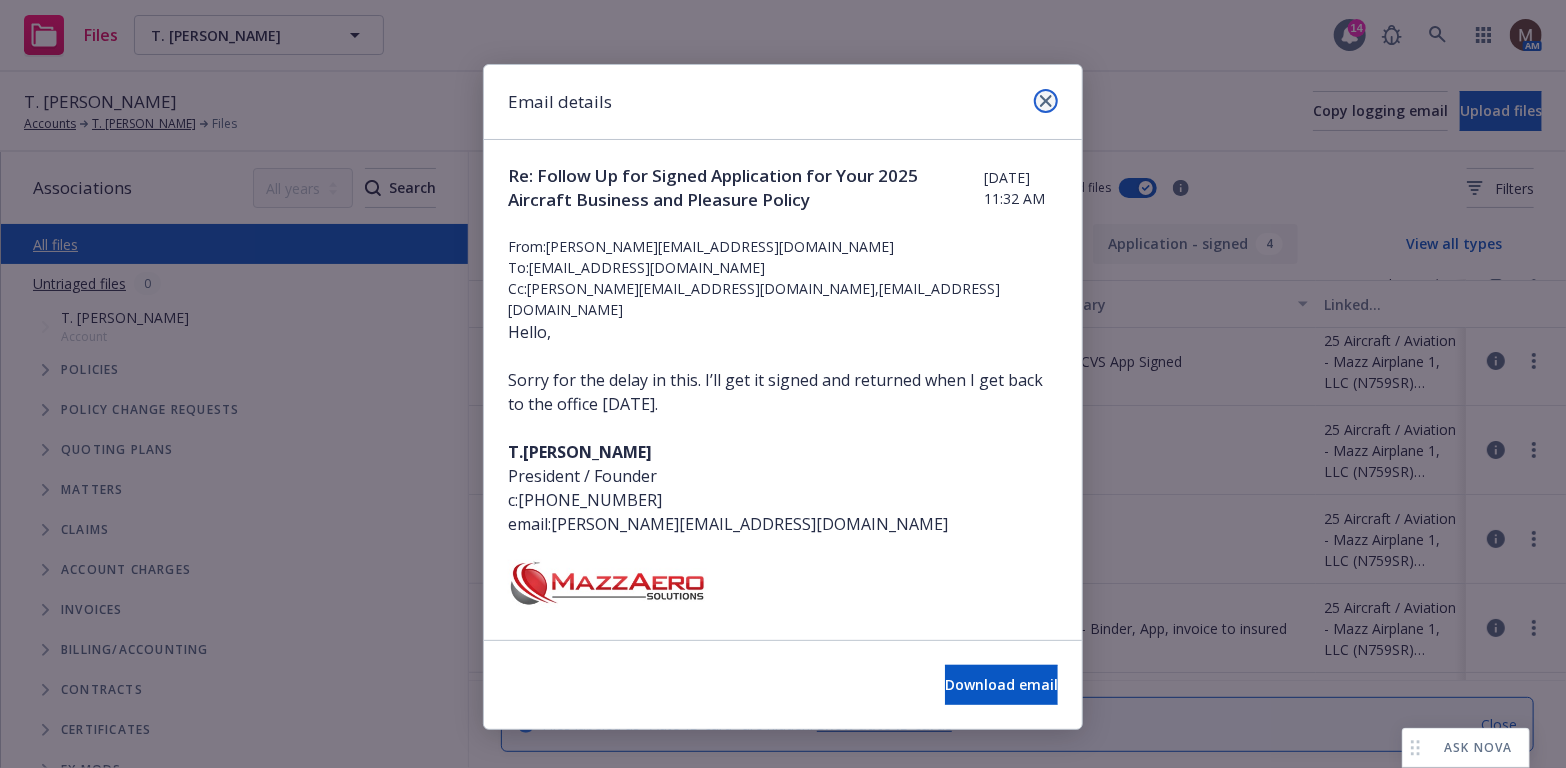 click 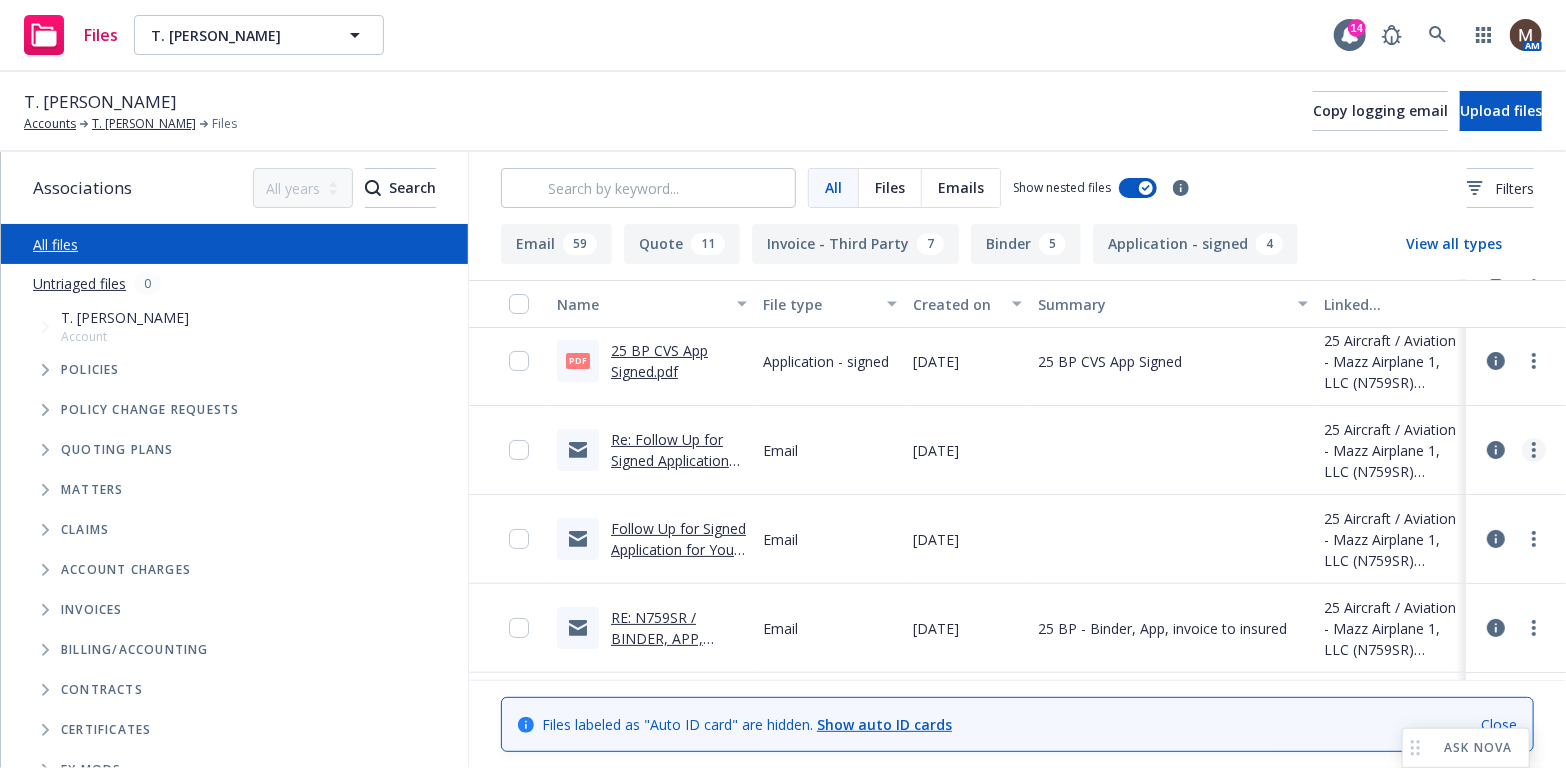 click 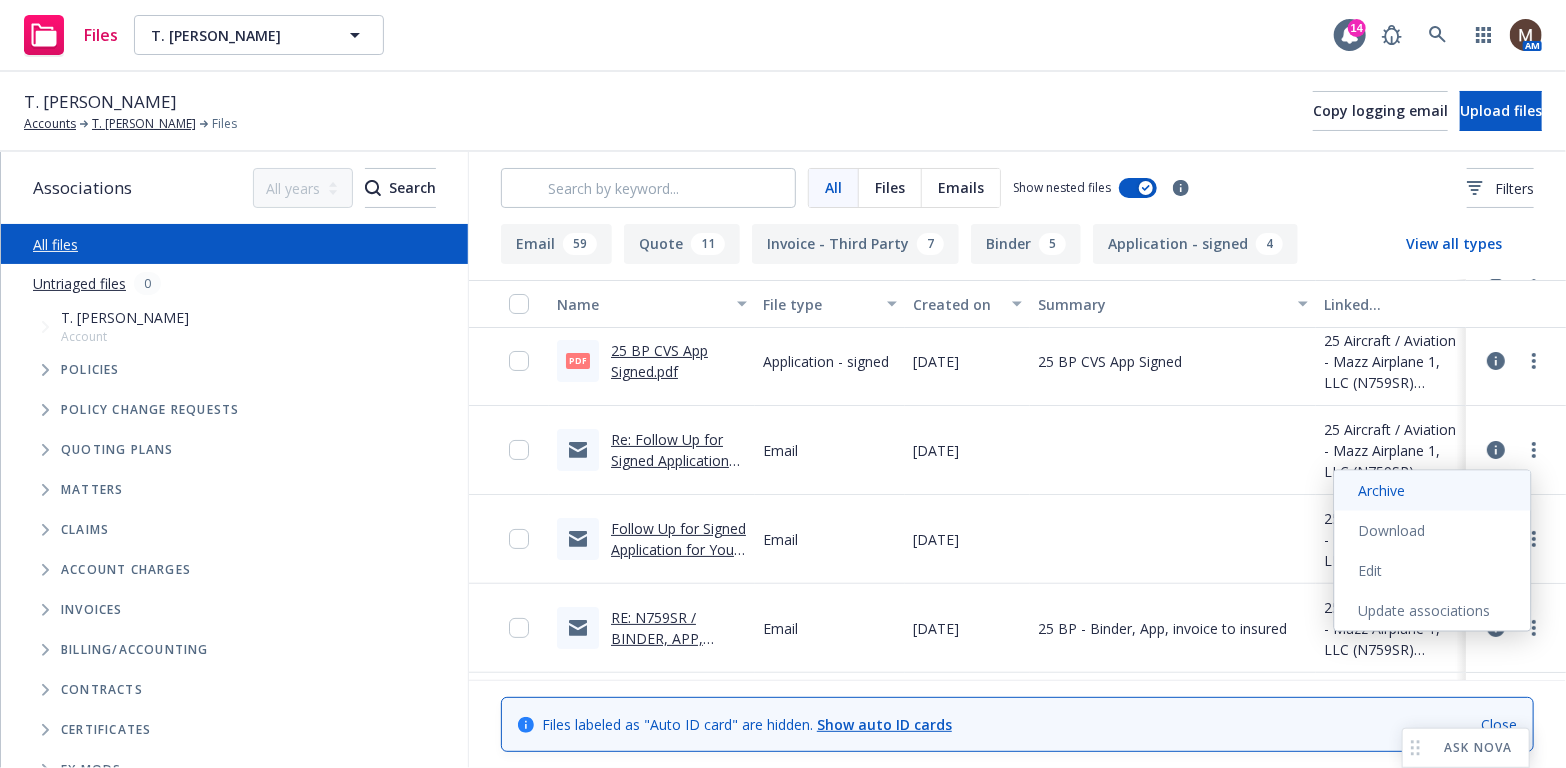 click on "Archive" at bounding box center (1433, 491) 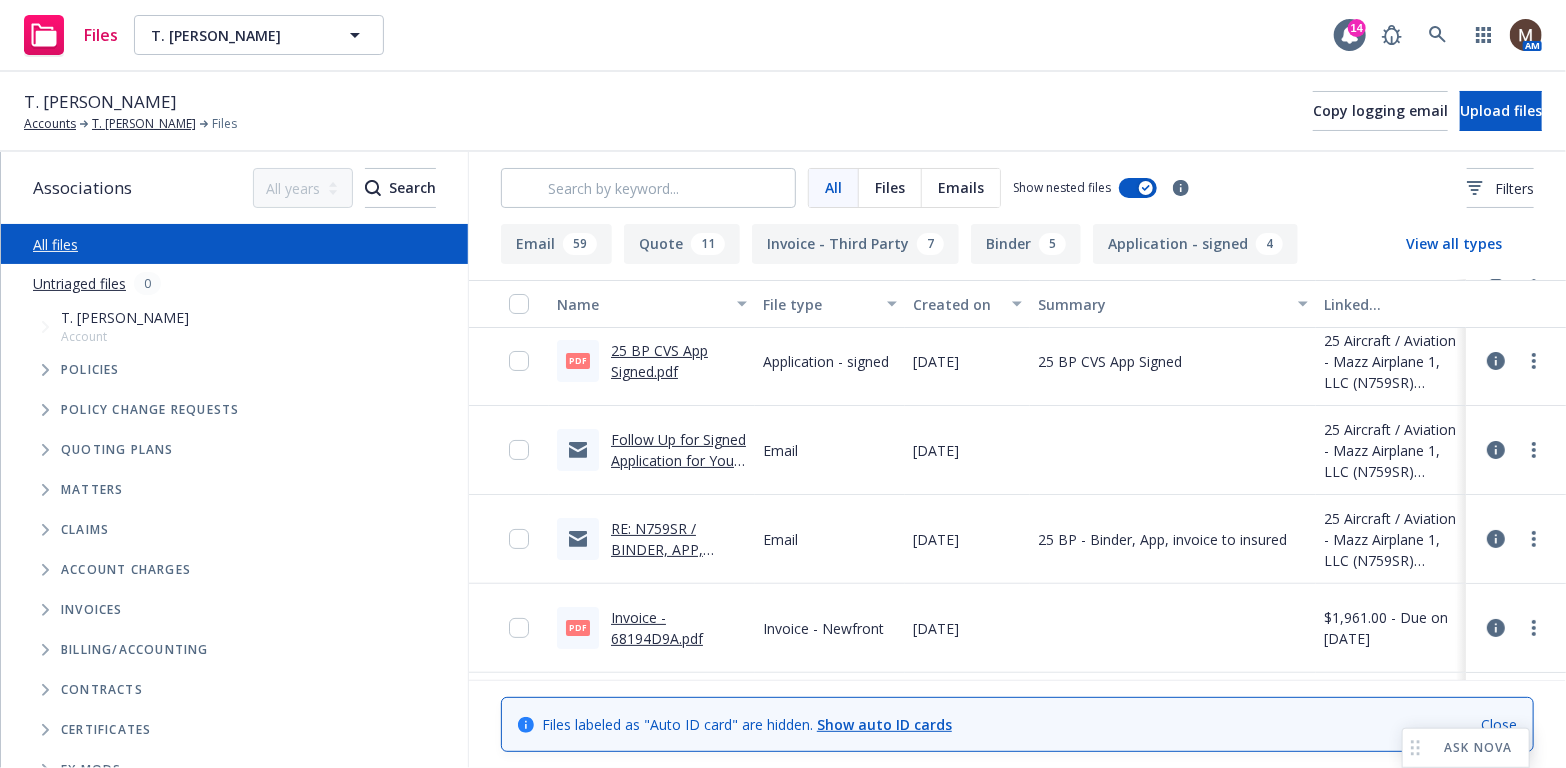 click on "Follow Up for Signed Application for Your 2025 Aircraft Business and Pleasure Policy" at bounding box center (678, 481) 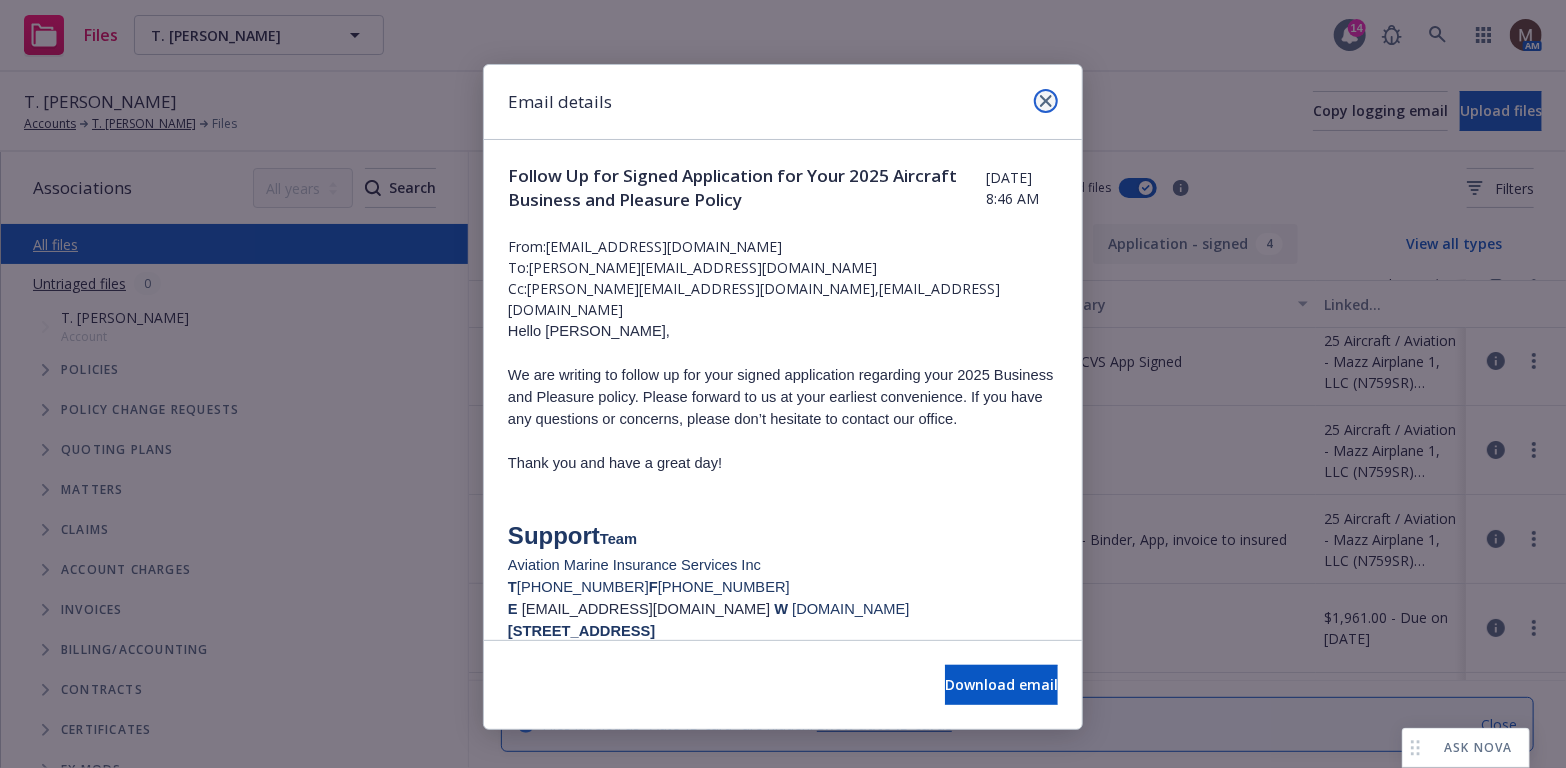 click 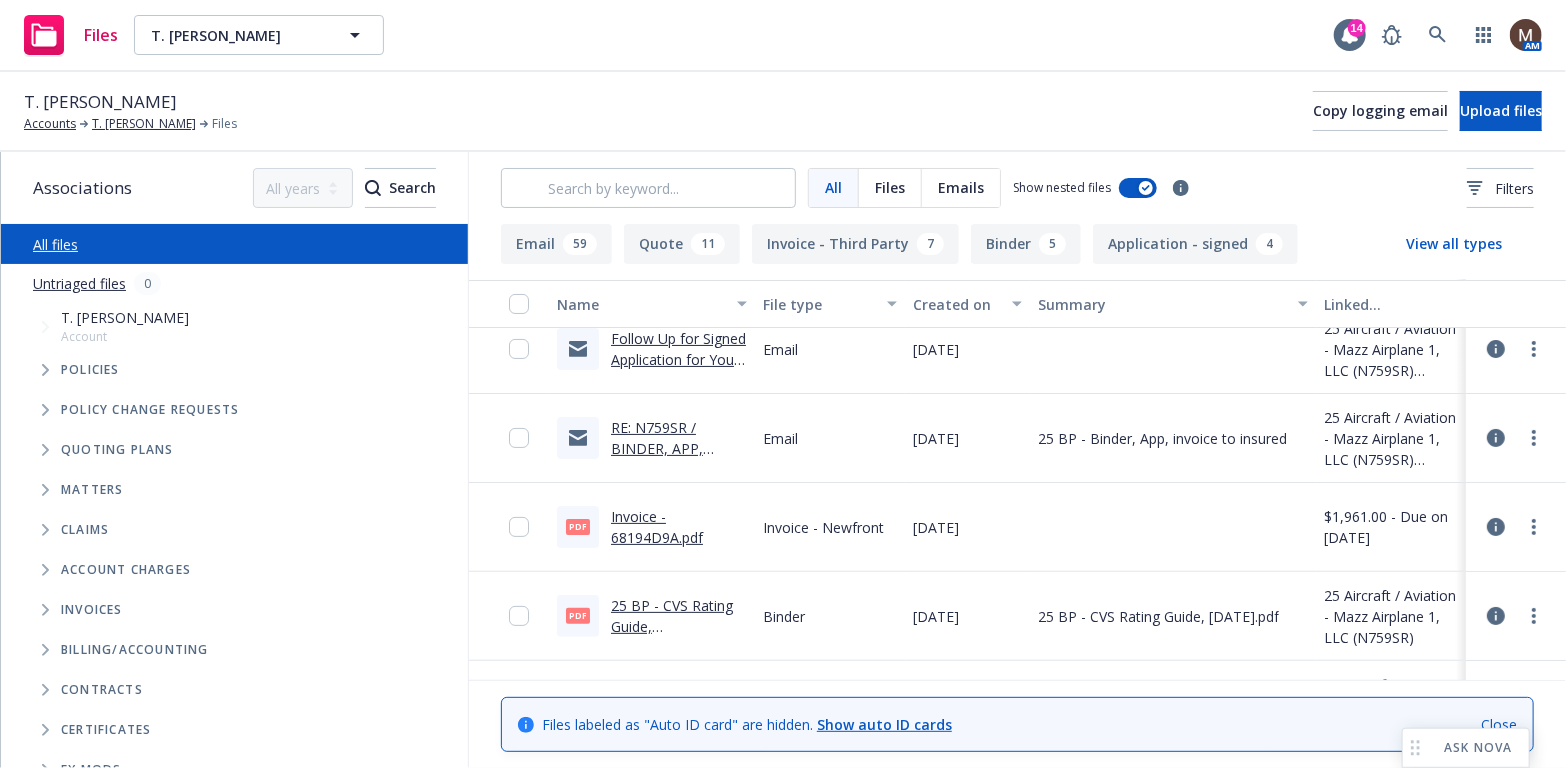 scroll, scrollTop: 0, scrollLeft: 0, axis: both 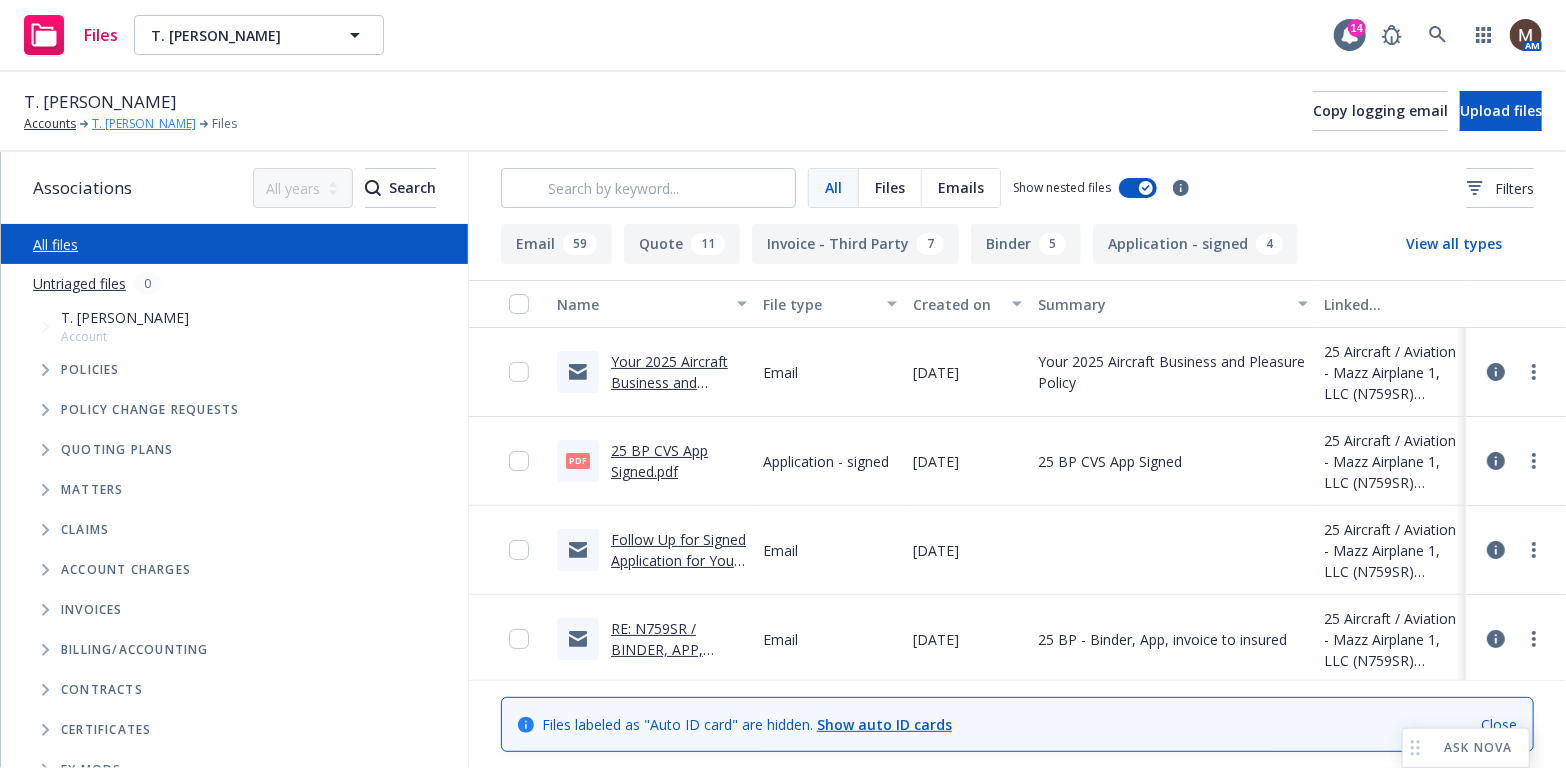 click on "T. Shane Maas" at bounding box center [144, 124] 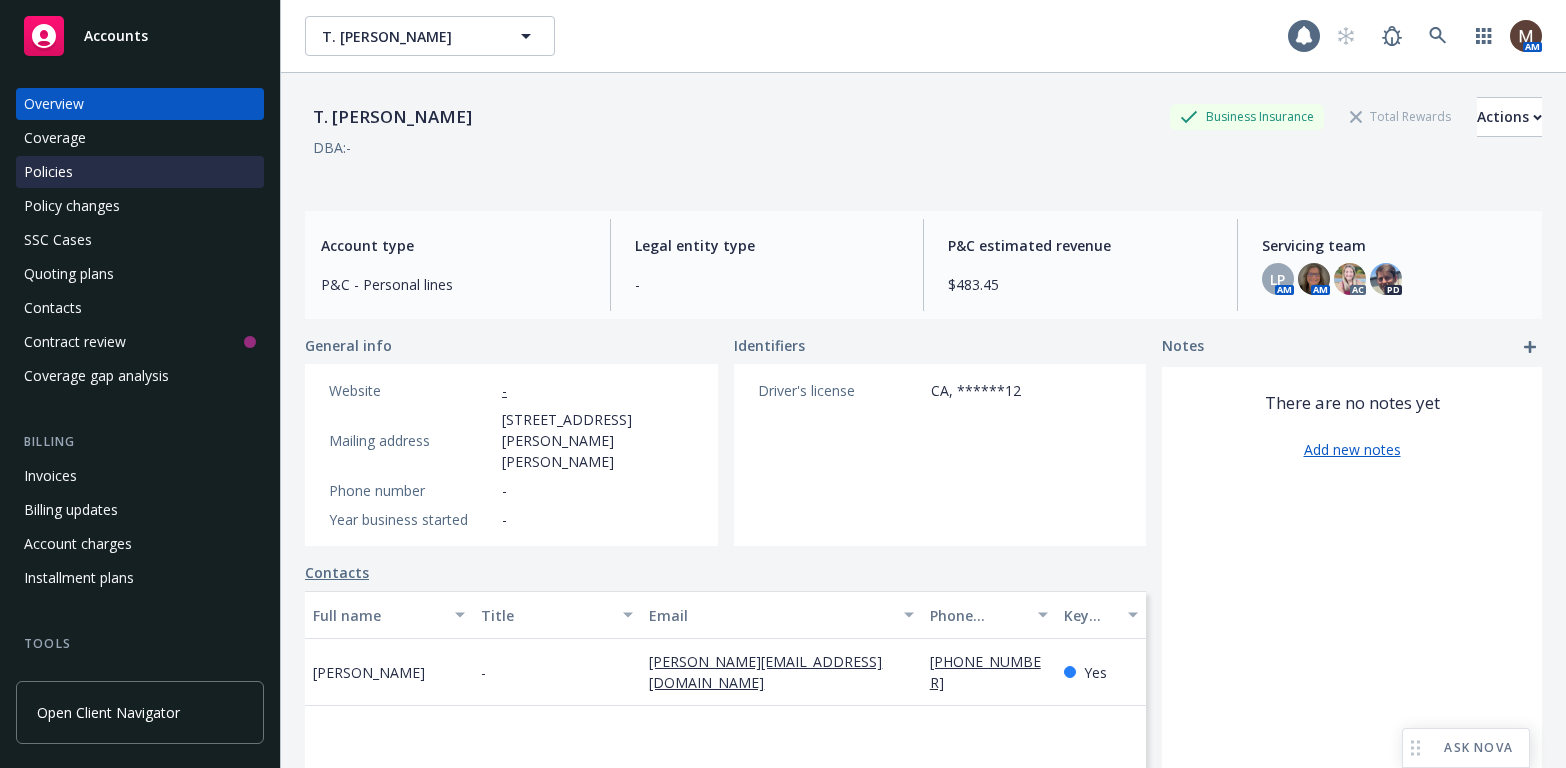 scroll, scrollTop: 0, scrollLeft: 0, axis: both 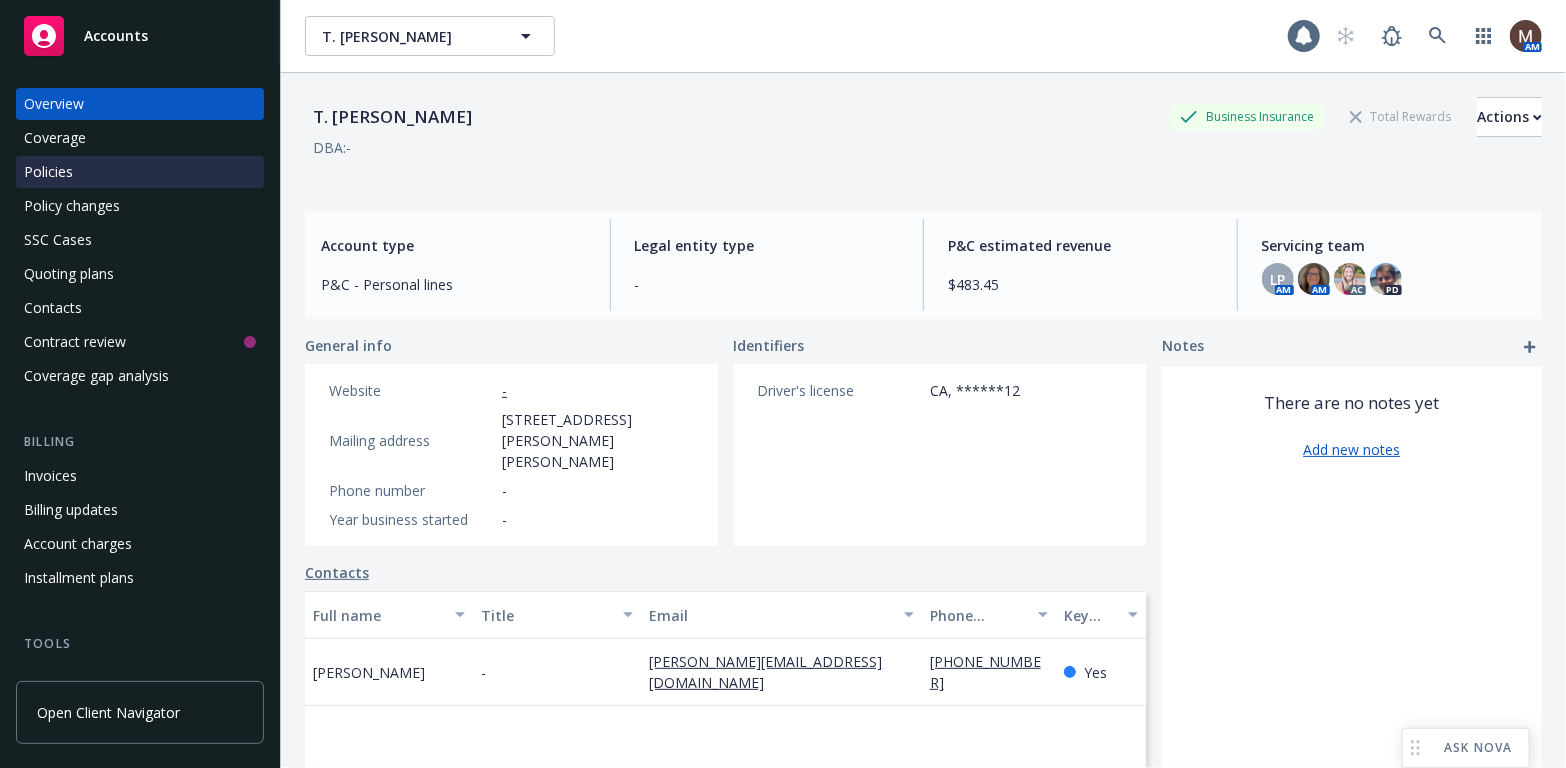 click on "Policies" at bounding box center (48, 172) 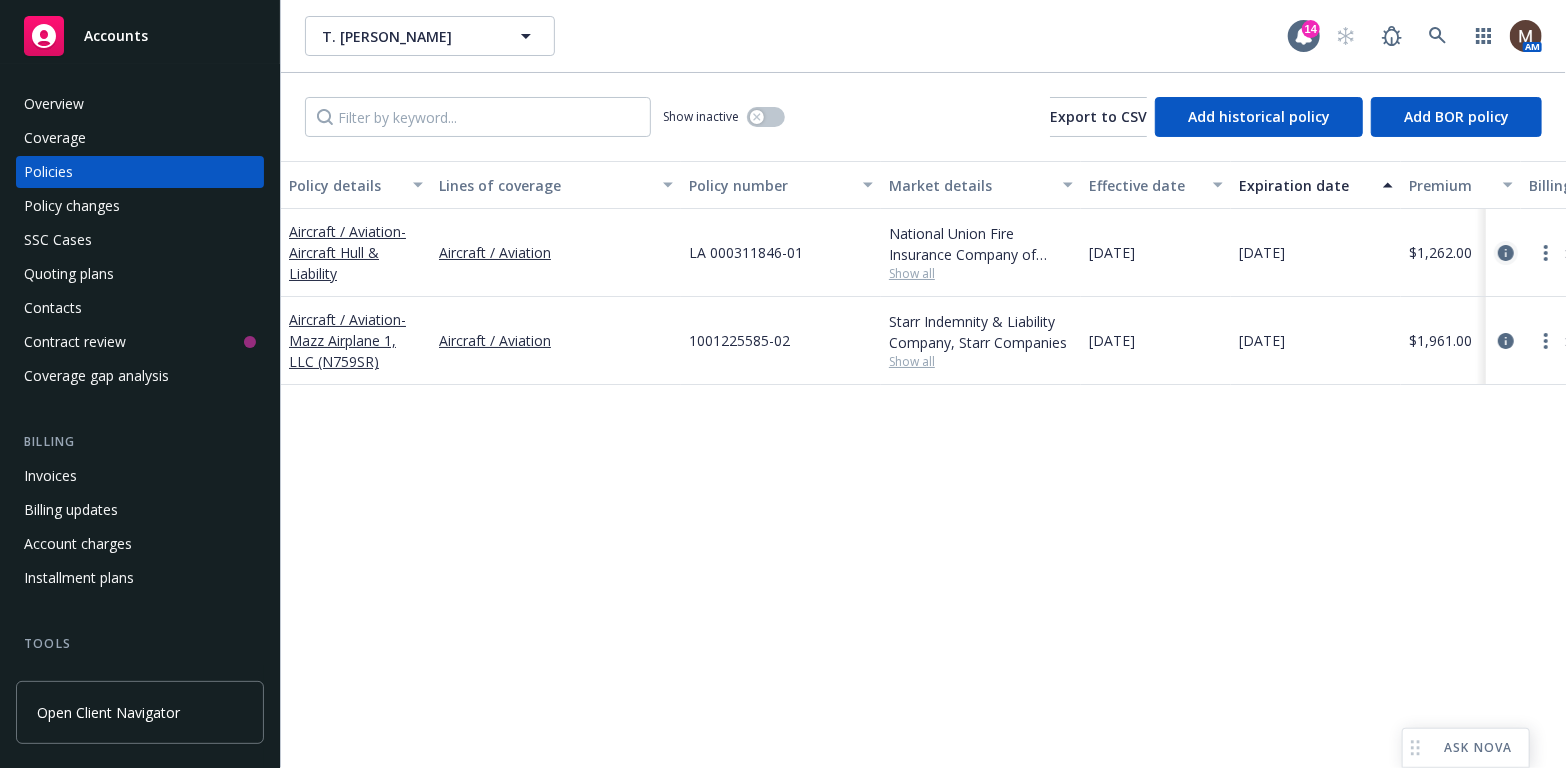 click 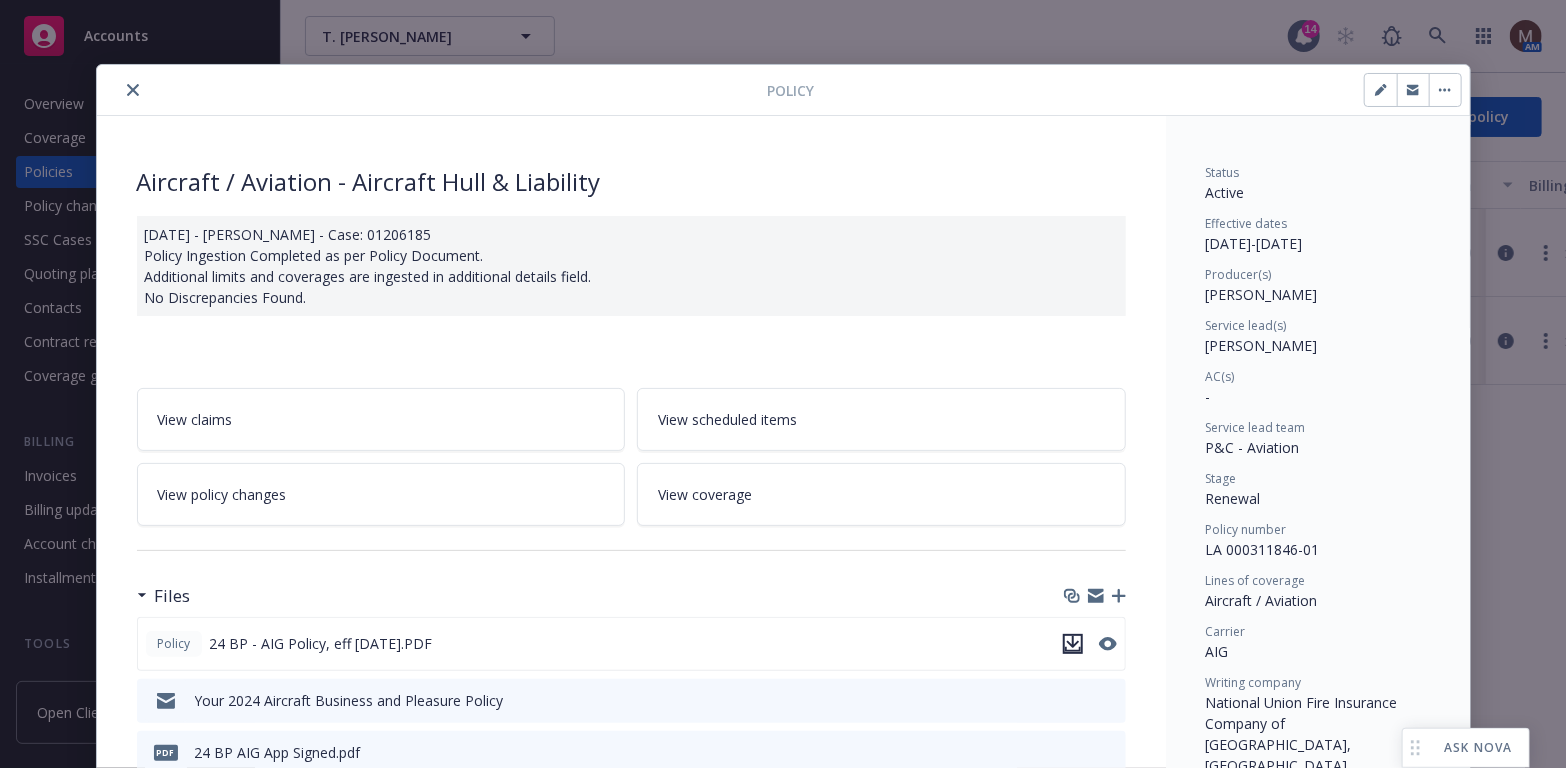 click 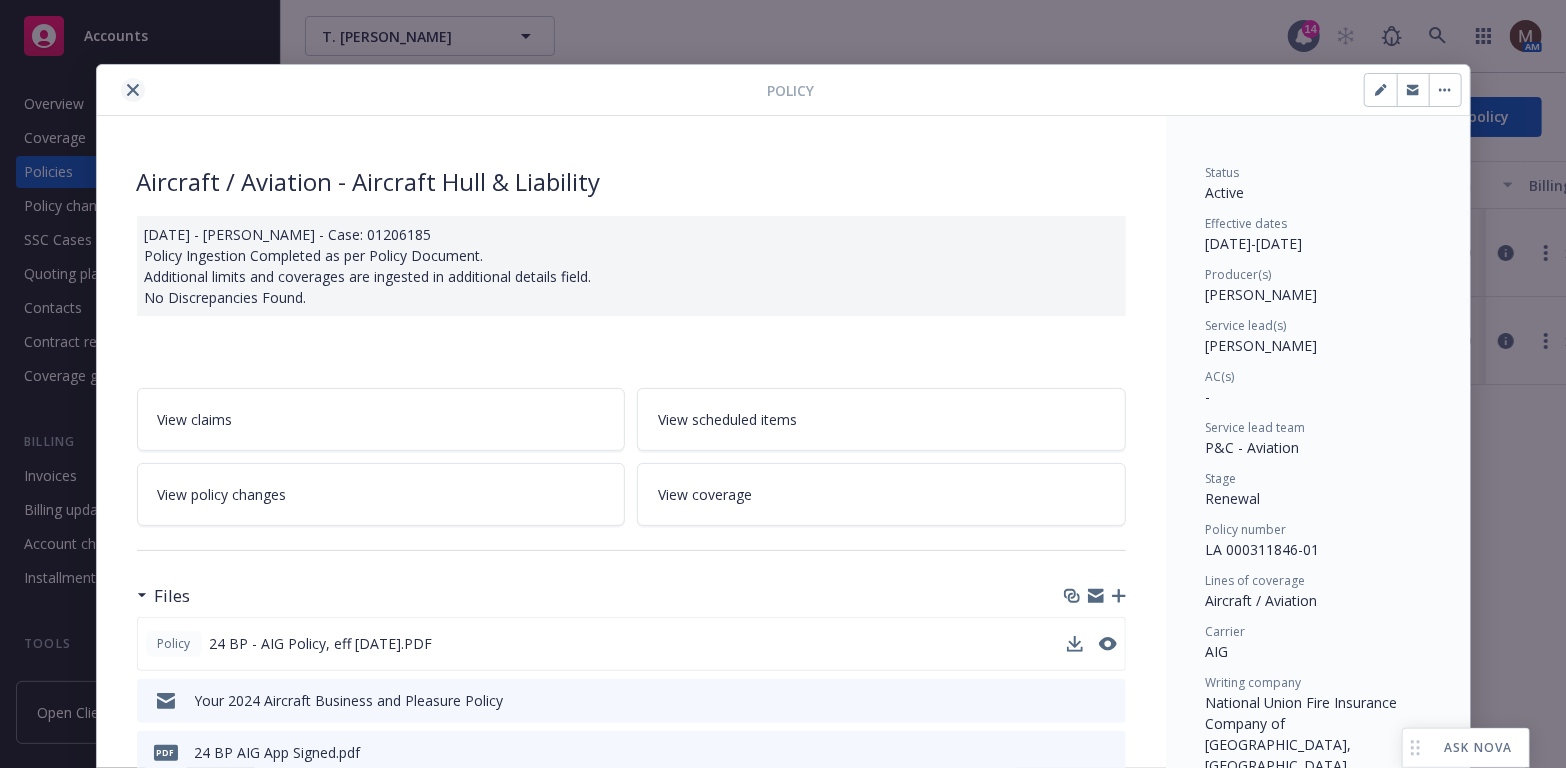 click at bounding box center [133, 90] 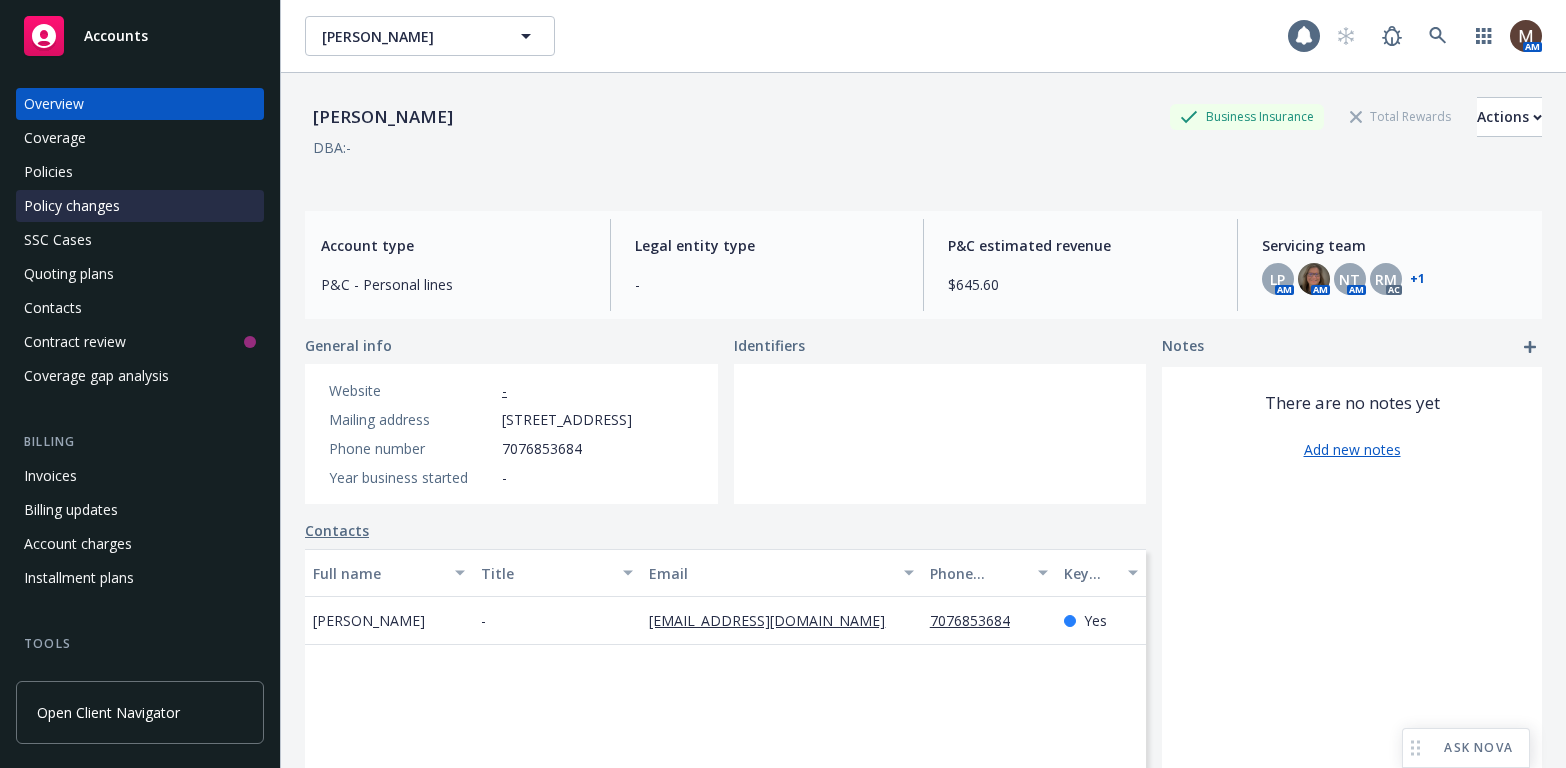 scroll, scrollTop: 0, scrollLeft: 0, axis: both 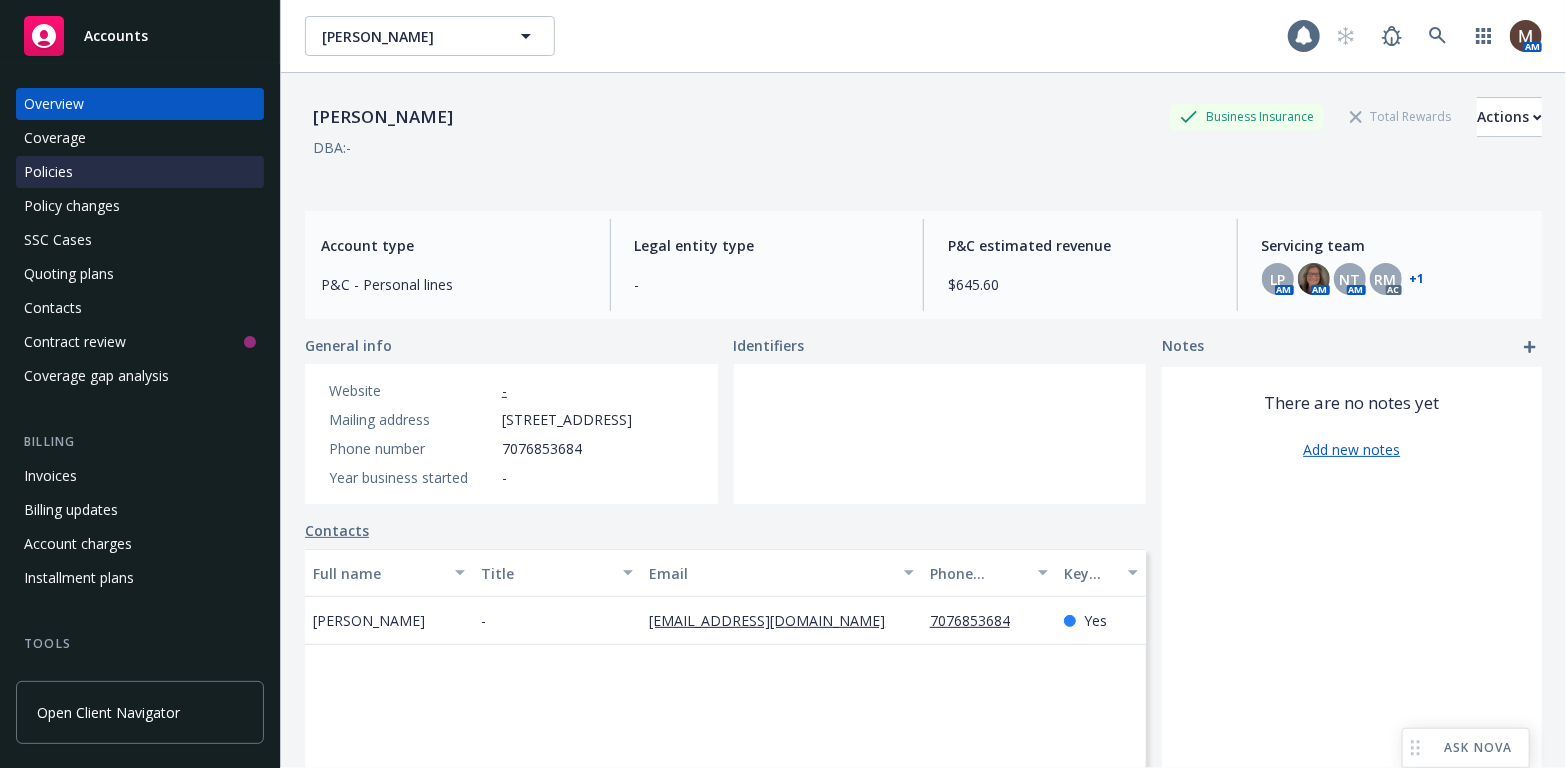 click on "Policies" at bounding box center (48, 172) 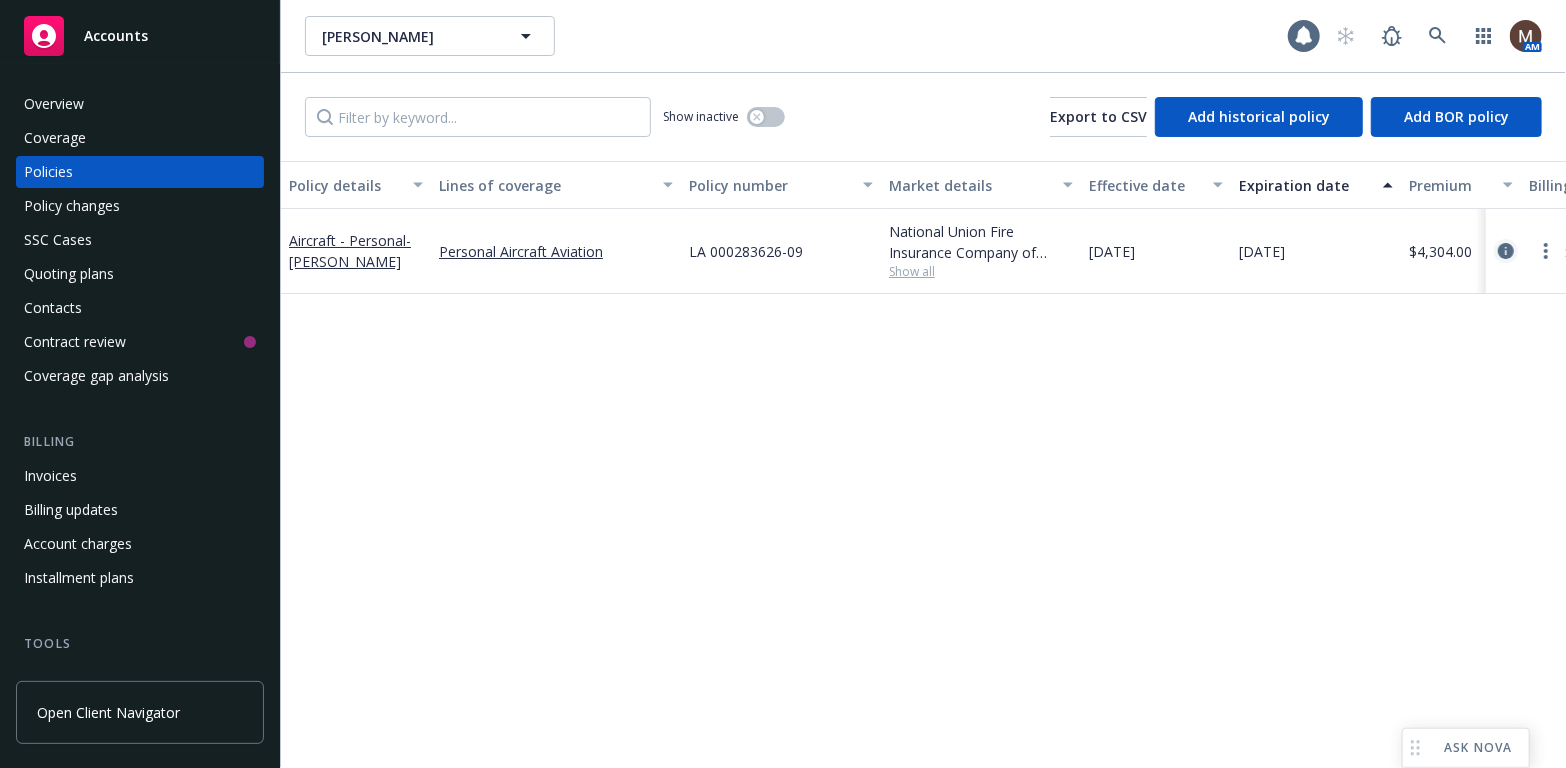 click 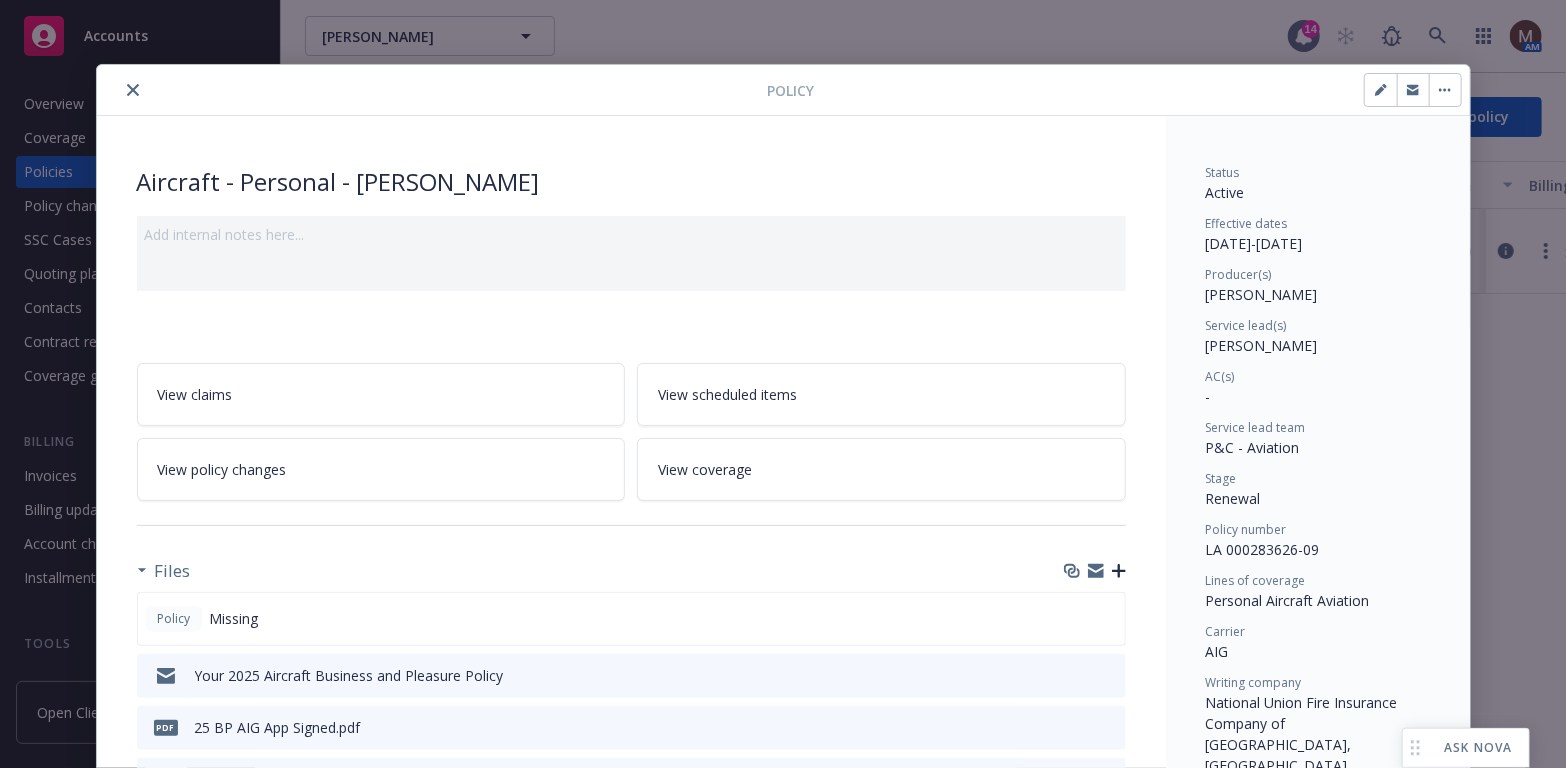 click 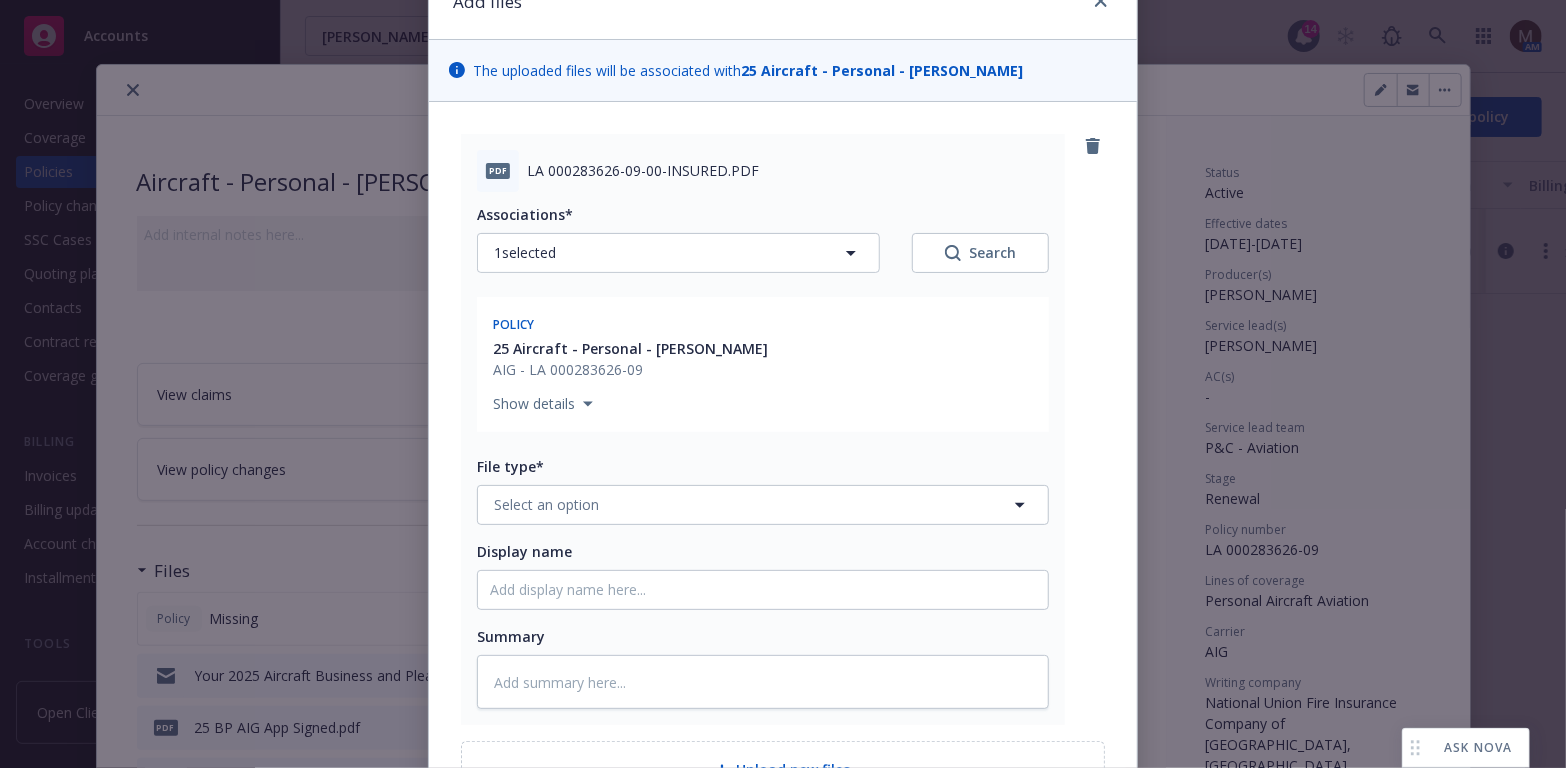 scroll, scrollTop: 200, scrollLeft: 0, axis: vertical 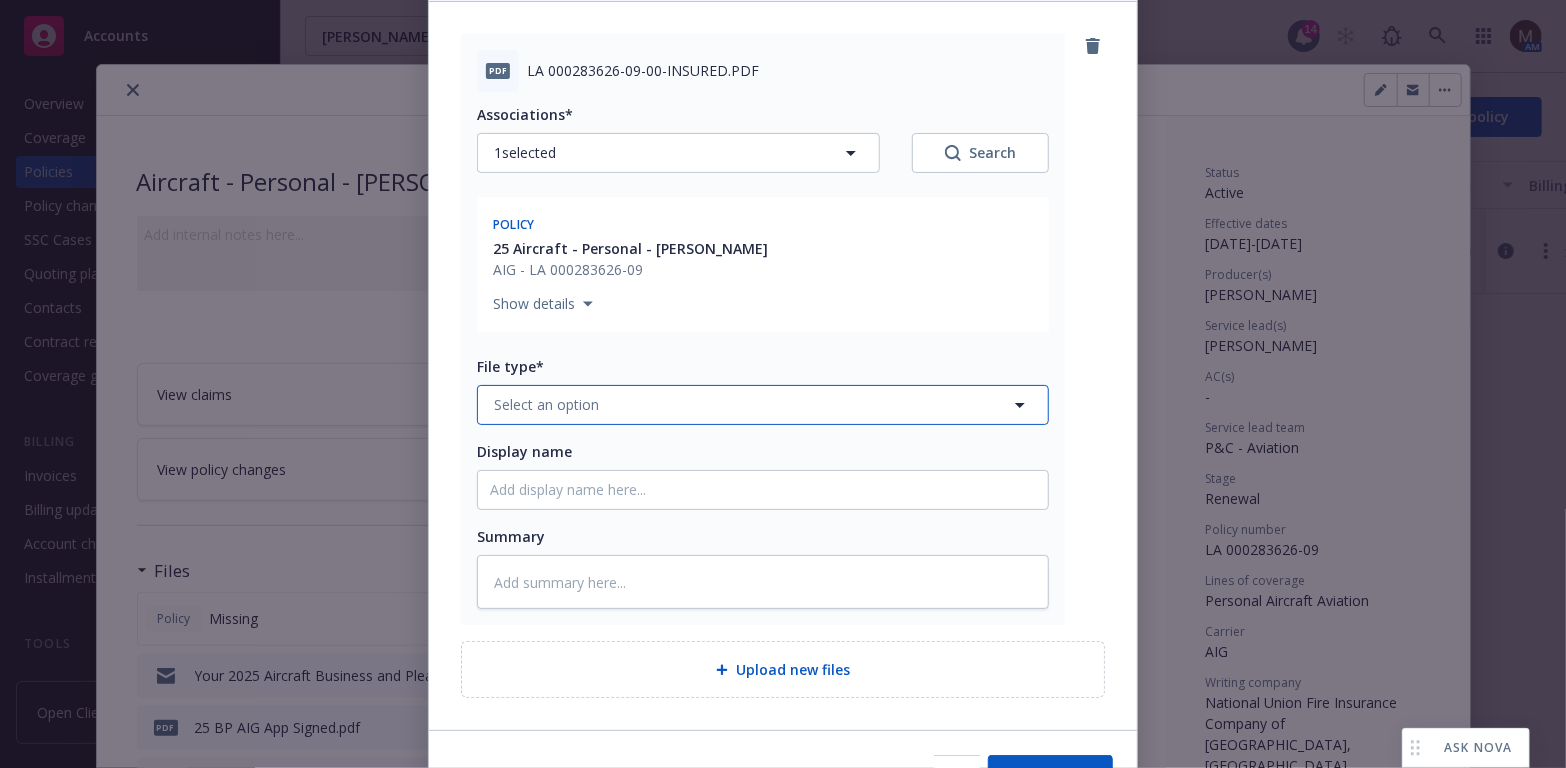 click 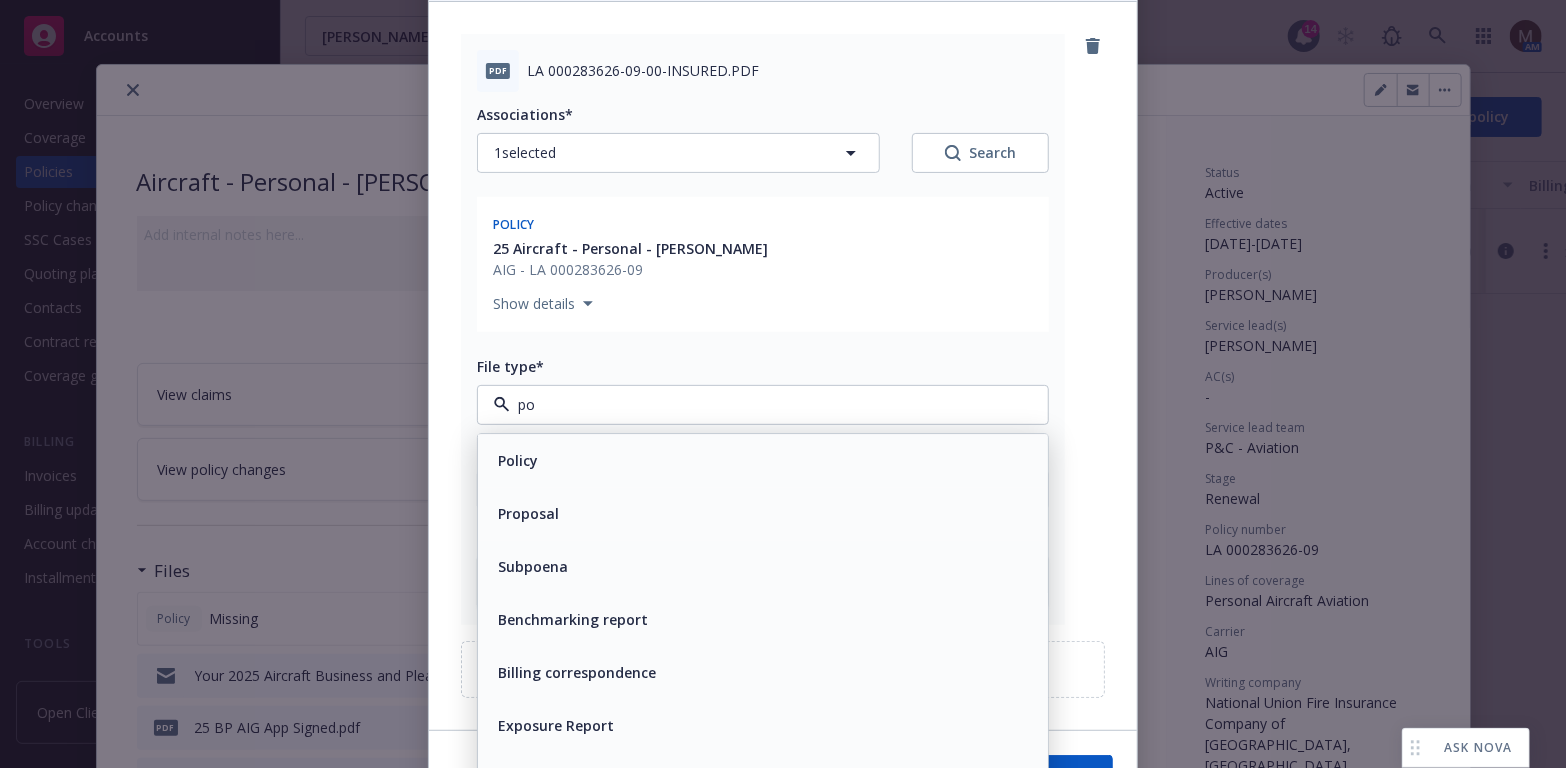 type on "pol" 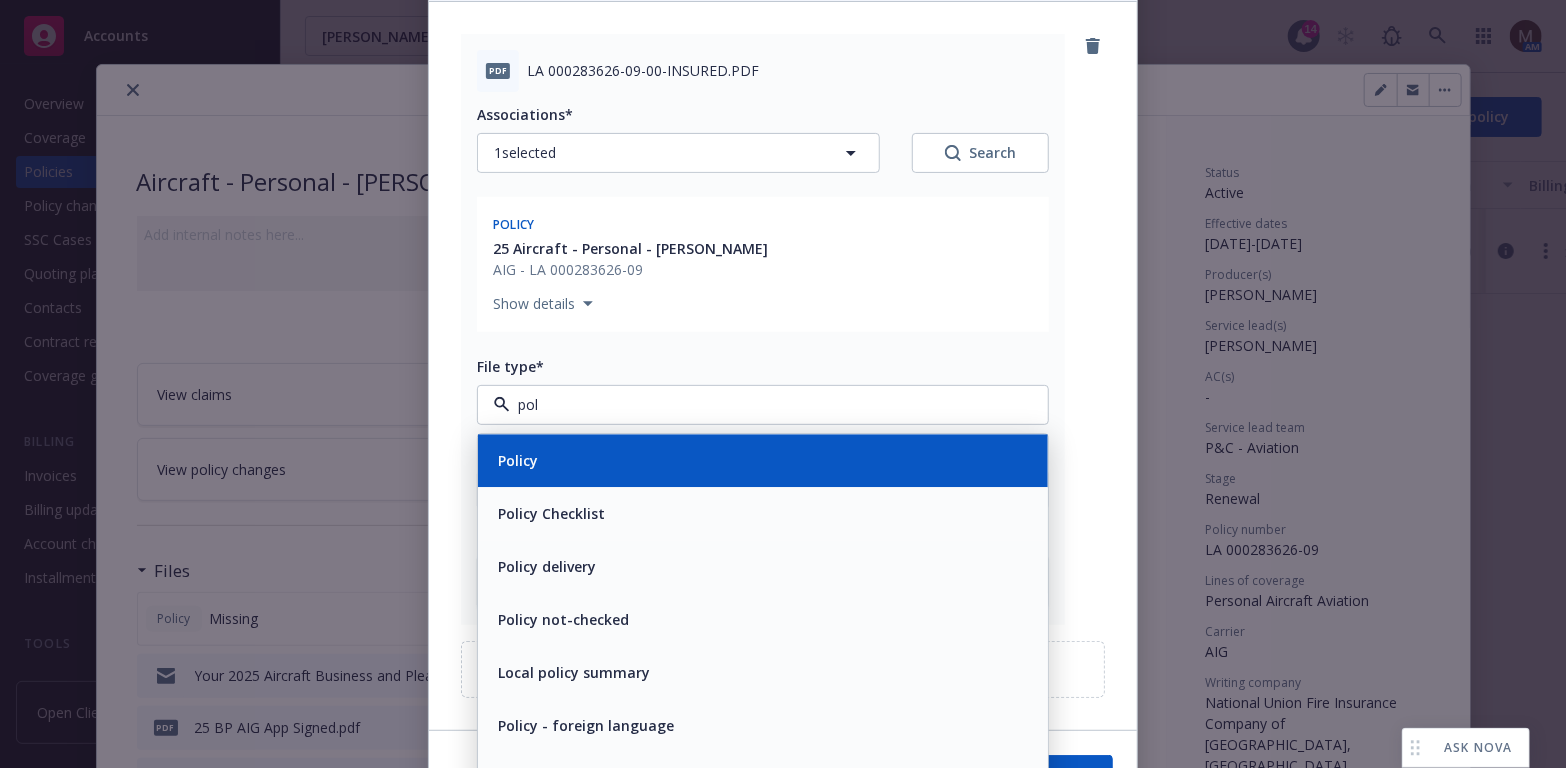 click on "Policy" at bounding box center (763, 460) 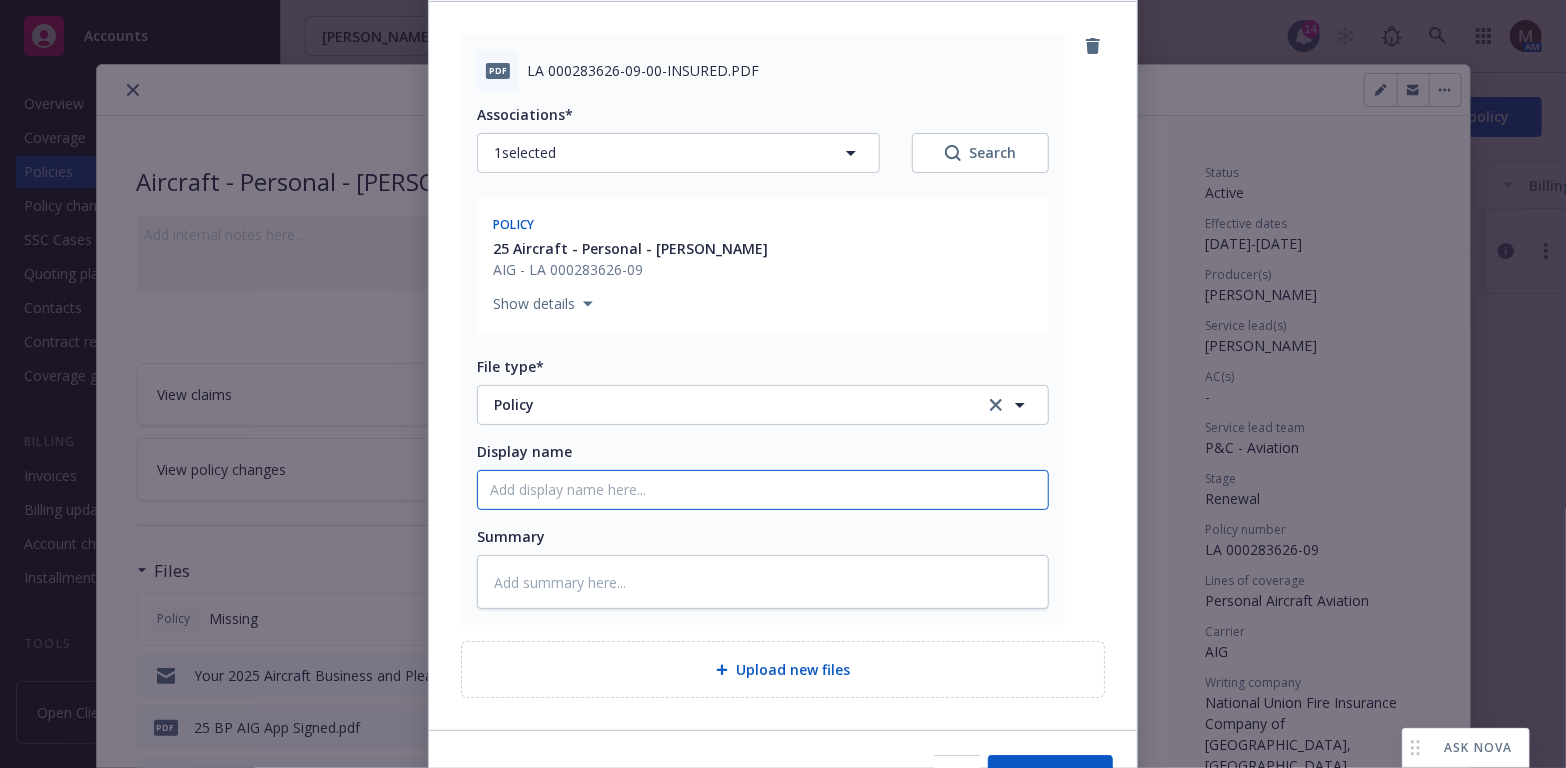 click on "Display name" at bounding box center (763, 490) 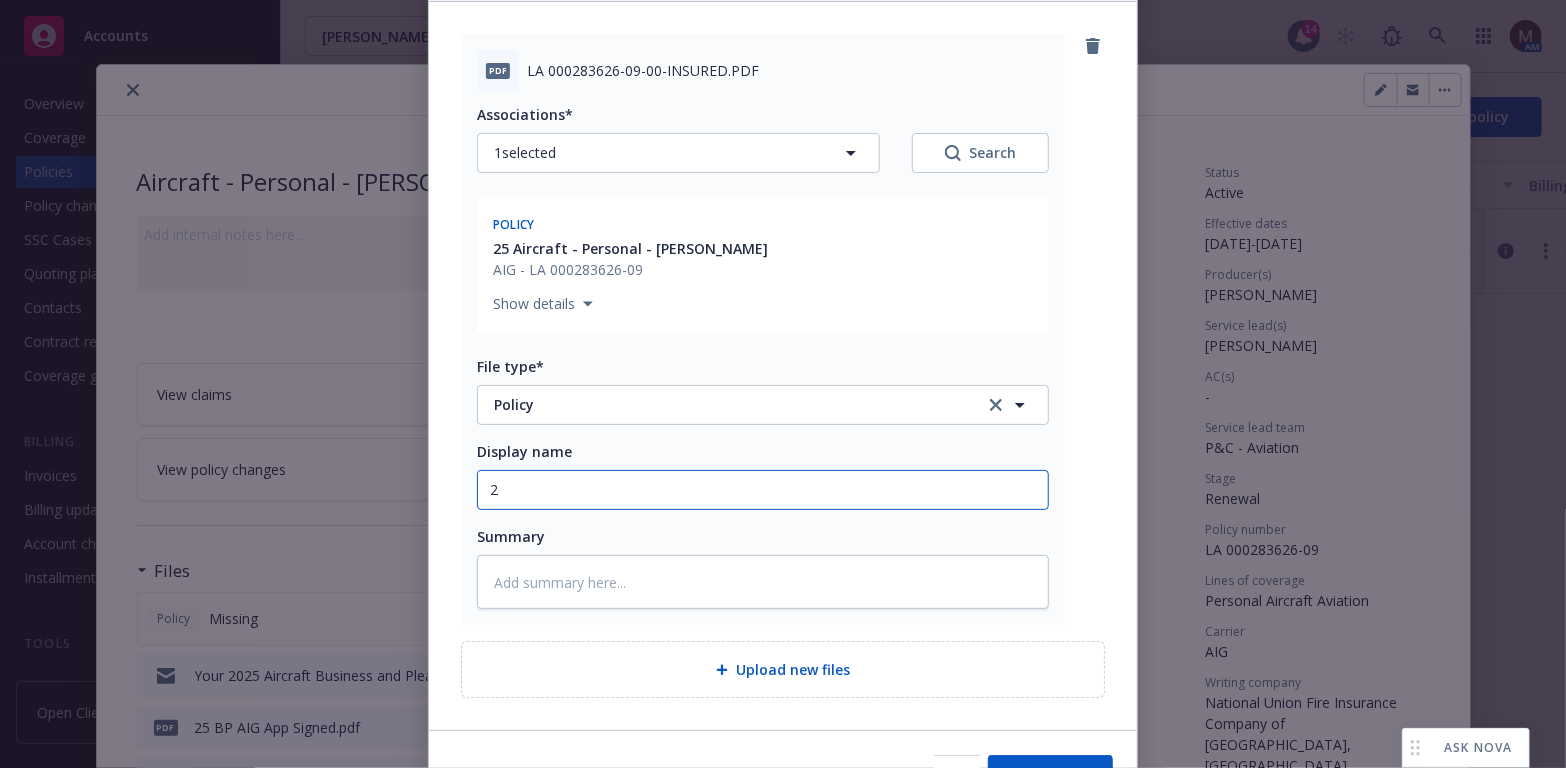 type on "x" 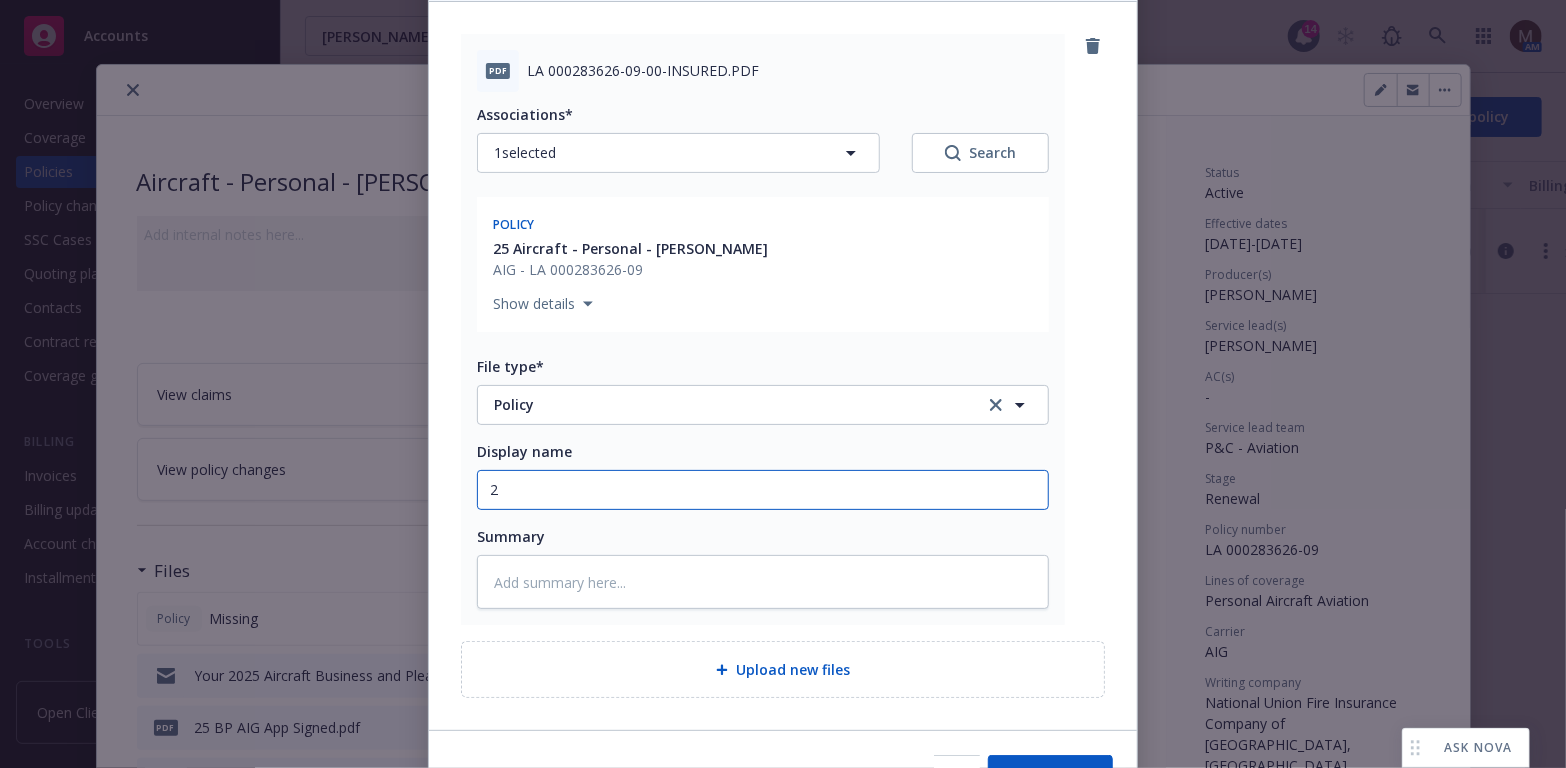 type on "25" 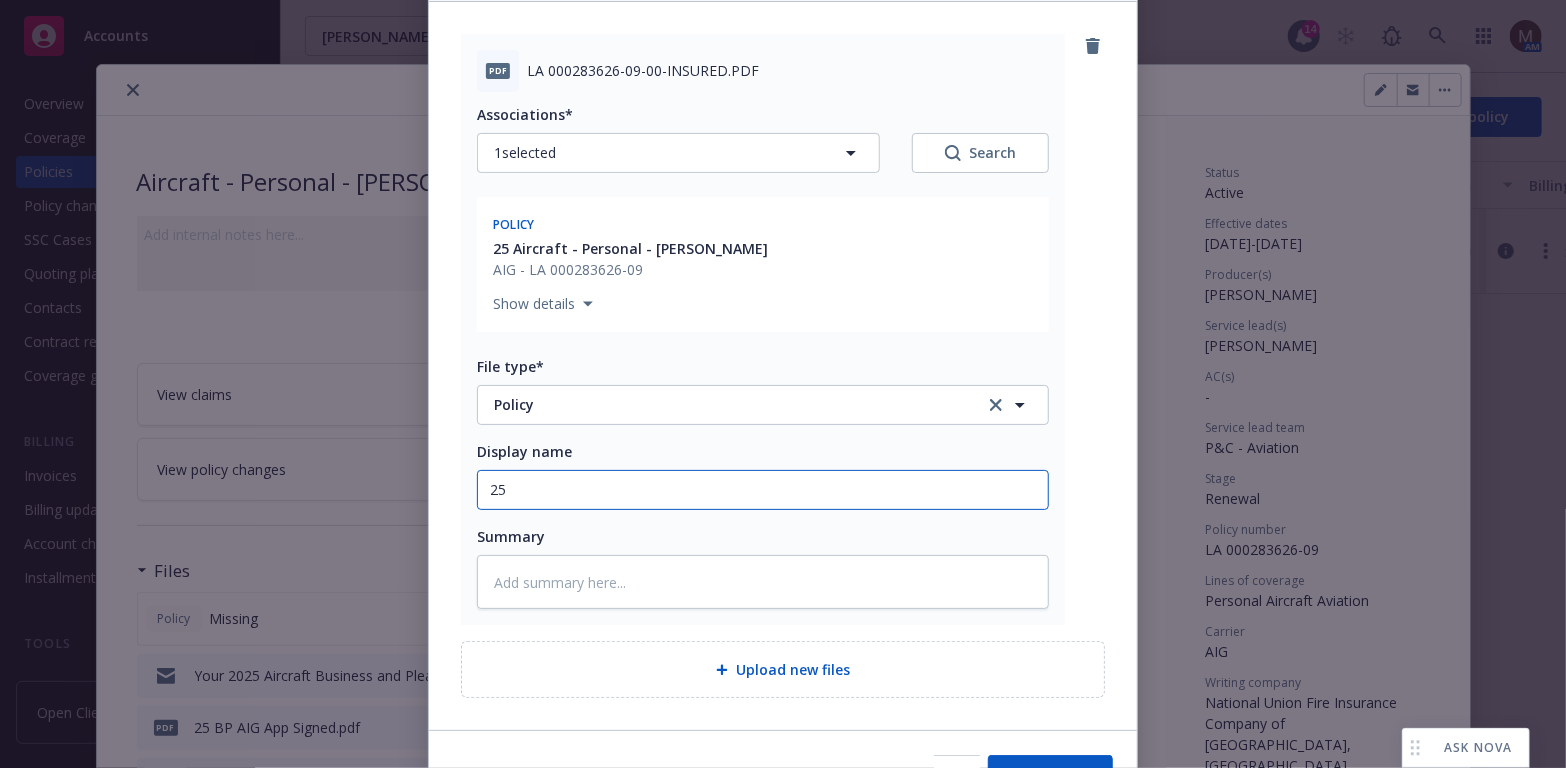 type on "x" 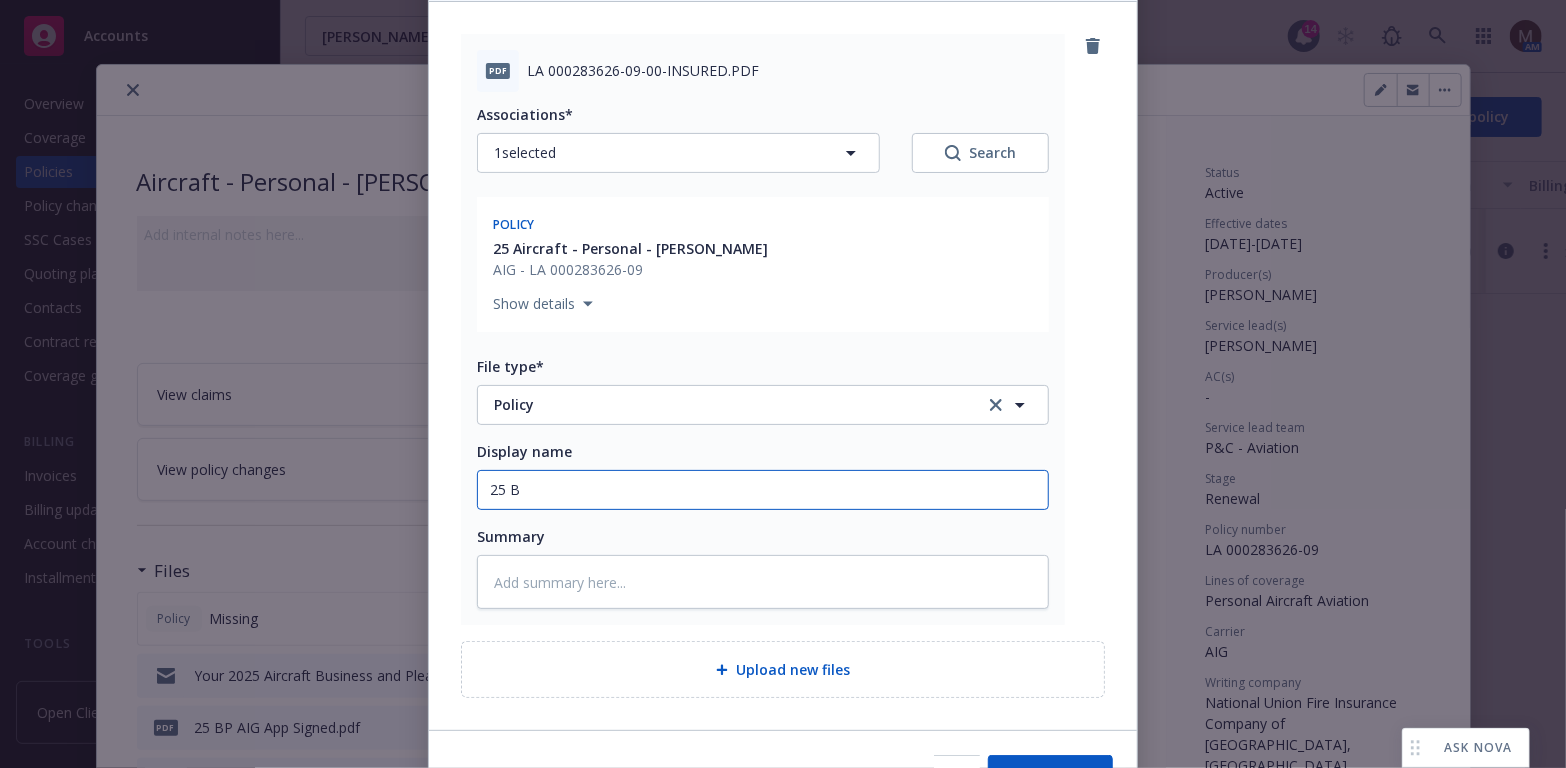 type on "x" 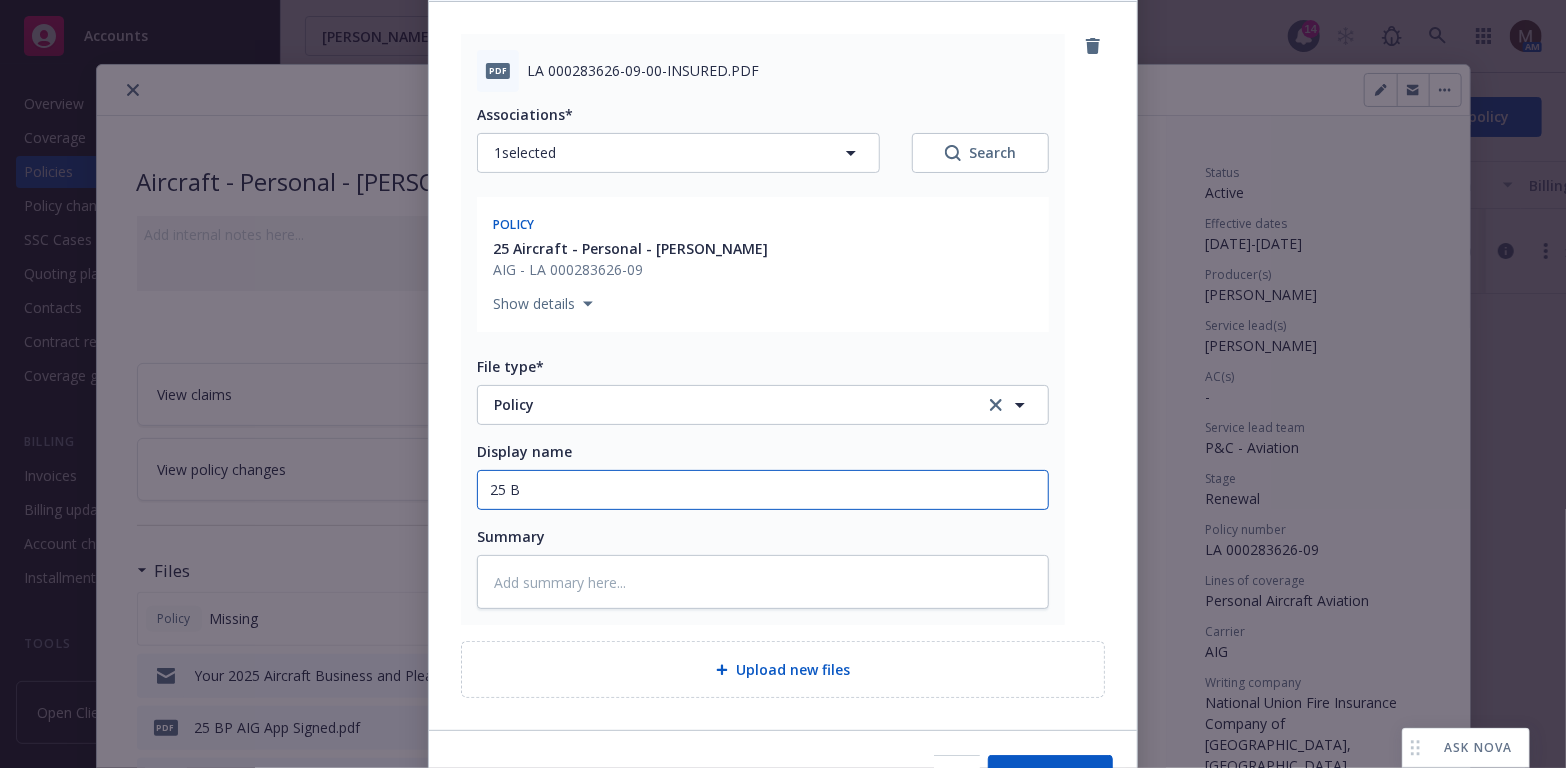 type on "25 BP" 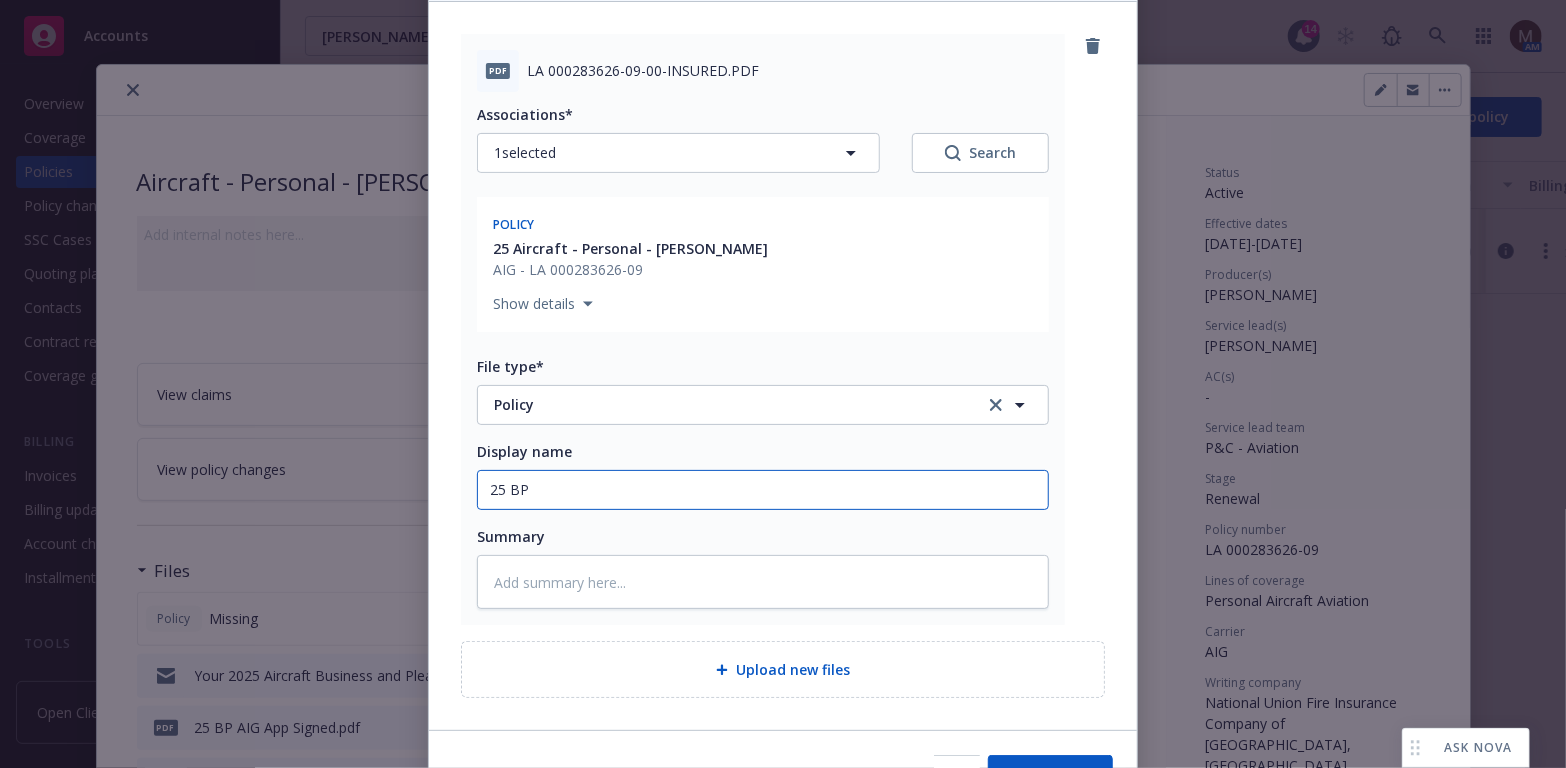 type on "x" 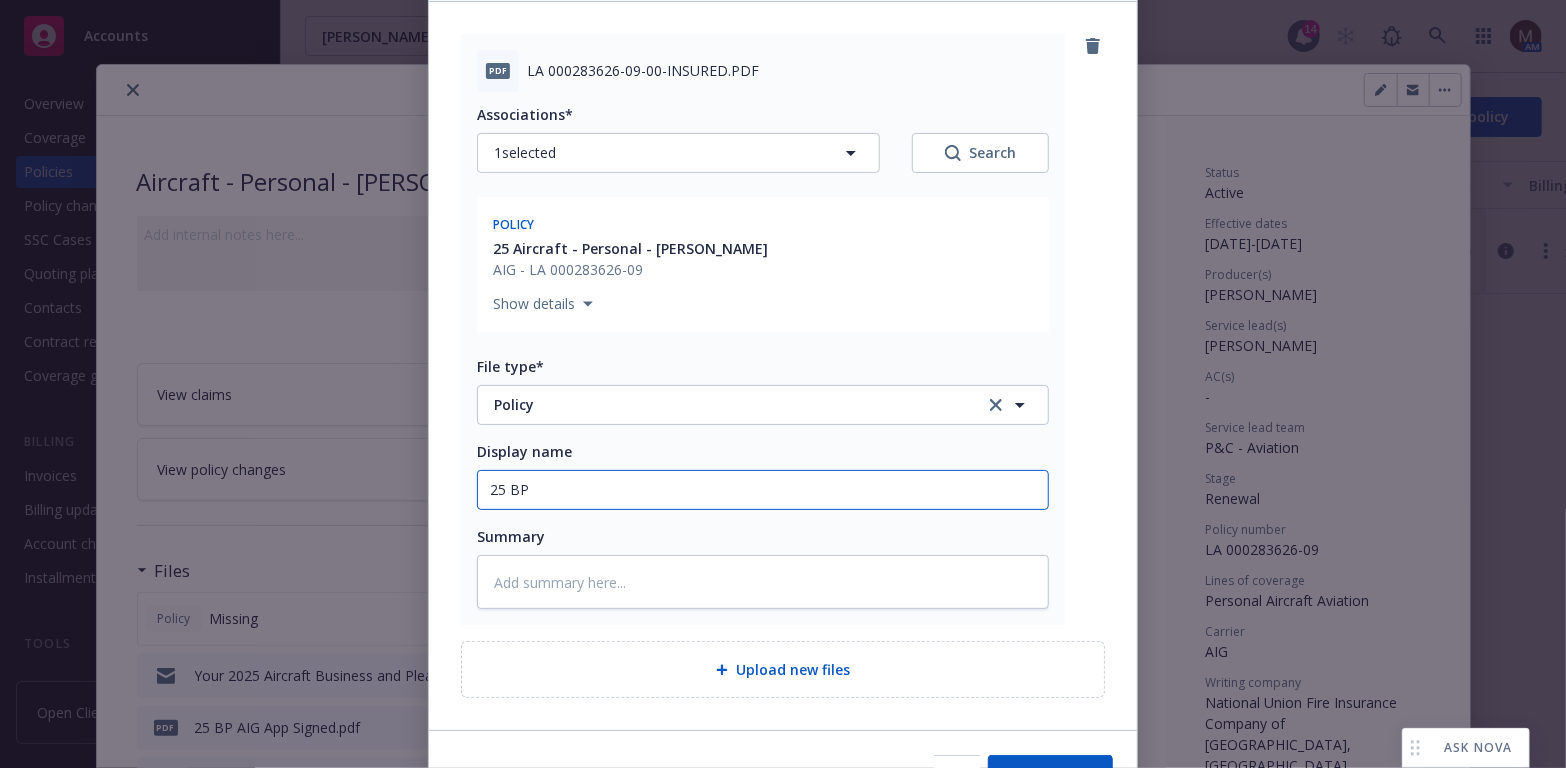 type on "25 BP" 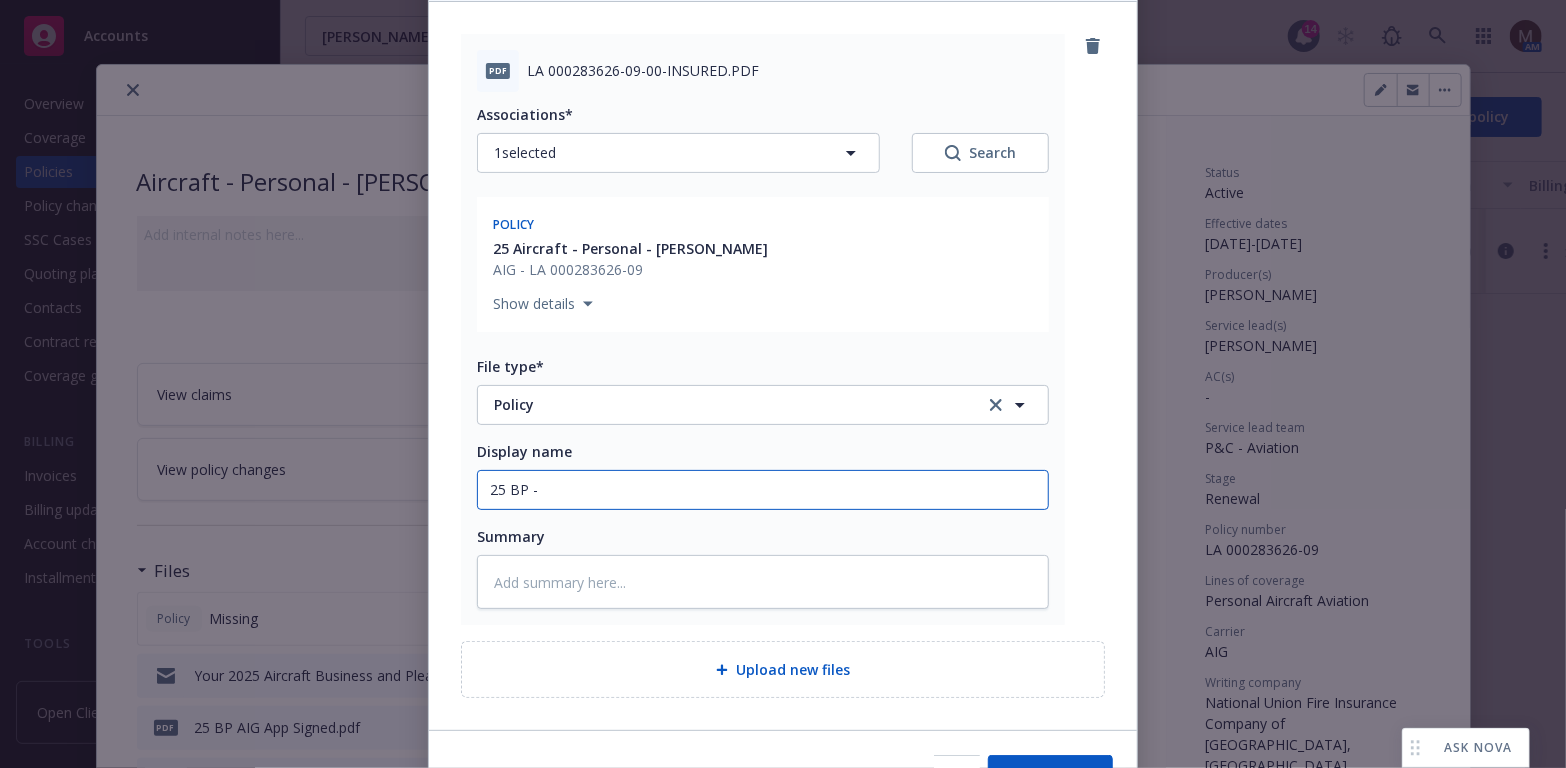 type on "x" 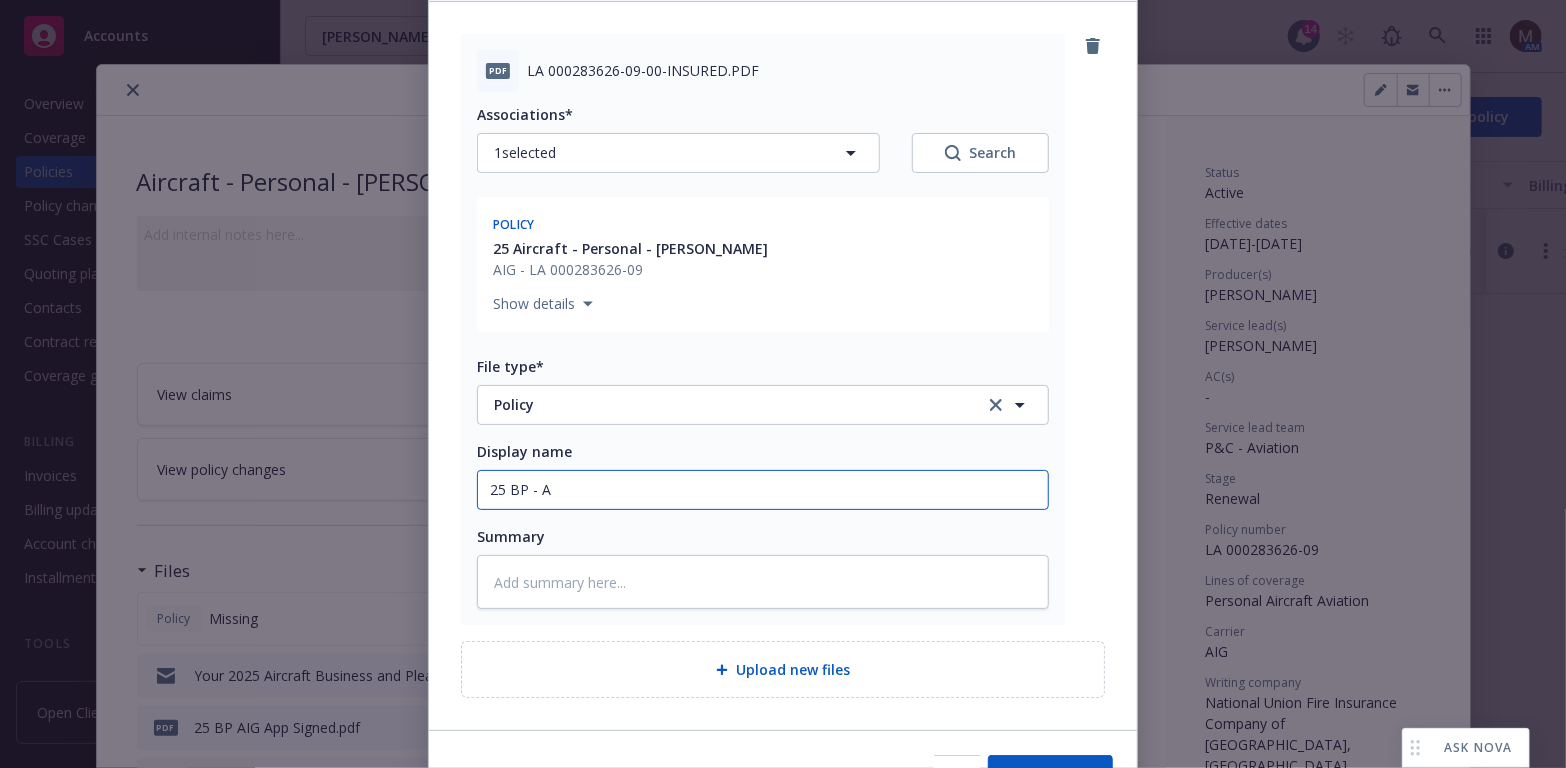 type on "x" 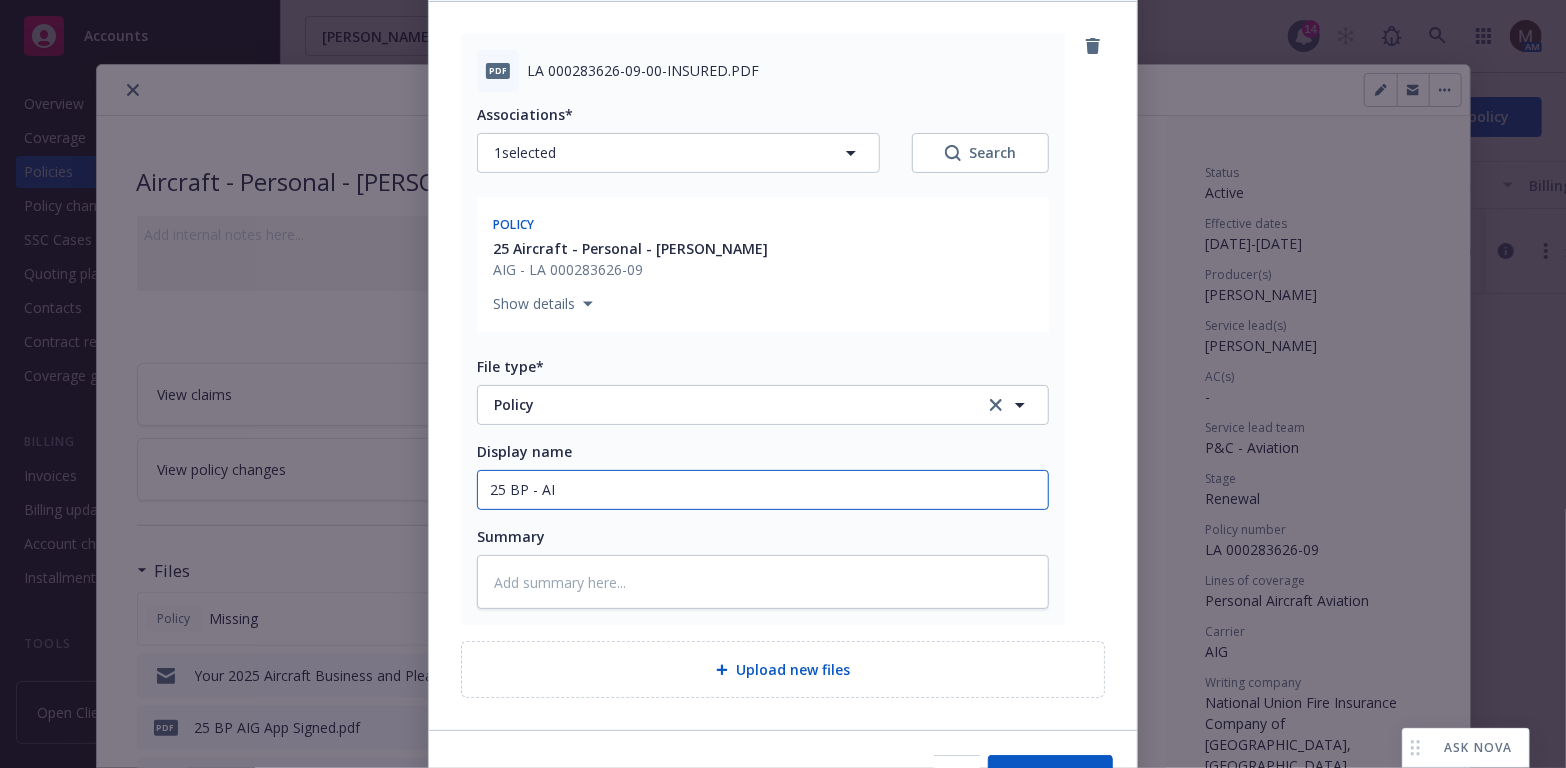 type on "x" 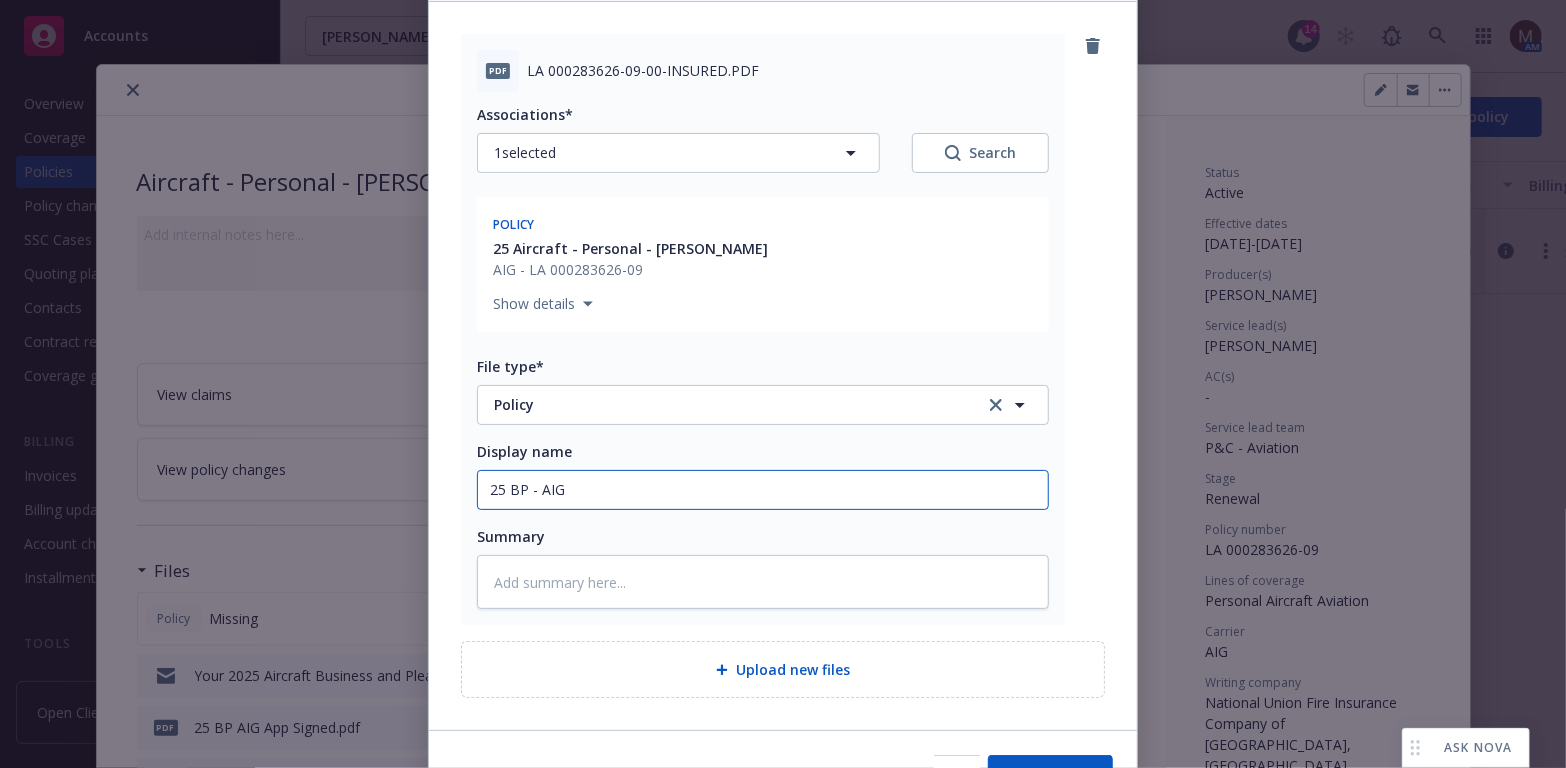 type on "x" 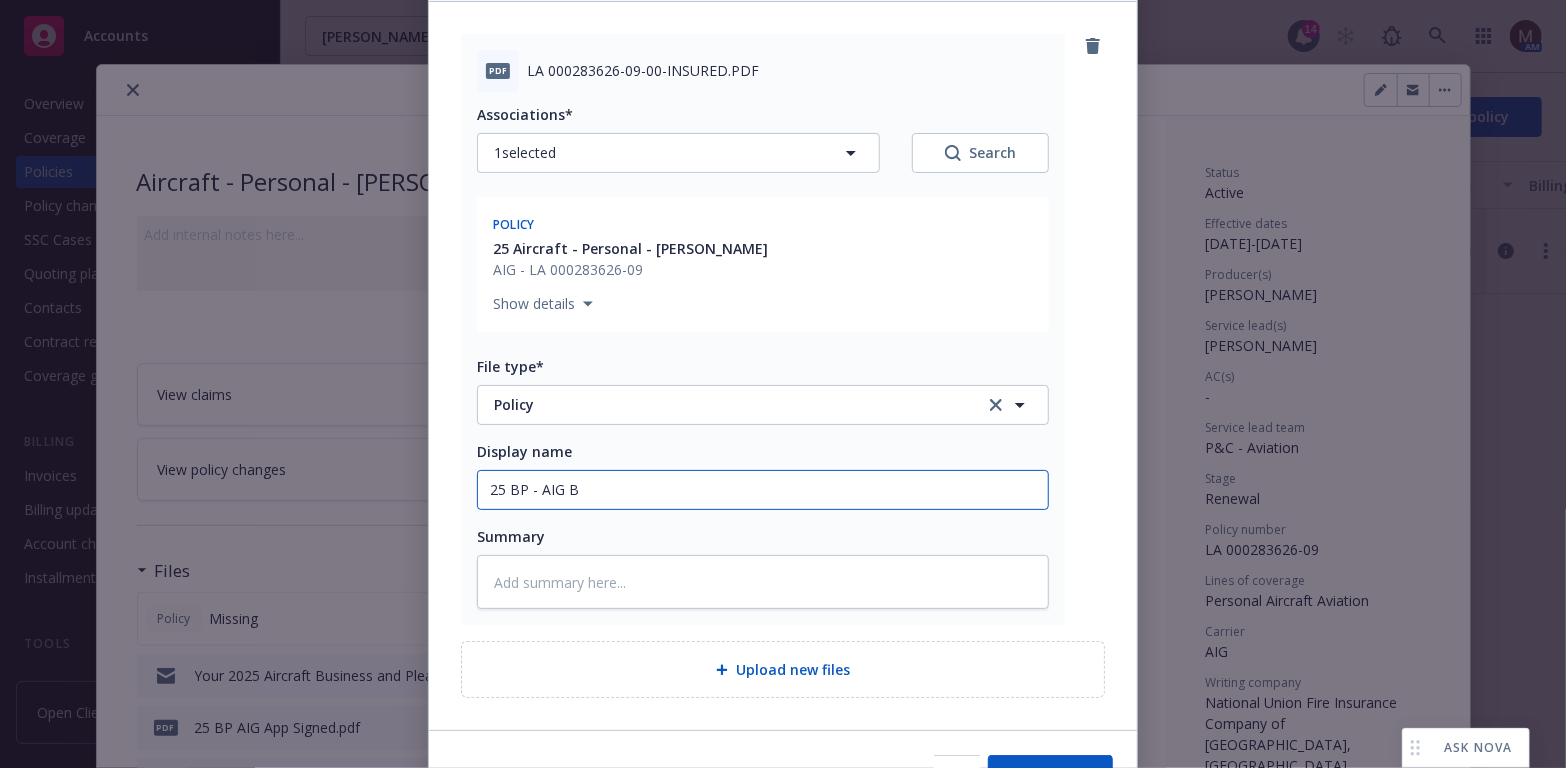 type on "x" 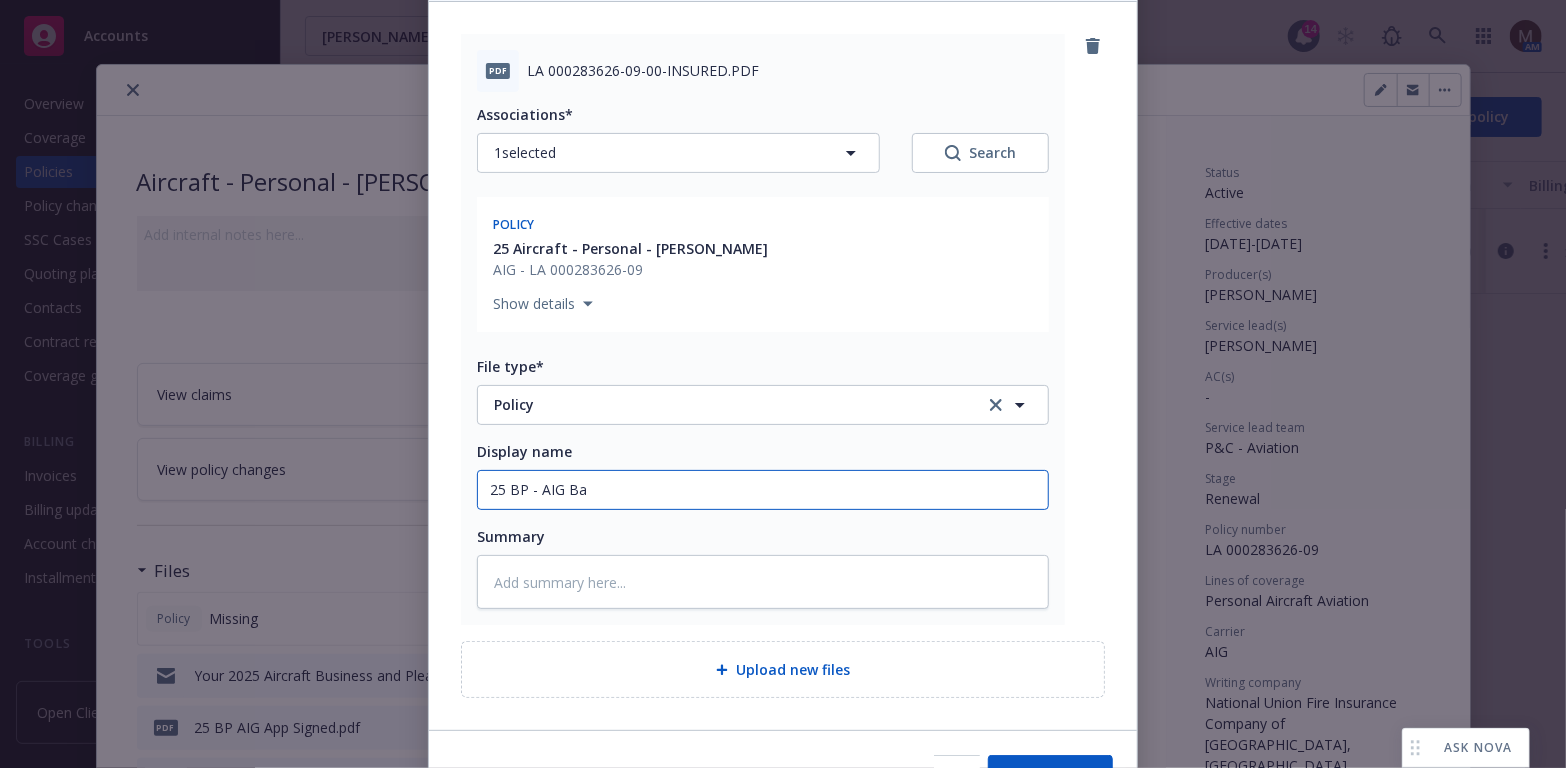 type on "x" 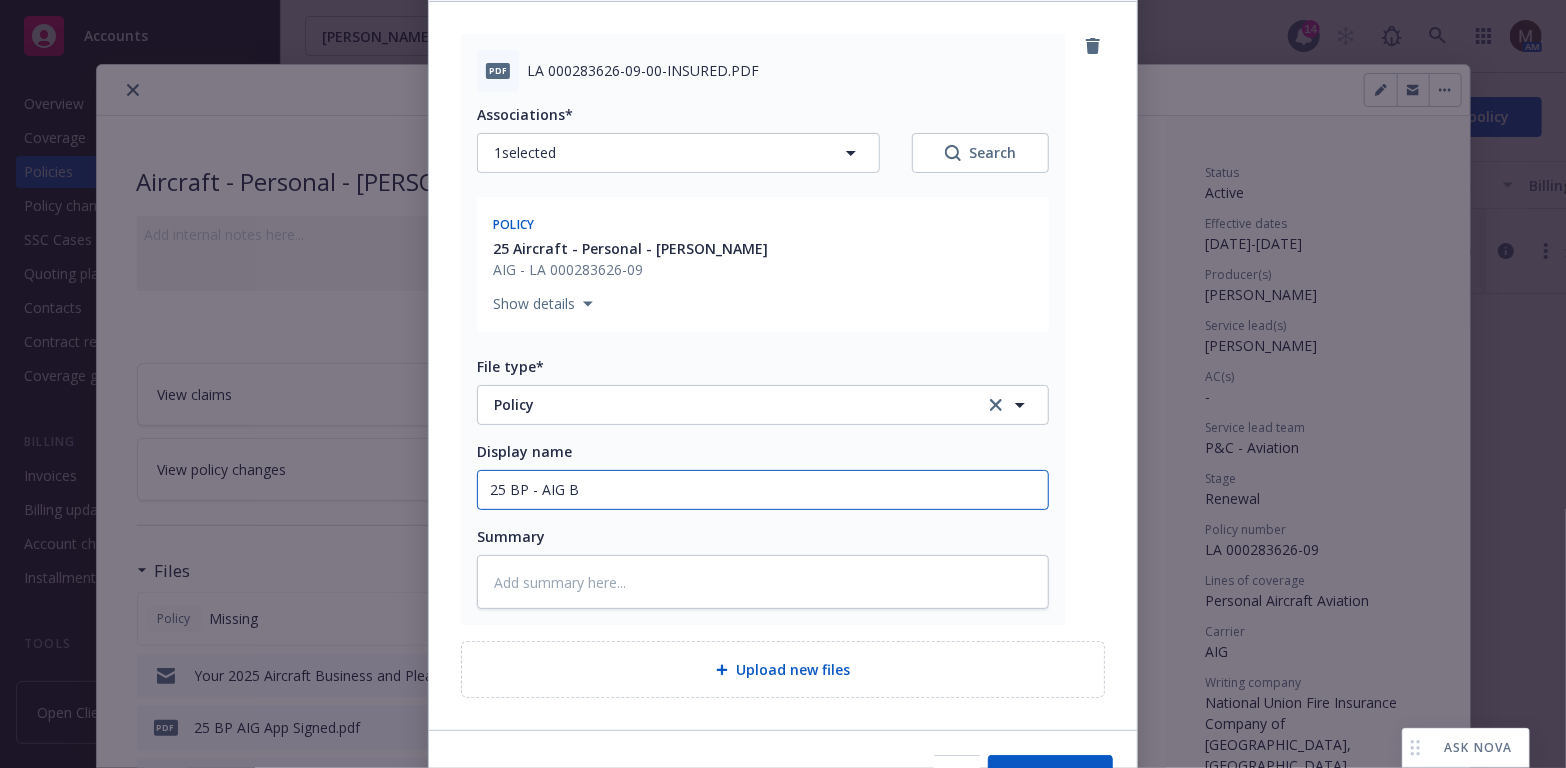 type on "x" 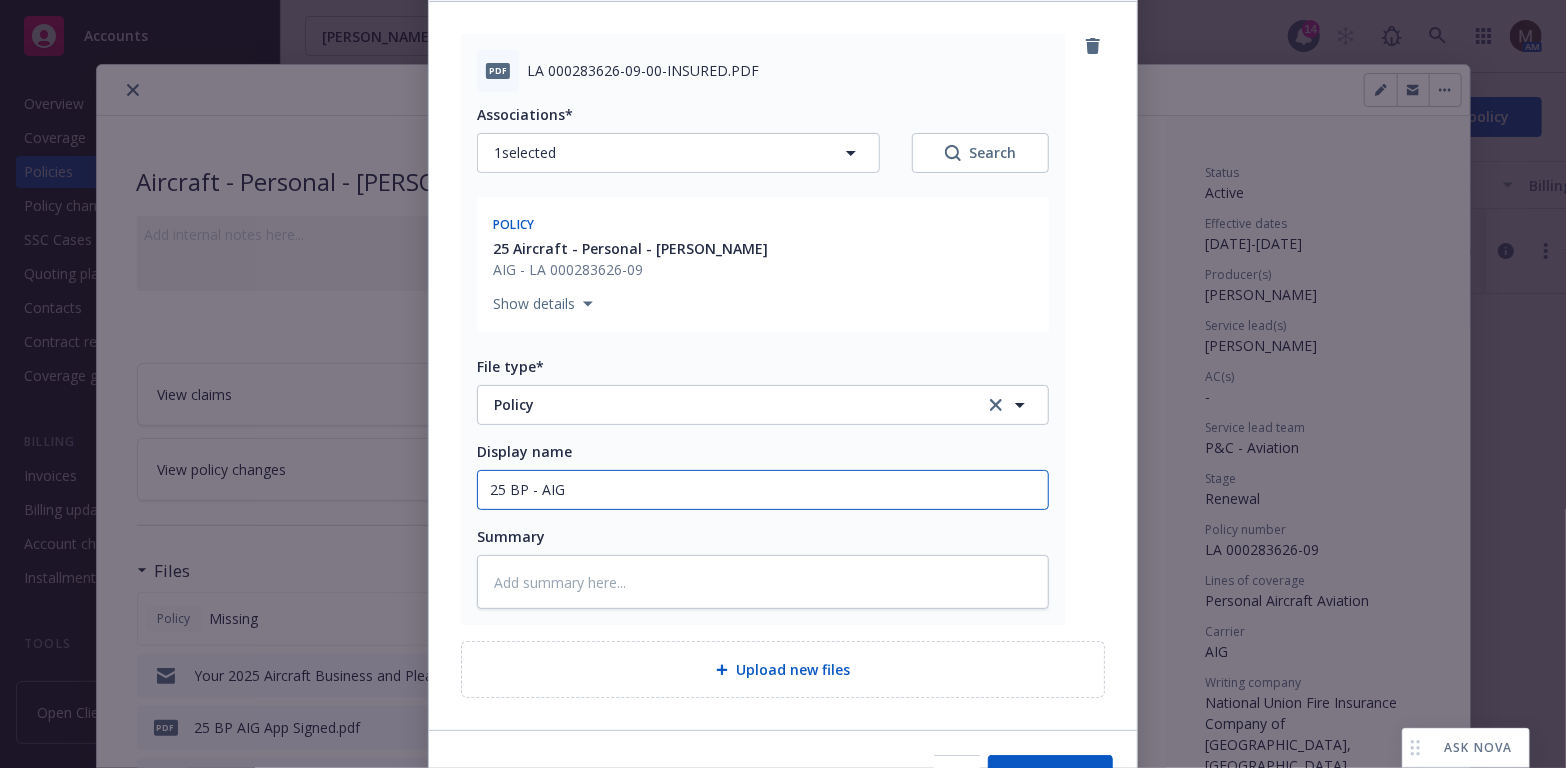 type on "x" 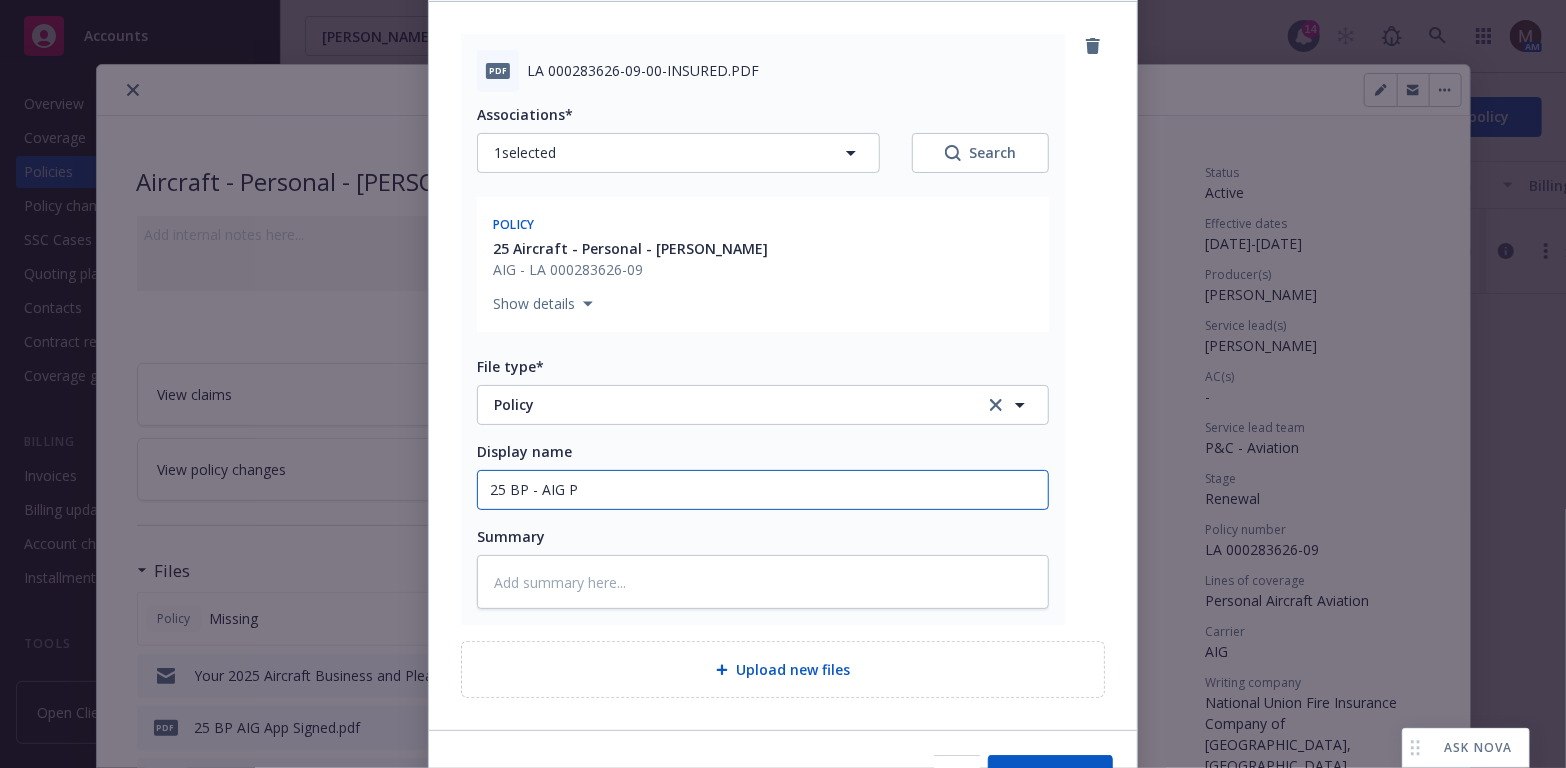 type on "x" 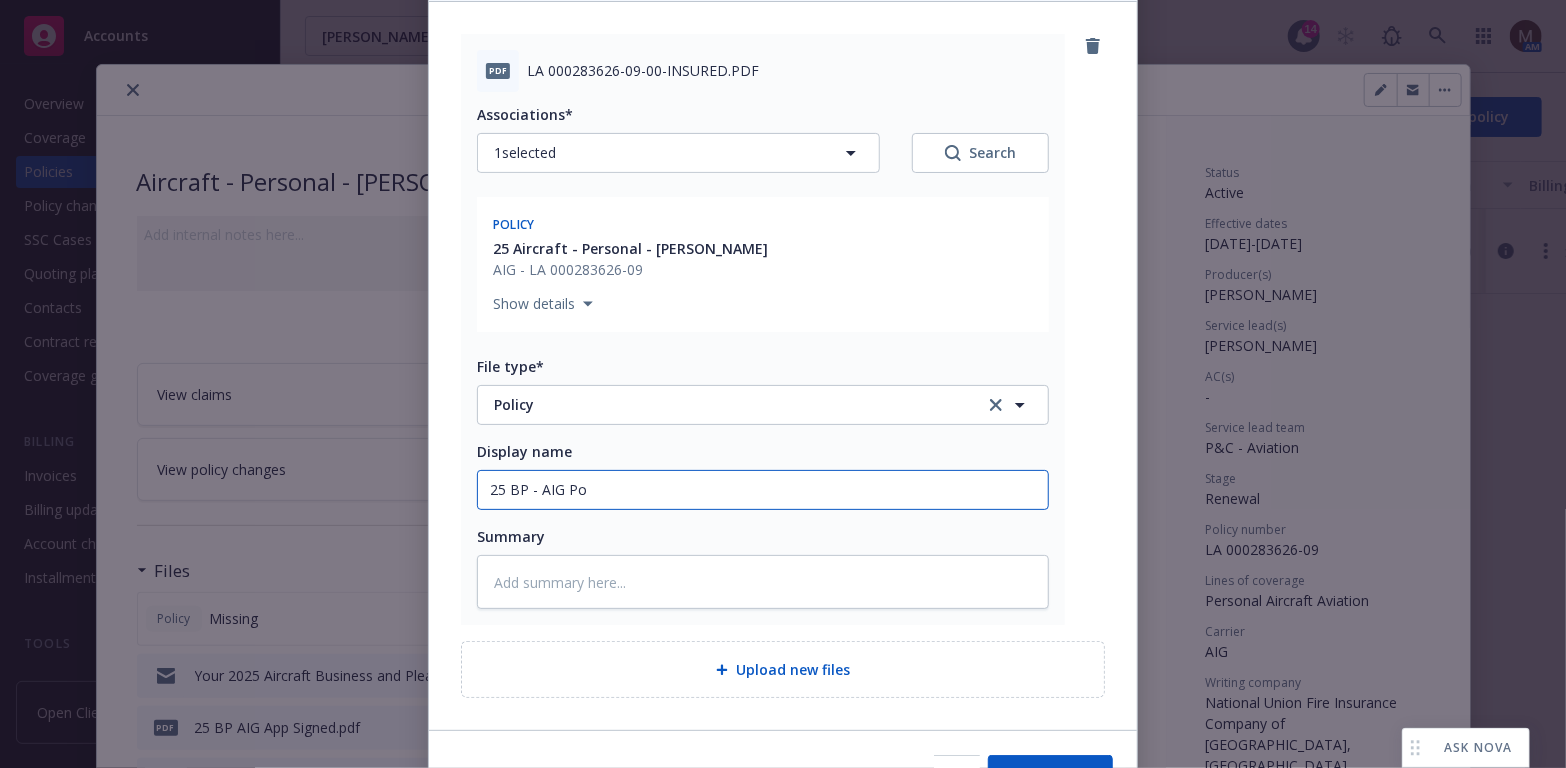 type on "x" 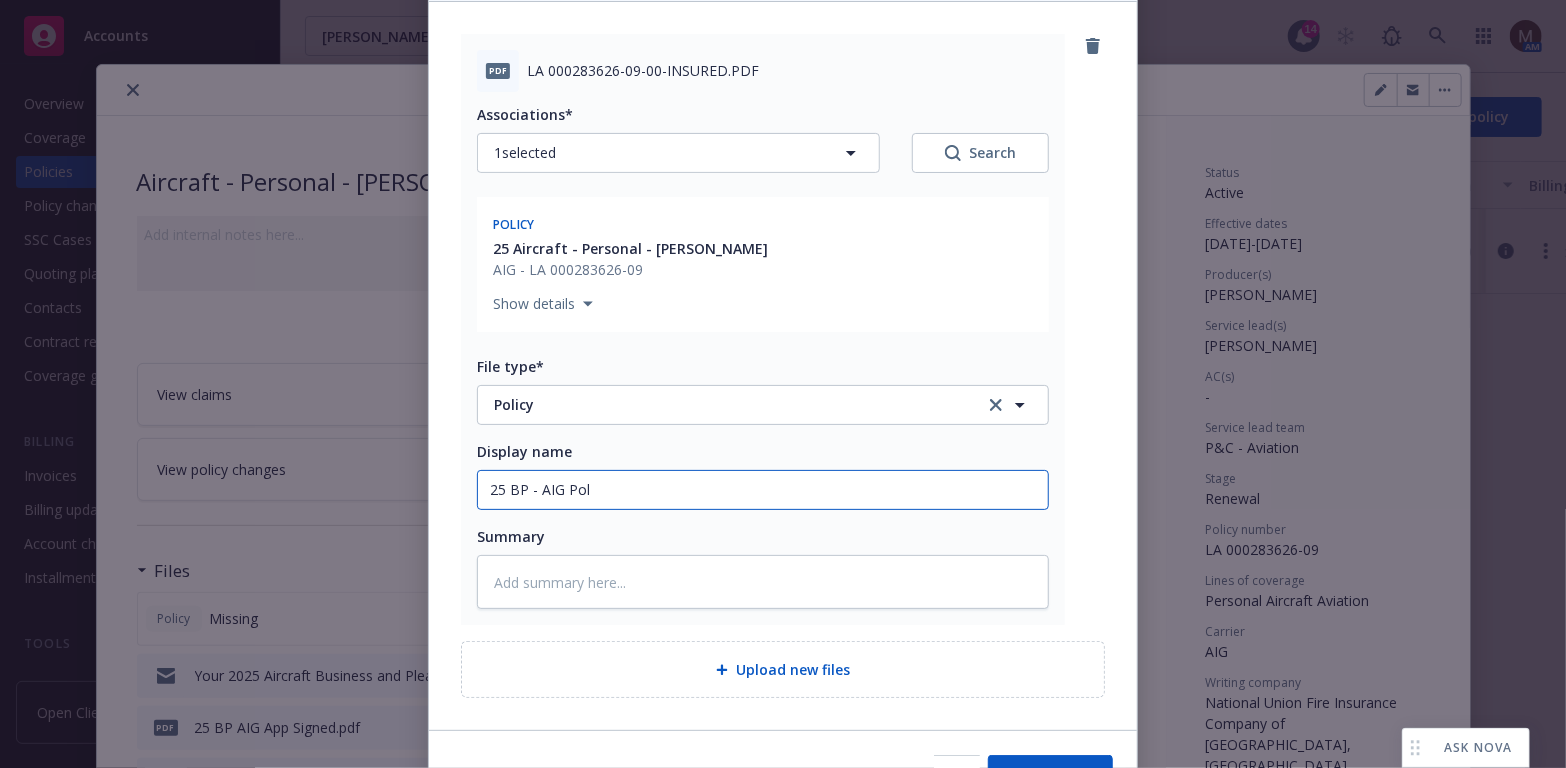 type on "x" 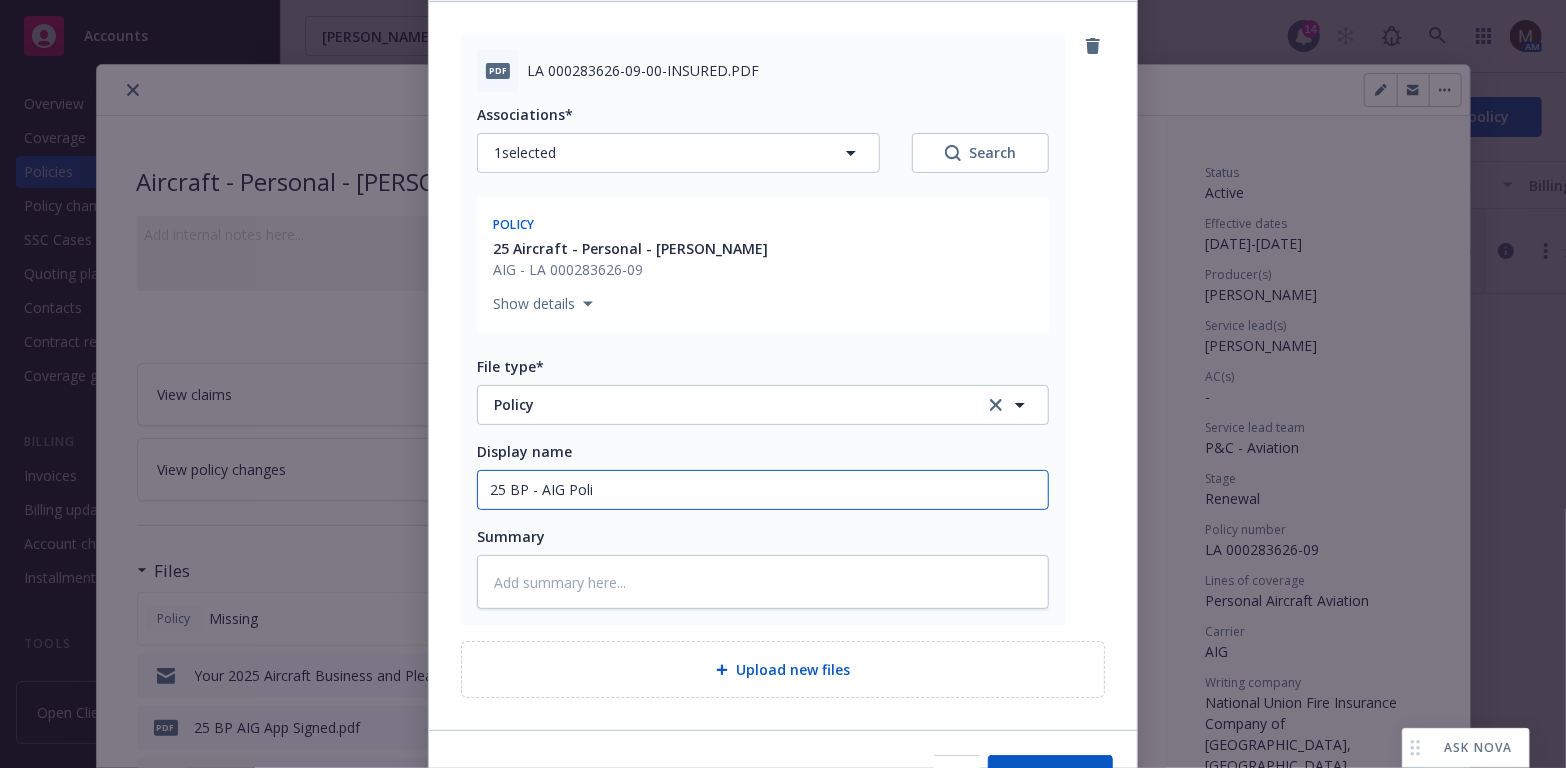 type on "25 BP - AIG Polic" 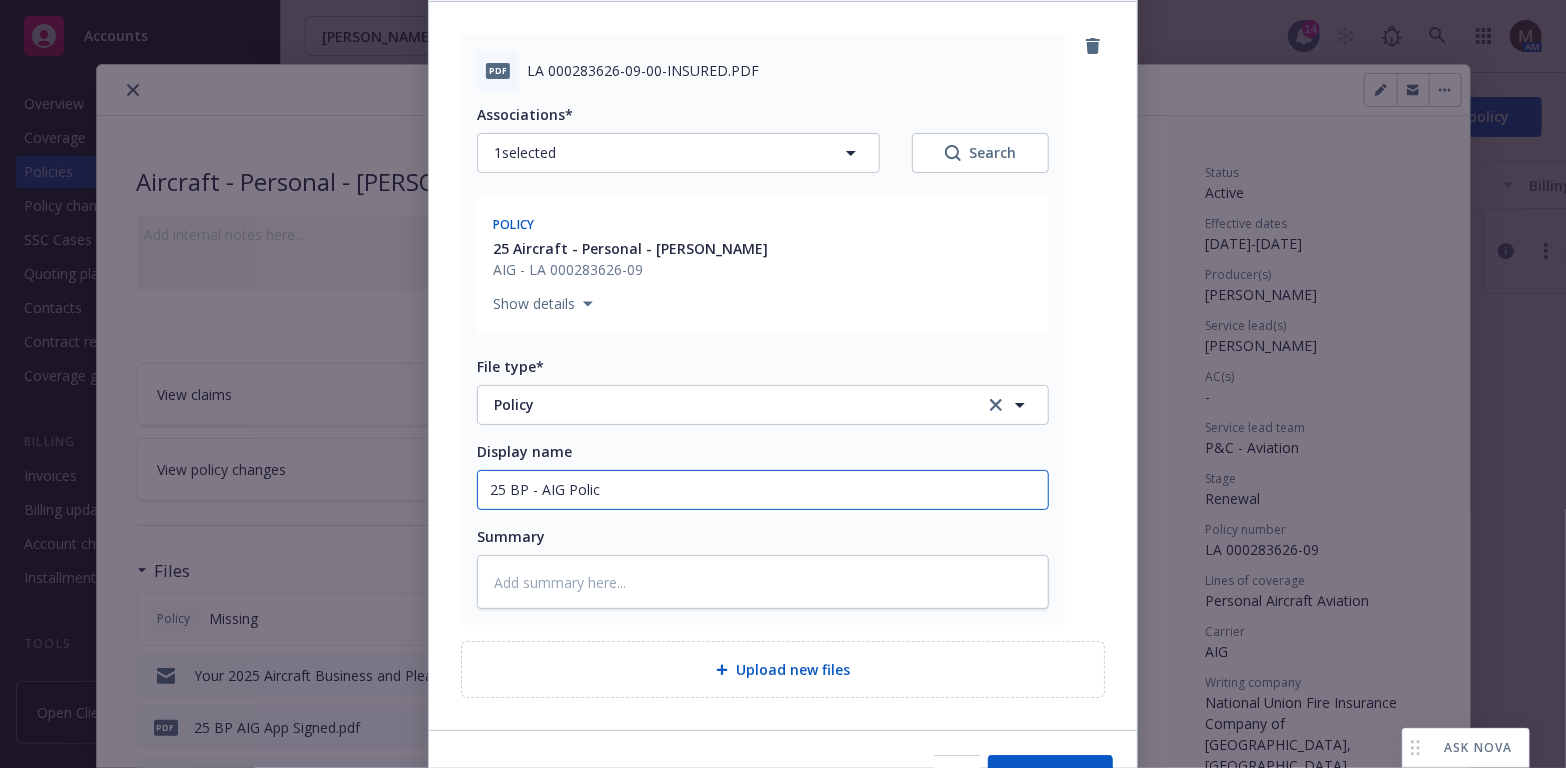 type on "x" 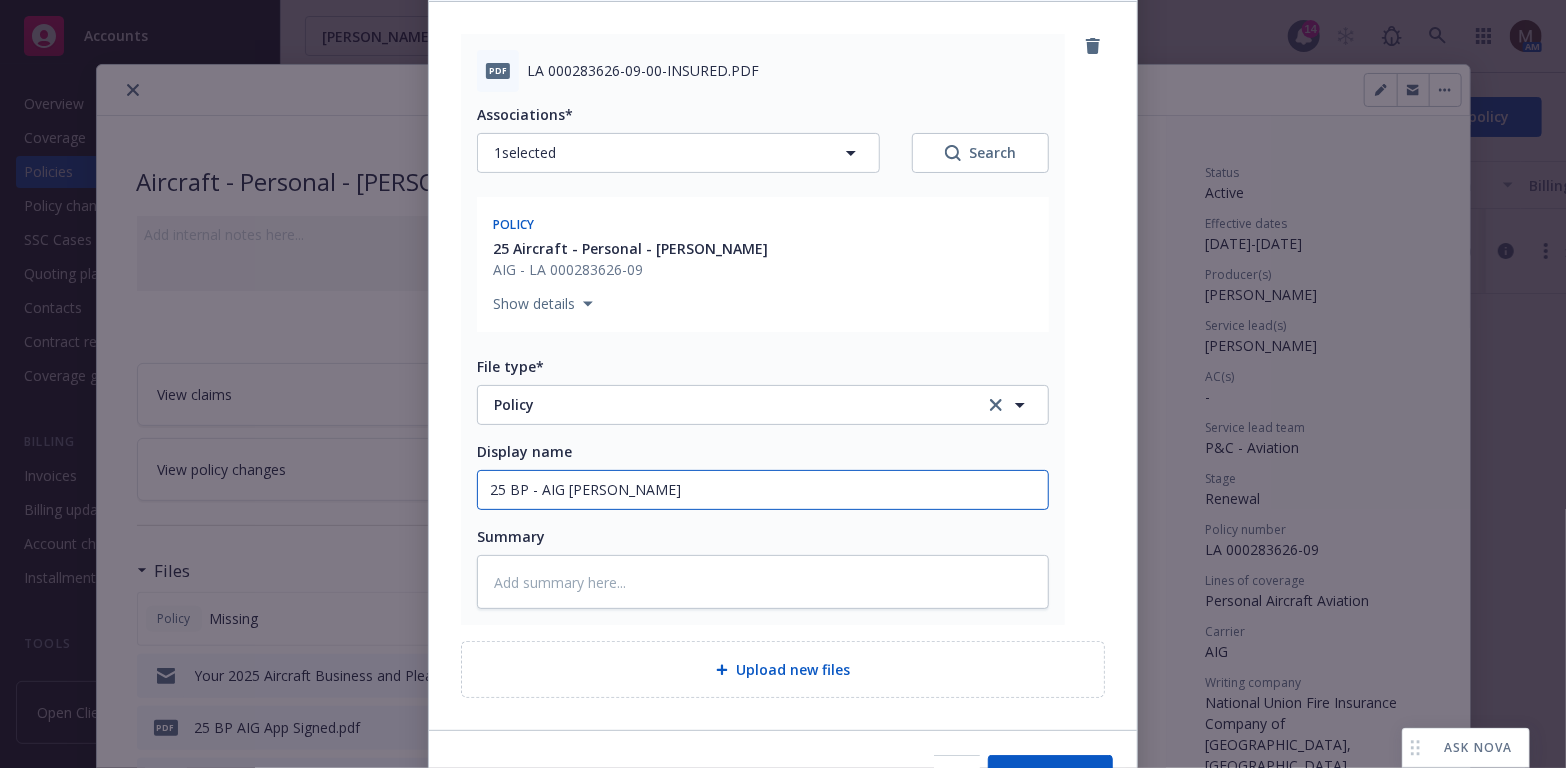 type on "x" 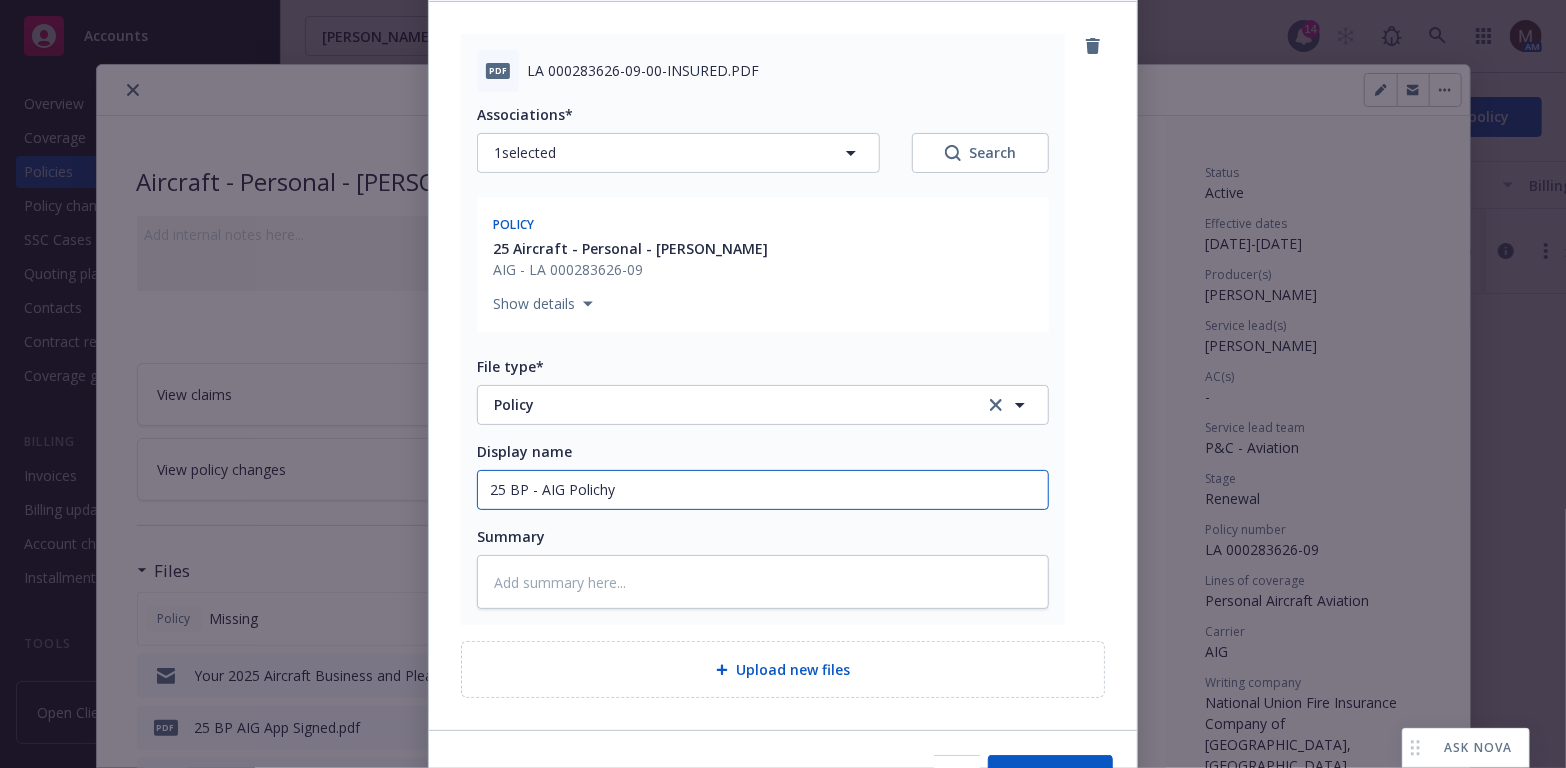 type on "x" 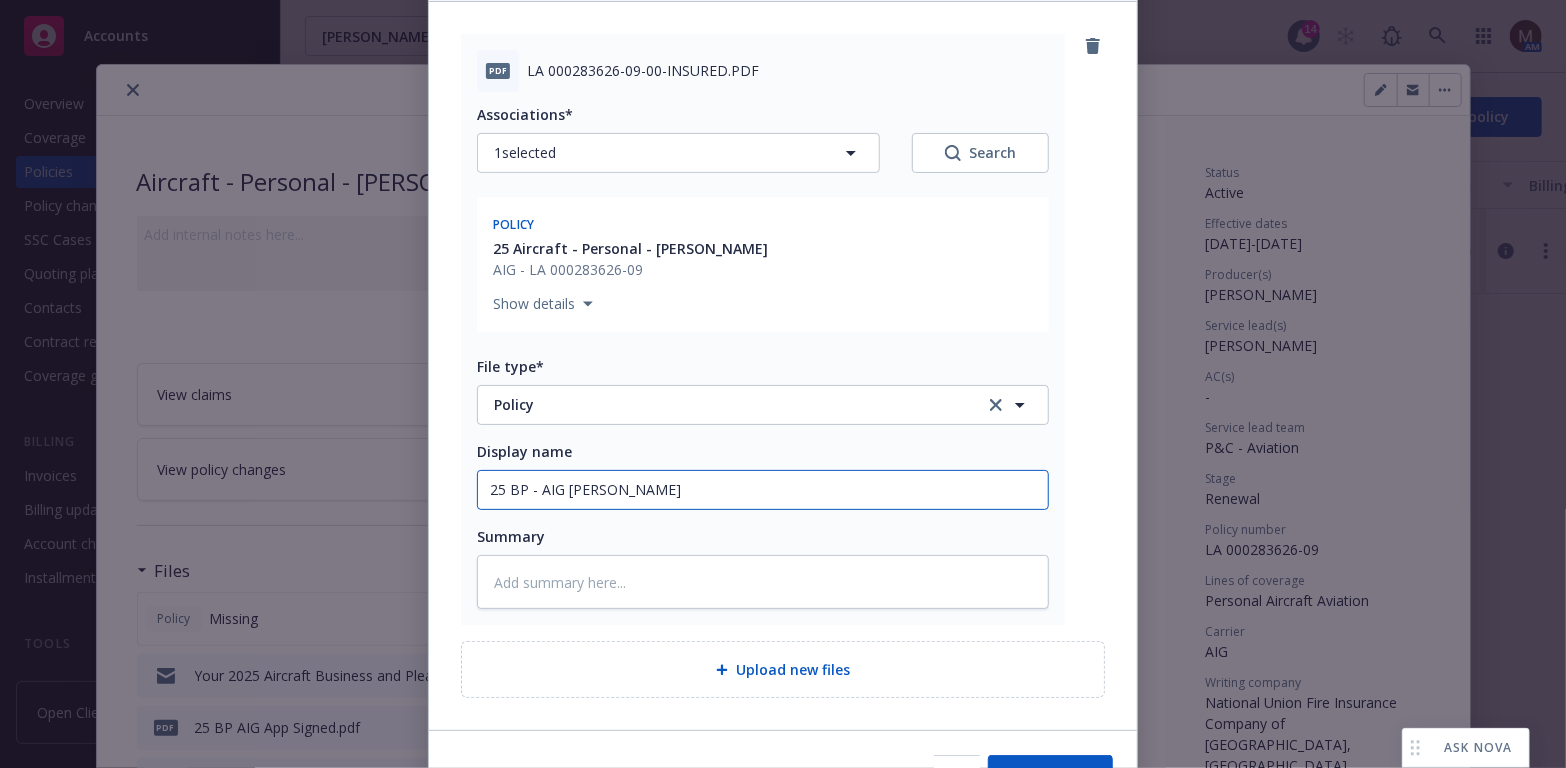 type on "x" 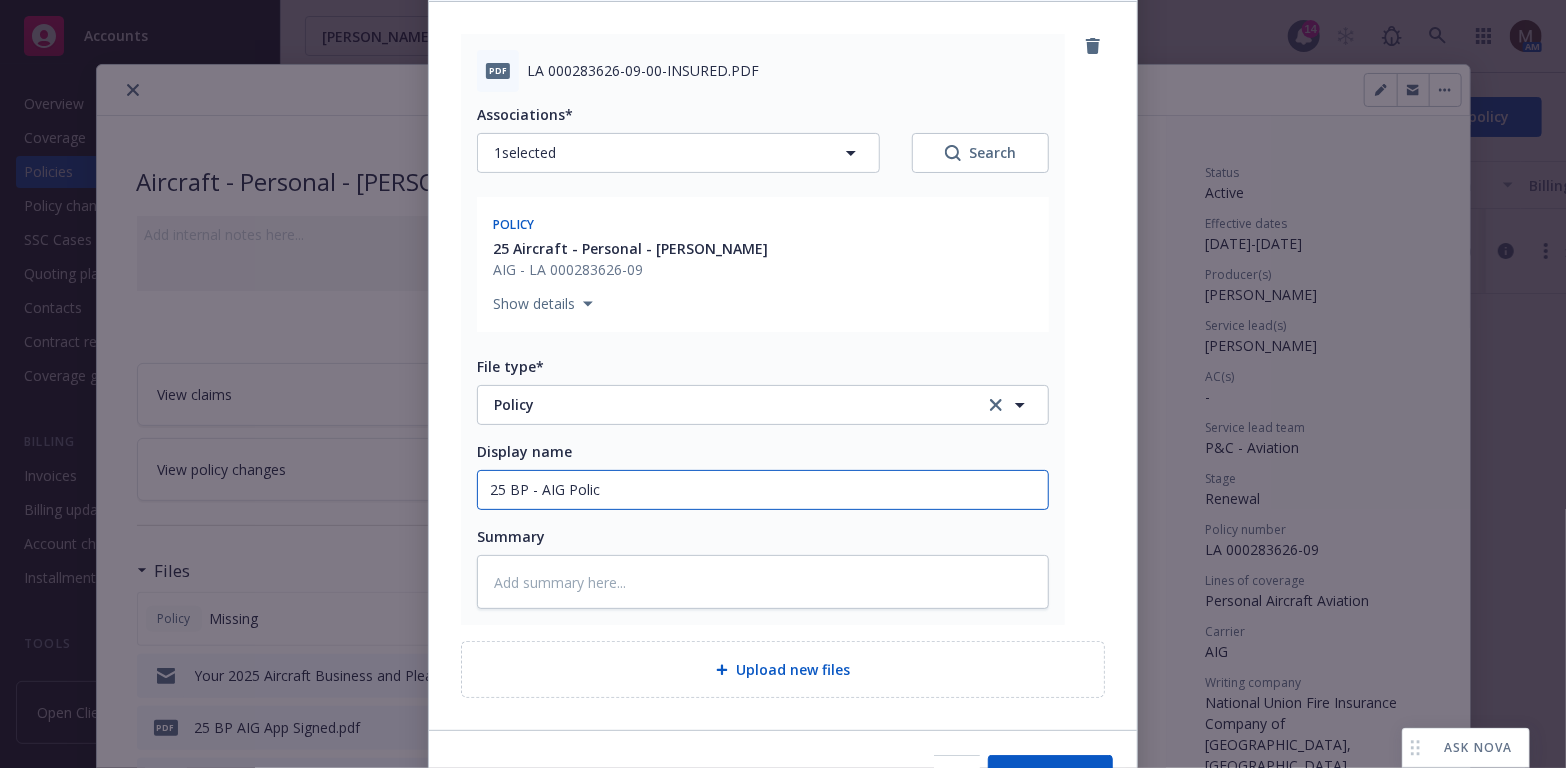 type on "x" 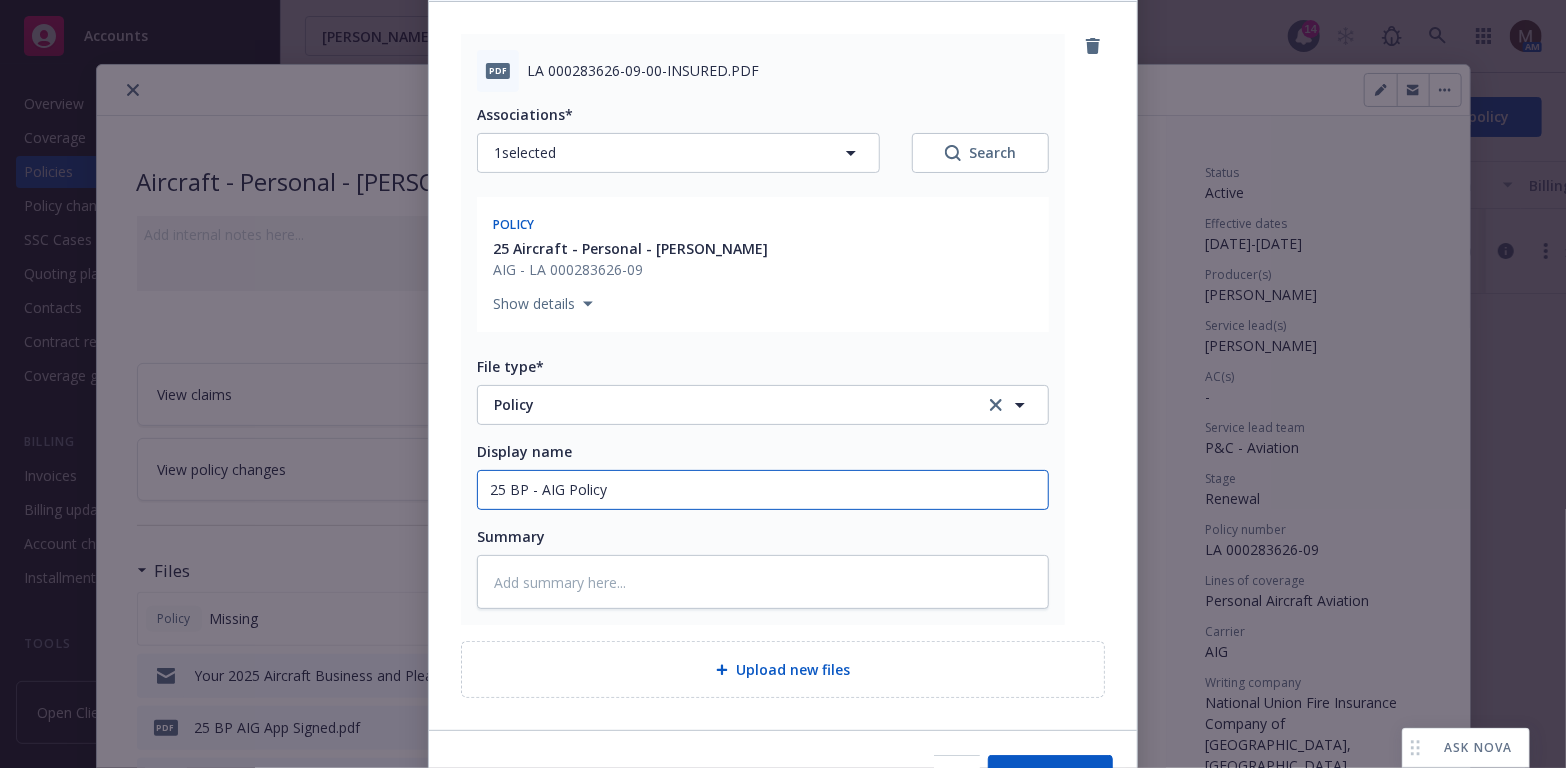 type on "x" 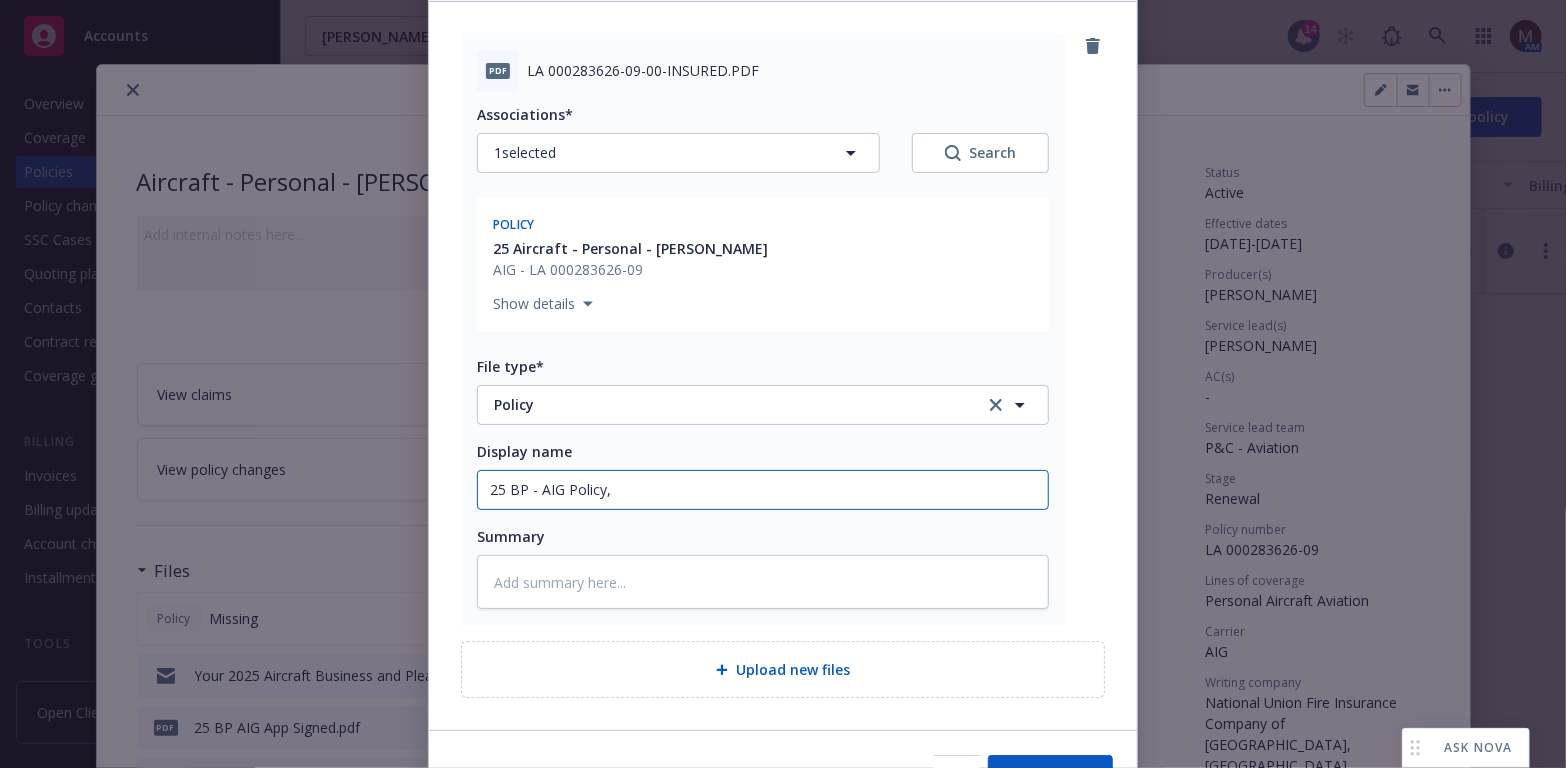 type on "x" 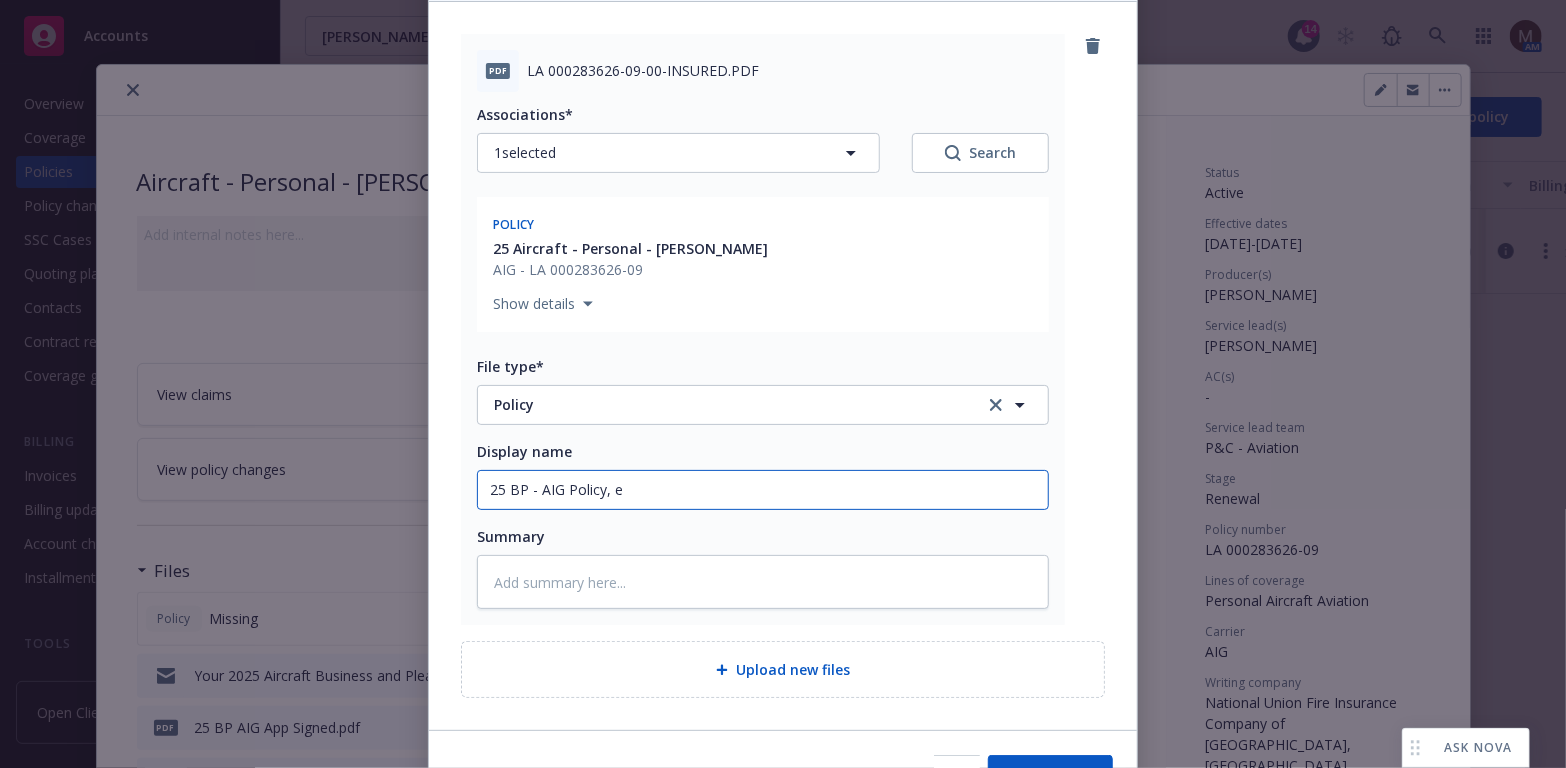 type on "x" 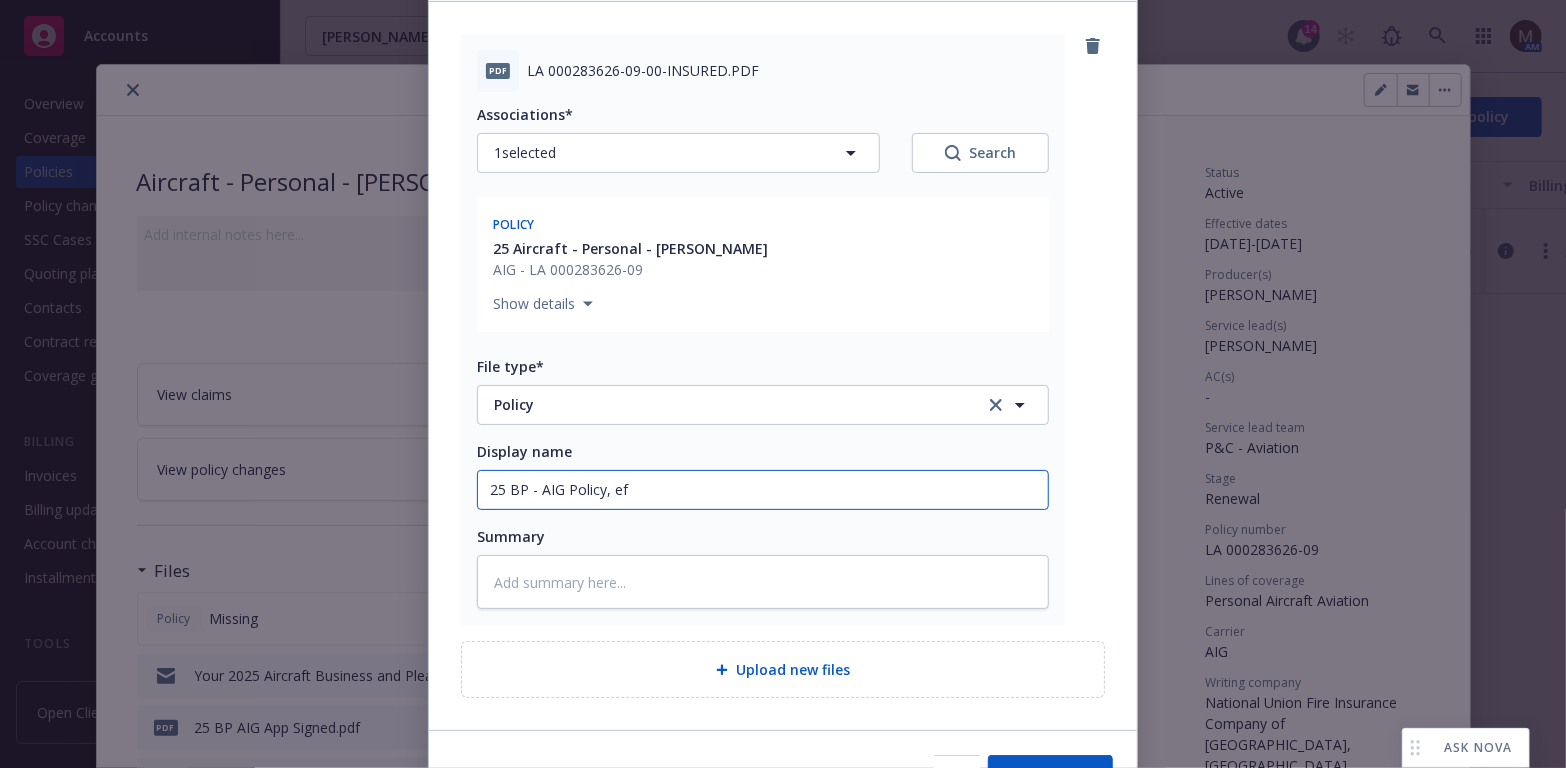 type on "x" 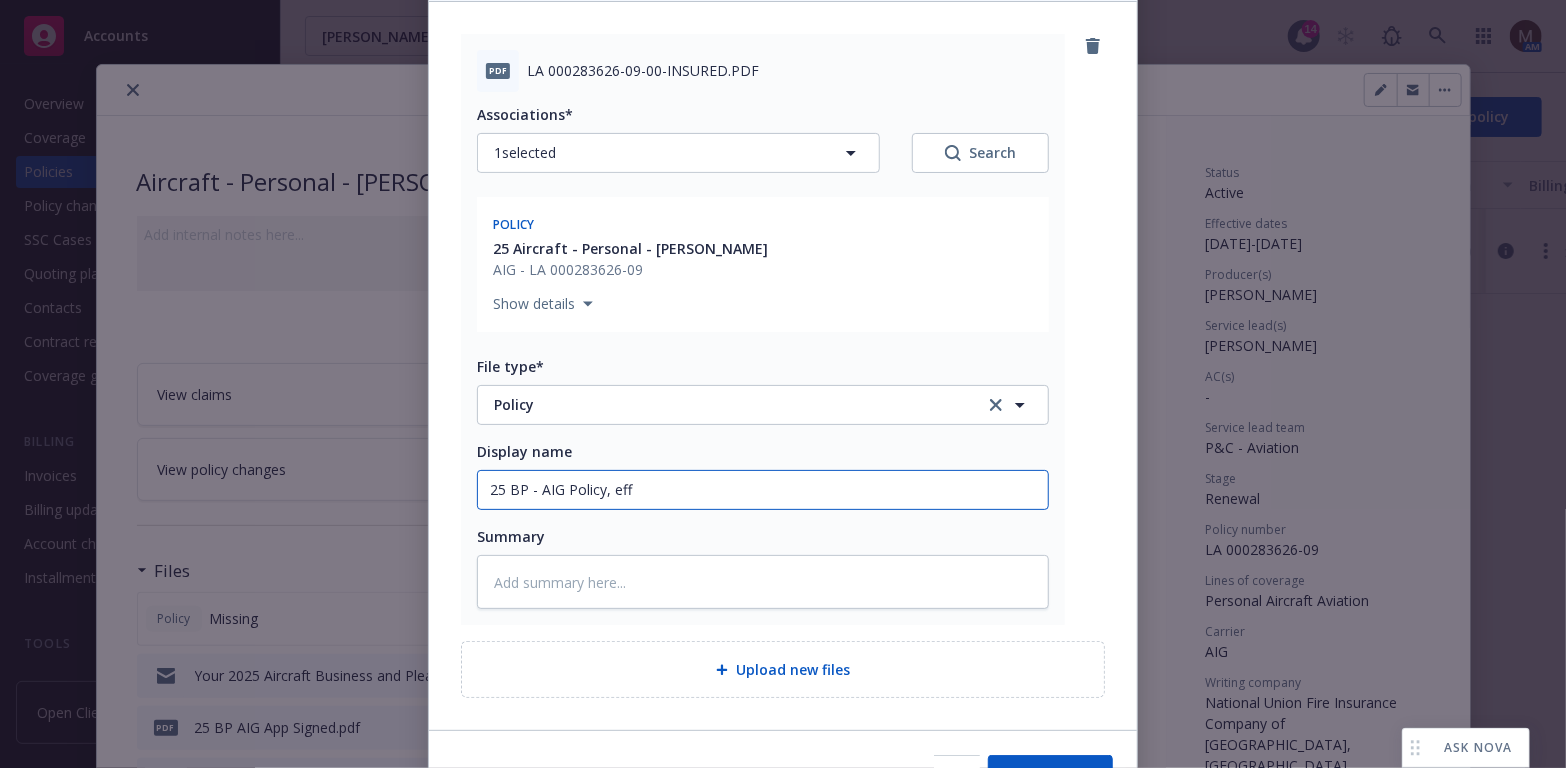 type on "x" 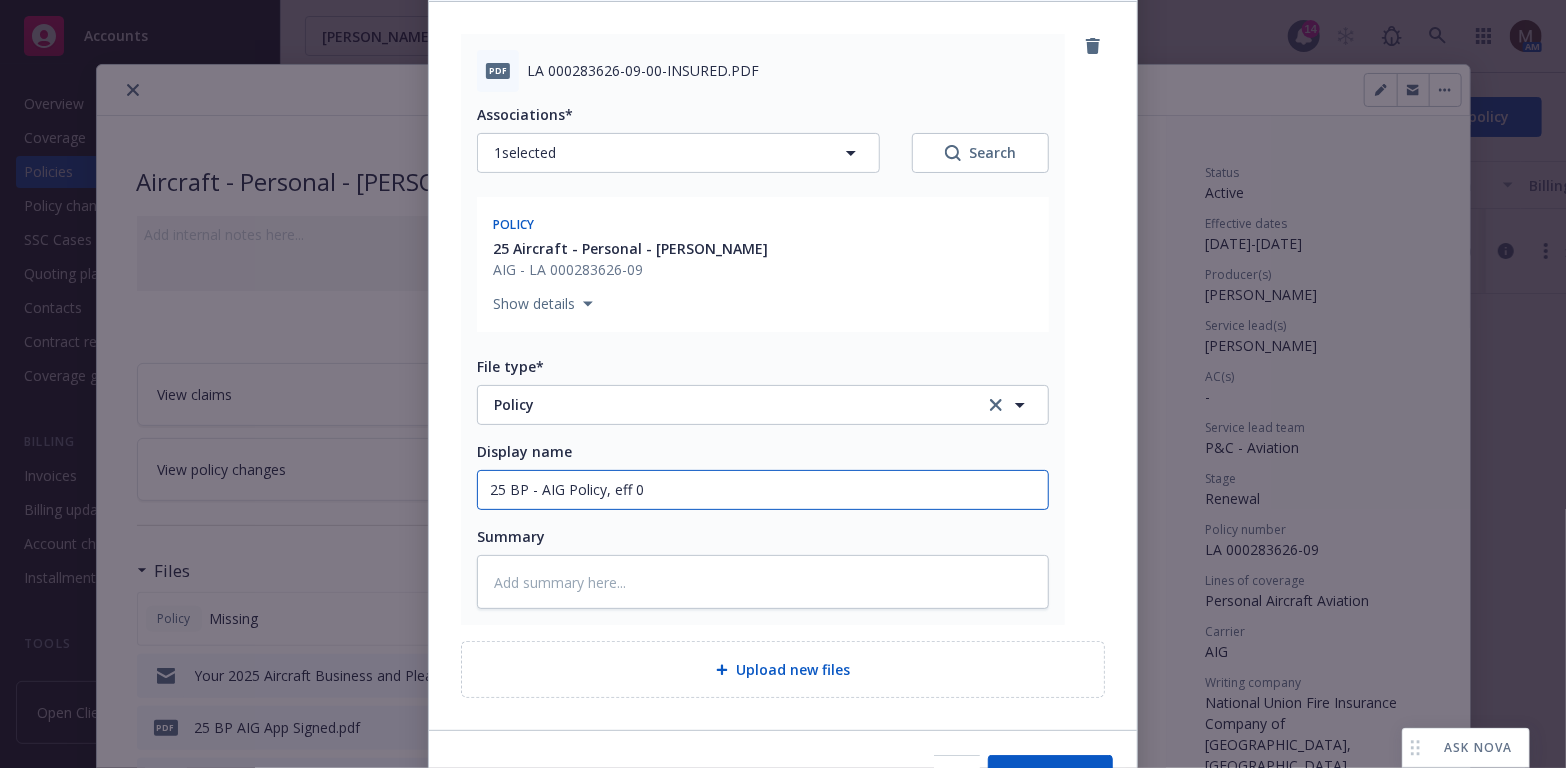 type on "x" 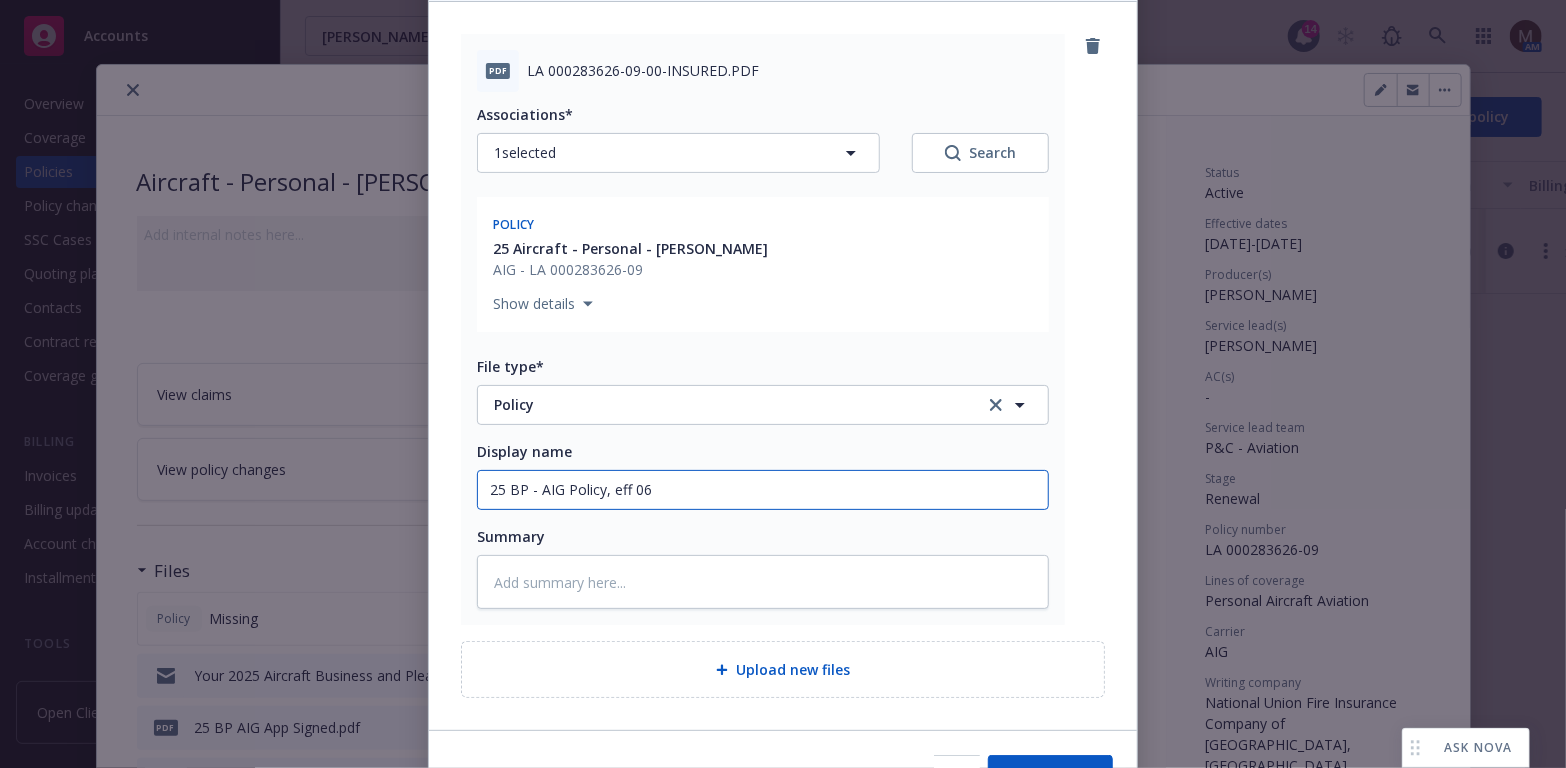 type on "x" 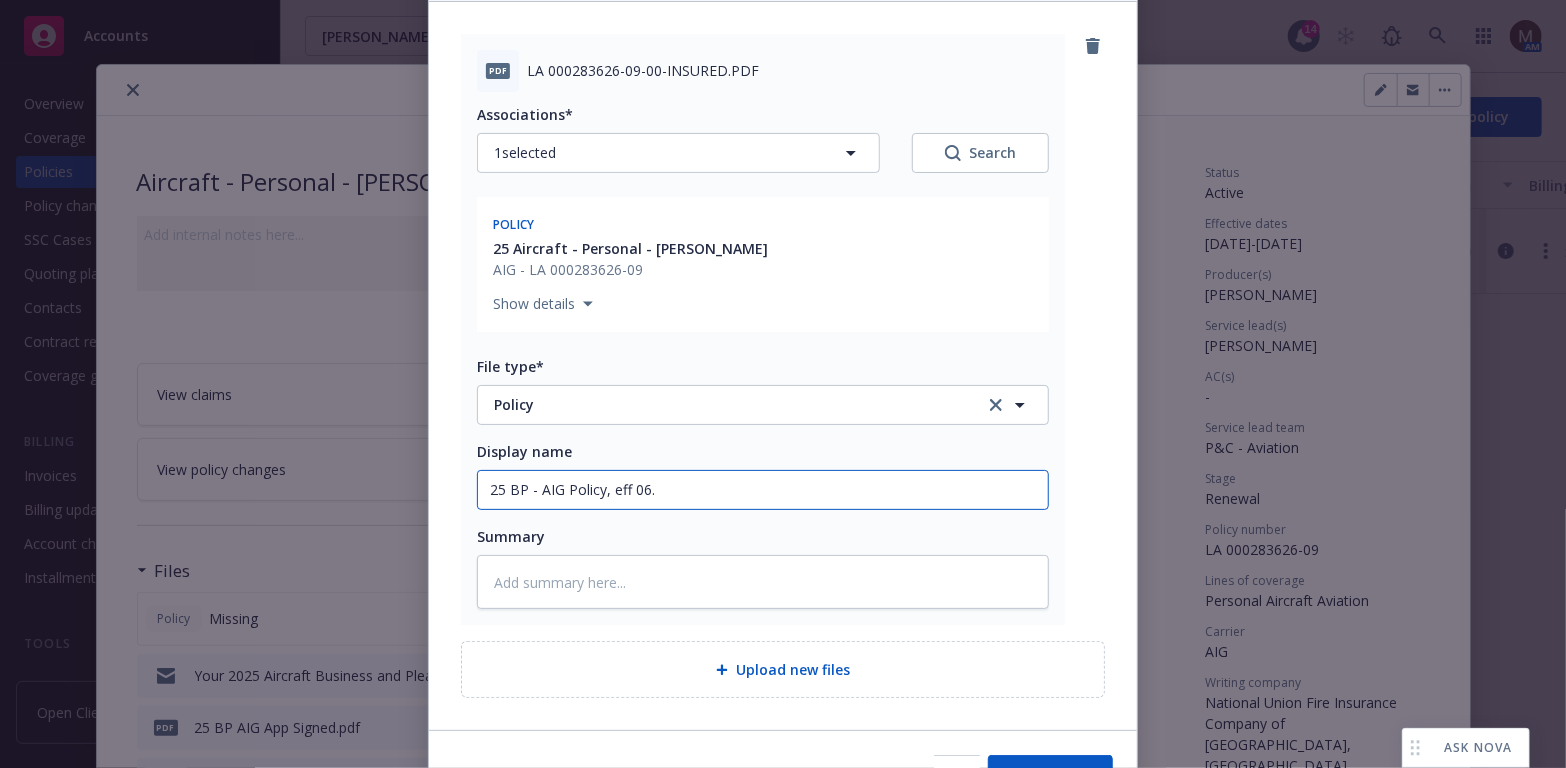 type on "x" 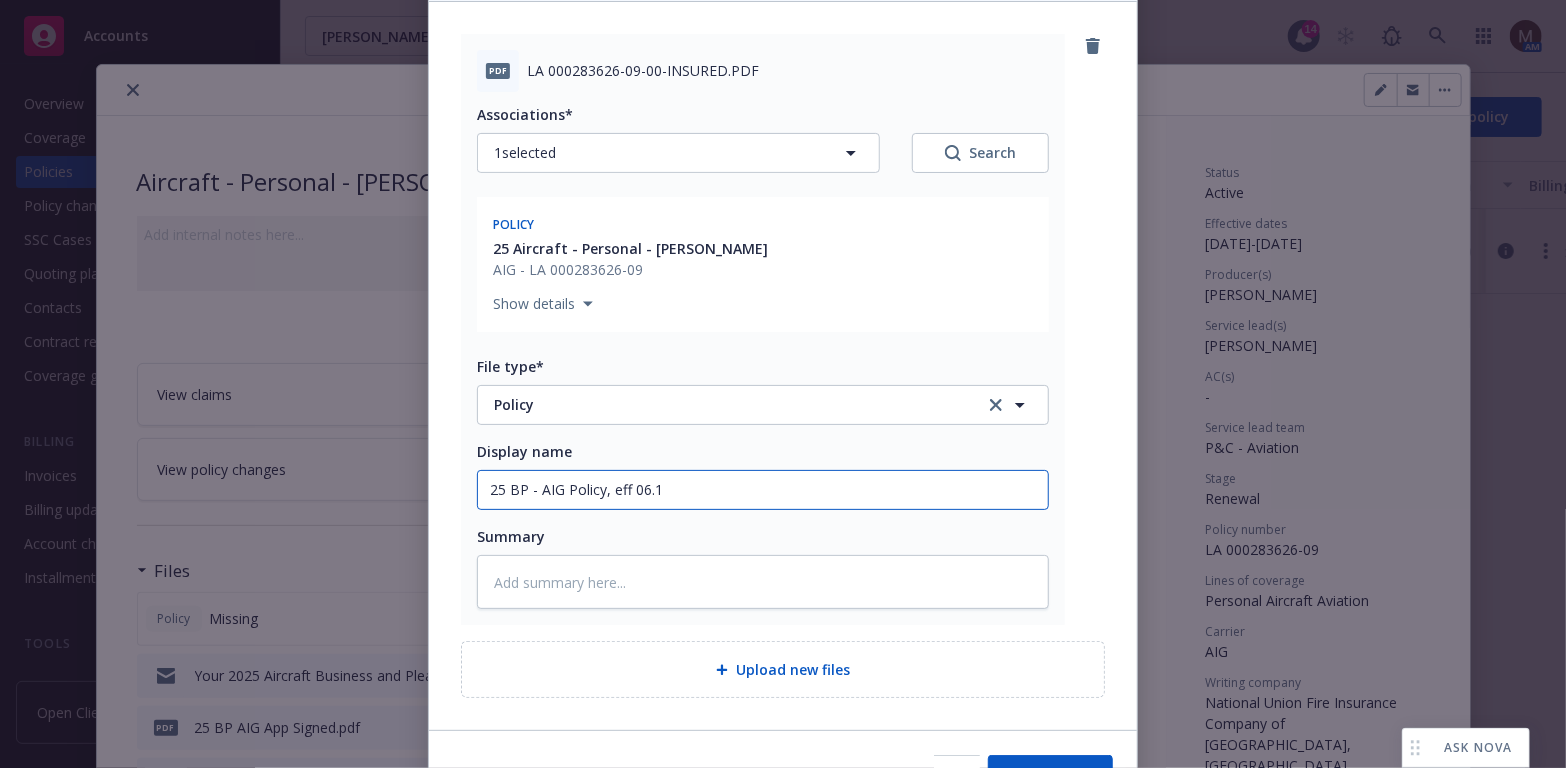 type on "x" 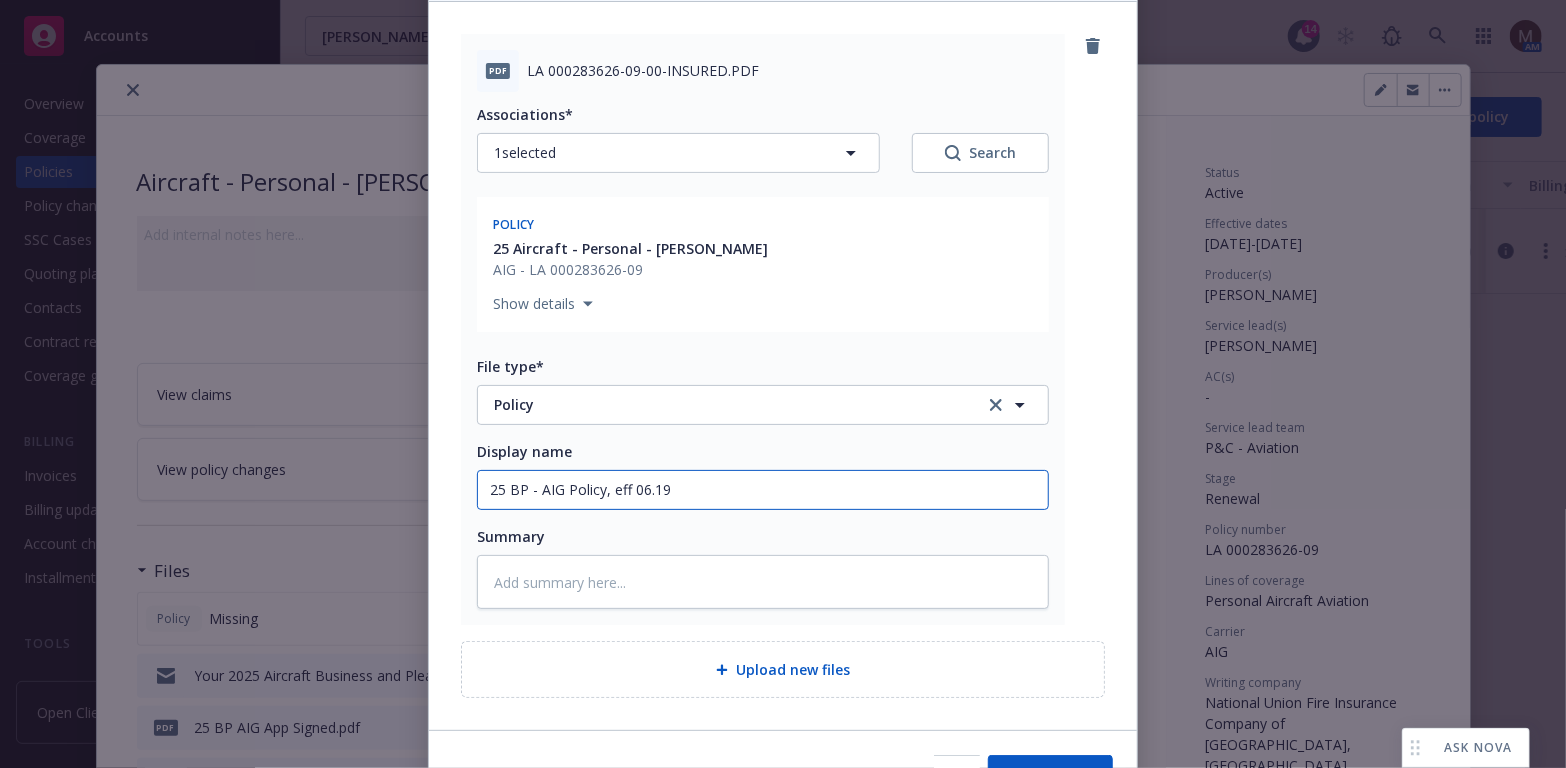 type on "x" 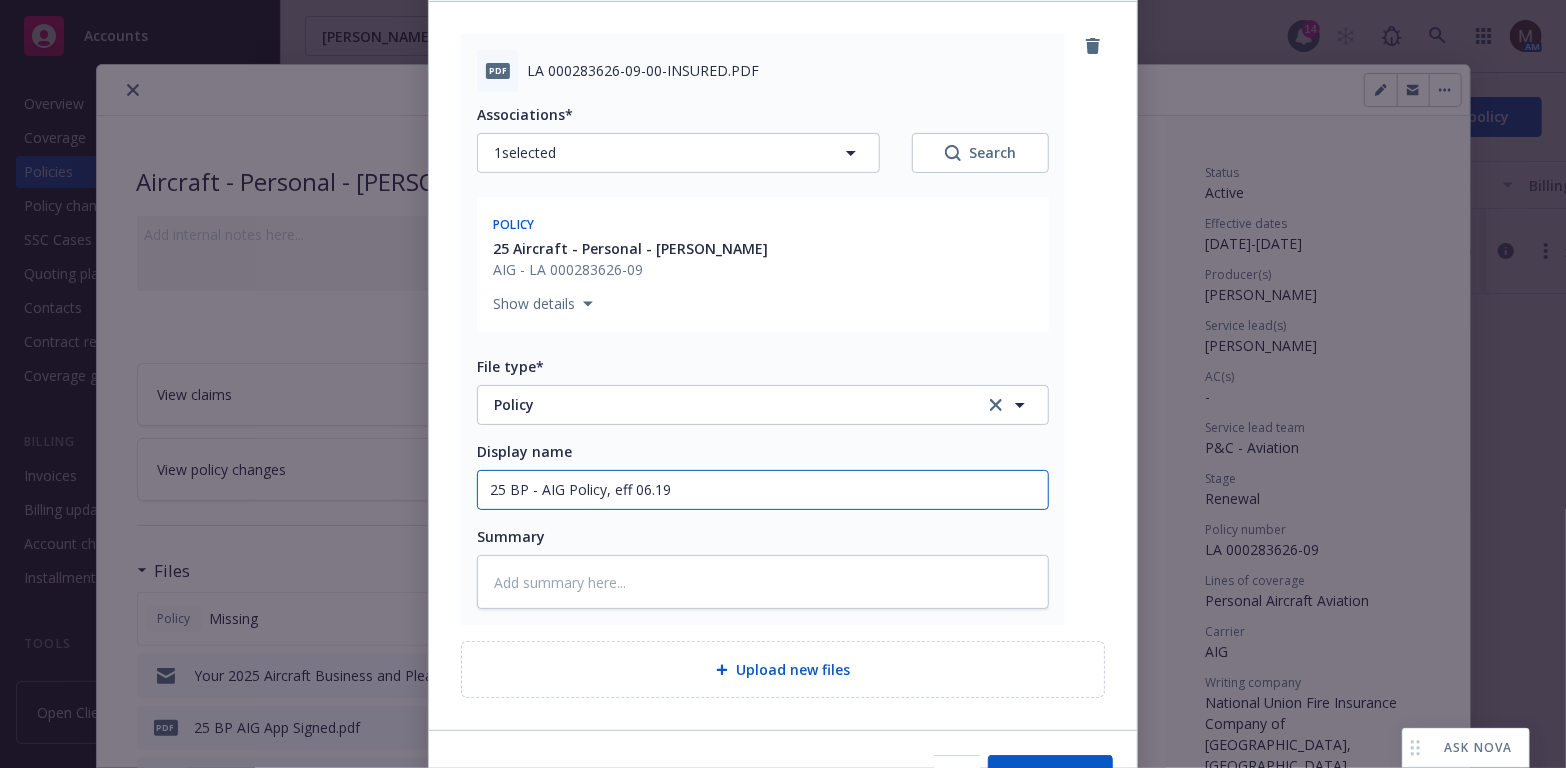 type on "25 BP - AIG Policy, eff 06.19." 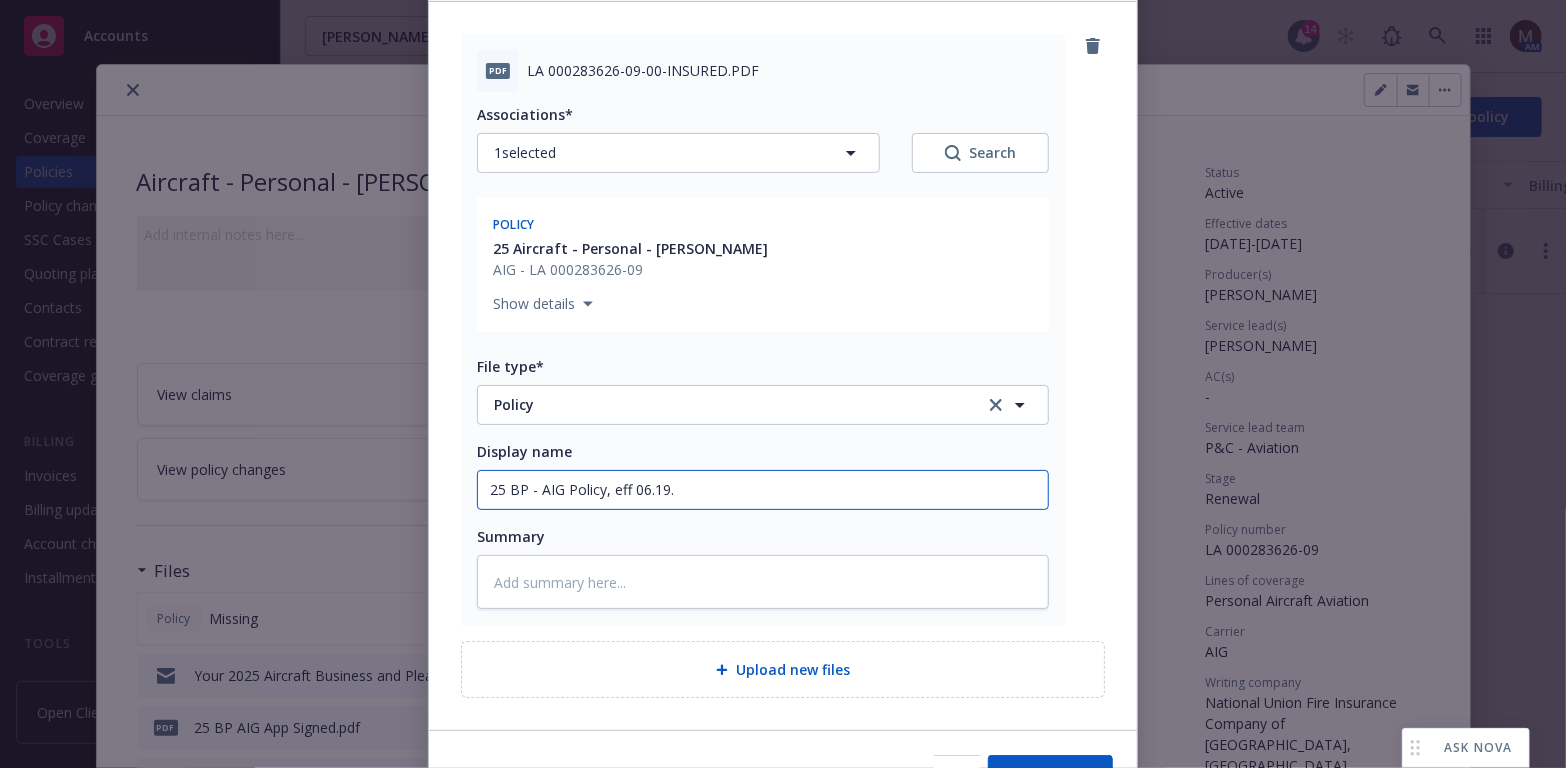 type on "x" 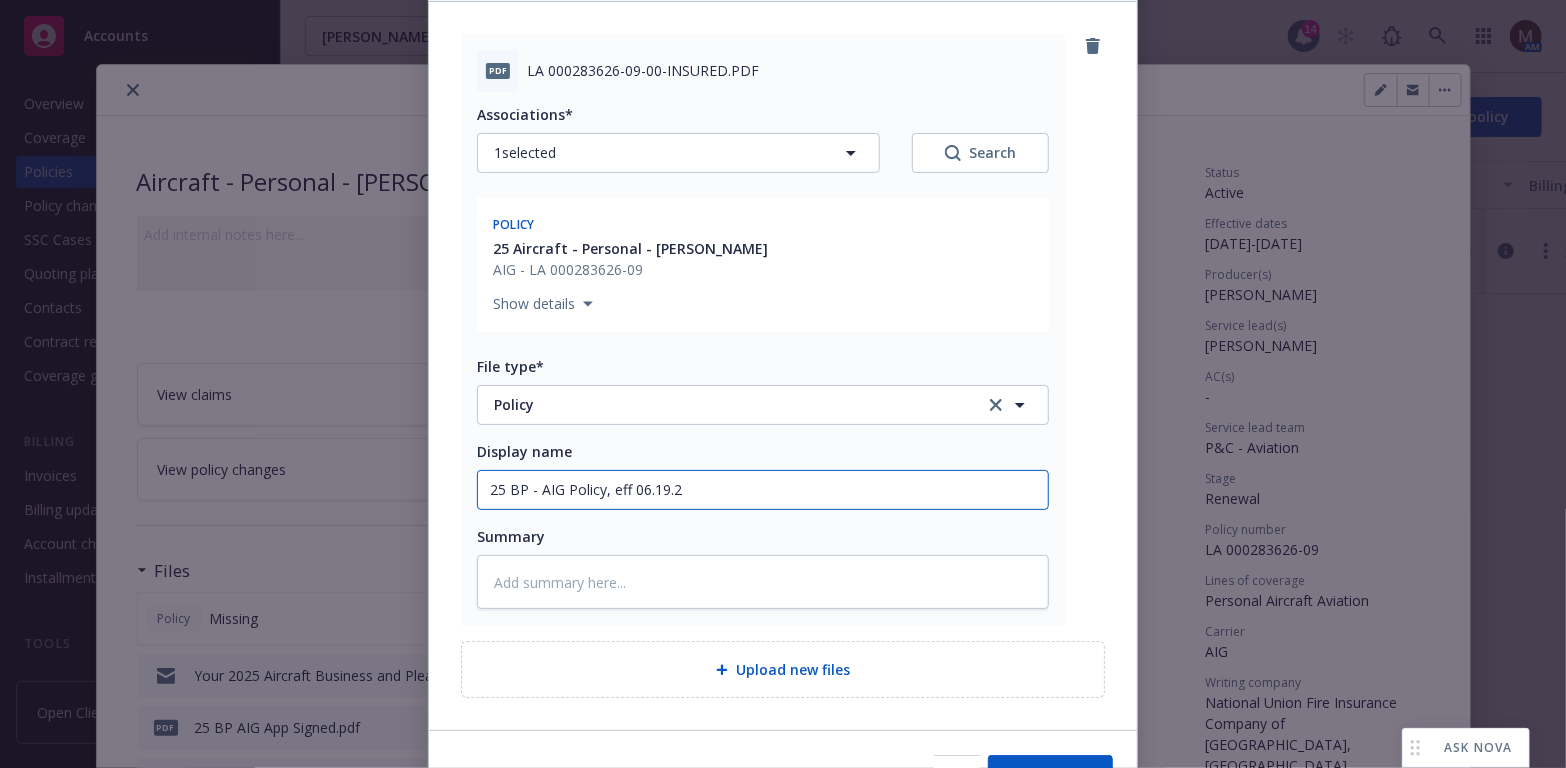 type on "x" 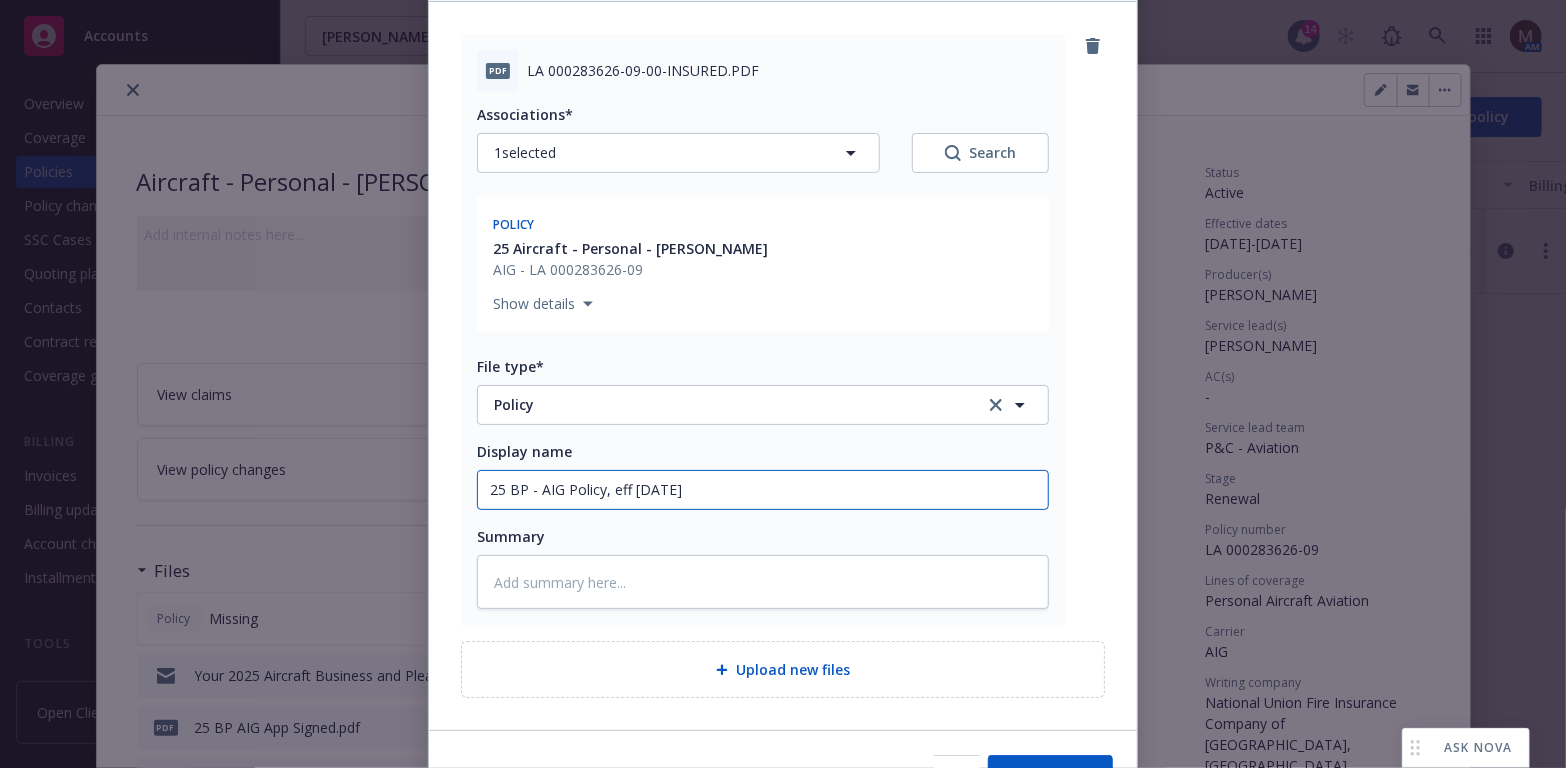 type on "x" 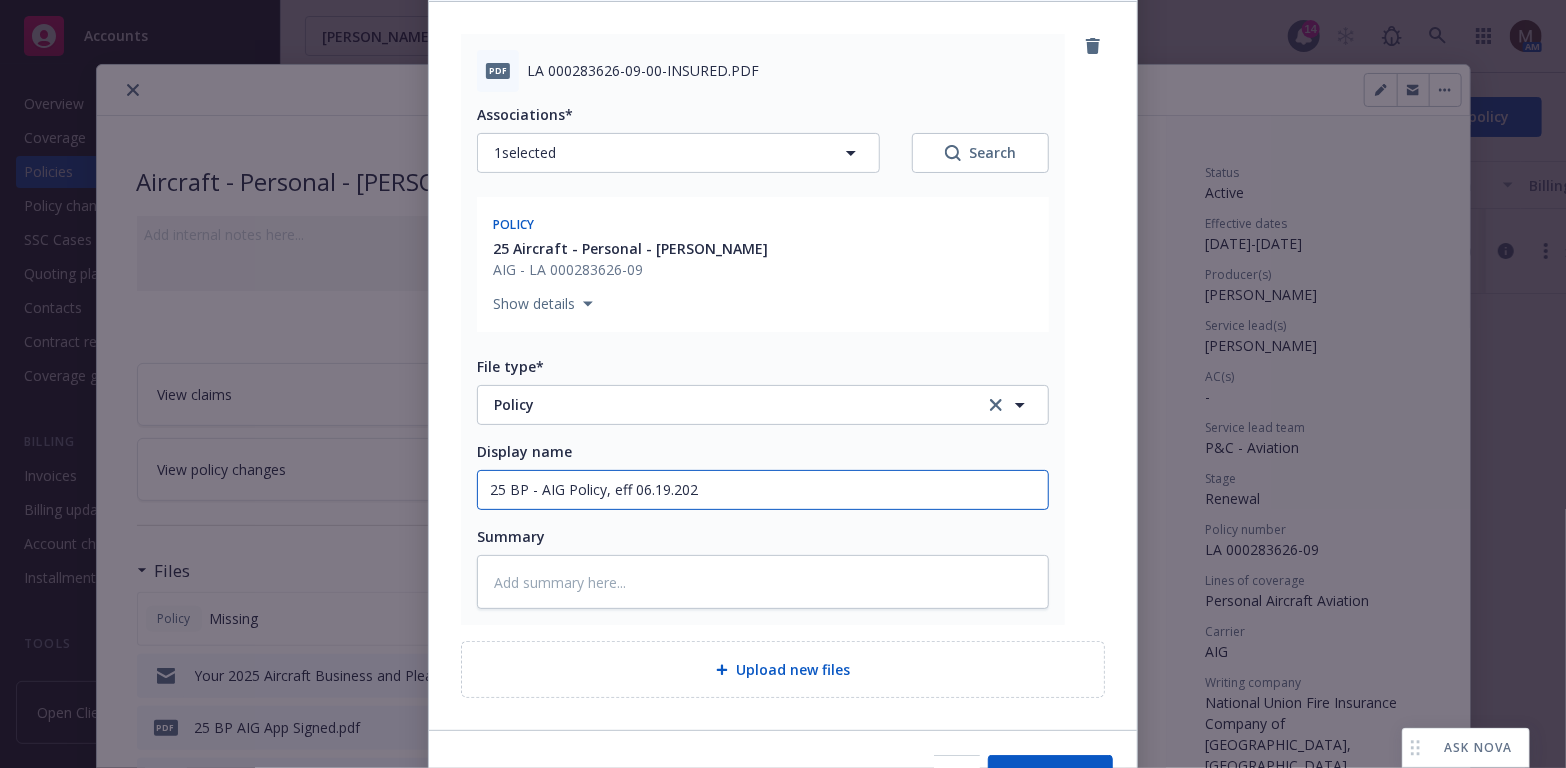type on "x" 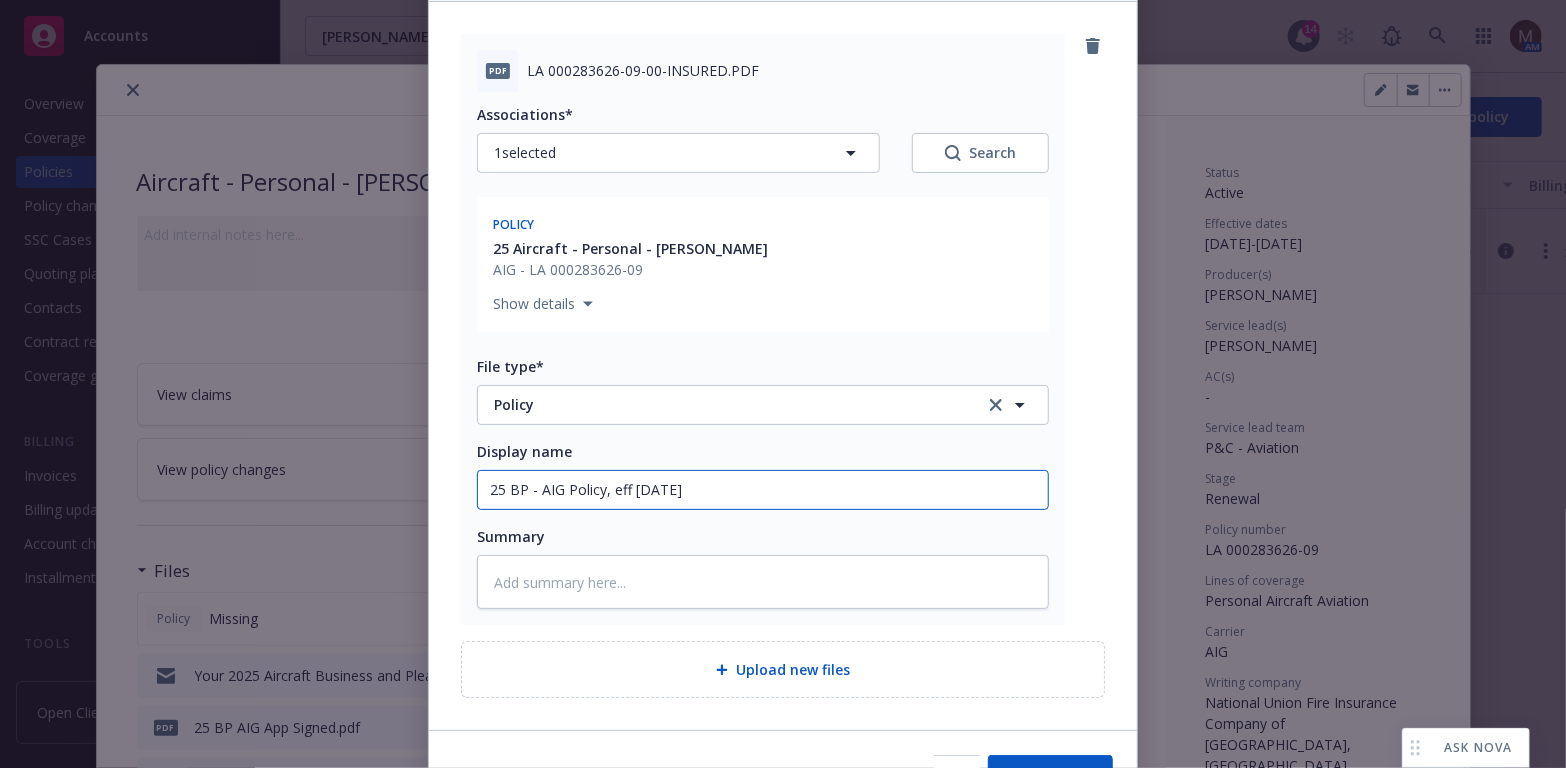 drag, startPoint x: 722, startPoint y: 490, endPoint x: 450, endPoint y: 480, distance: 272.18375 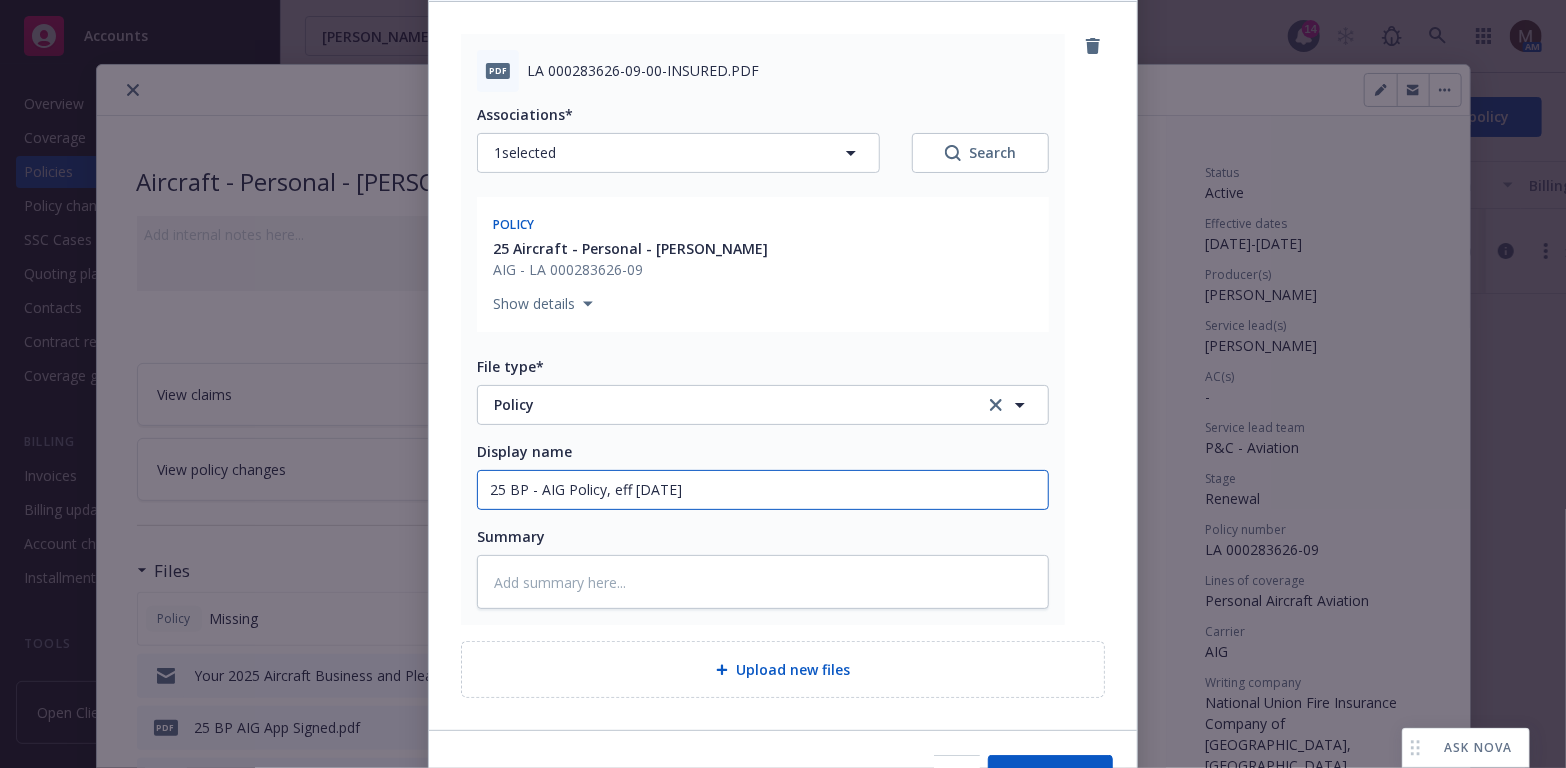 click on "PDF LA 000283626-09-00-INSURED.PDF Associations* 1  selected Search Policy 25 Aircraft - Personal - WESLEY WEATHERS AIG - LA 000283626-09 Show details   File type* Policy Policy Display name 25 BP - AIG Policy, eff 06.19.2025 Summary Upload new files" at bounding box center [783, 366] 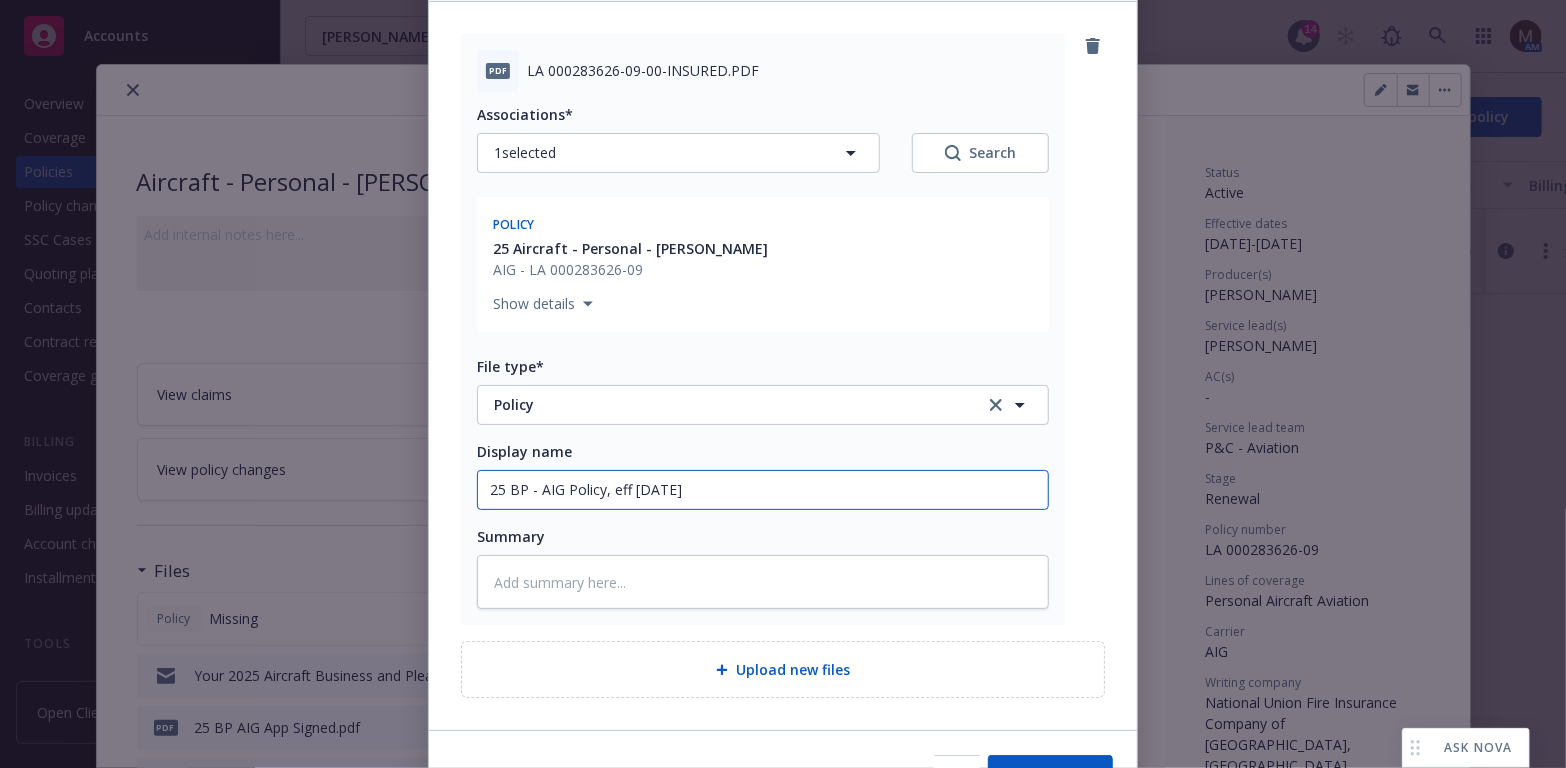 type on "25 BP - AIG Policy, eff 06.19.2025" 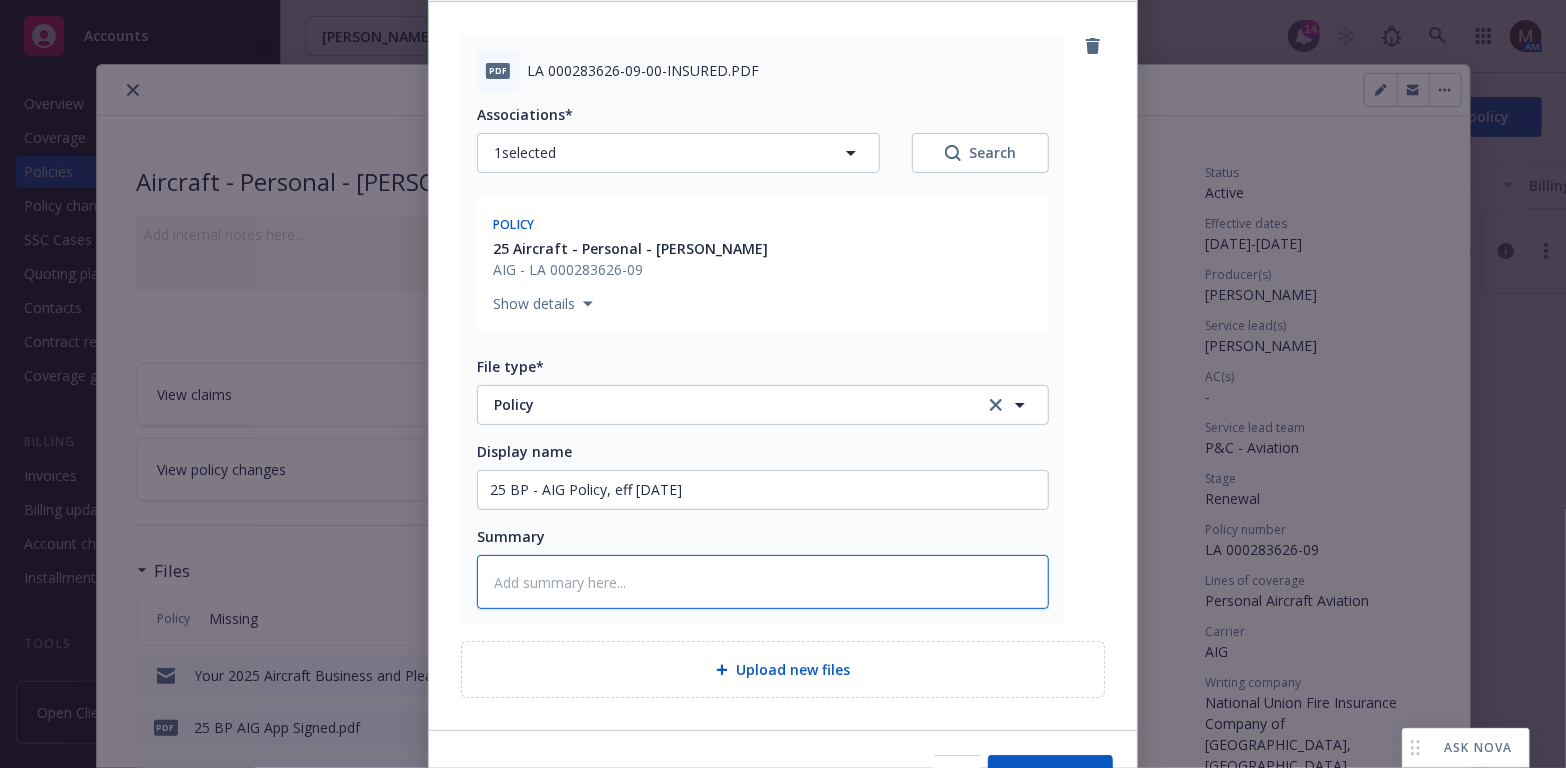 drag, startPoint x: 535, startPoint y: 569, endPoint x: 547, endPoint y: 569, distance: 12 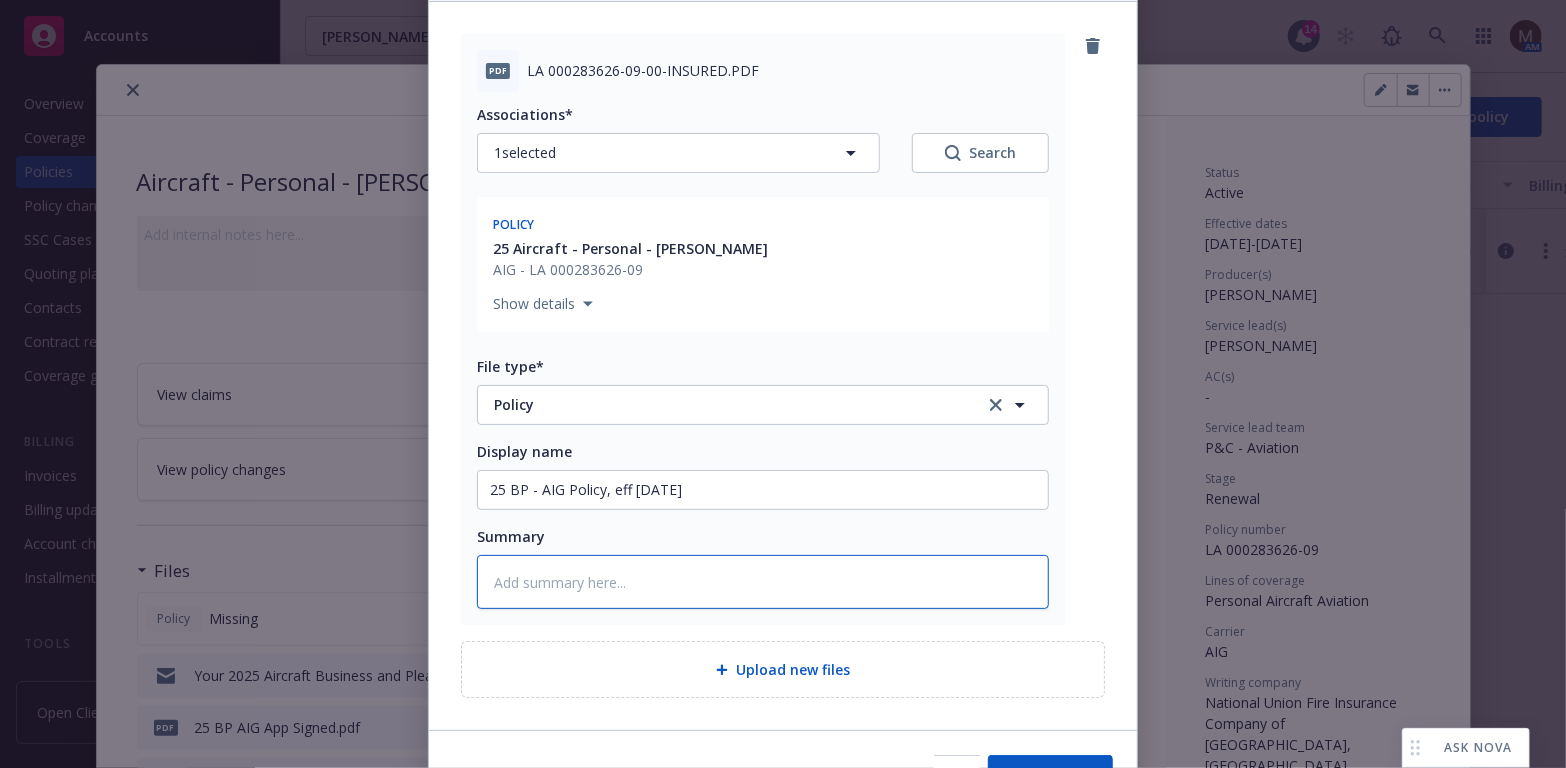 type on "x" 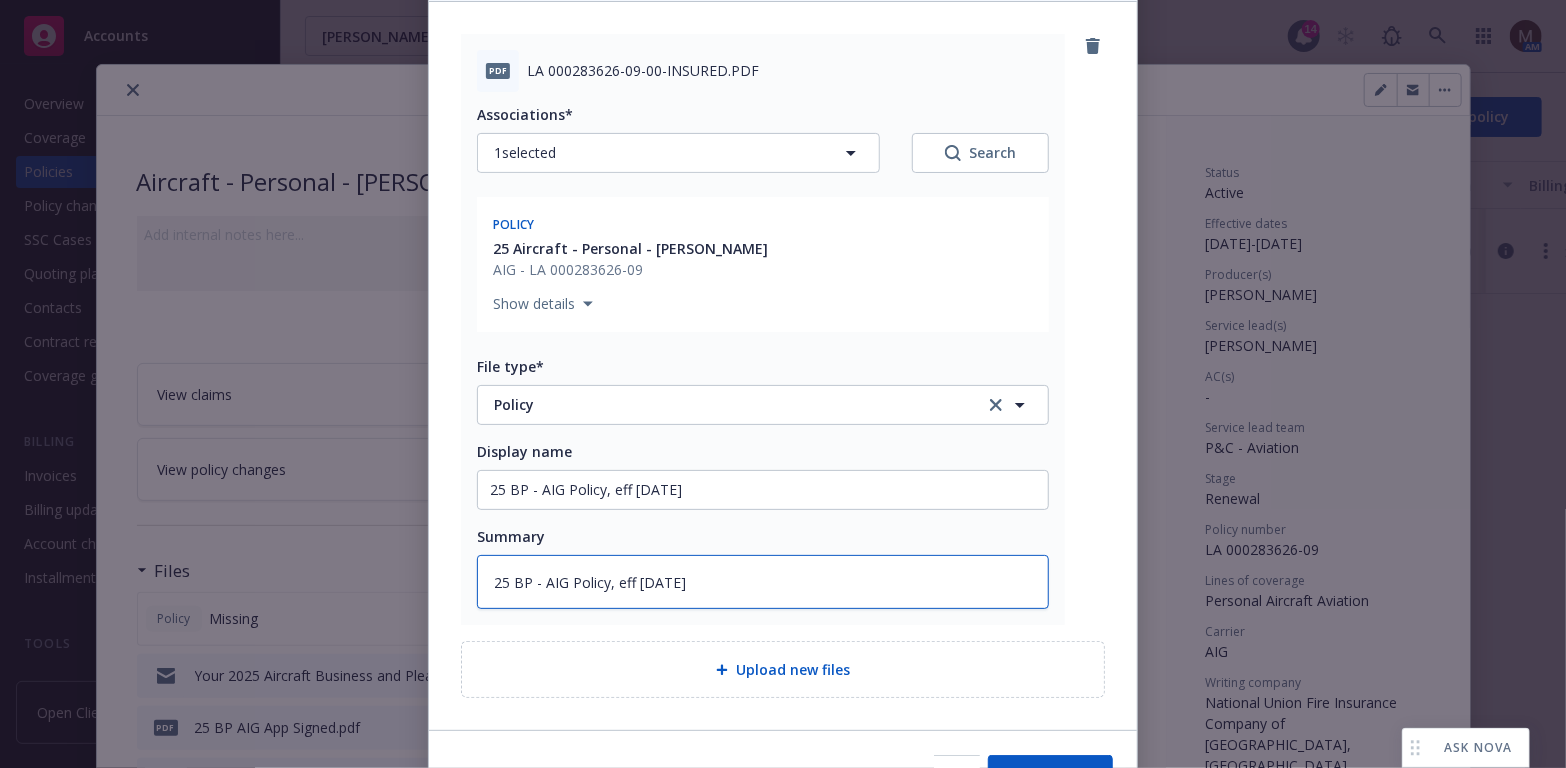 type on "25 BP - AIG Policy, eff 06.19.2025" 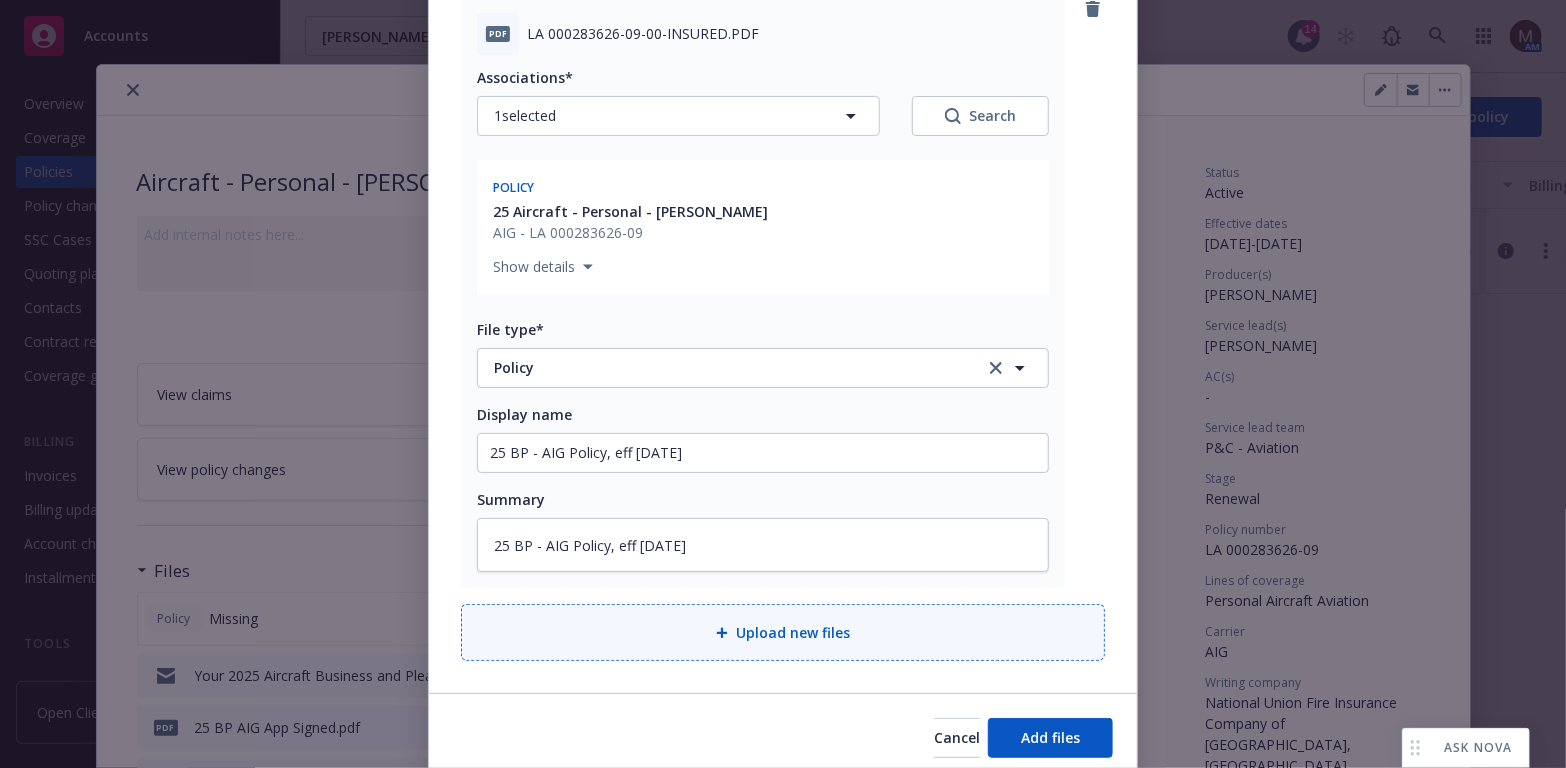 scroll, scrollTop: 300, scrollLeft: 0, axis: vertical 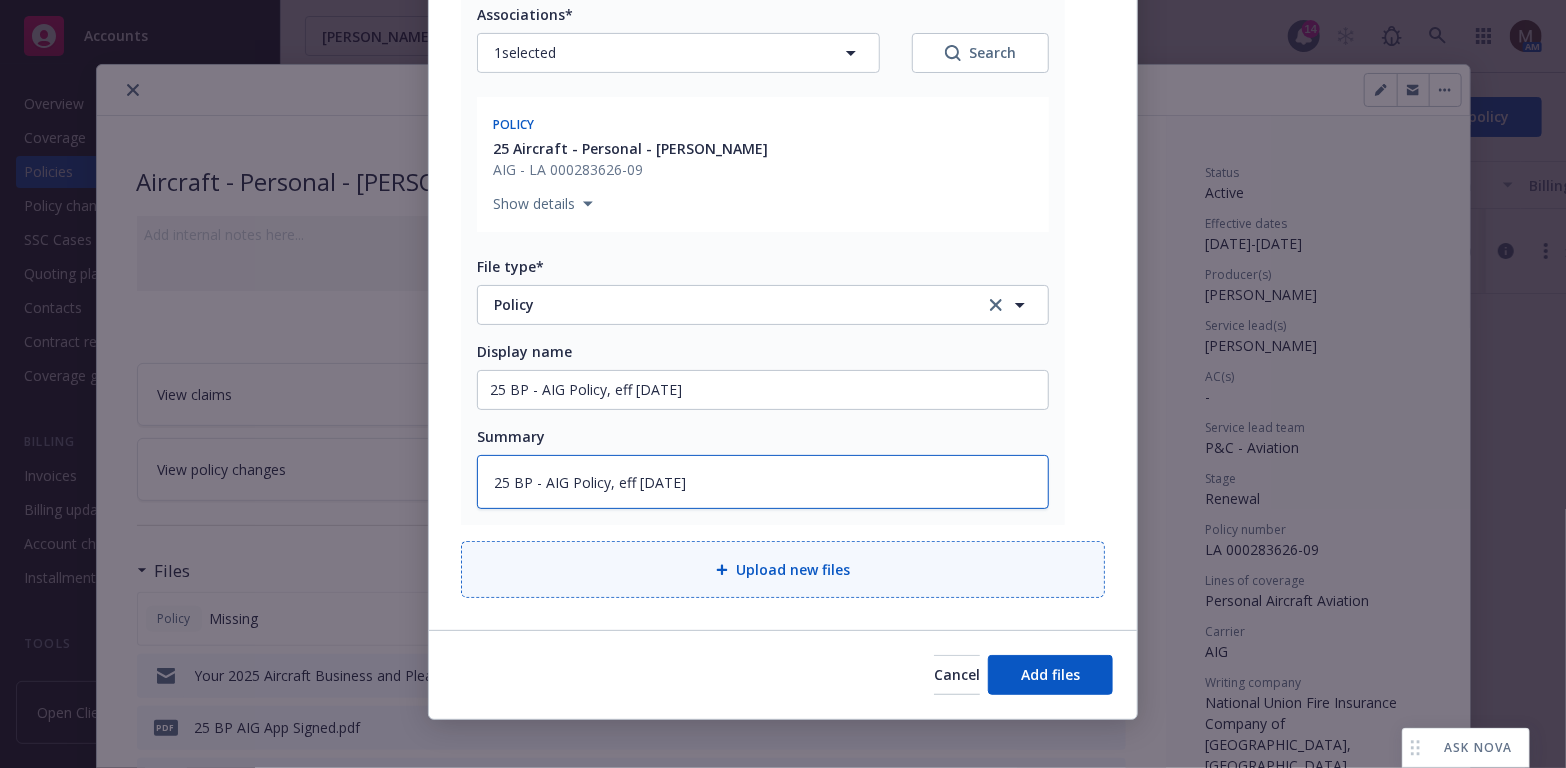 type on "x" 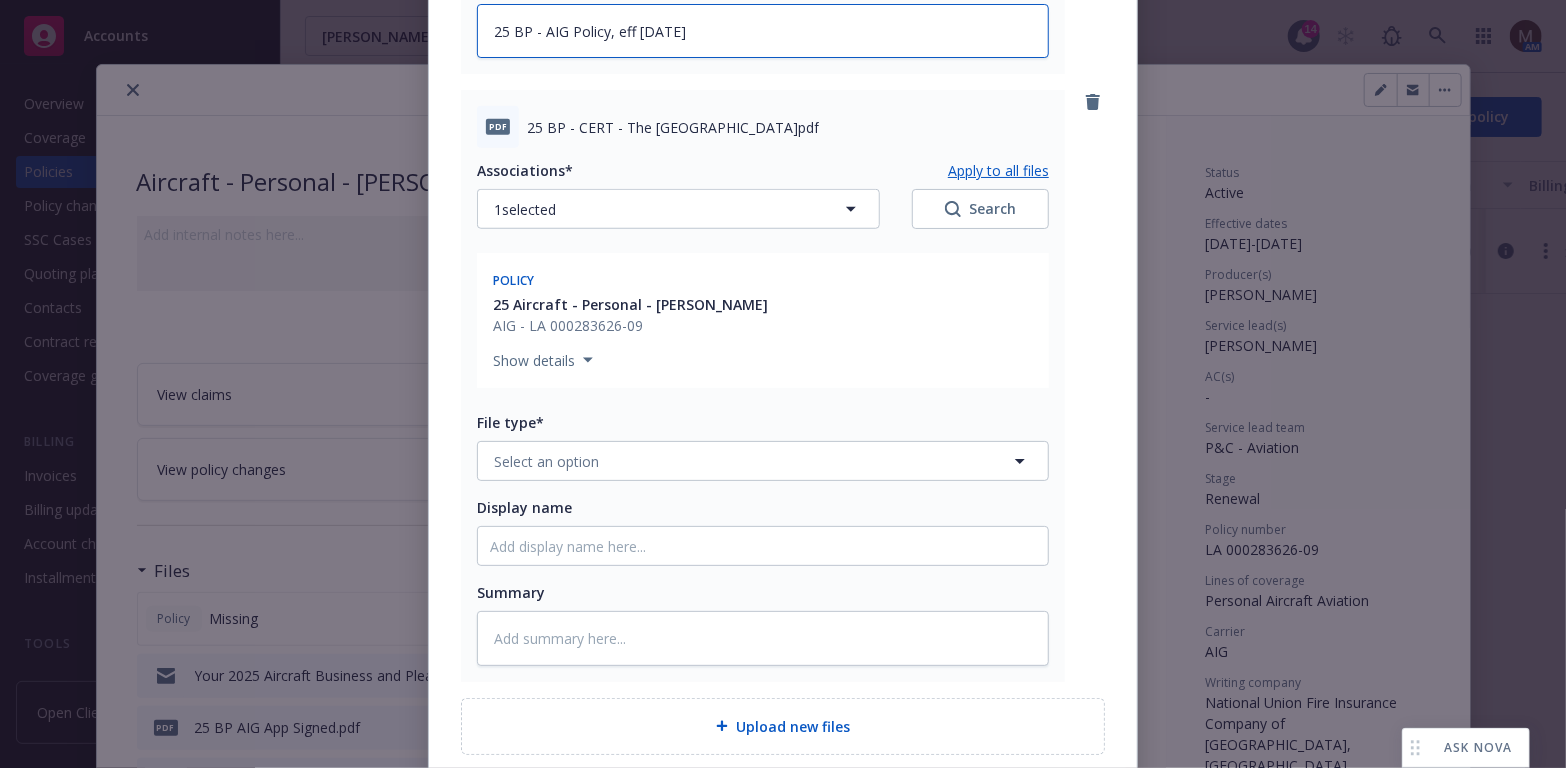 scroll, scrollTop: 800, scrollLeft: 0, axis: vertical 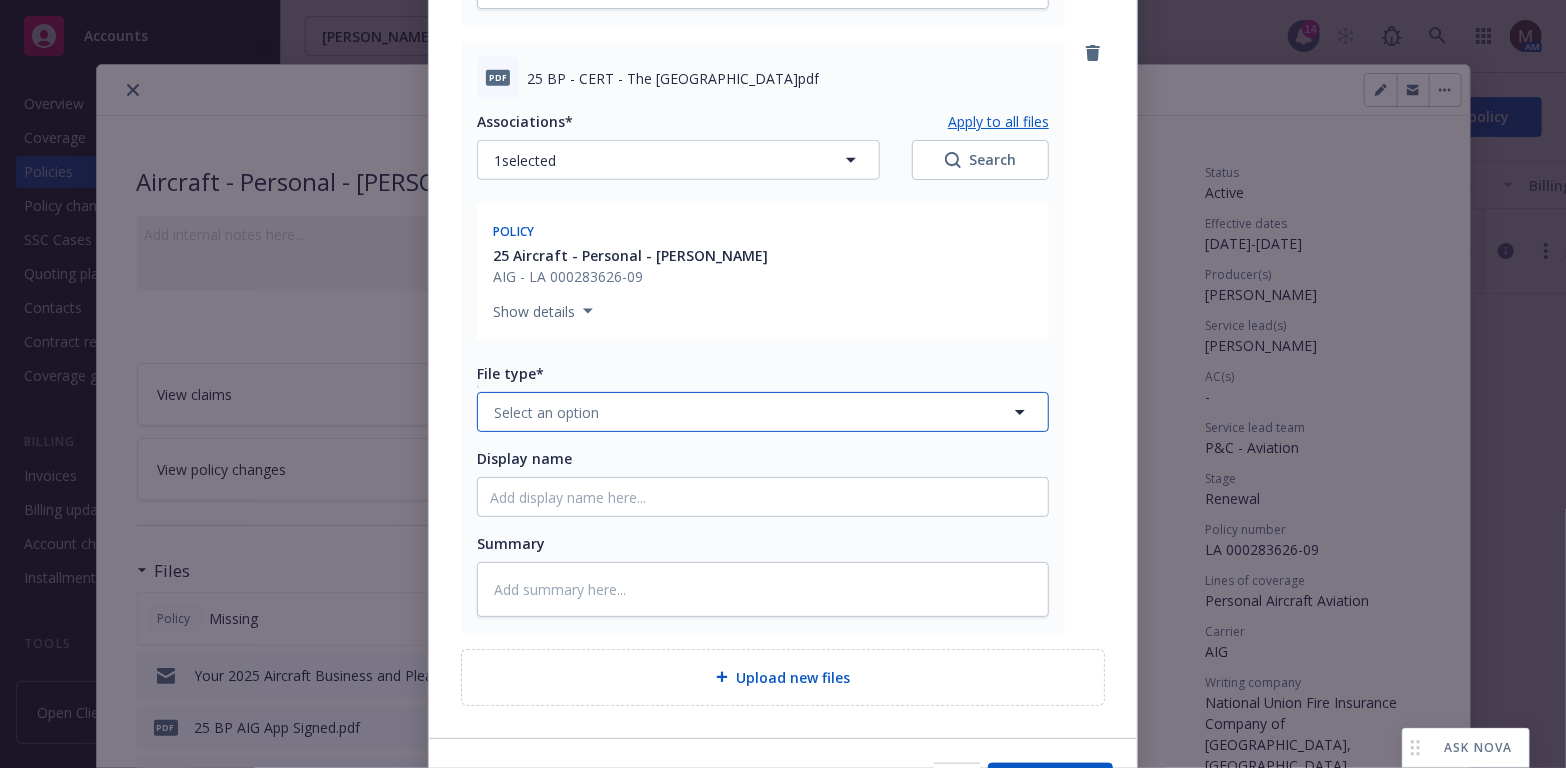 click 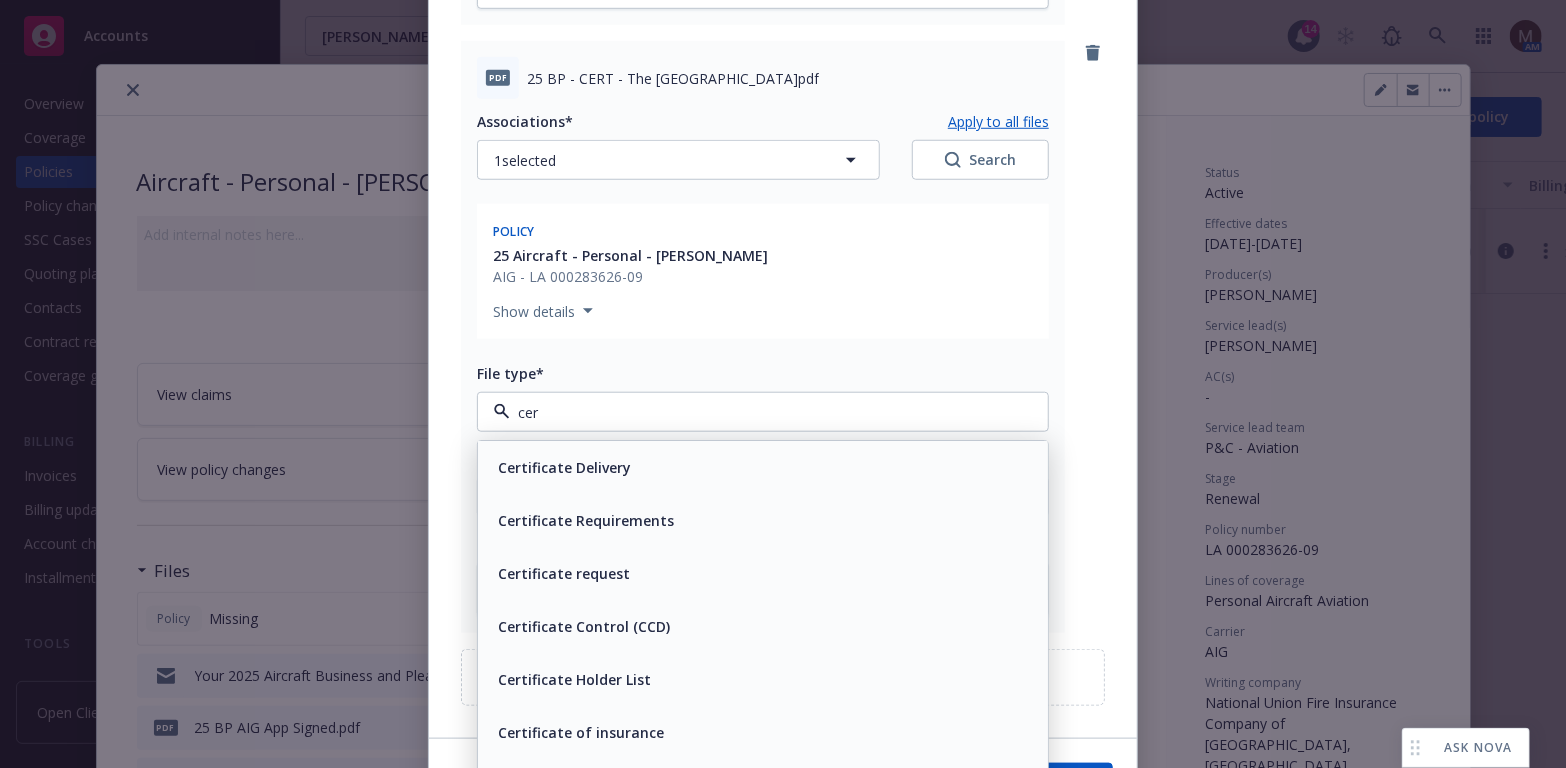 type on "cert" 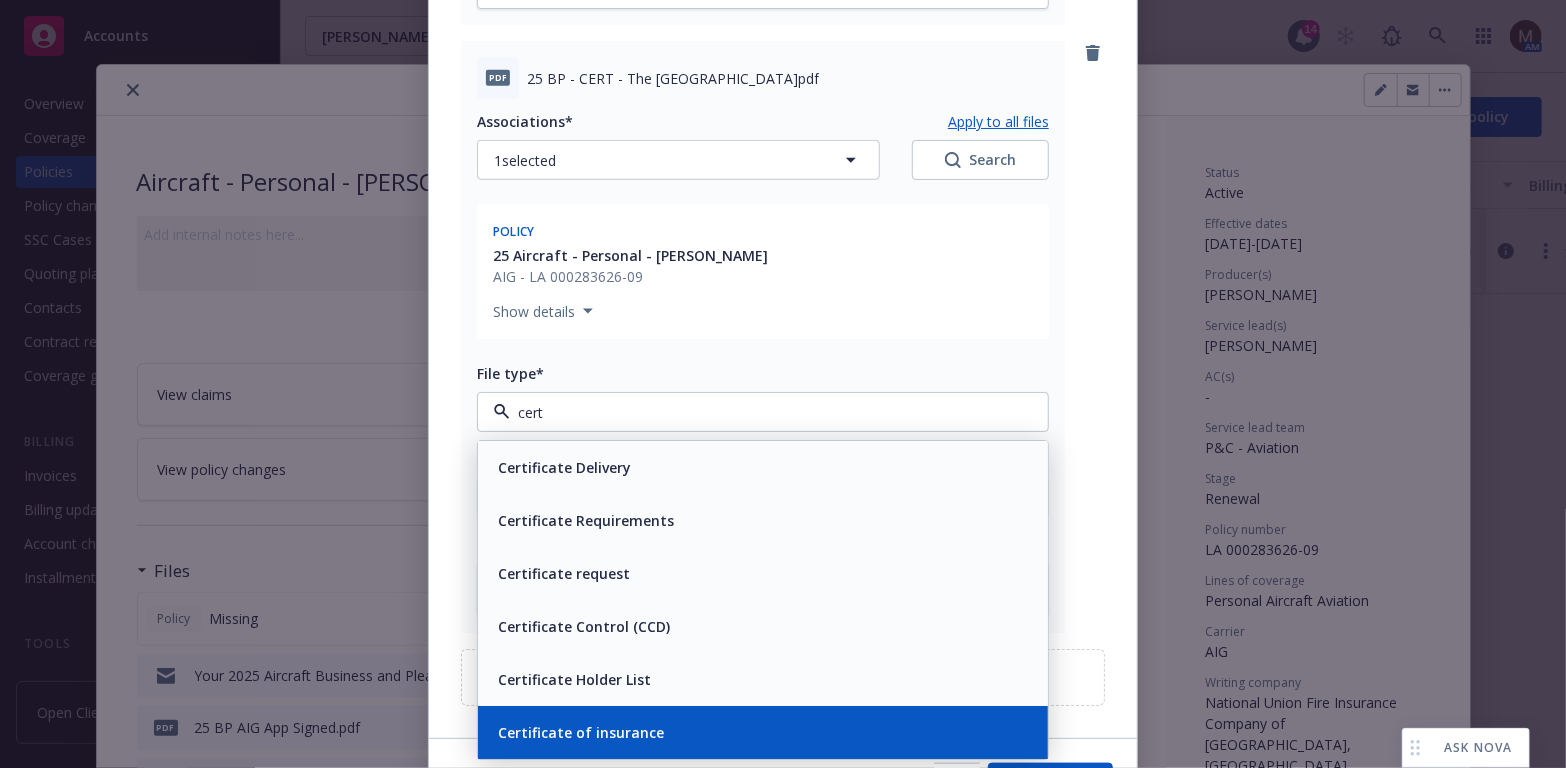 click on "Certificate of insurance" at bounding box center (581, 732) 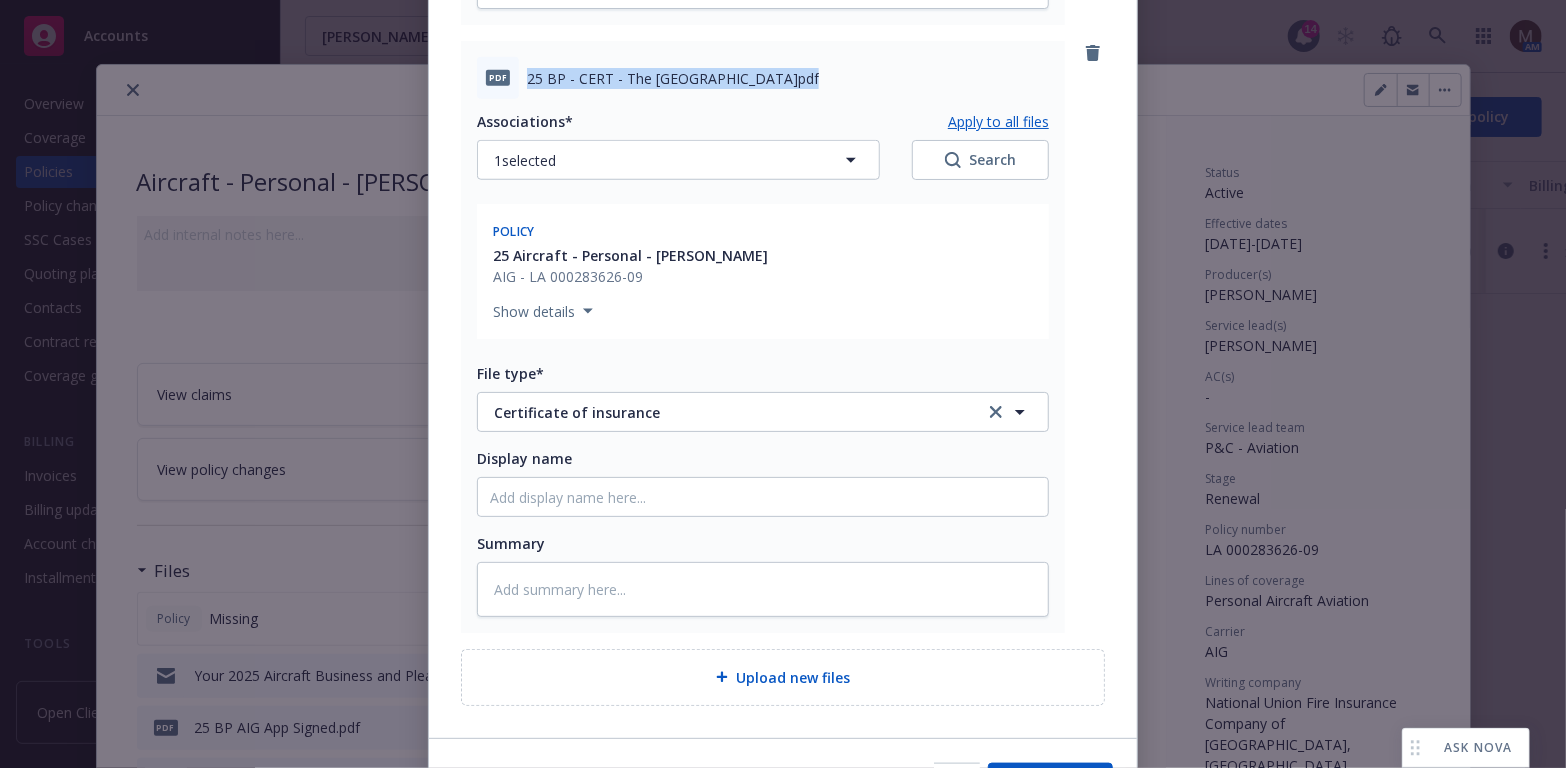 drag, startPoint x: 781, startPoint y: 78, endPoint x: 514, endPoint y: 74, distance: 267.02997 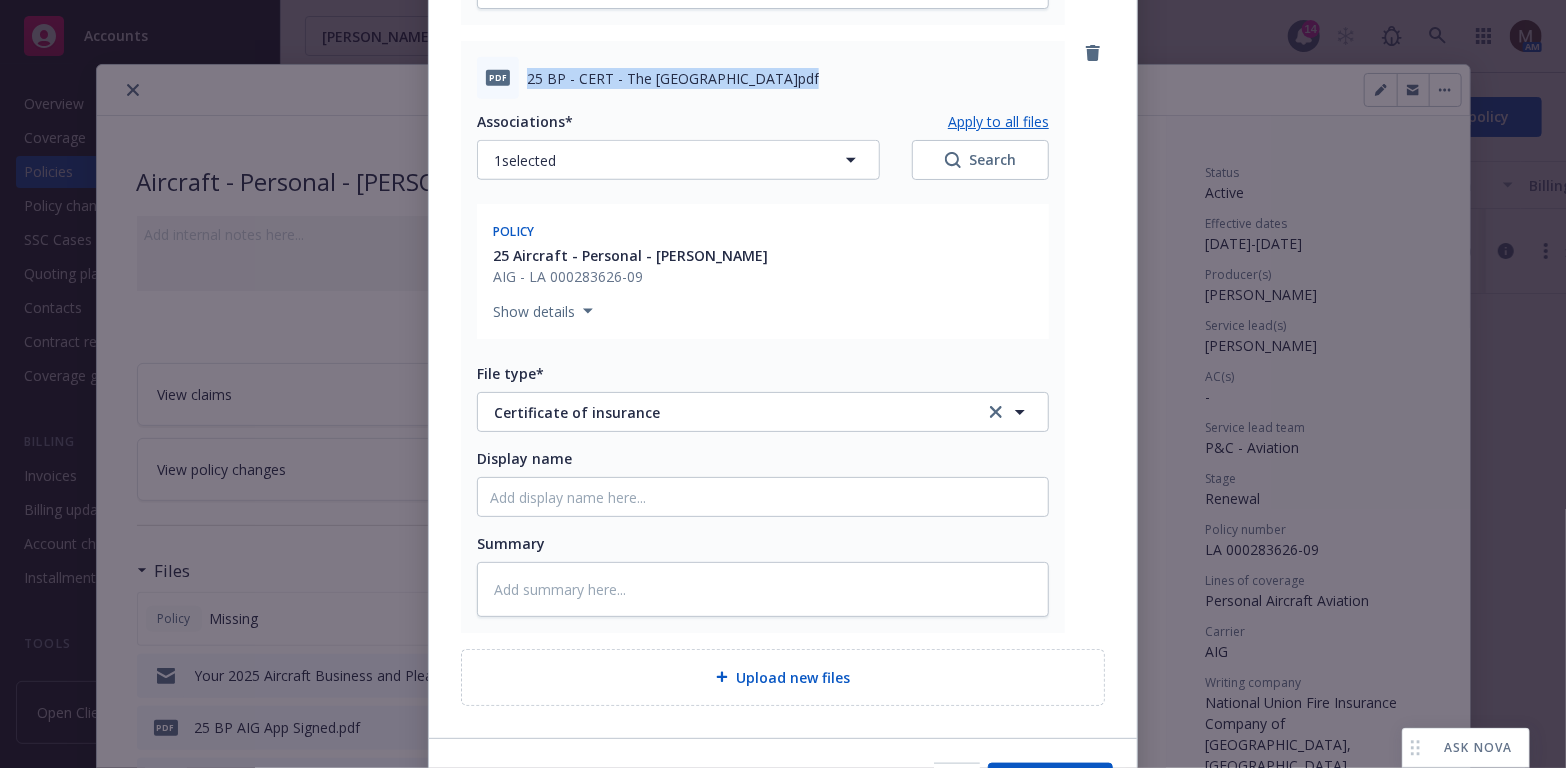 copy on "25 BP - CERT - The Nut Tree Airport.pdf" 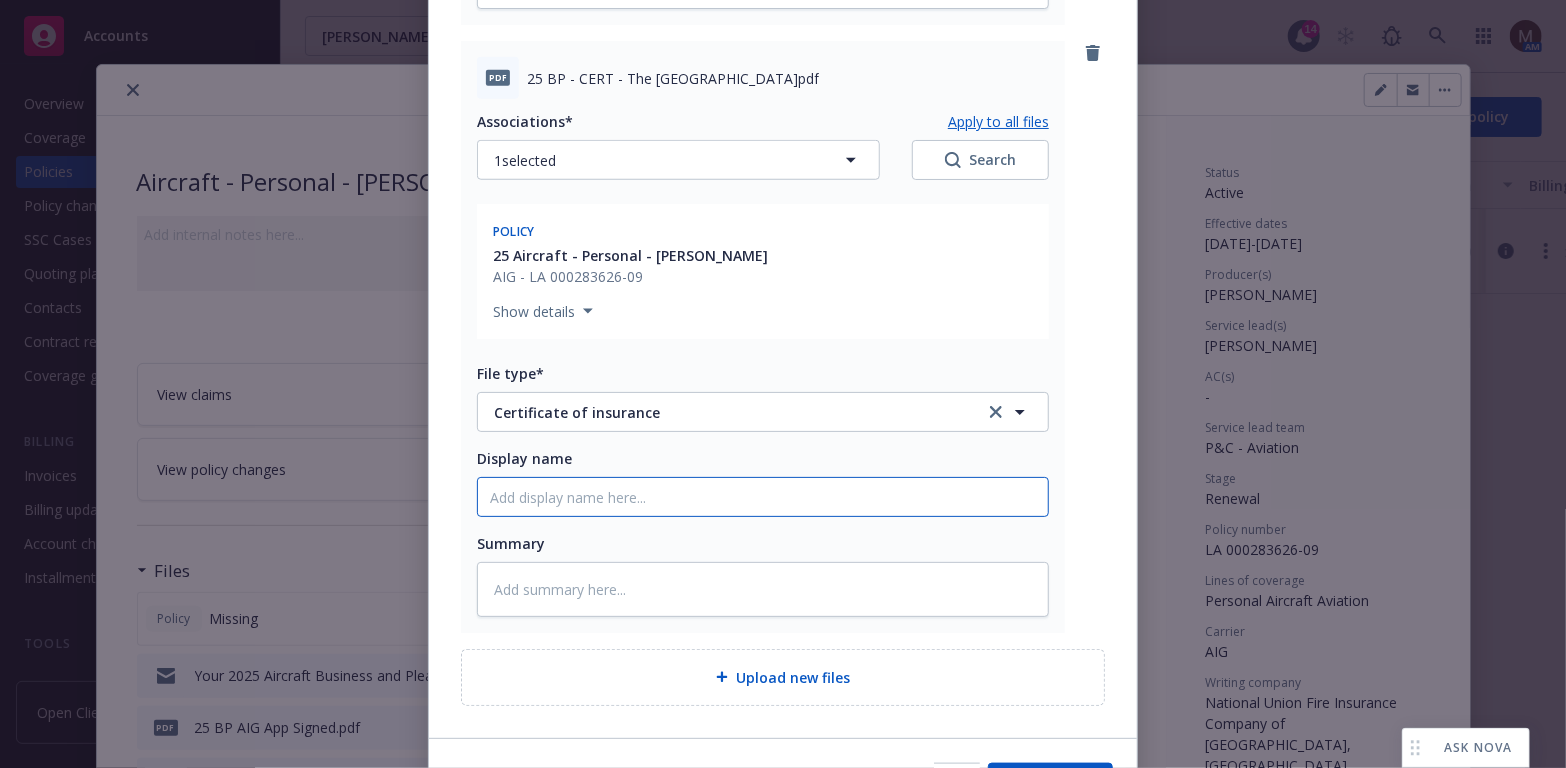 click on "Display name" at bounding box center [763, -110] 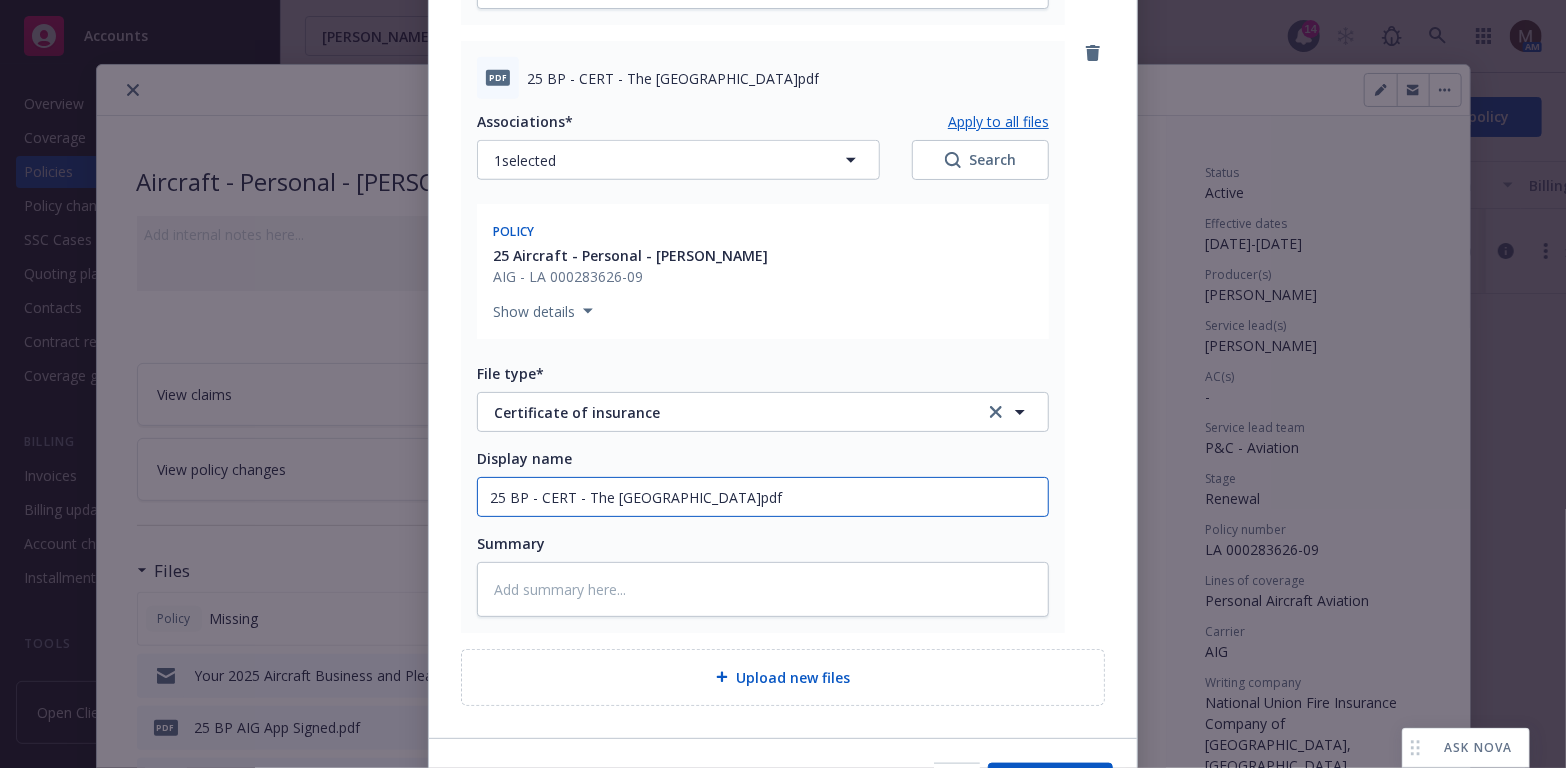 type on "25 BP - CERT - The Nut Tree Airport.pdf" 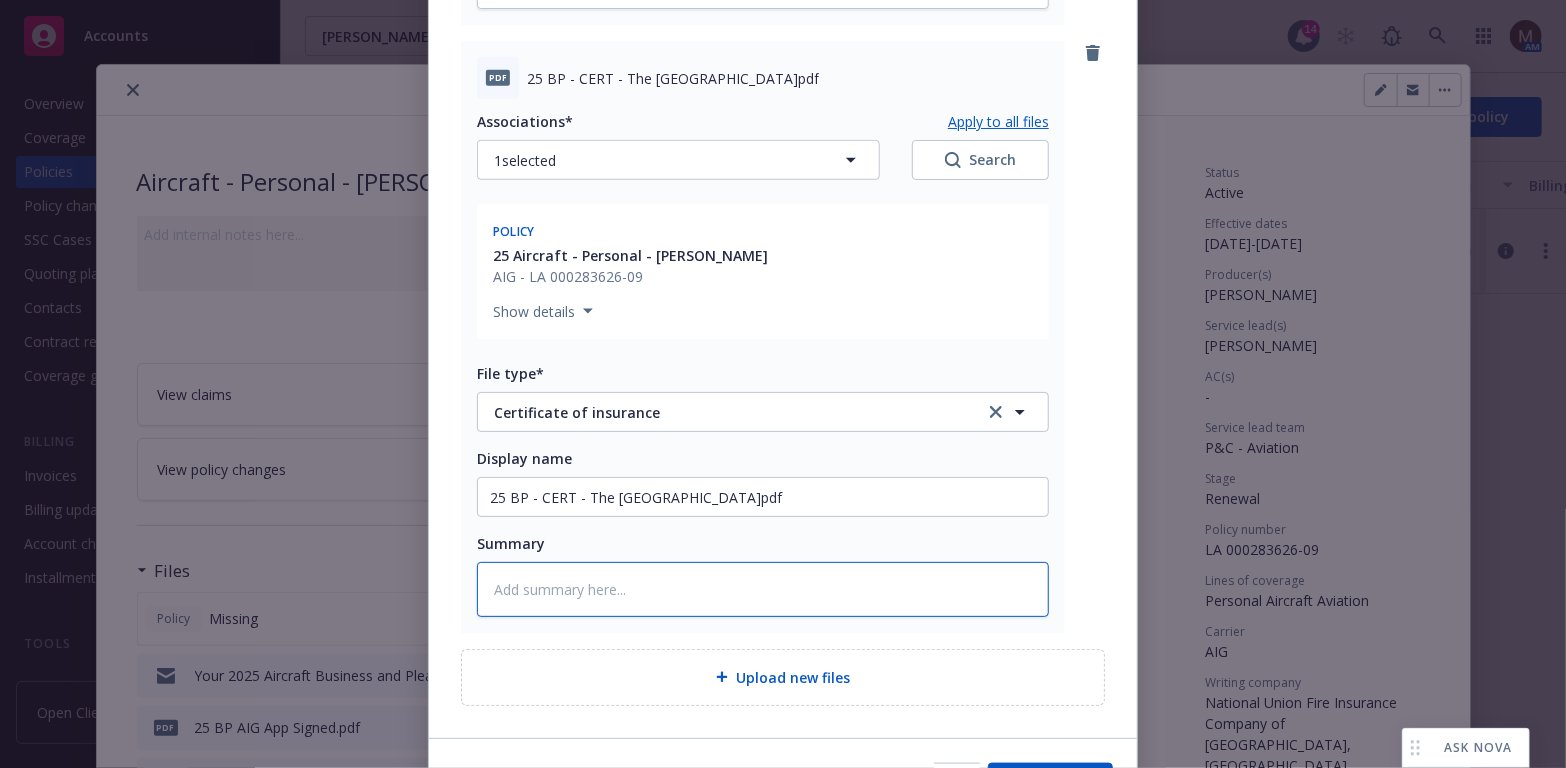 click at bounding box center [763, 589] 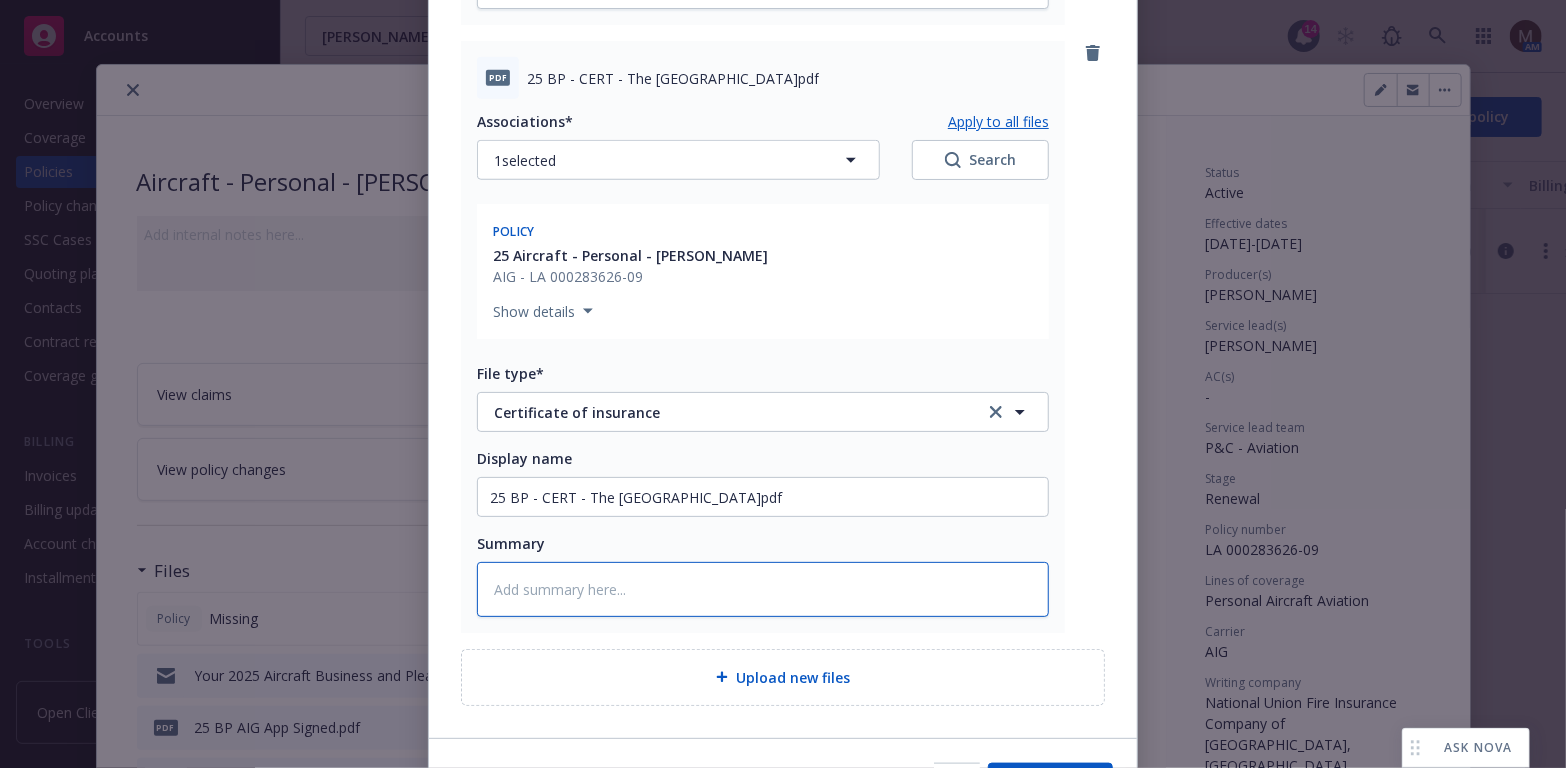 paste on "25 BP - CERT - The Nut Tree Airport.pdf" 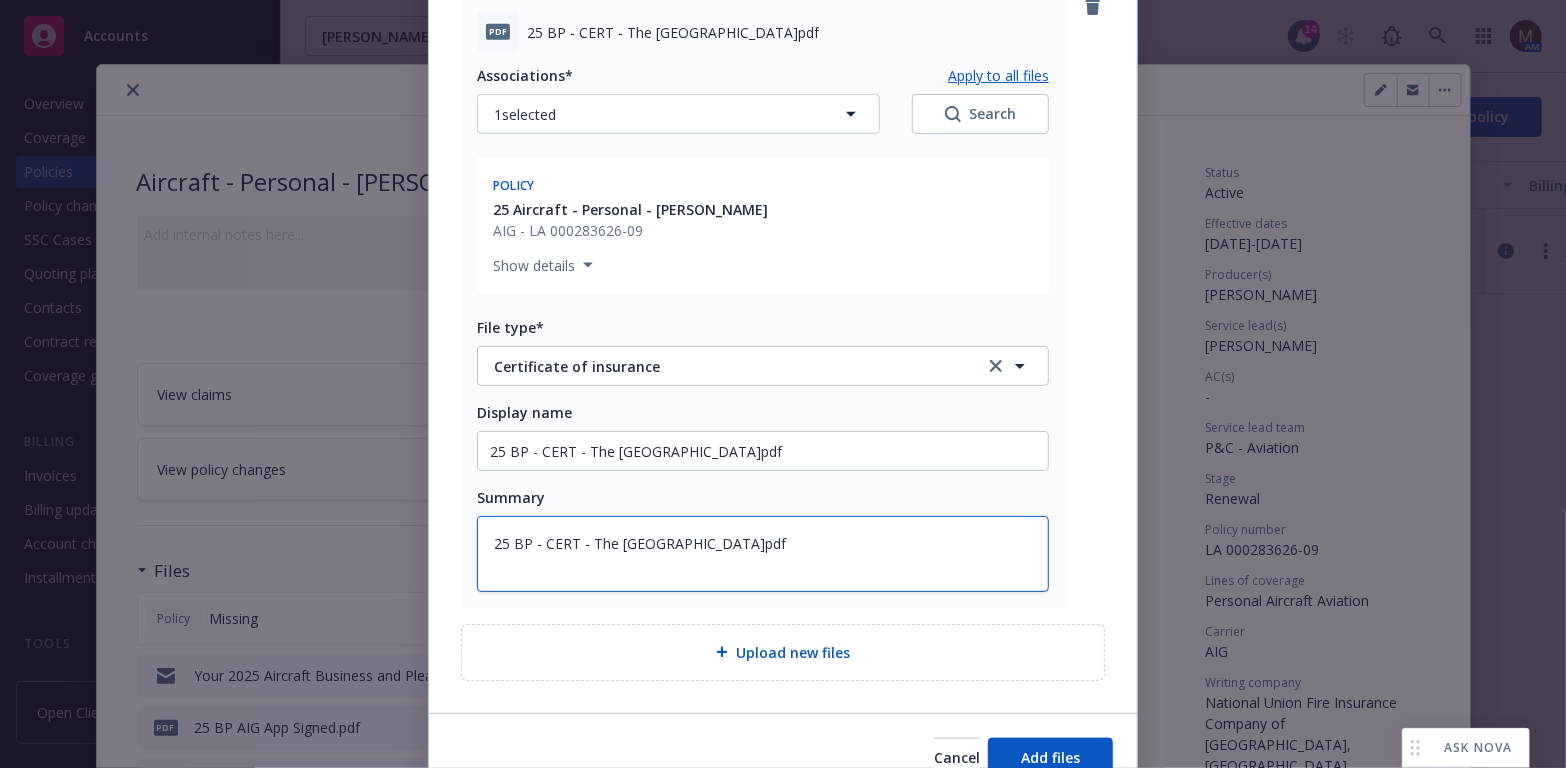 scroll, scrollTop: 842, scrollLeft: 0, axis: vertical 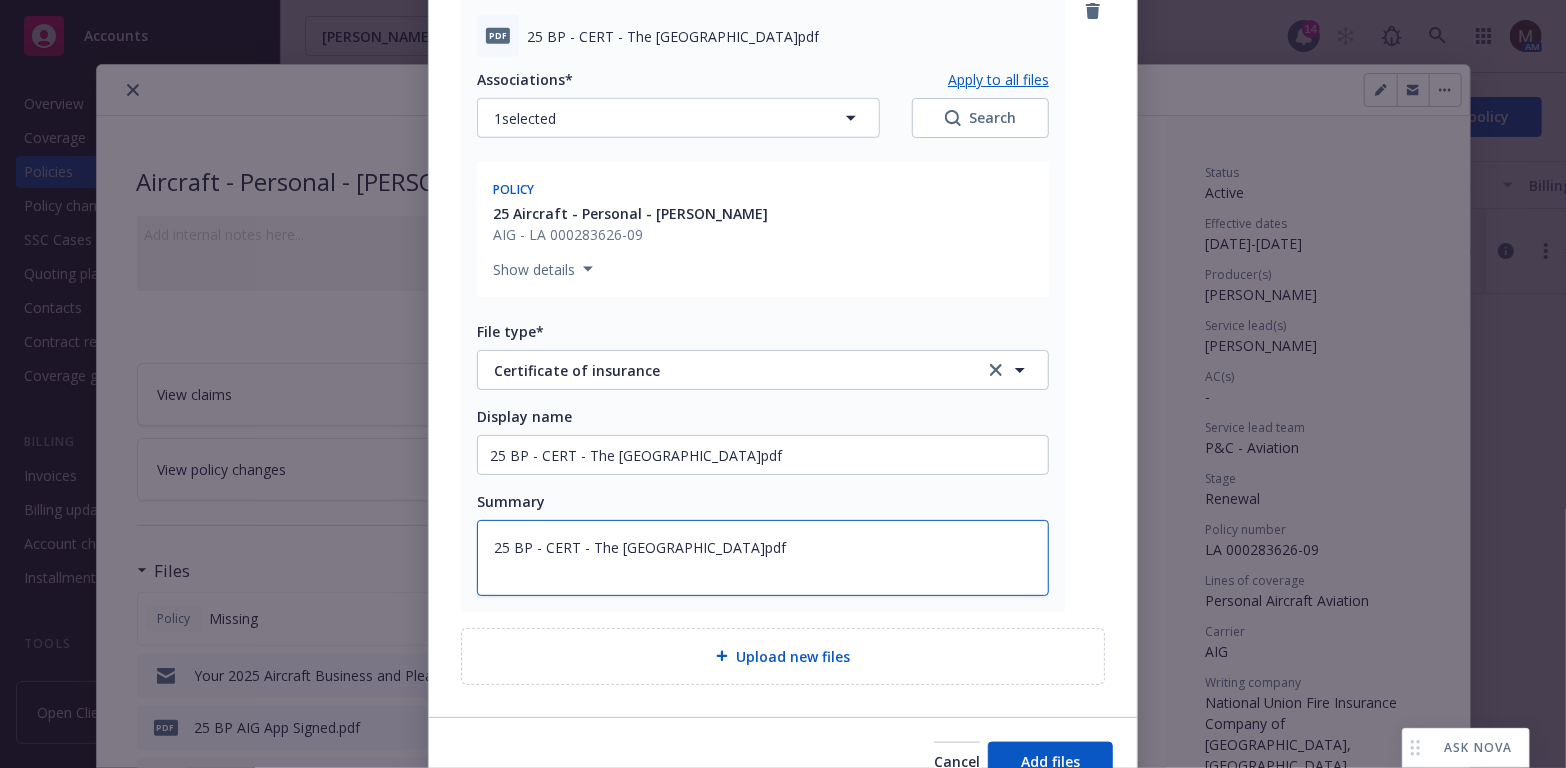 type on "25 BP - CERT - The Nut Tree Airport.pdf" 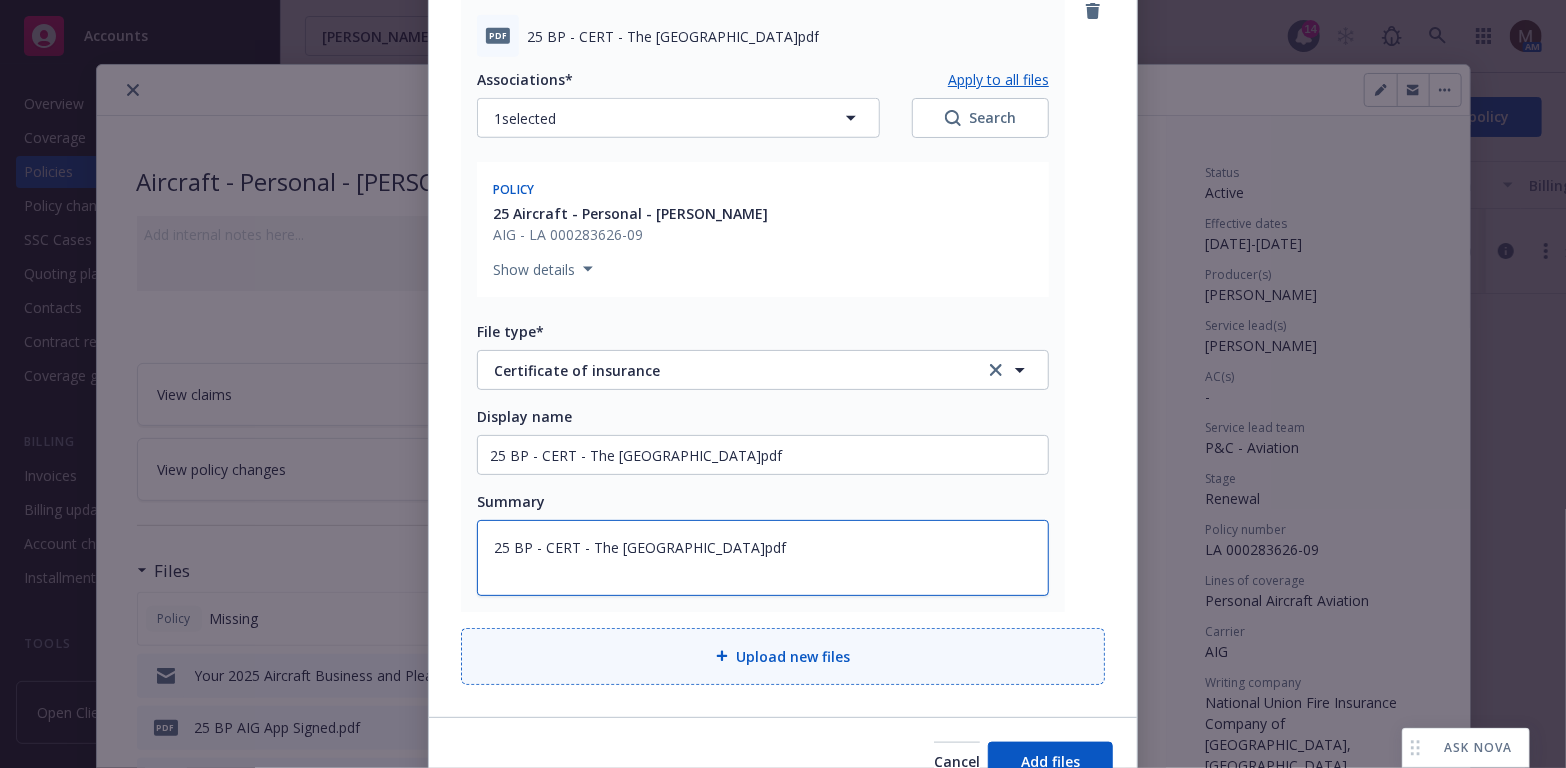 type on "x" 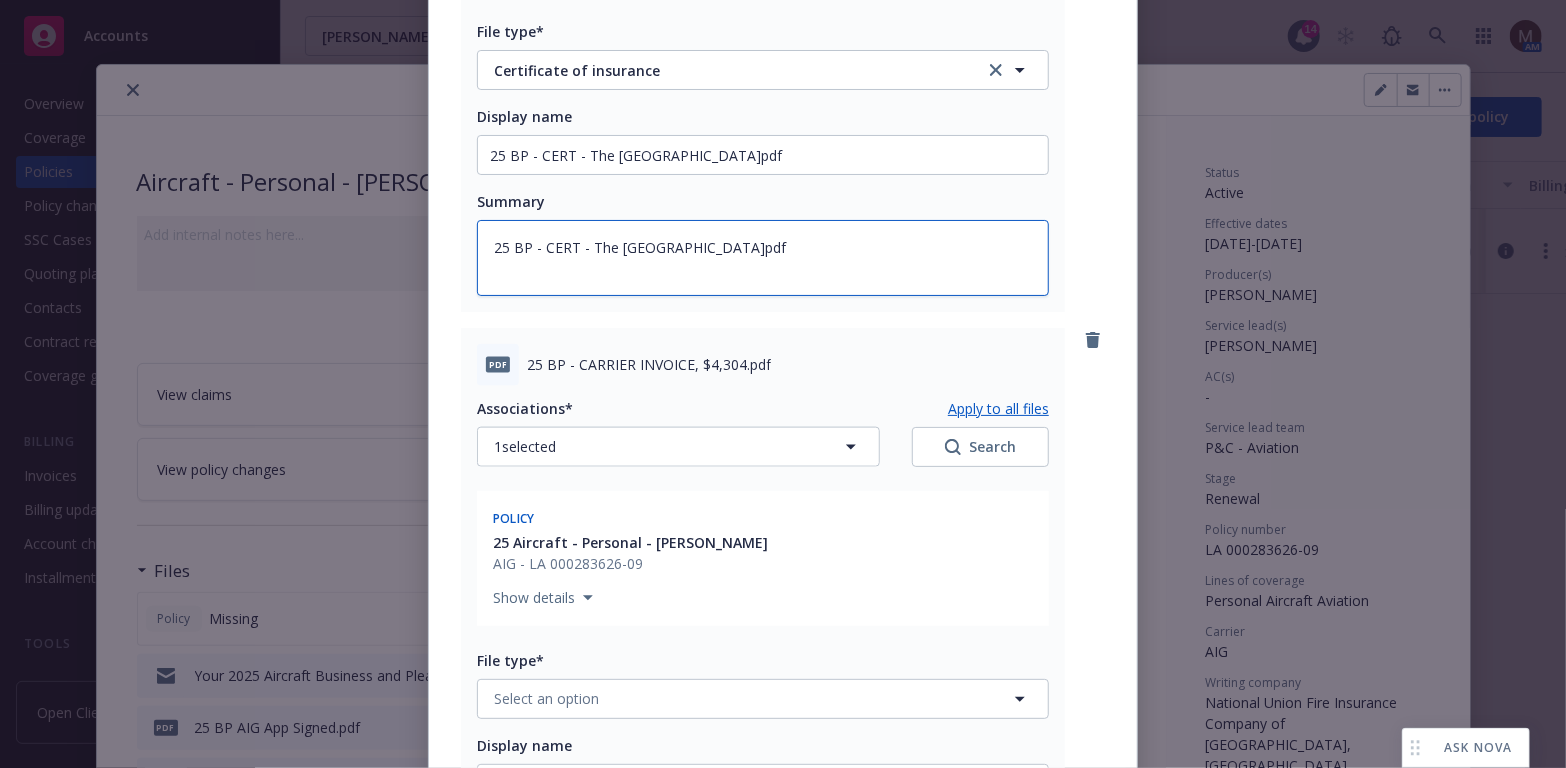 scroll, scrollTop: 1242, scrollLeft: 0, axis: vertical 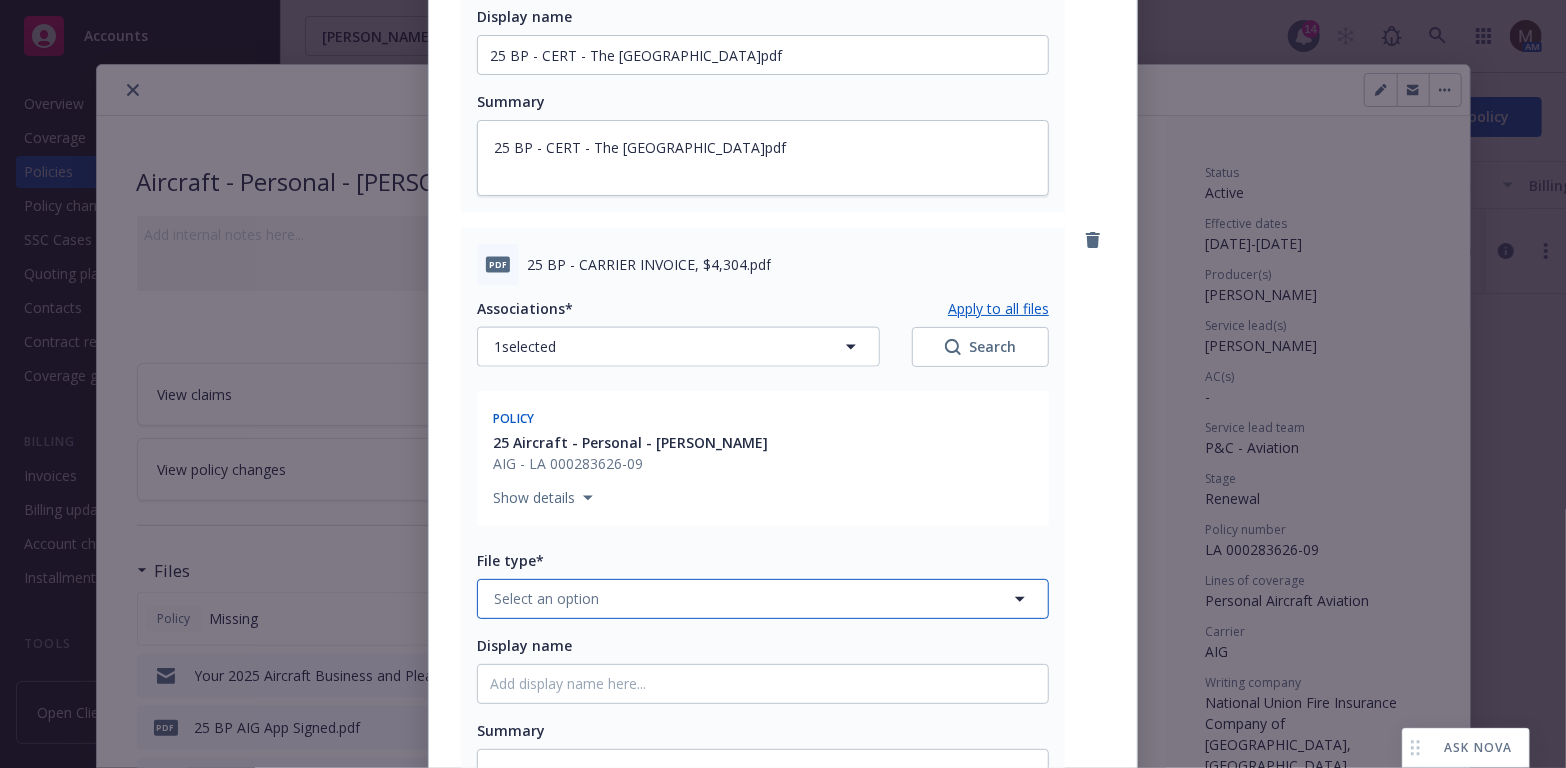 click 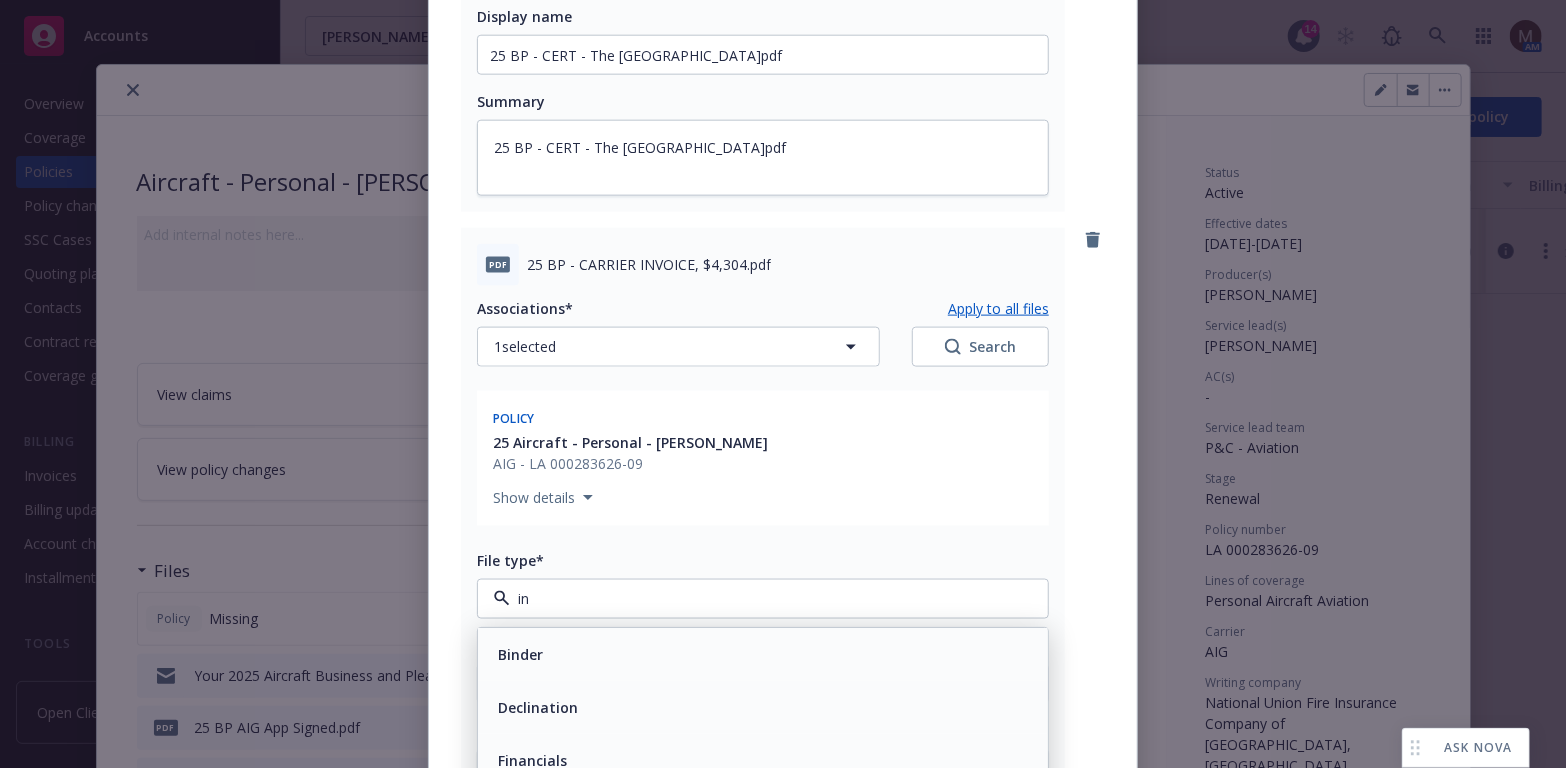 type on "inv" 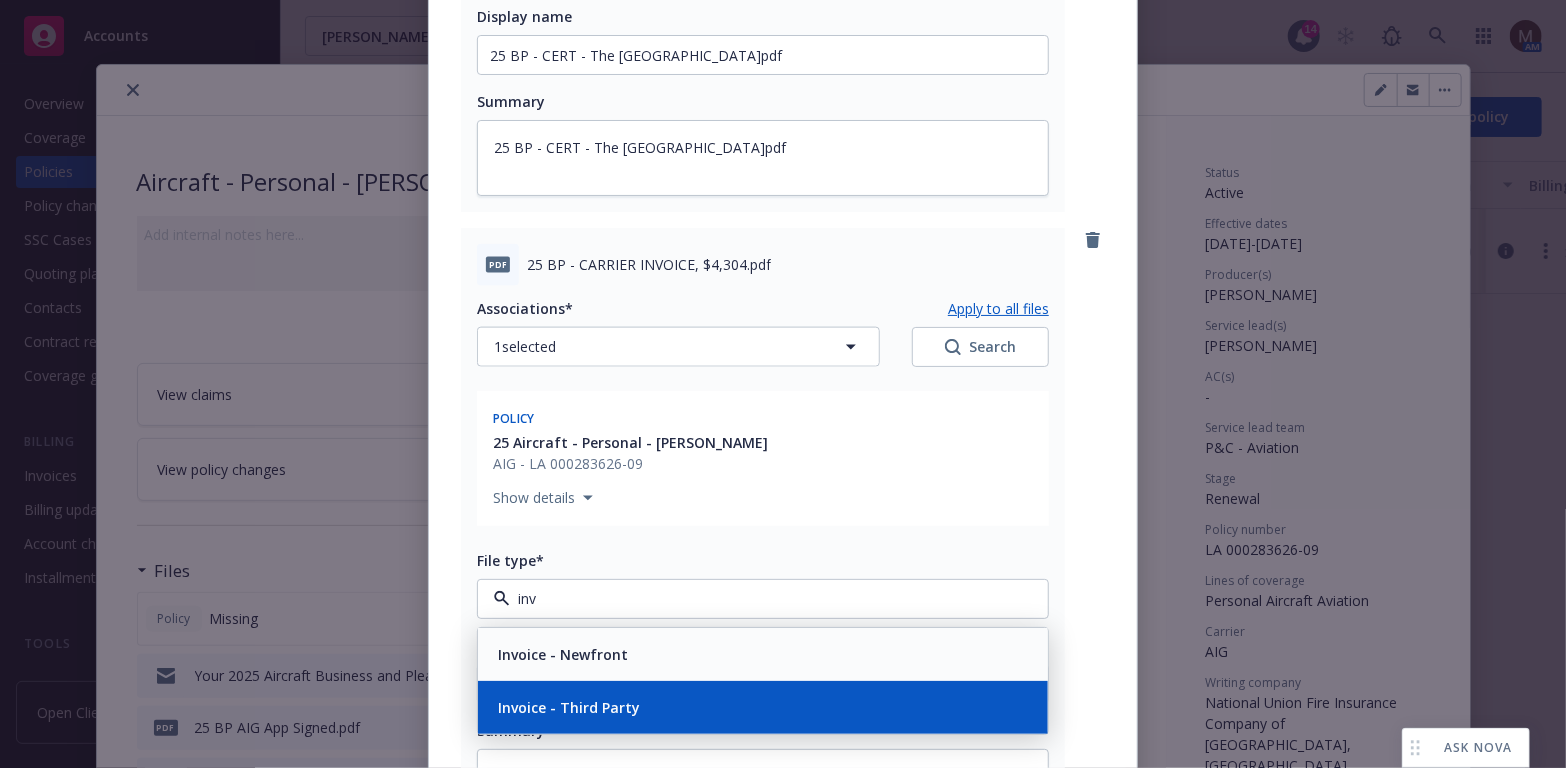 click on "Invoice - Third Party" at bounding box center [763, 707] 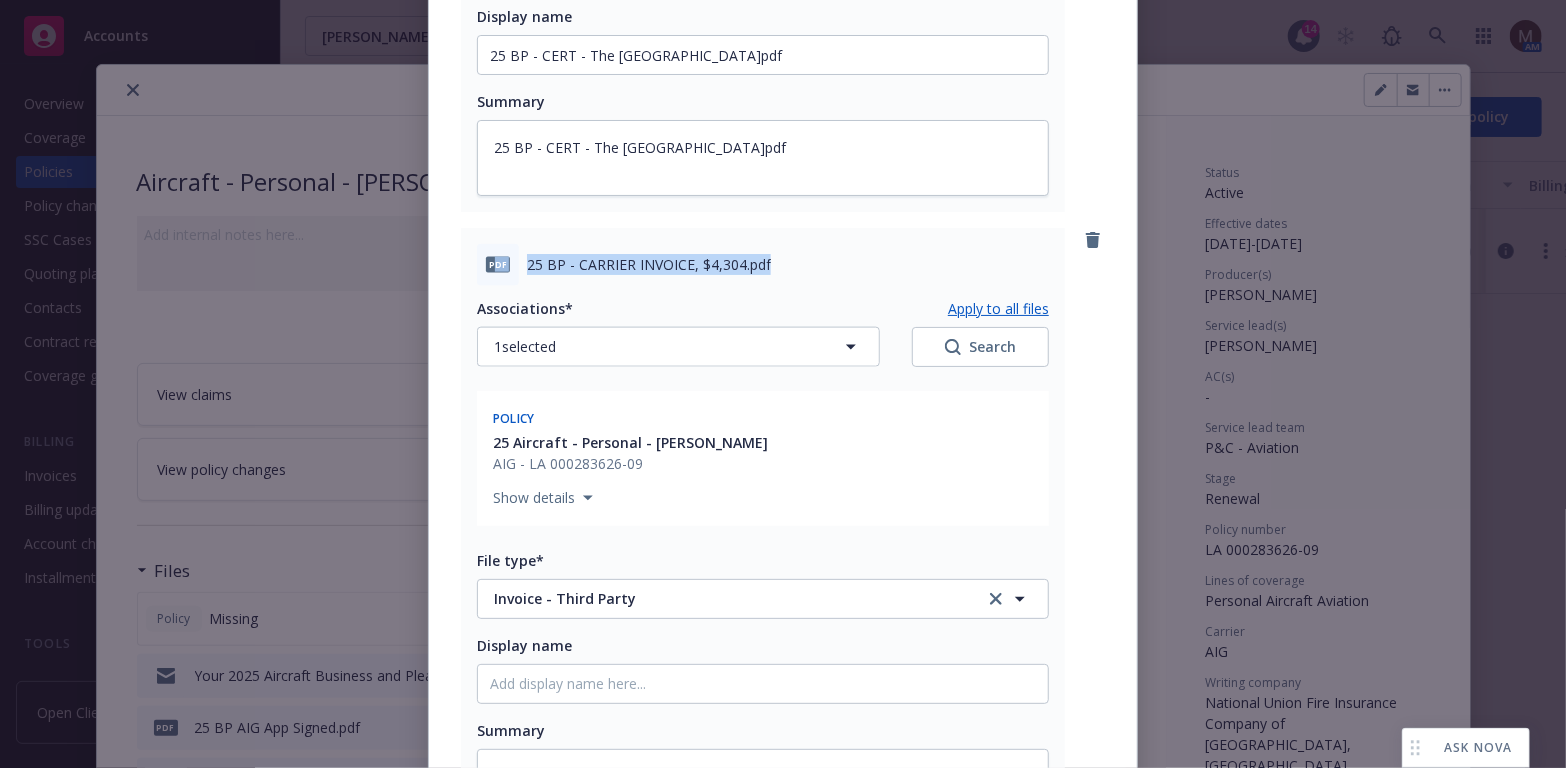 drag, startPoint x: 768, startPoint y: 267, endPoint x: 489, endPoint y: 267, distance: 279 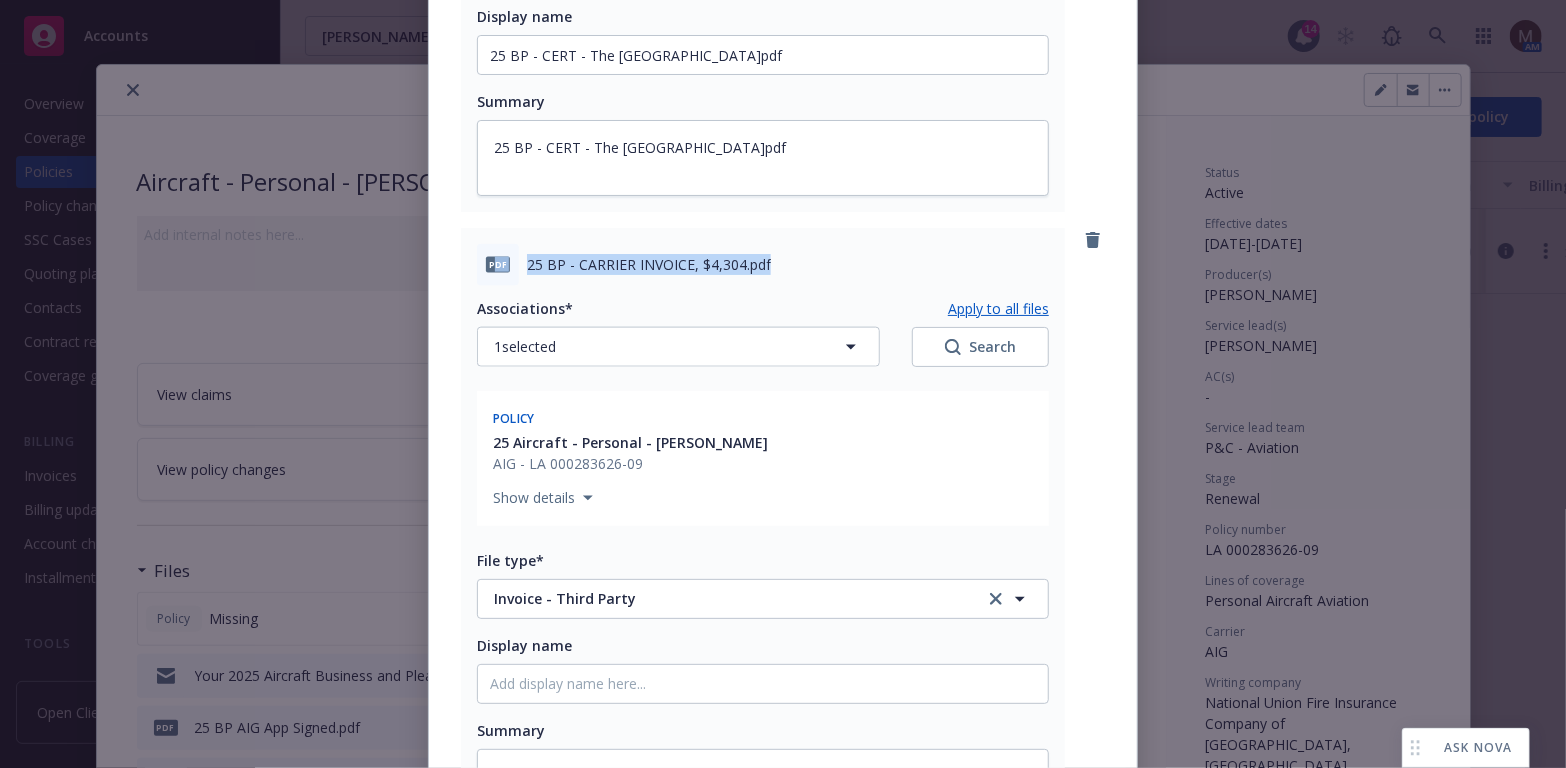click on "pdf 25 BP - CARRIER INVOICE, $4,304.pdf" at bounding box center (763, 265) 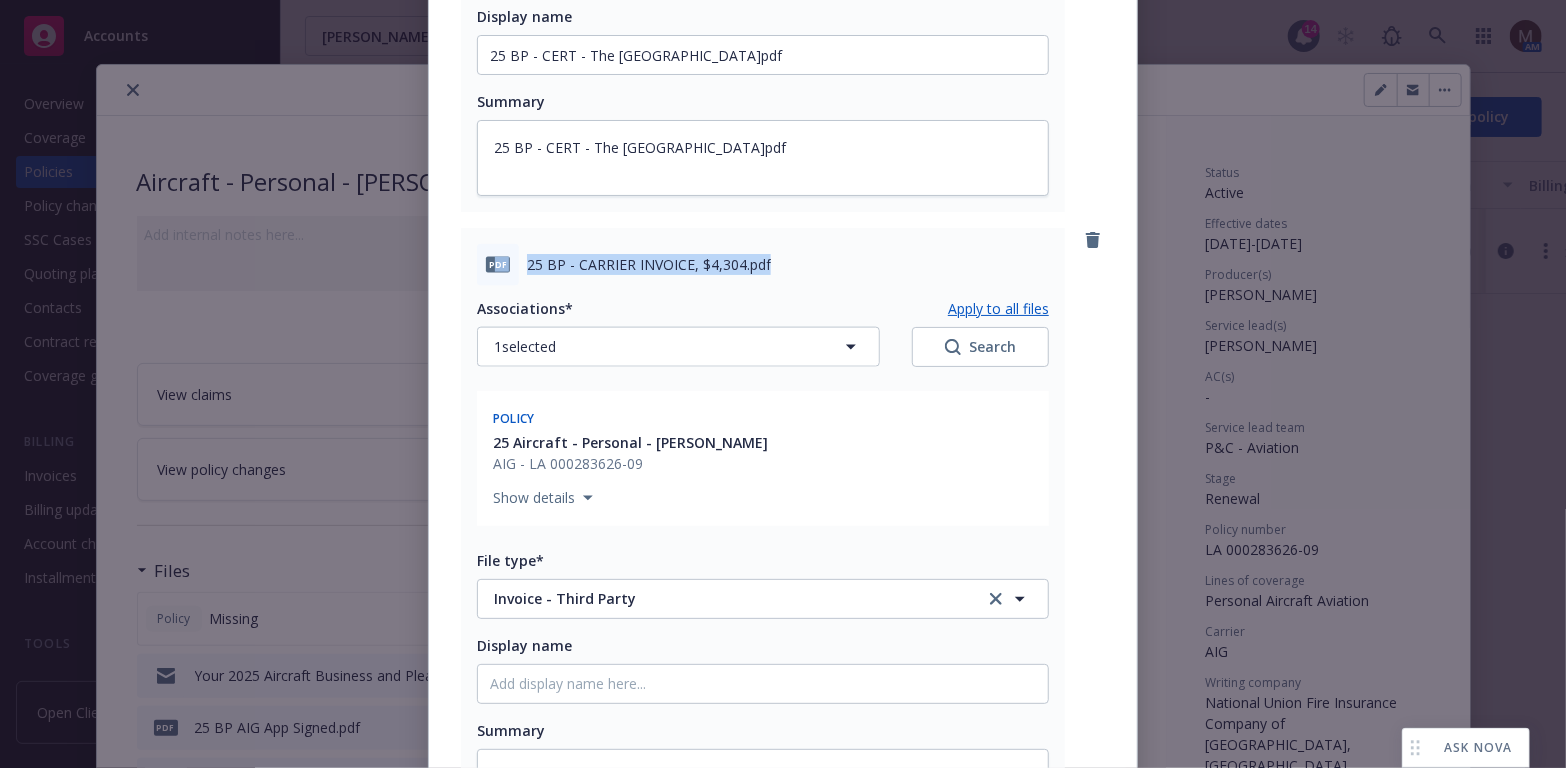 copy on "df 25 BP - CARRIER INVOICE, $4,304.pdf" 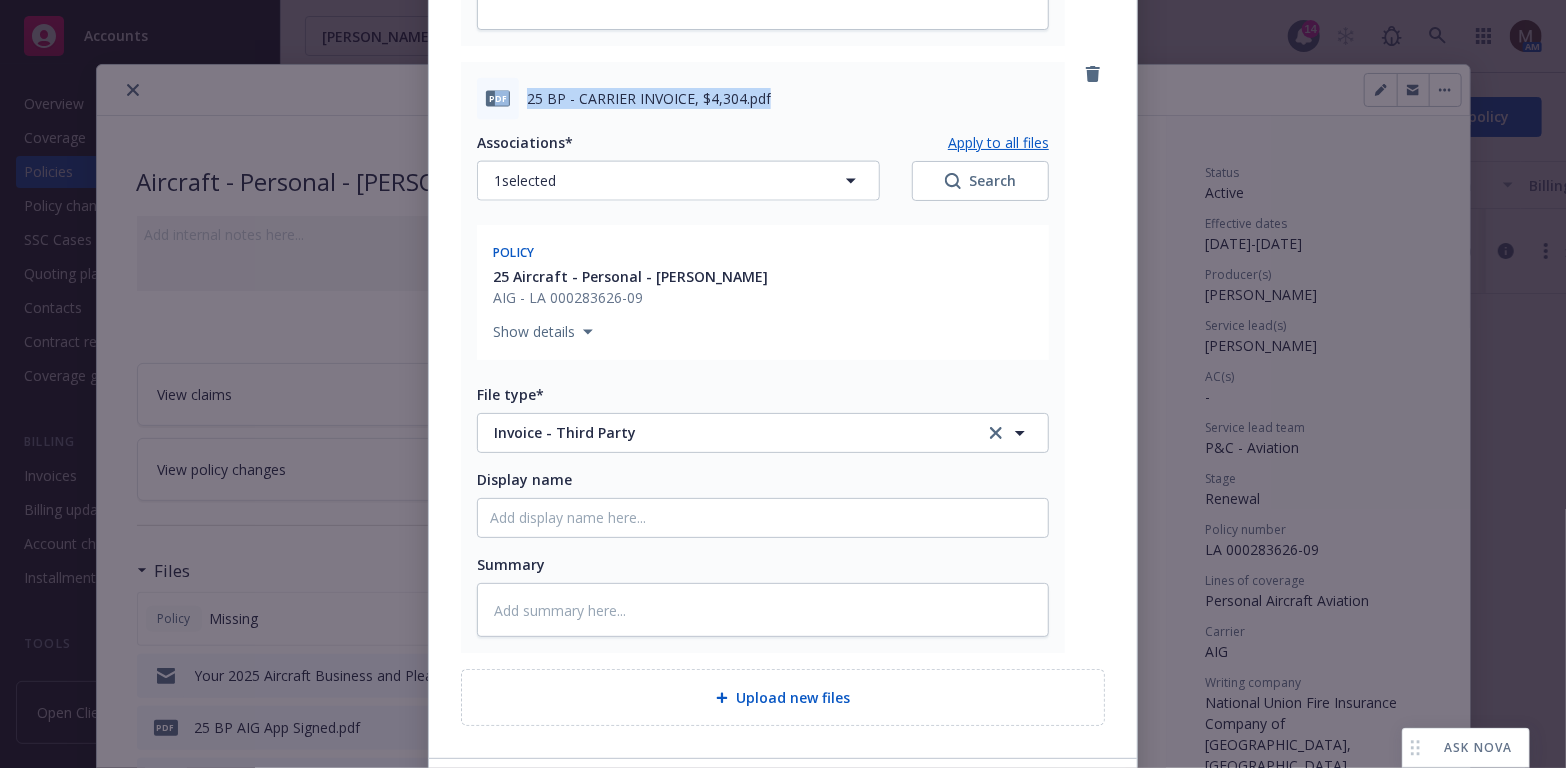 scroll, scrollTop: 1442, scrollLeft: 0, axis: vertical 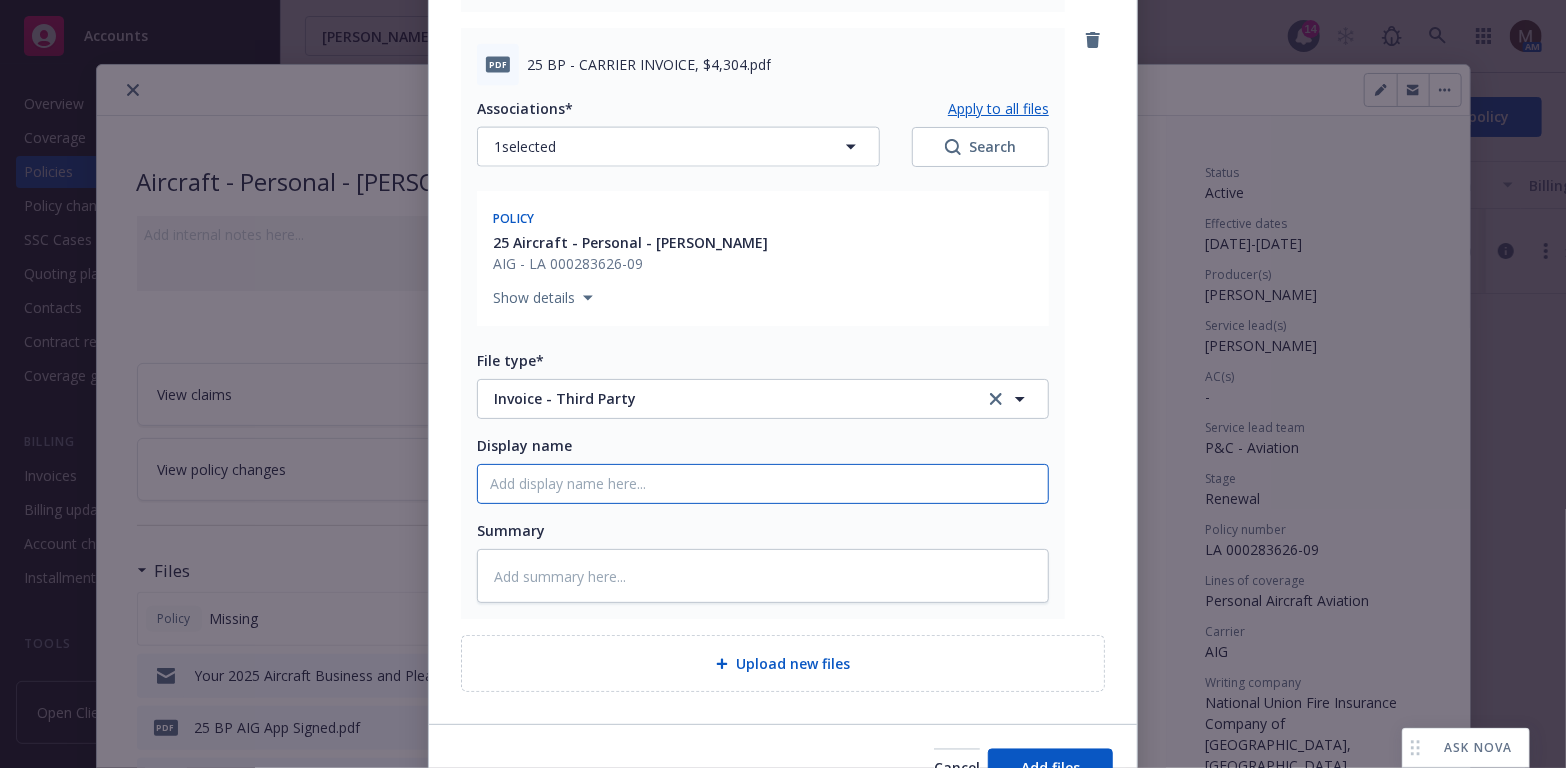 click on "Display name" at bounding box center (763, -752) 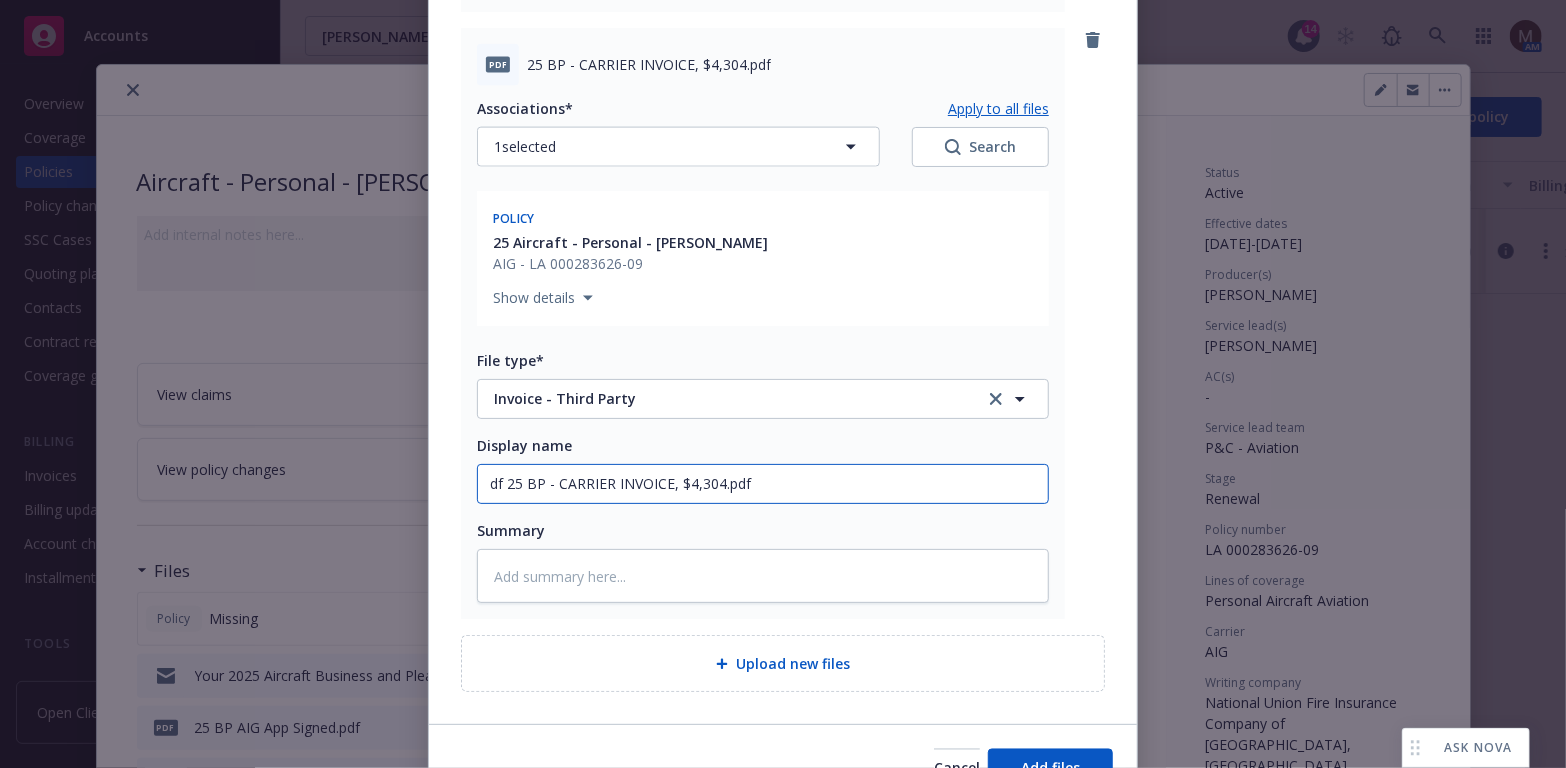 drag, startPoint x: 495, startPoint y: 479, endPoint x: 450, endPoint y: 477, distance: 45.044422 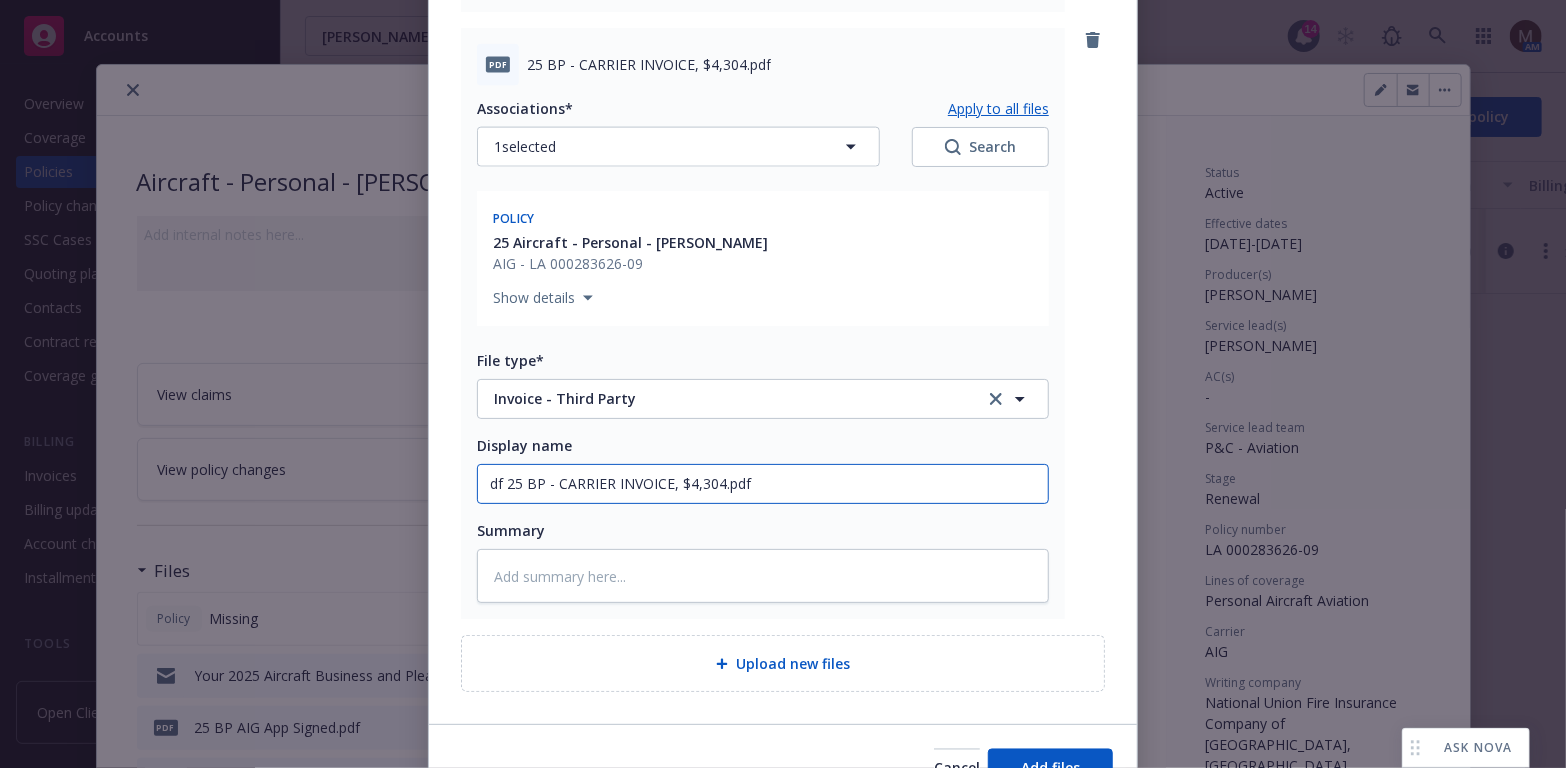 click on "PDF LA 000283626-09-00-INSURED.PDF Associations* Apply to all files 1  selected Search Policy 25 Aircraft - Personal - WESLEY WEATHERS AIG - LA 000283626-09 Show details   File type* Policy Policy Display name 25 BP - AIG Policy, eff 06.19.2025 Summary 25 BP - AIG Policy, eff 06.19.2025 pdf 25 BP - CERT - The Nut Tree Airport.pdf Associations* Apply to all files 1  selected Search Policy 25 Aircraft - Personal - WESLEY WEATHERS AIG - LA 000283626-09 Show details   File type* Certificate of insurance Certificate of insurance Display name 25 BP - CERT - The Nut Tree Airport.pdf Summary
25 BP - CERT - The Nut Tree Airport.pdf pdf 25 BP - CARRIER INVOICE, $4,304.pdf Associations* Apply to all files 1  selected Search Policy 25 Aircraft - Personal - WESLEY WEATHERS AIG - LA 000283626-09 Show details   File type* Invoice - Third Party Invoice - Third Party Display name df 25 BP - CARRIER INVOICE, $4,304.pdf Summary Upload new files" at bounding box center (783, -258) 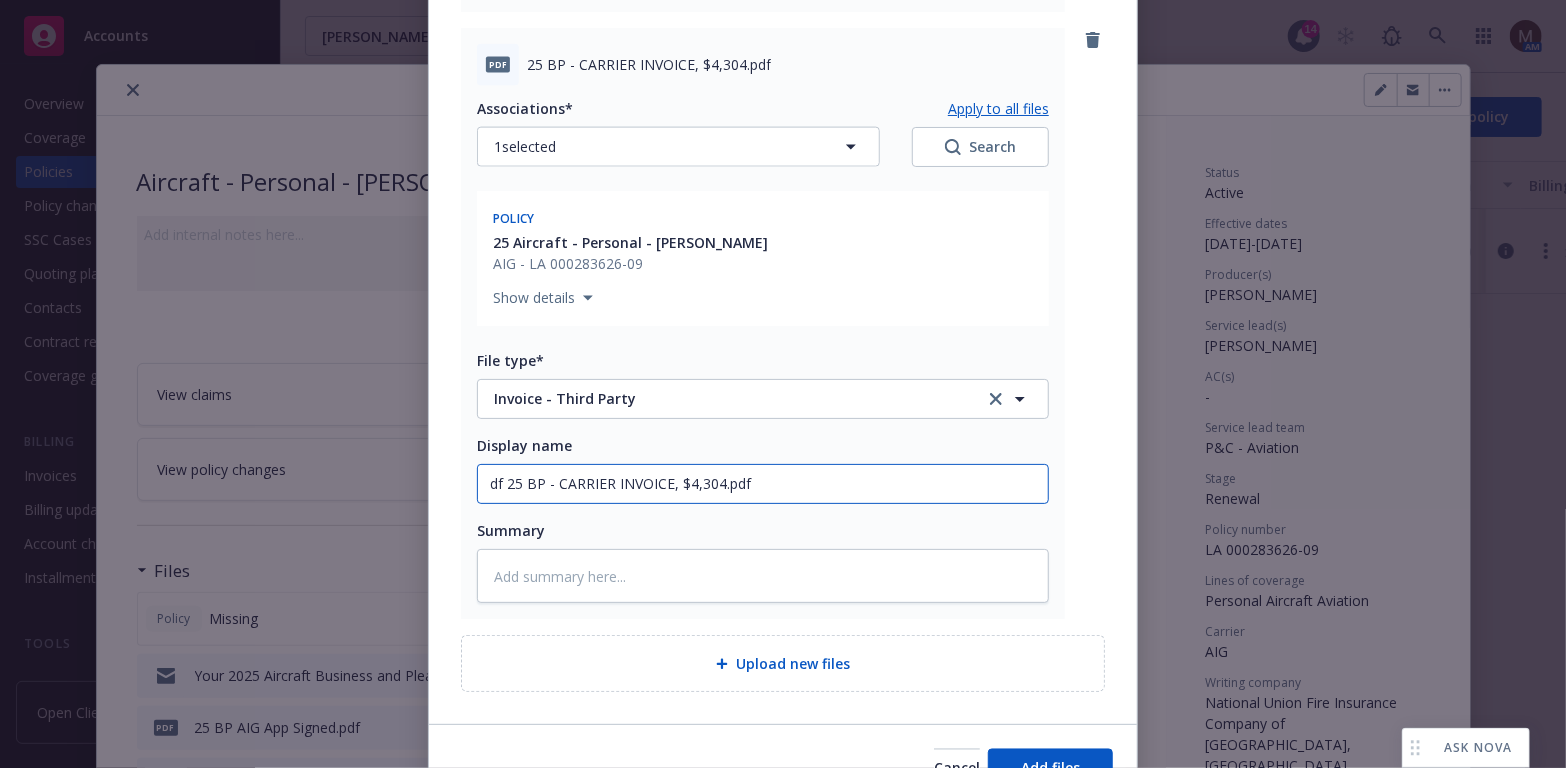 type on "x" 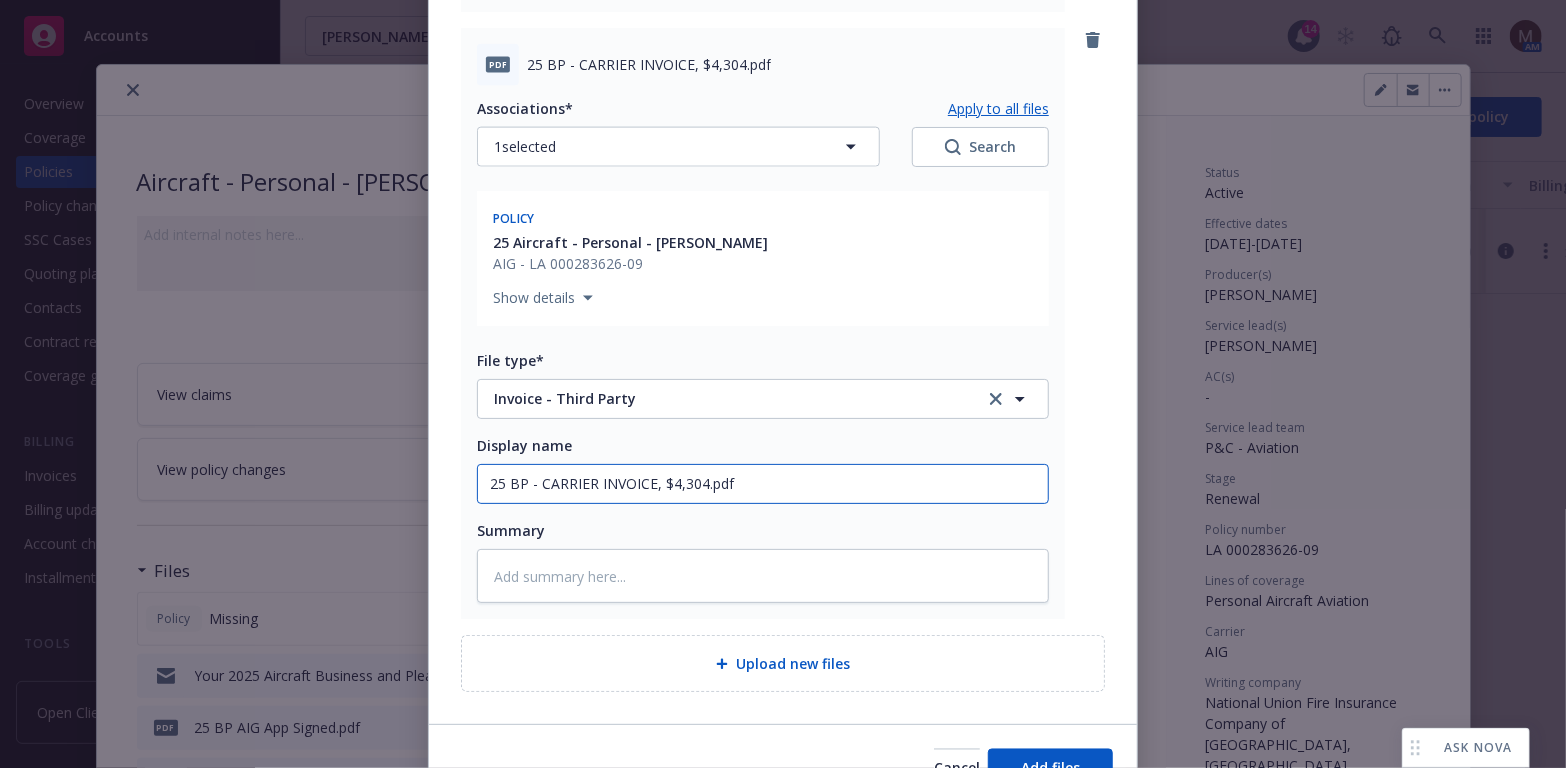type on "x" 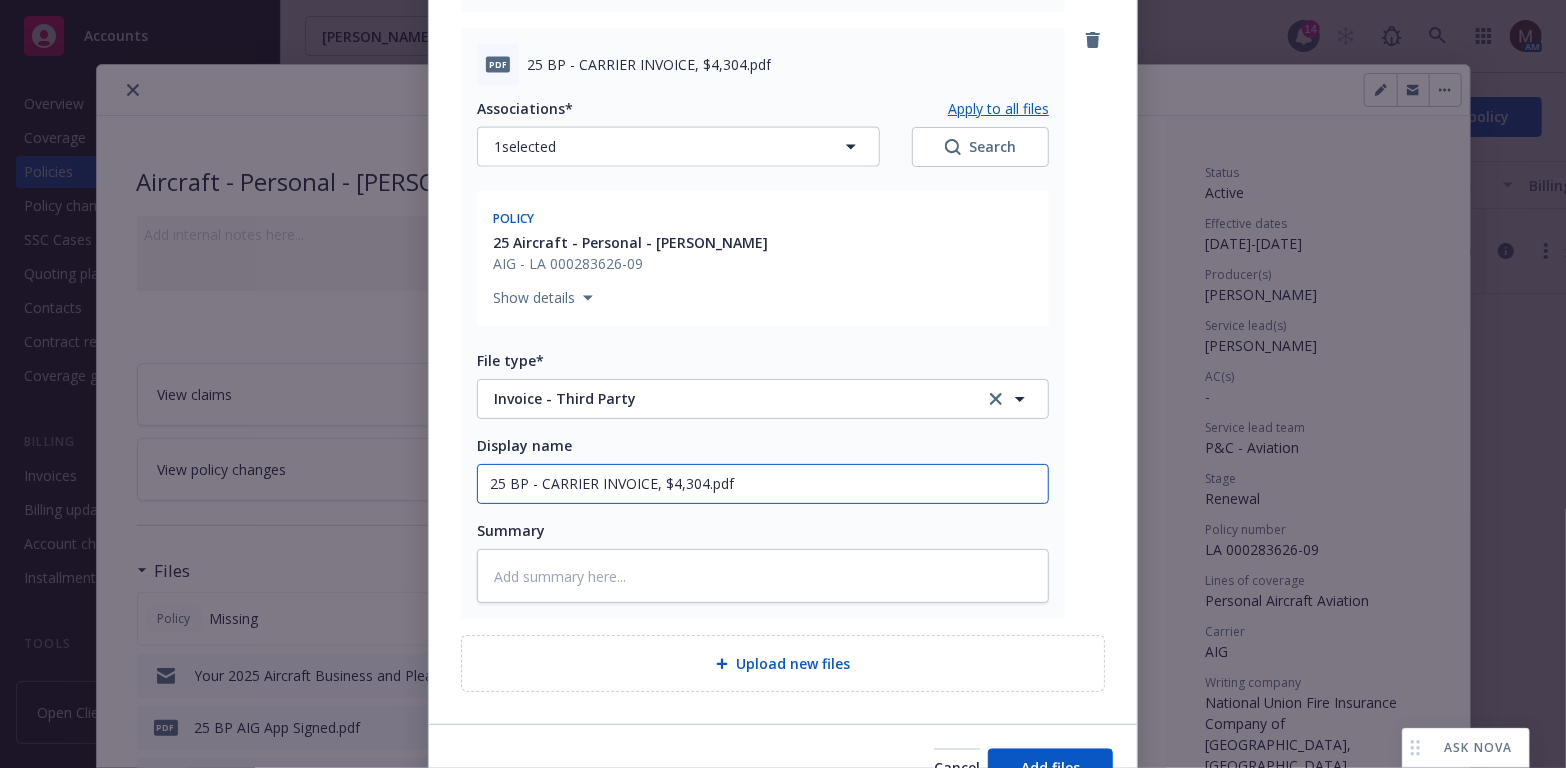 type on "25 BP - CARRIER INVOICE, $4,304.pdf" 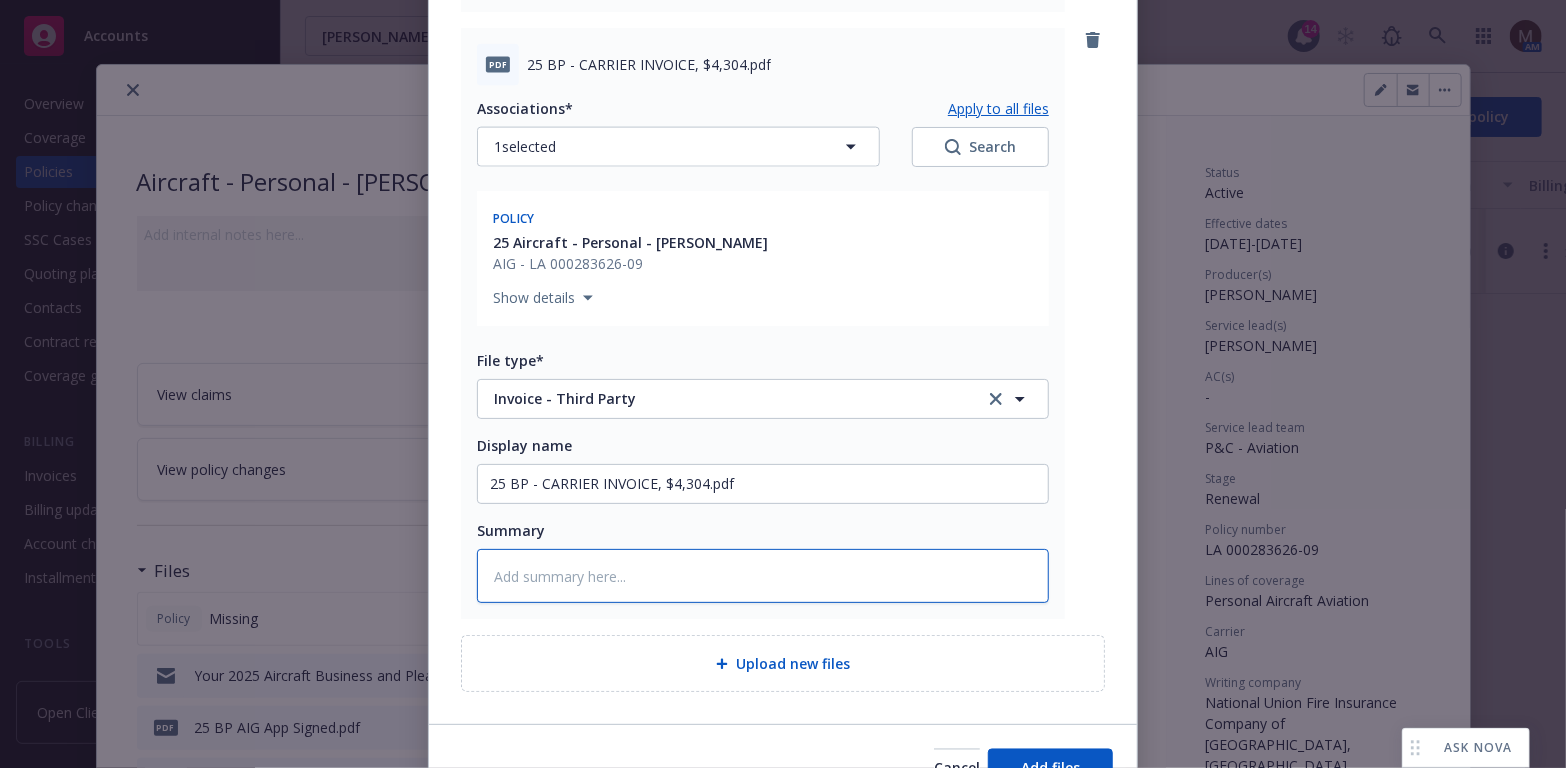 click at bounding box center (763, 576) 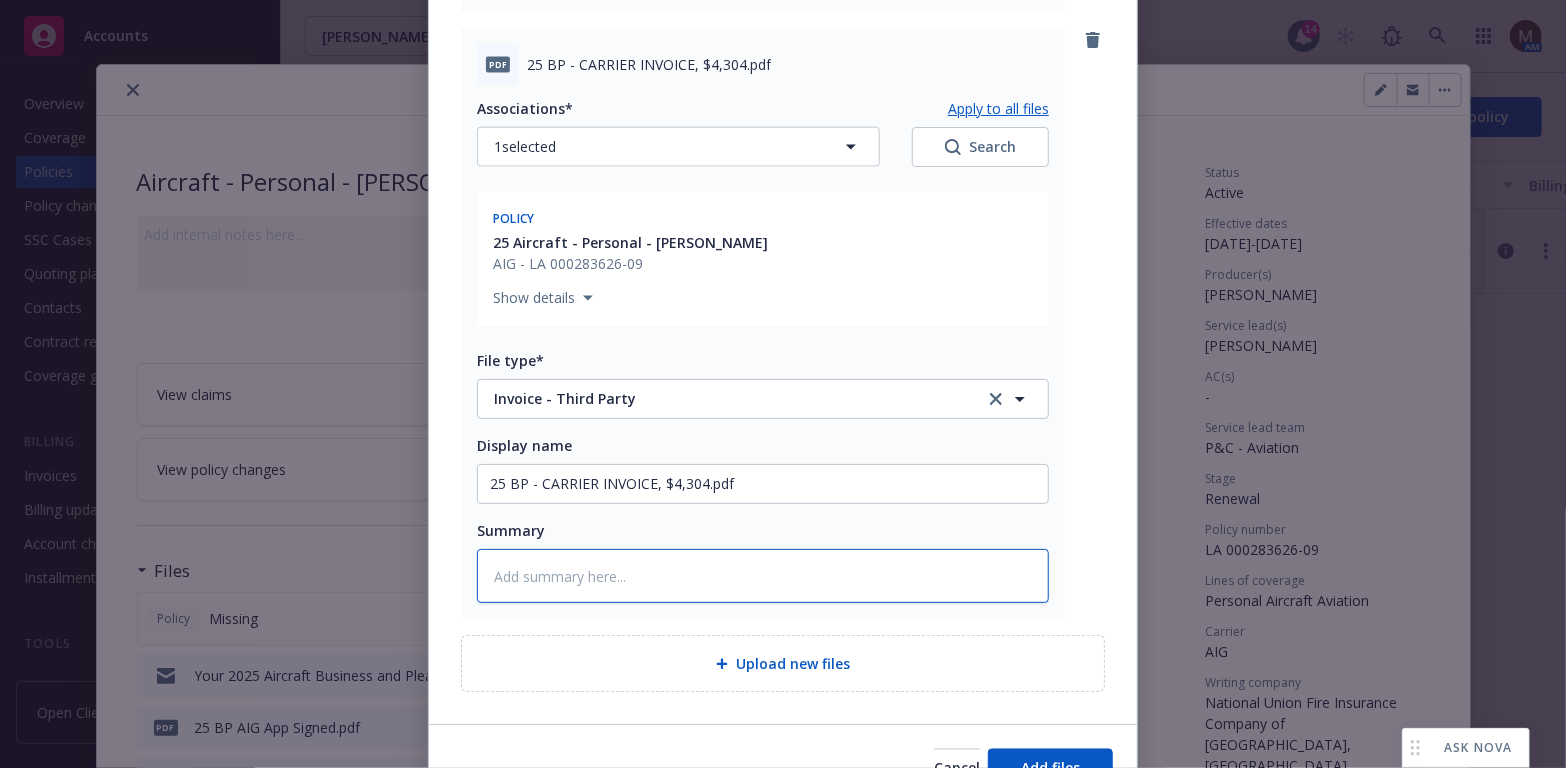 paste on "df
25 BP - CARRIER INVOICE, $4,304.pdf" 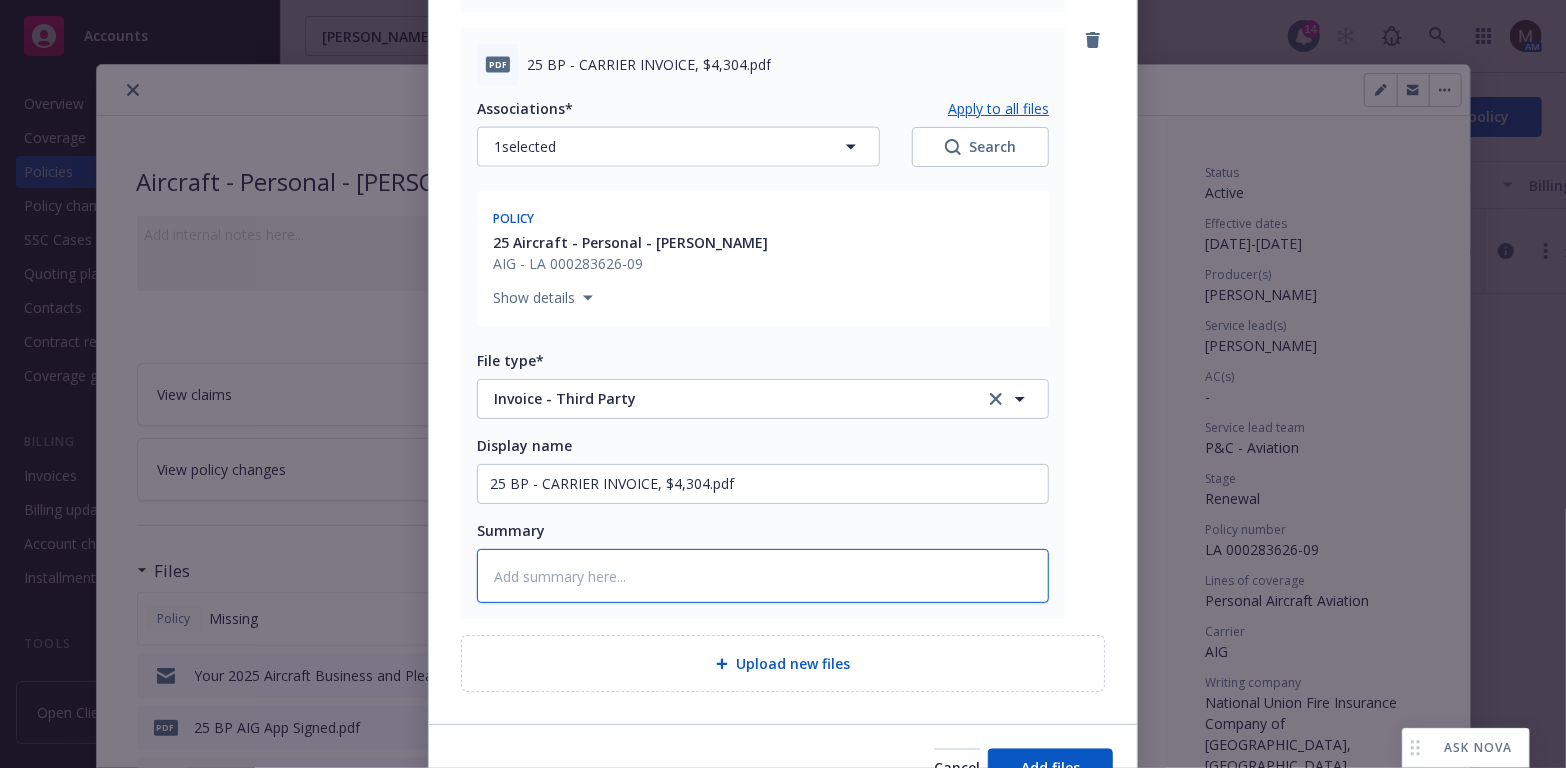 type on "x" 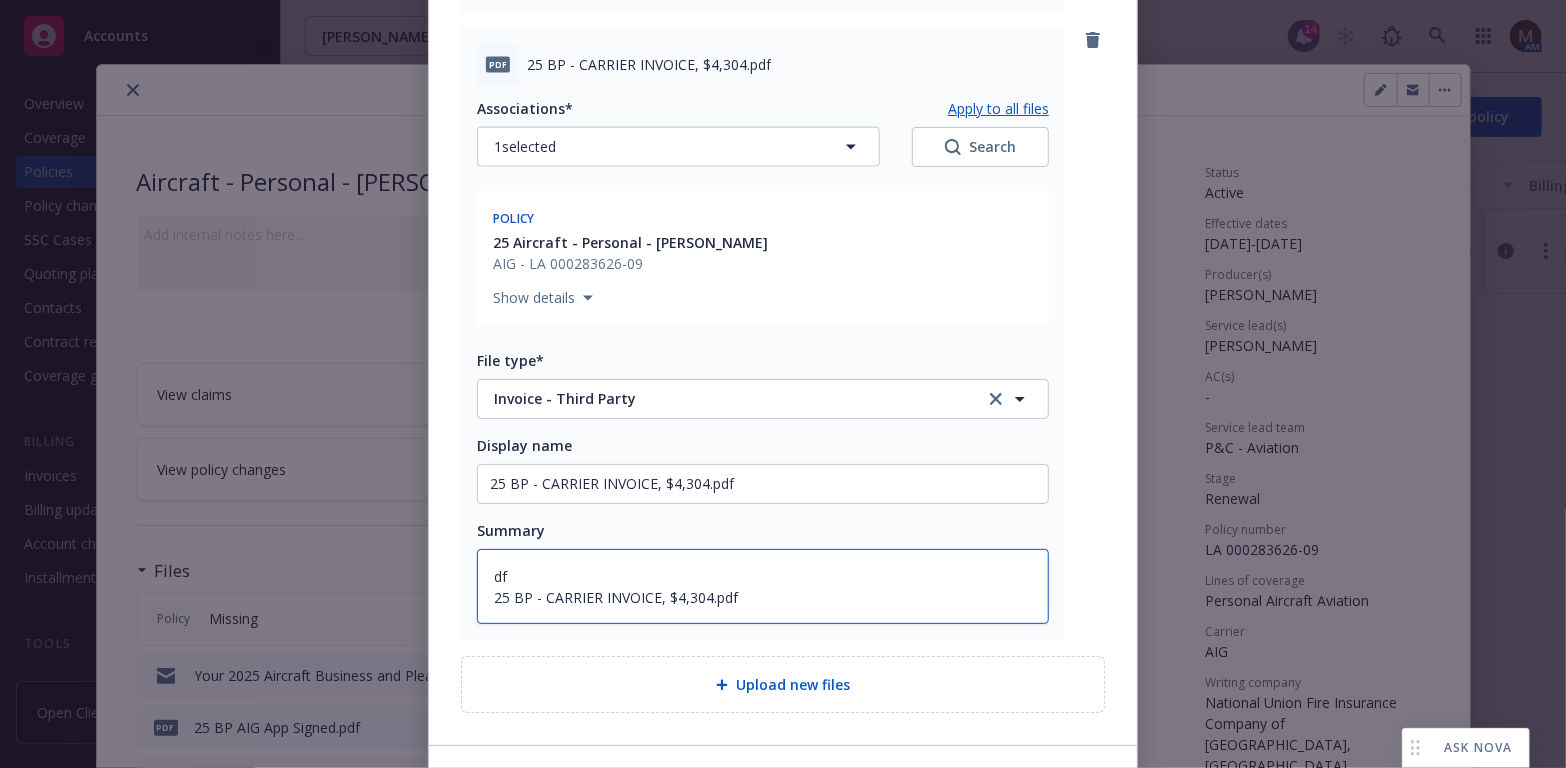 drag, startPoint x: 516, startPoint y: 569, endPoint x: 464, endPoint y: 572, distance: 52.086468 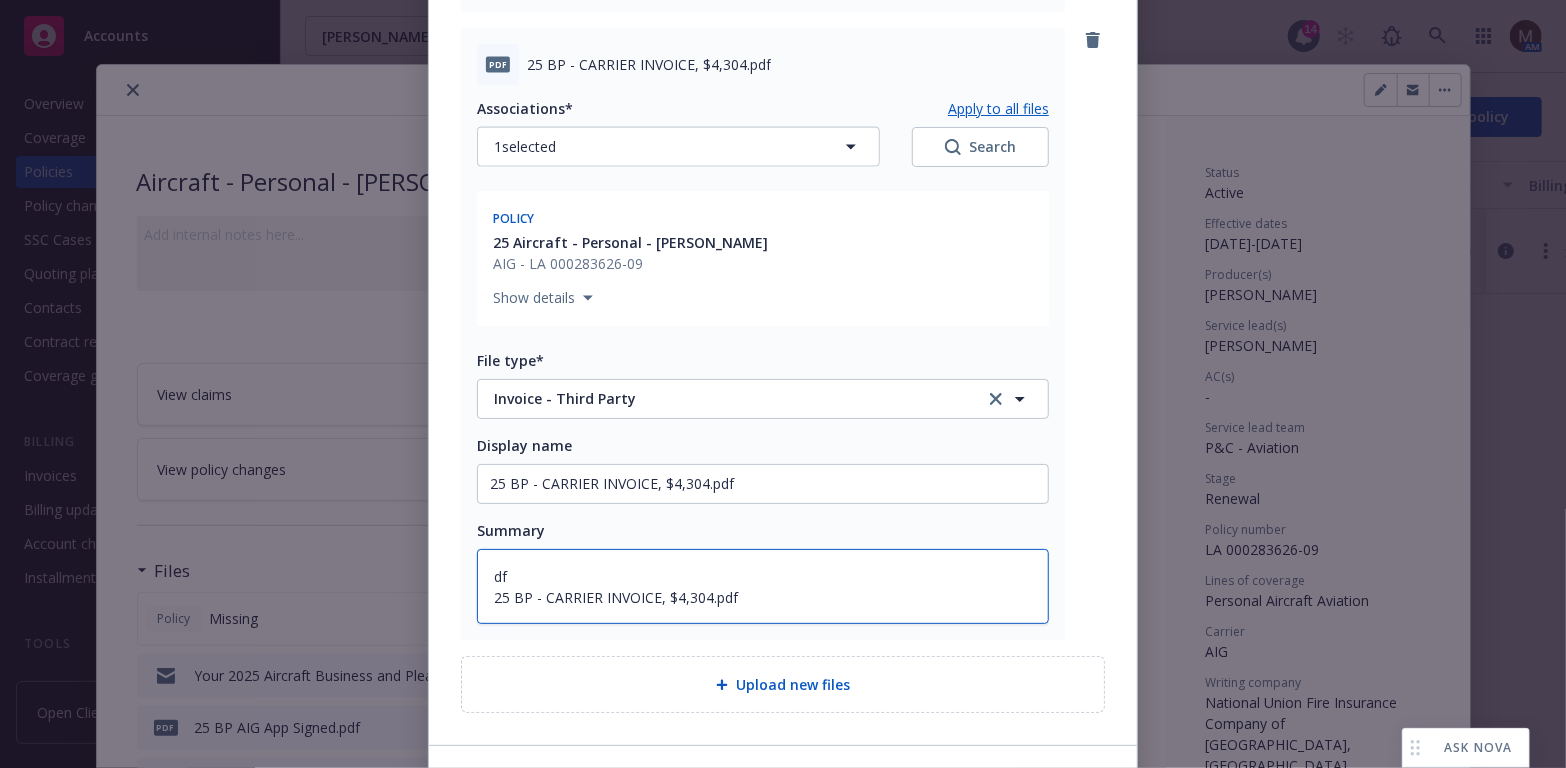 click on "pdf 25 BP - CARRIER INVOICE, $4,304.pdf Associations* Apply to all files 1  selected Search Policy 25 Aircraft - Personal - WESLEY WEATHERS AIG - LA 000283626-09 Show details   File type* Invoice - Third Party Invoice - Third Party Display name 25 BP - CARRIER INVOICE, $4,304.pdf Summary df
25 BP - CARRIER INVOICE, $4,304.pdf" at bounding box center [763, 334] 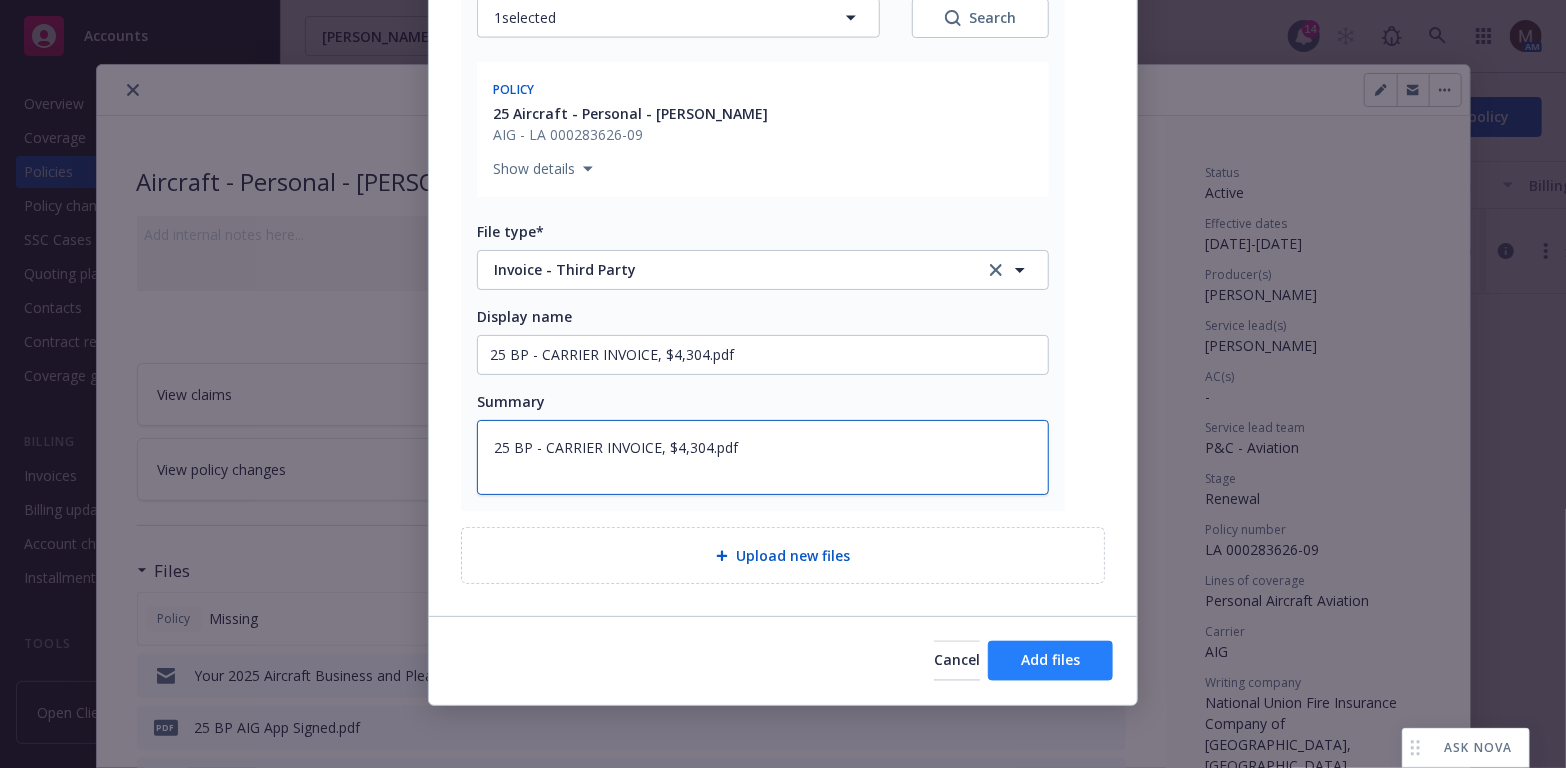 type on "25 BP - CARRIER INVOICE, $4,304.pdf" 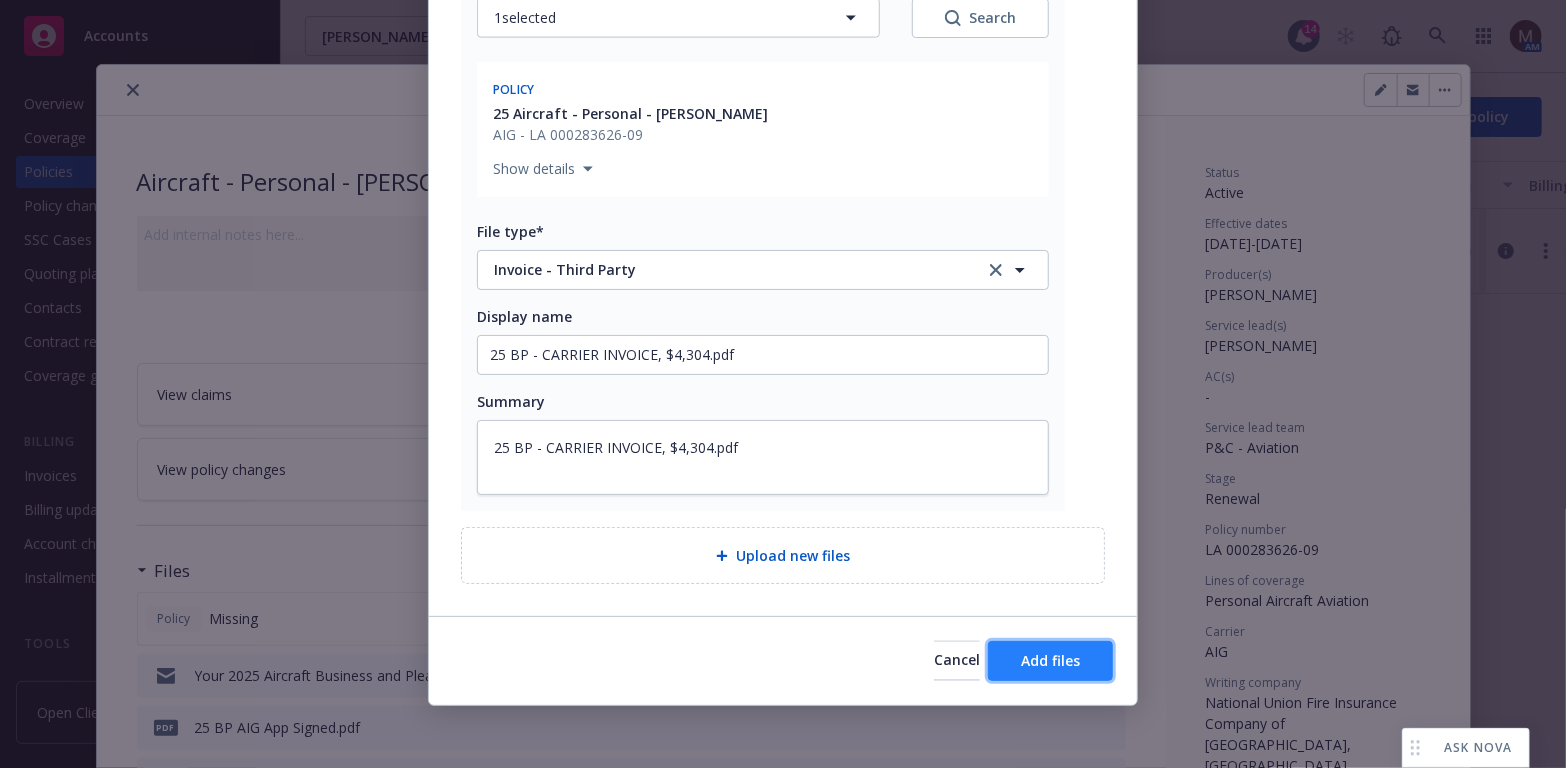 click on "Add files" at bounding box center [1050, 661] 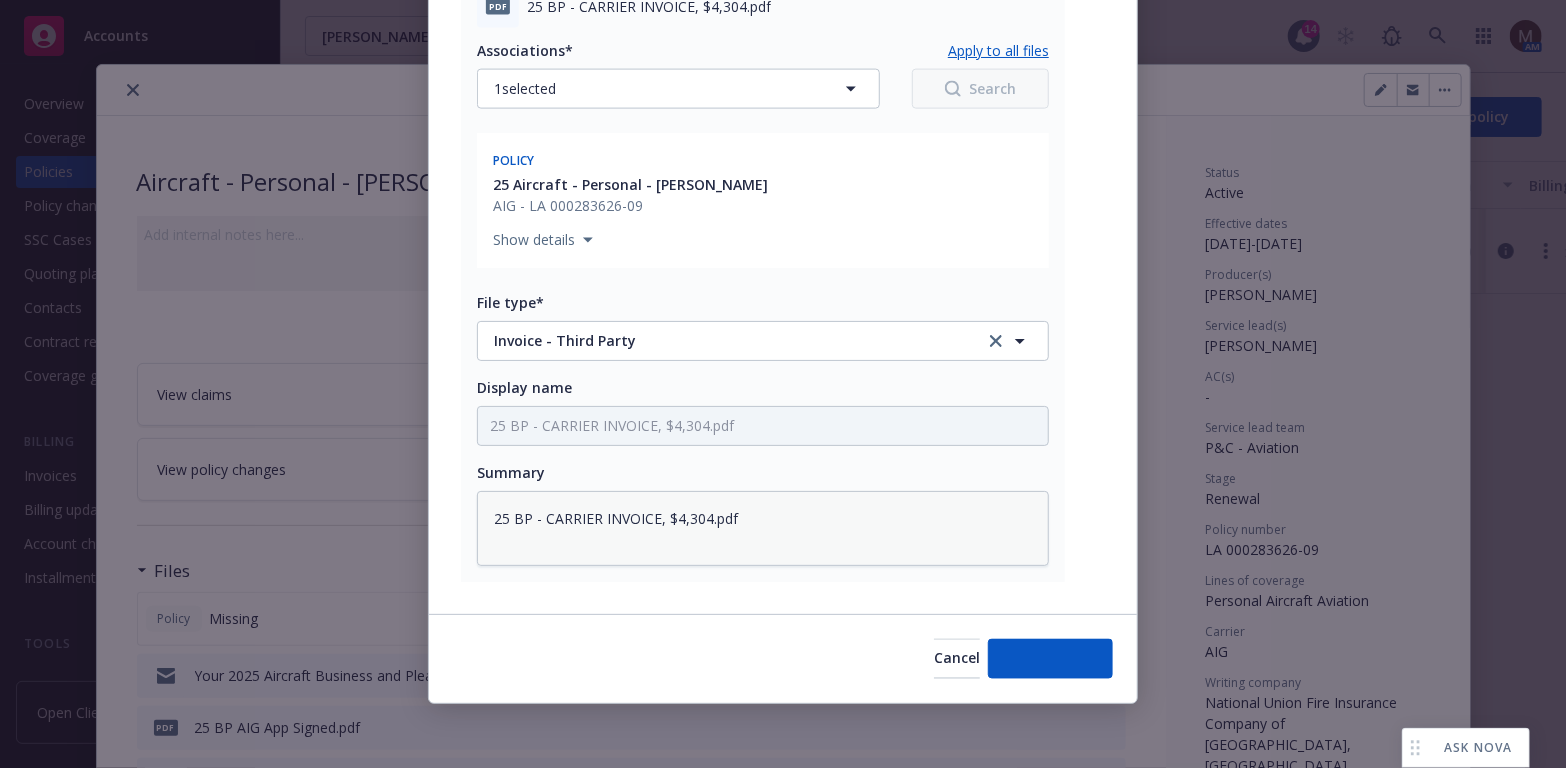 scroll, scrollTop: 1498, scrollLeft: 0, axis: vertical 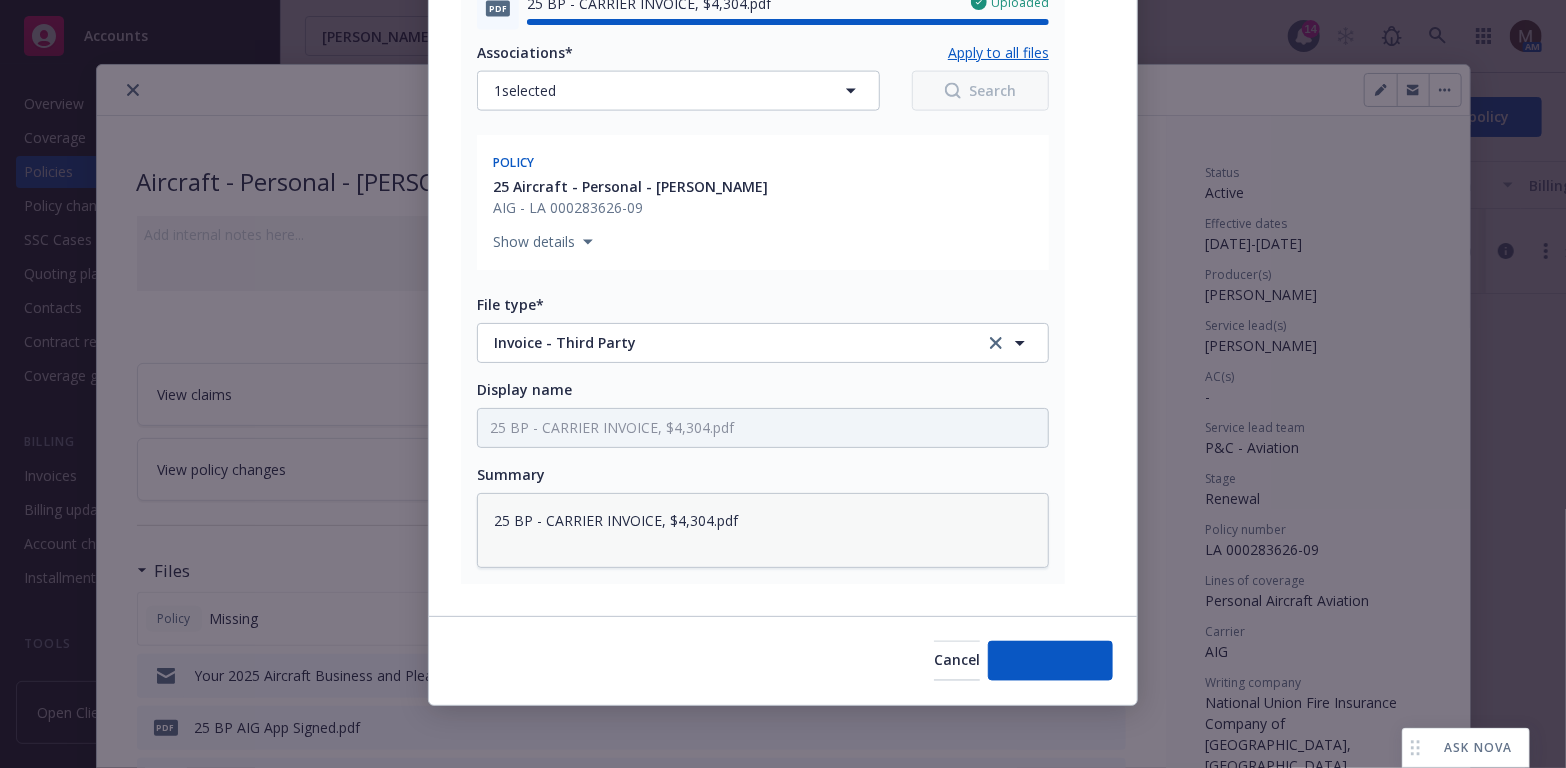 type on "x" 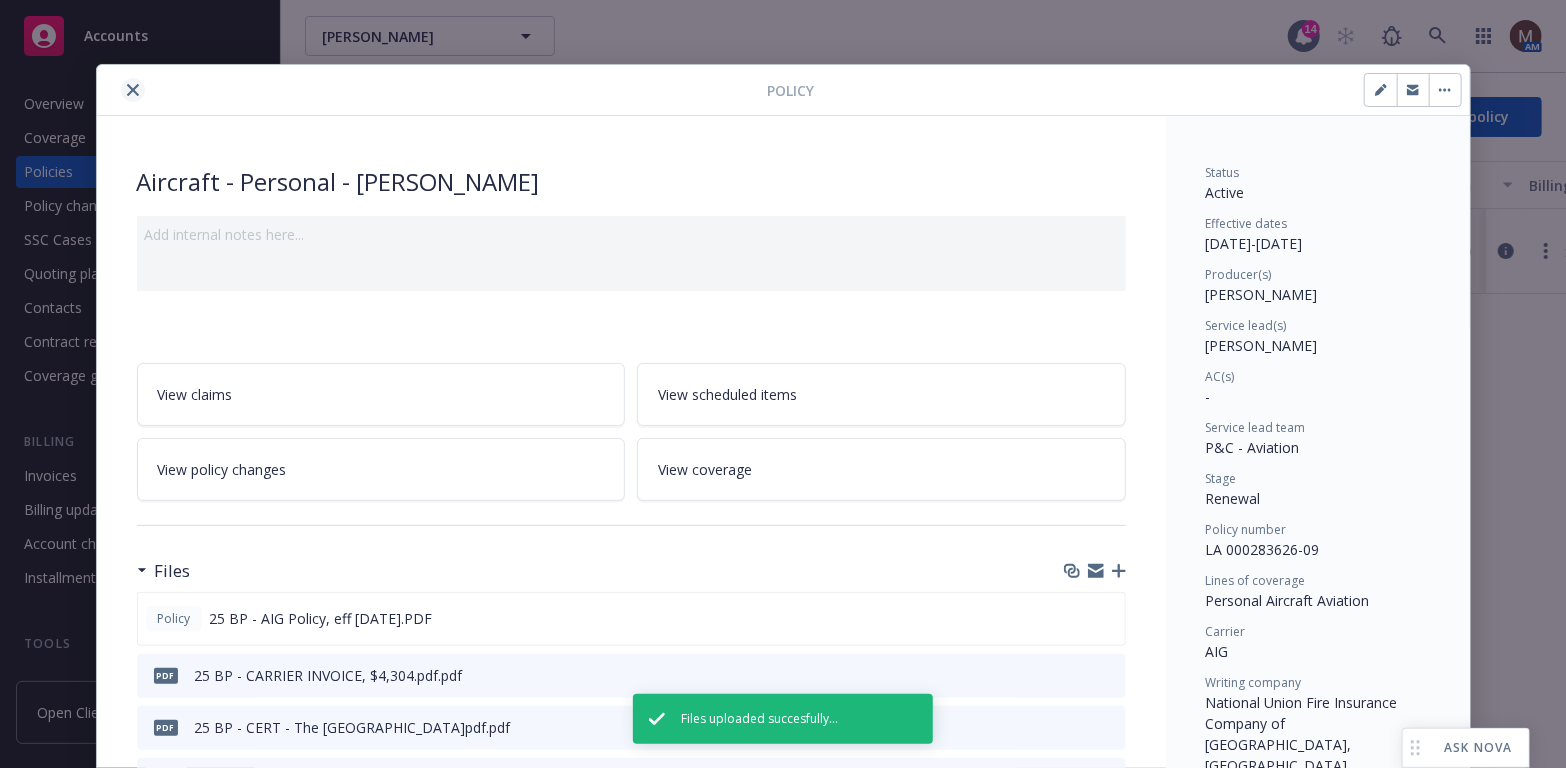 click 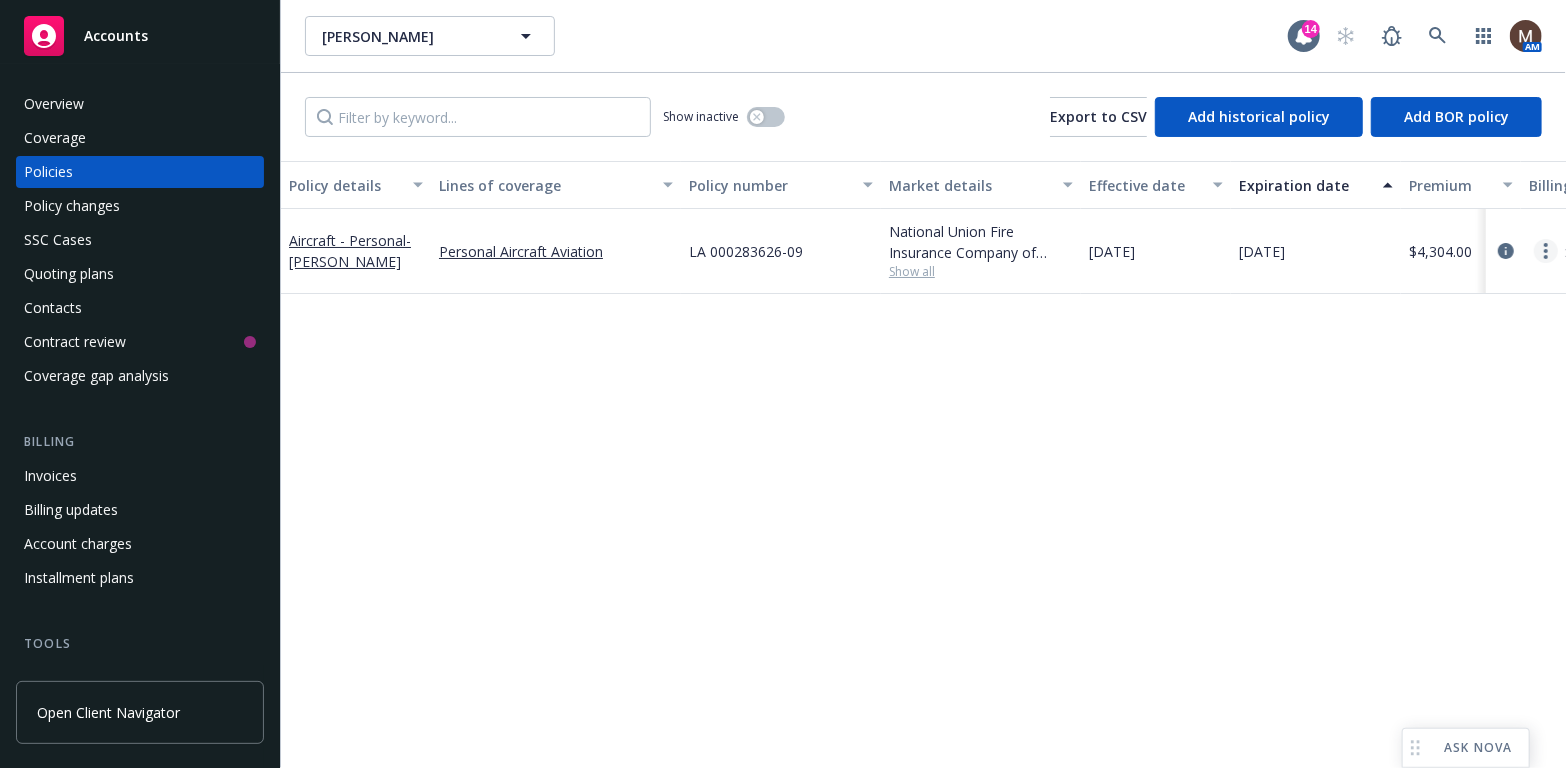 click at bounding box center (1546, 251) 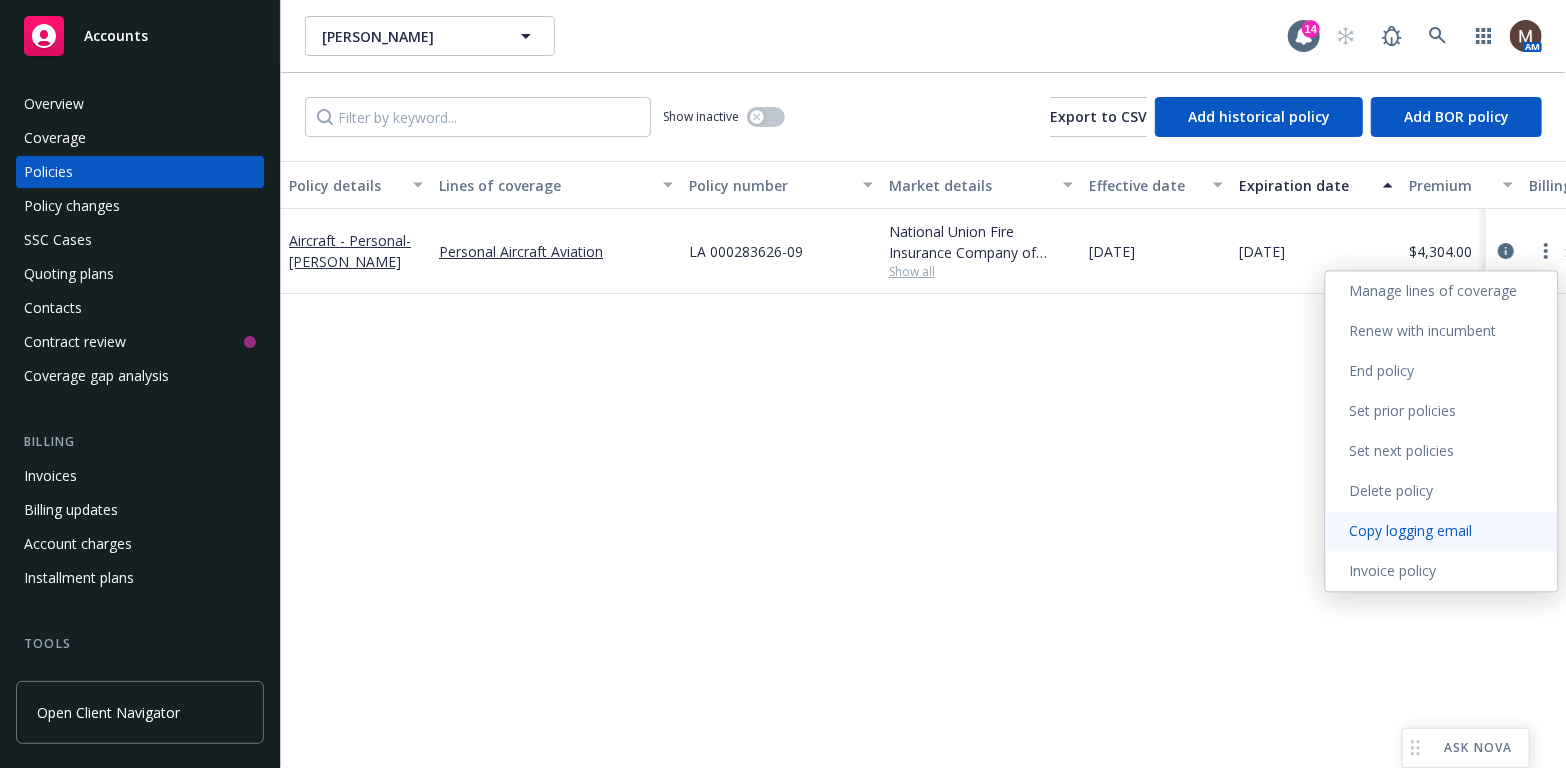 click on "Copy logging email" at bounding box center (1442, 531) 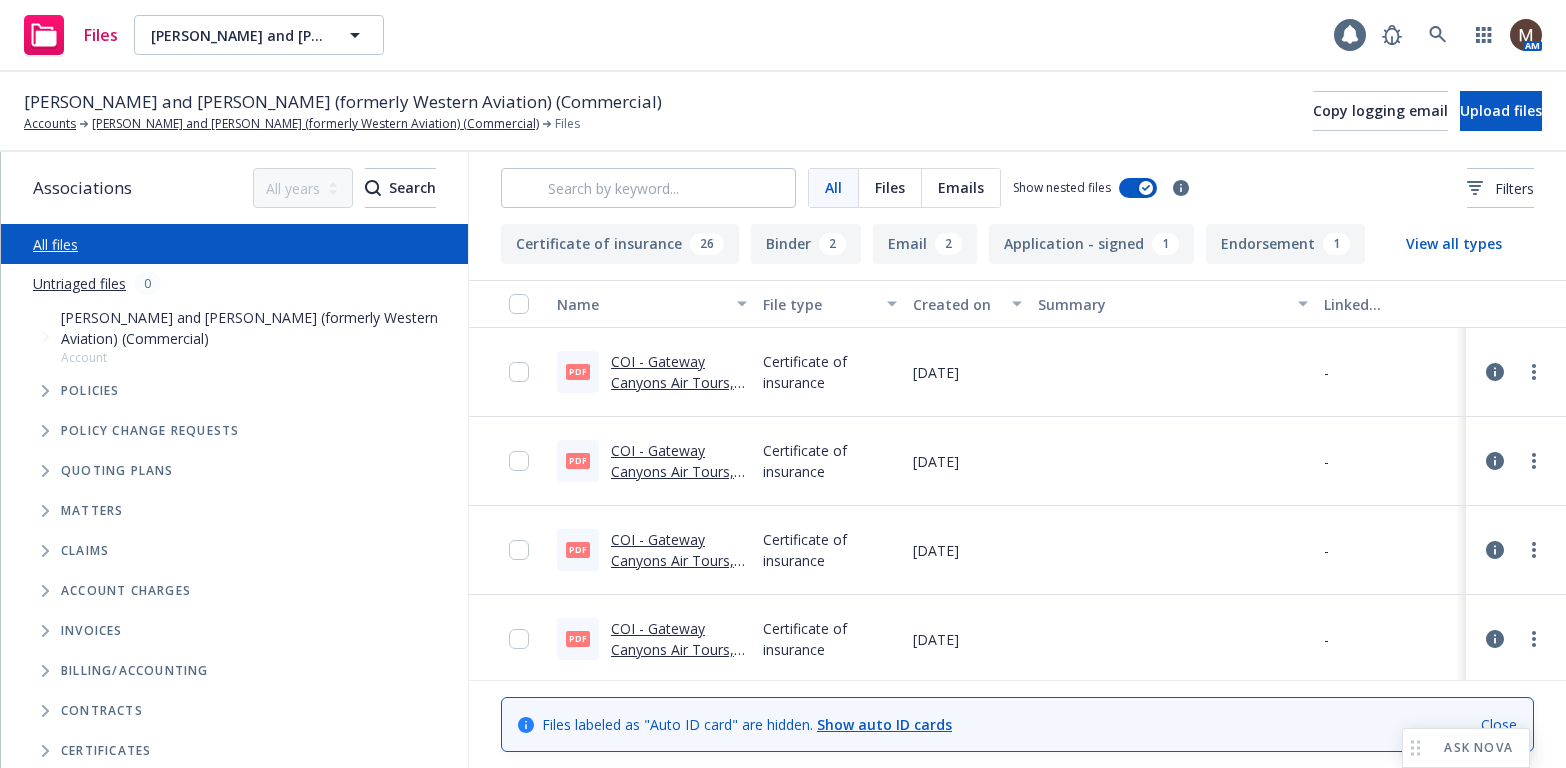 scroll, scrollTop: 0, scrollLeft: 0, axis: both 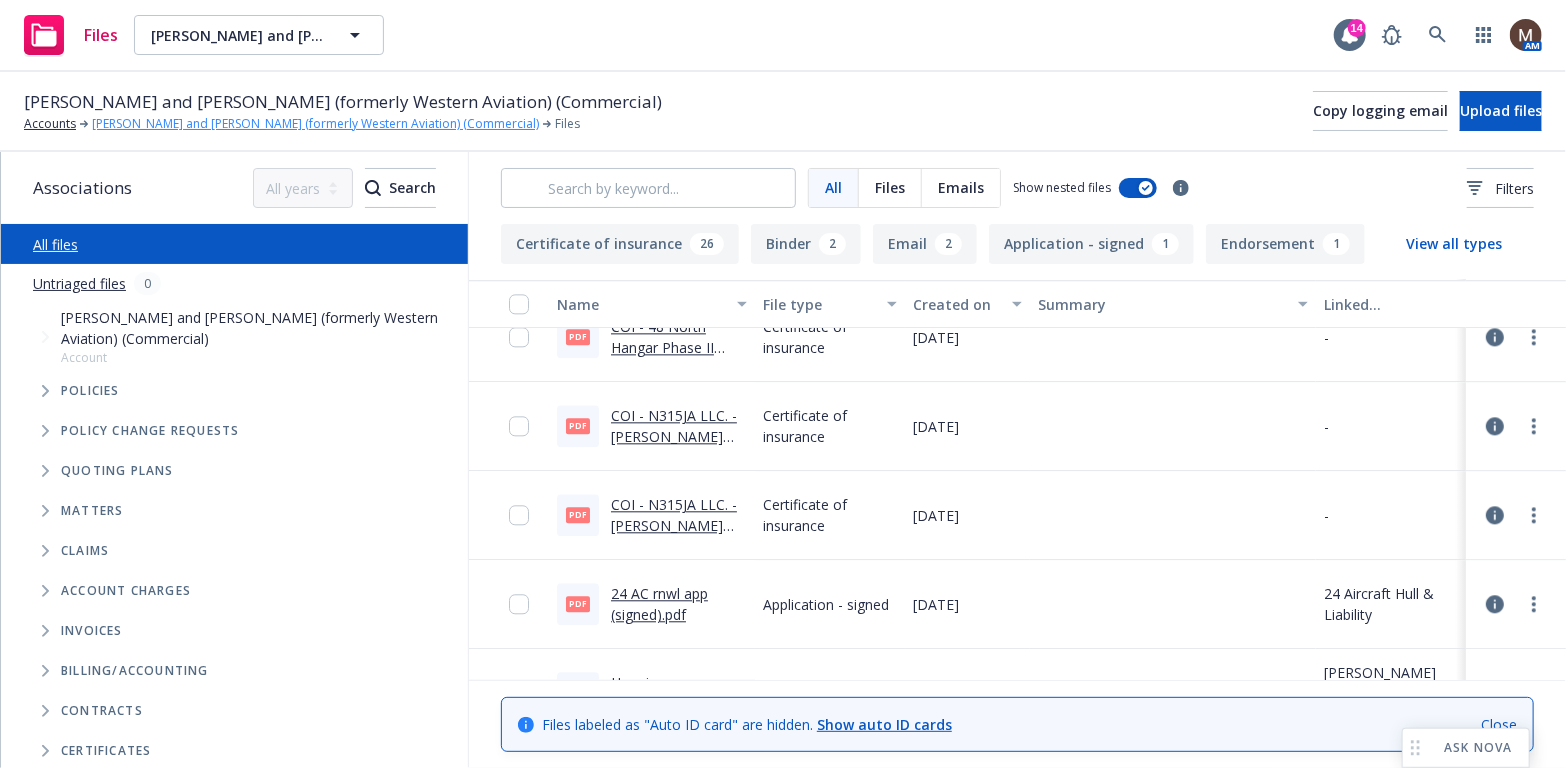 click on "[PERSON_NAME] and [PERSON_NAME] (formerly Western Aviation) (Commercial)" at bounding box center [315, 124] 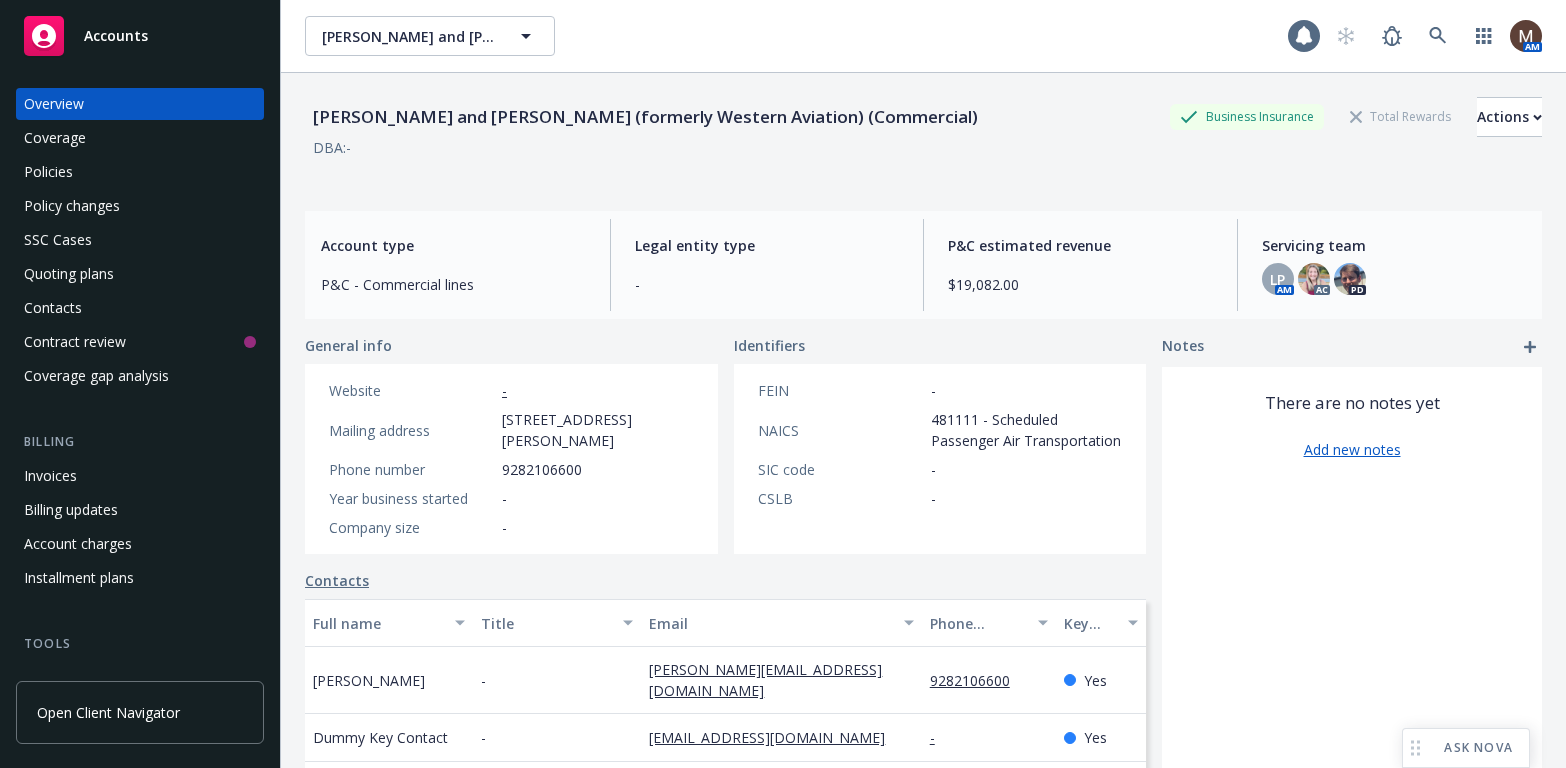 scroll, scrollTop: 0, scrollLeft: 0, axis: both 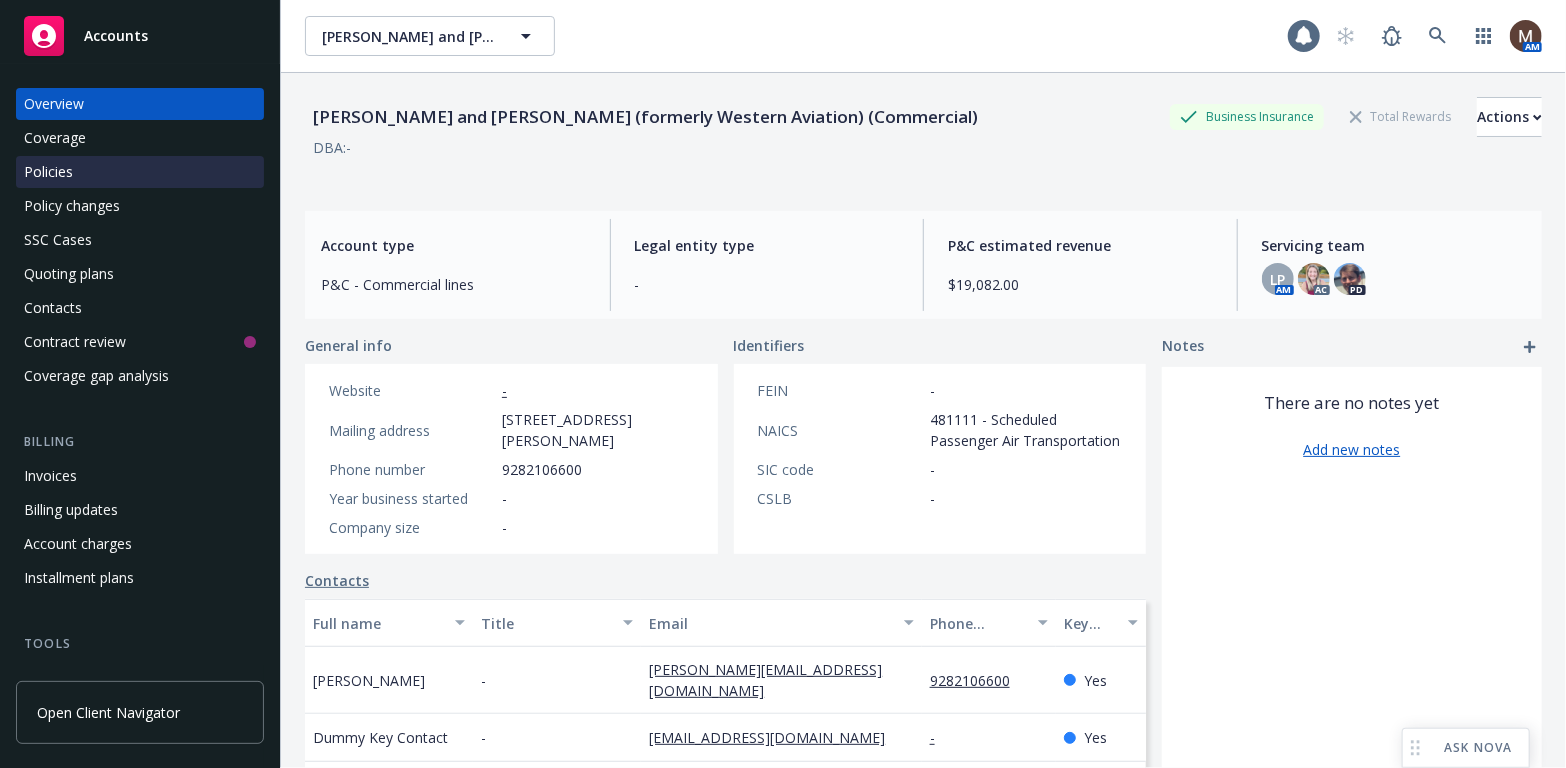 click on "Policies" at bounding box center (48, 172) 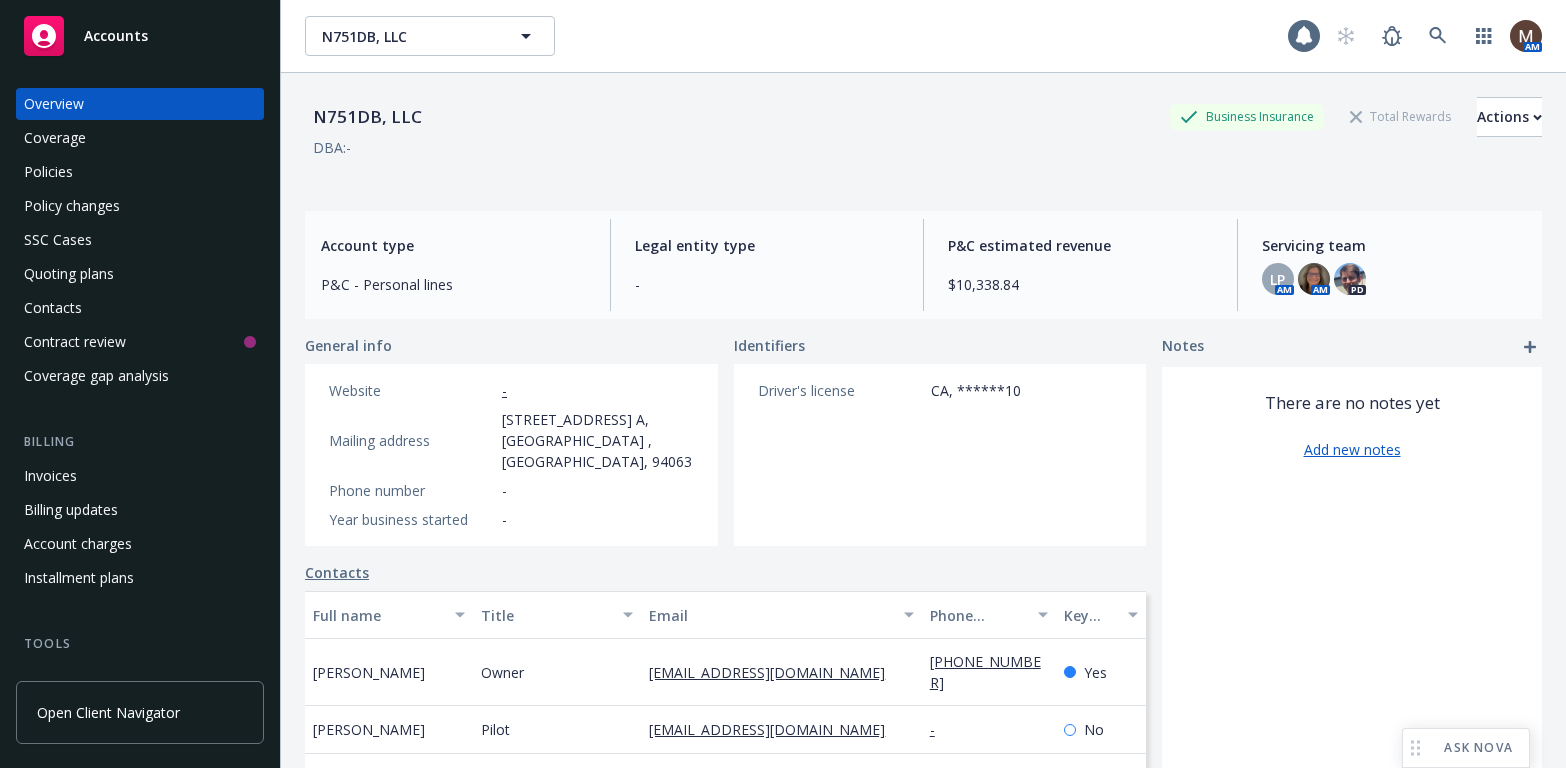 scroll, scrollTop: 0, scrollLeft: 0, axis: both 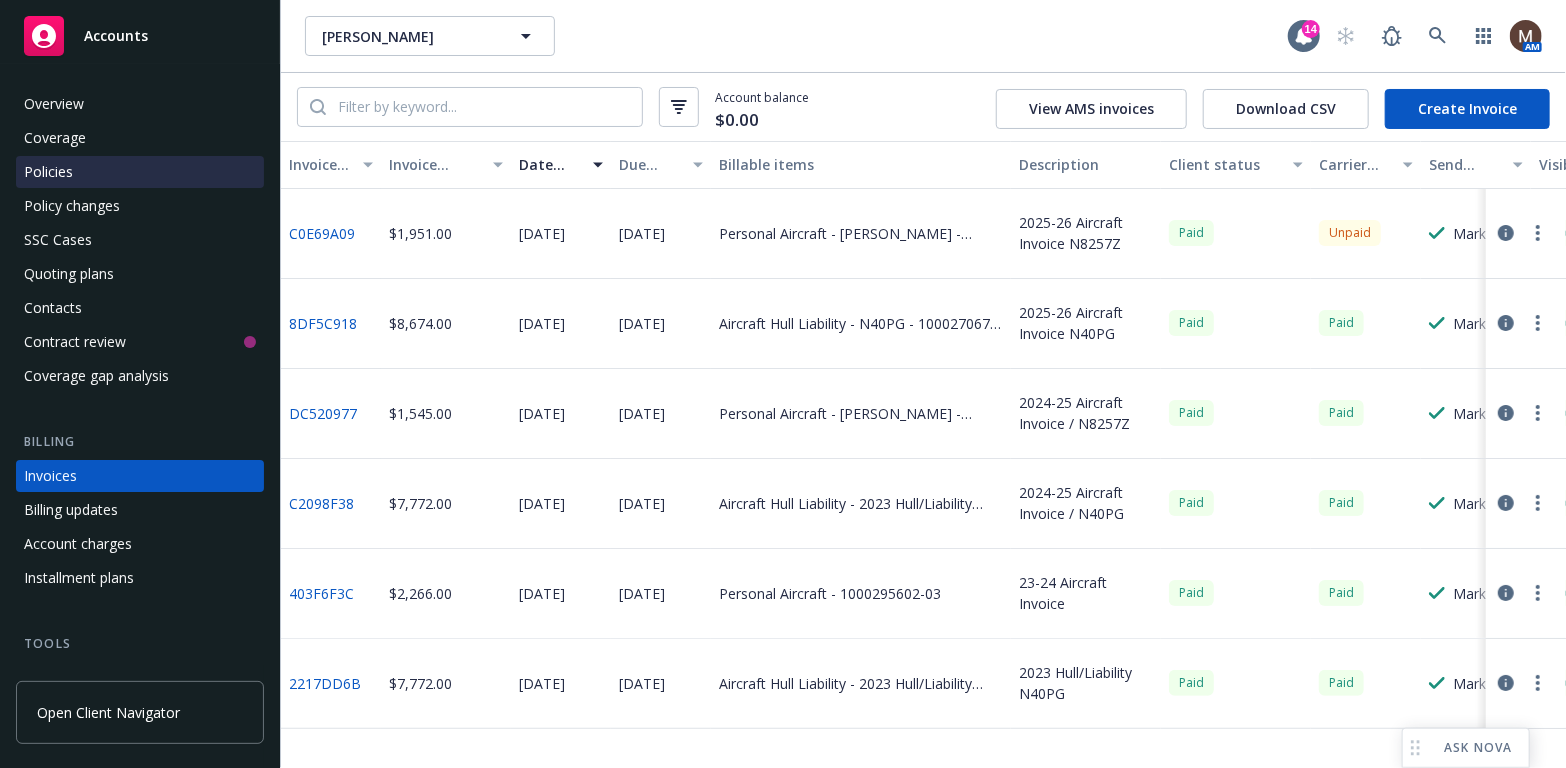 drag, startPoint x: 77, startPoint y: 172, endPoint x: 83, endPoint y: 183, distance: 12.529964 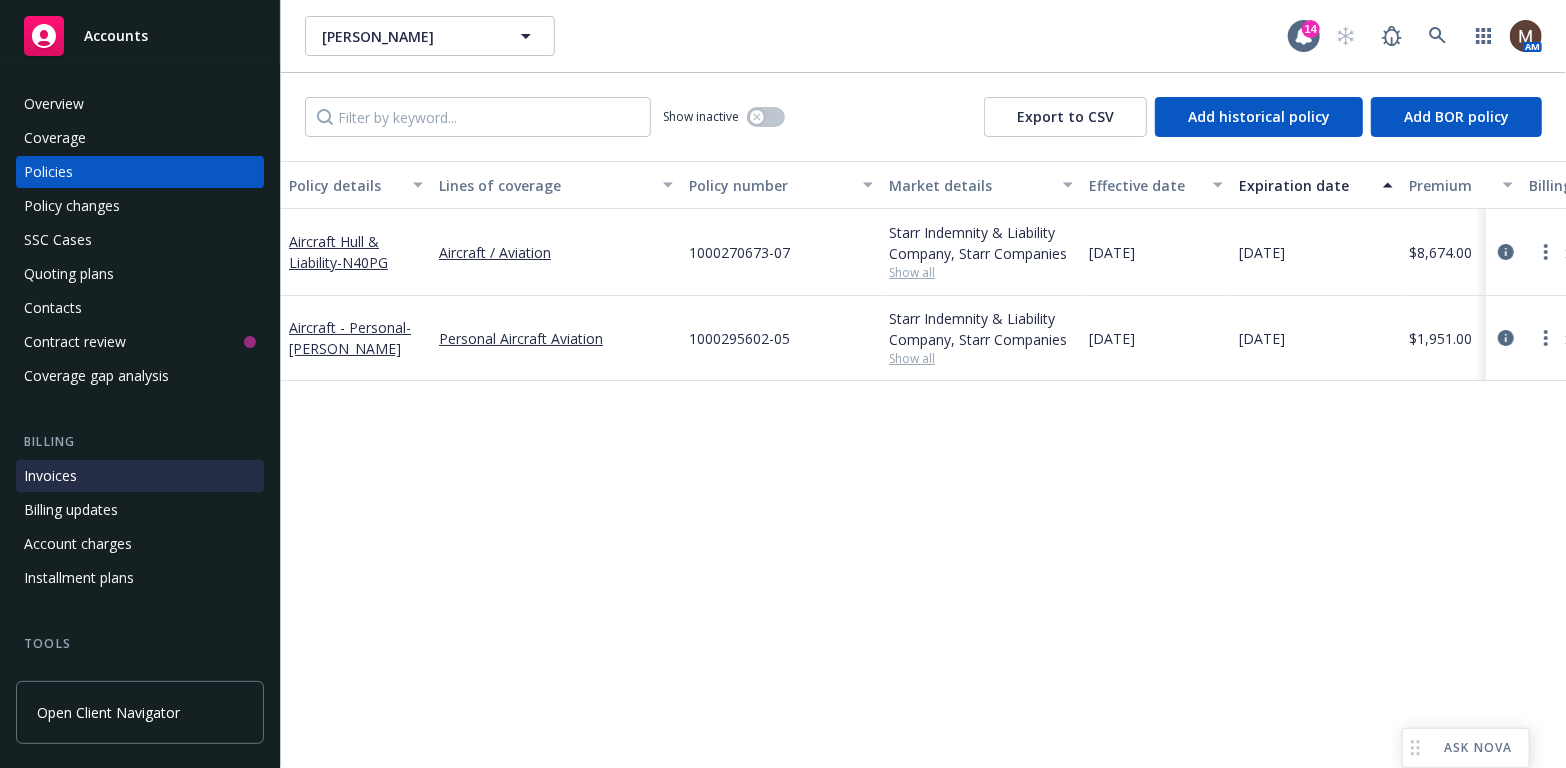 scroll, scrollTop: 100, scrollLeft: 0, axis: vertical 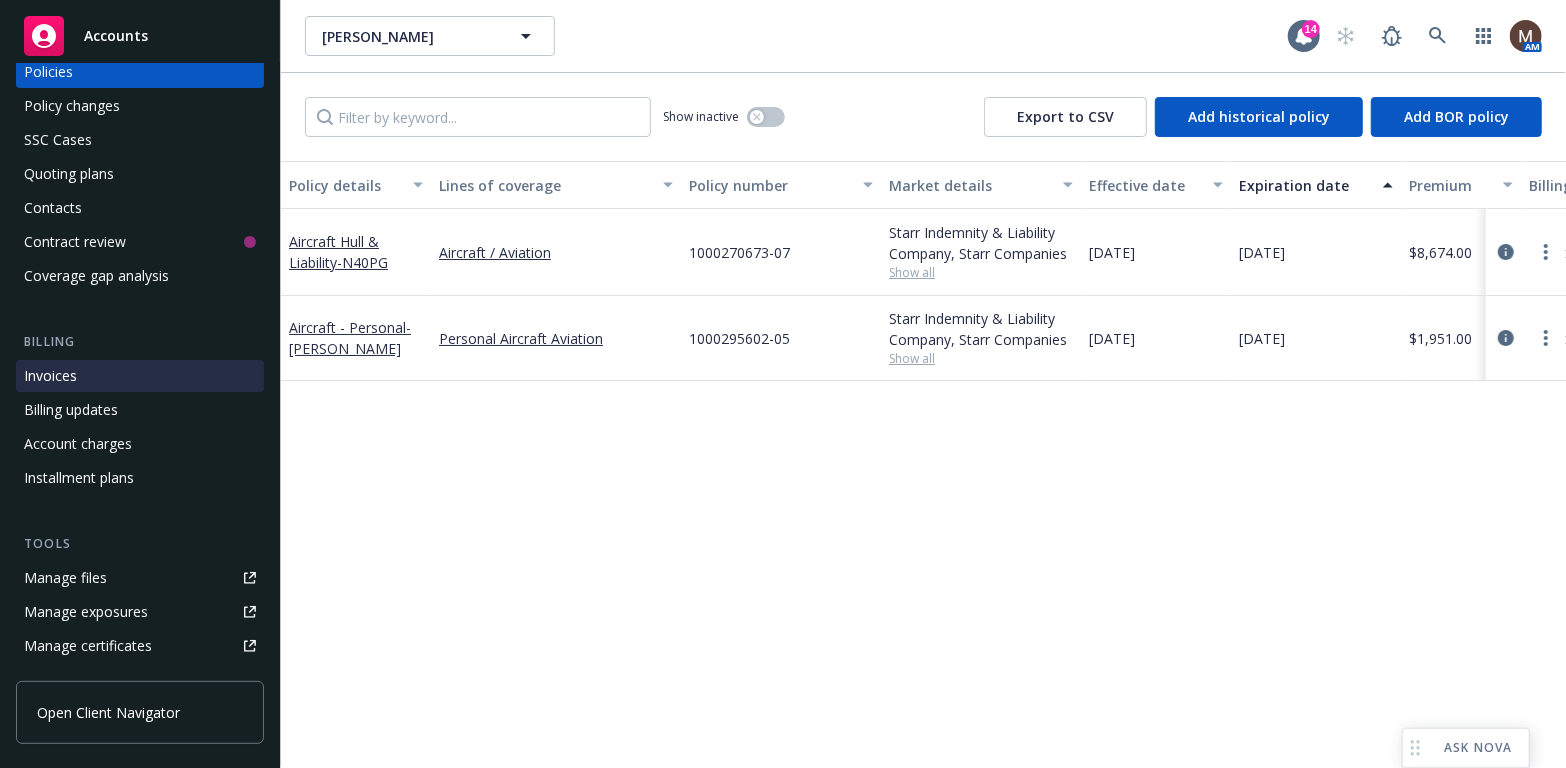 click on "Invoices" at bounding box center [140, 376] 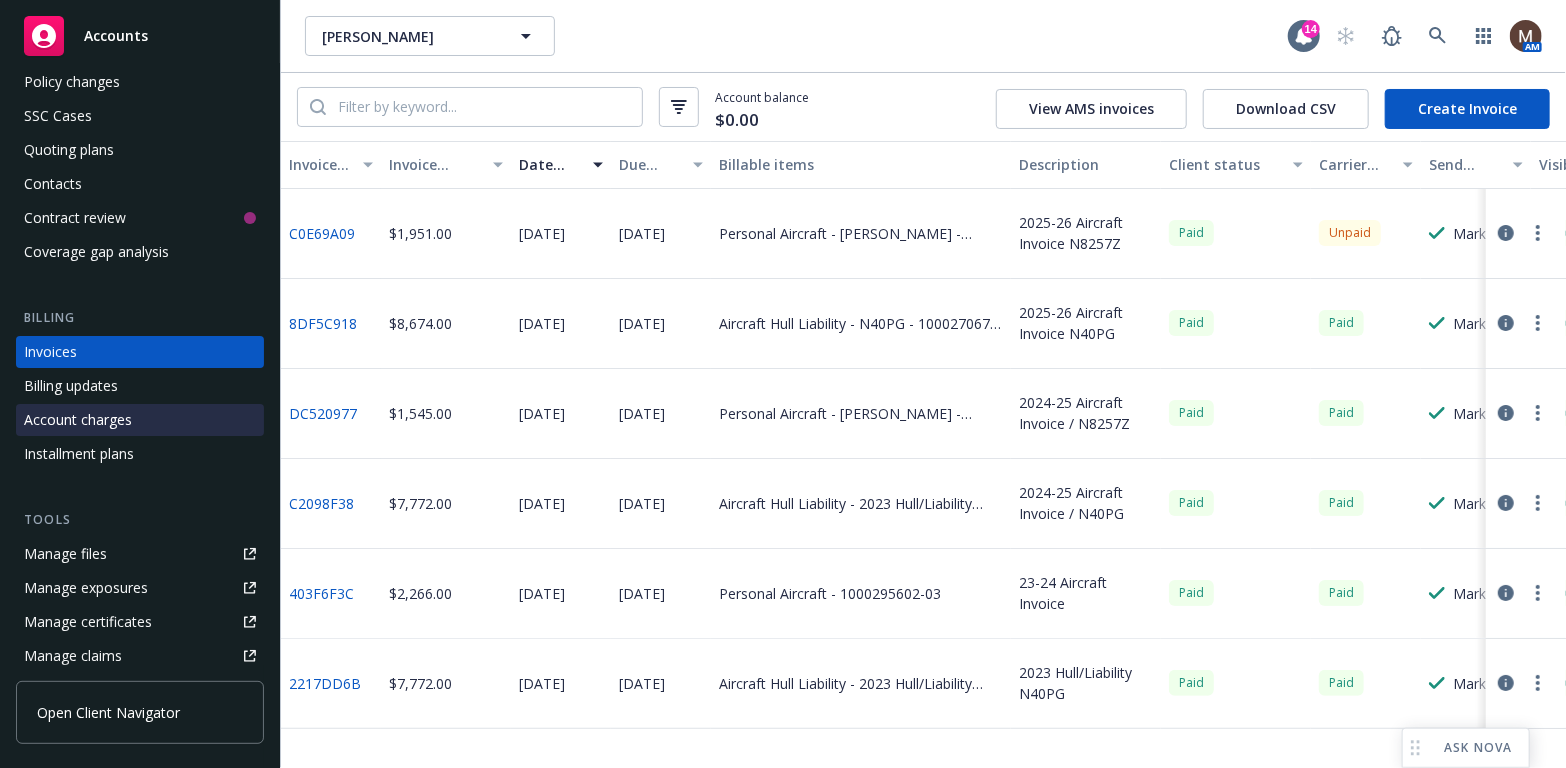 scroll, scrollTop: 159, scrollLeft: 0, axis: vertical 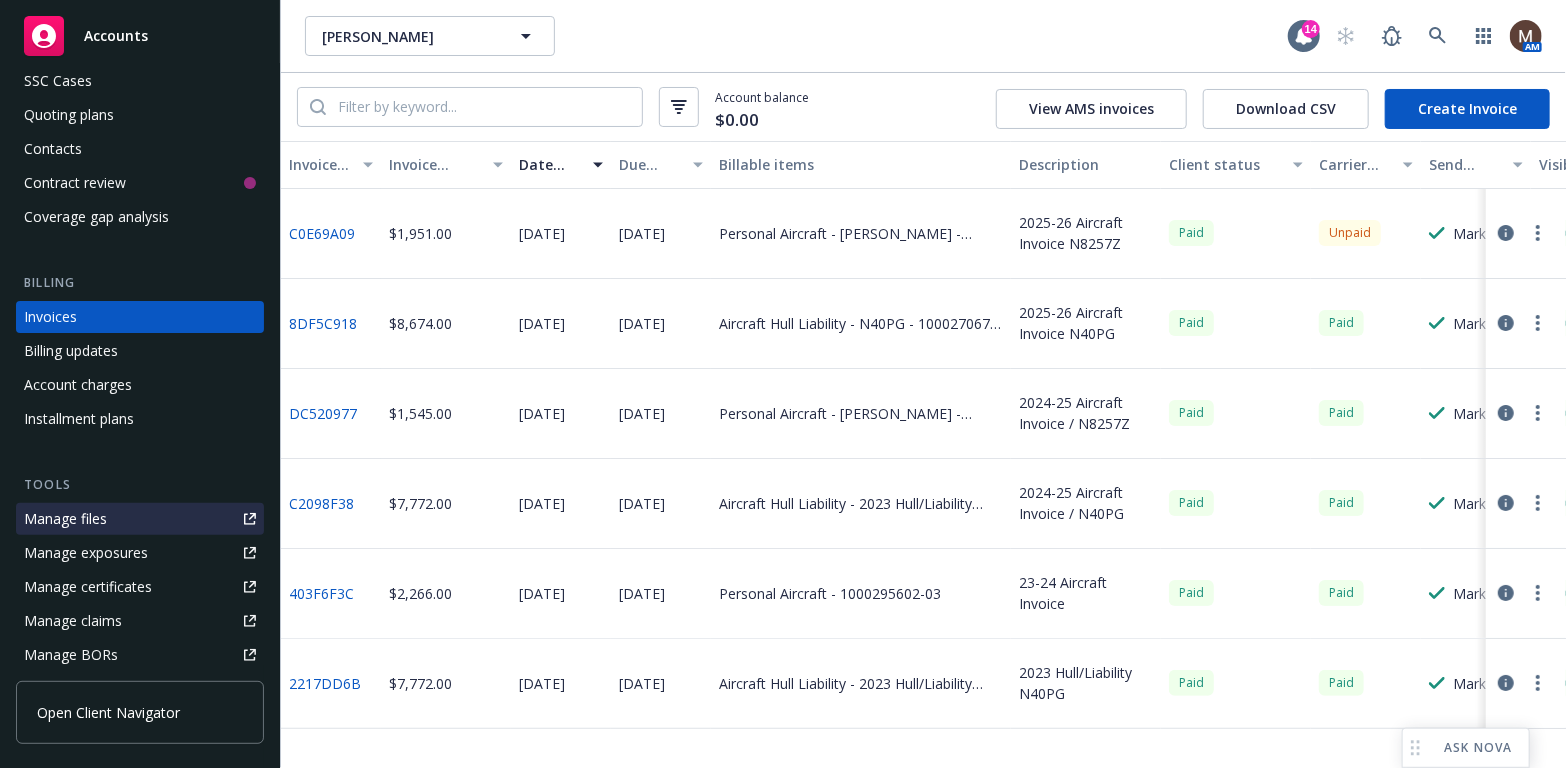 click on "Manage files" at bounding box center [65, 519] 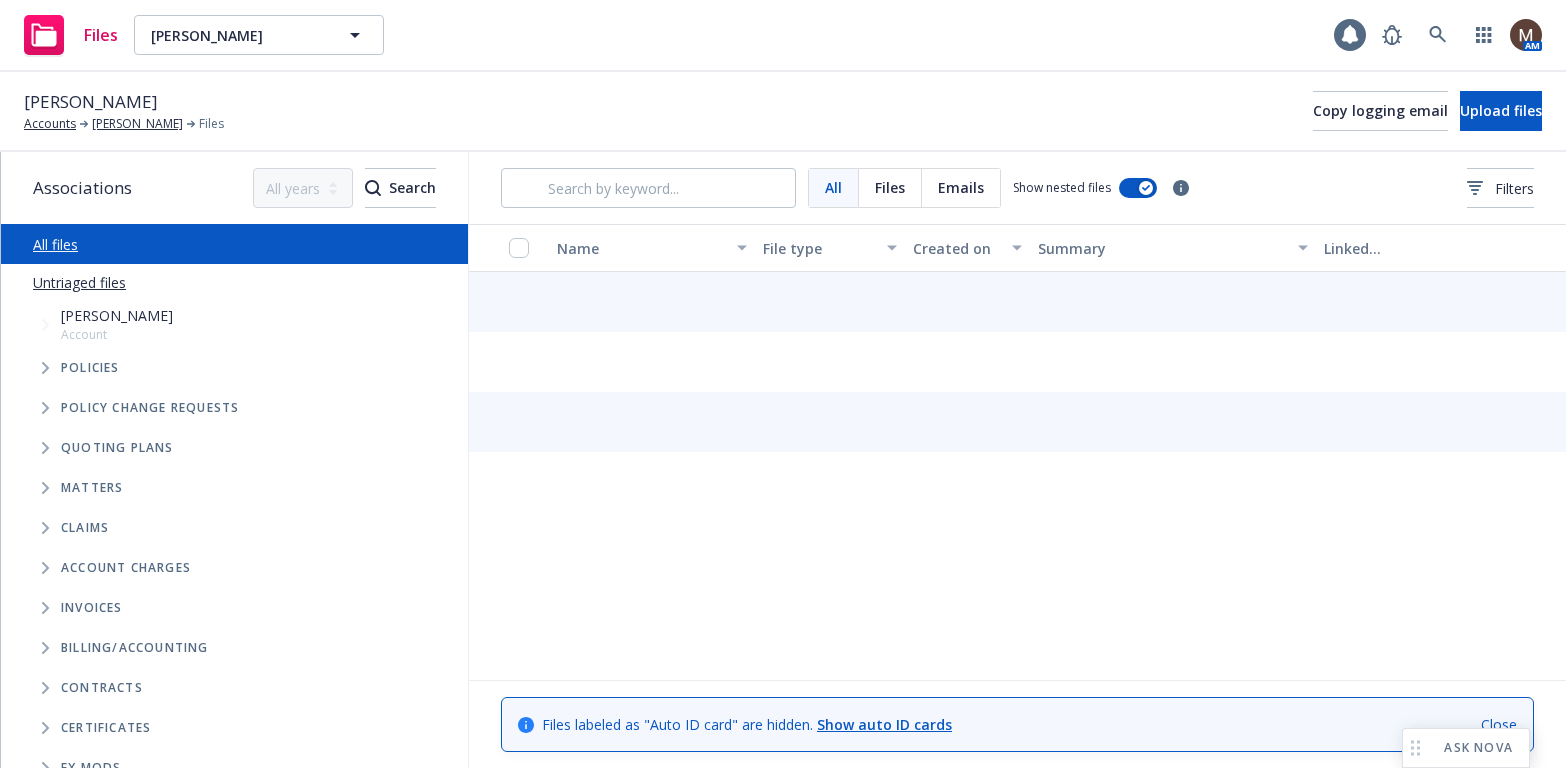 scroll, scrollTop: 0, scrollLeft: 0, axis: both 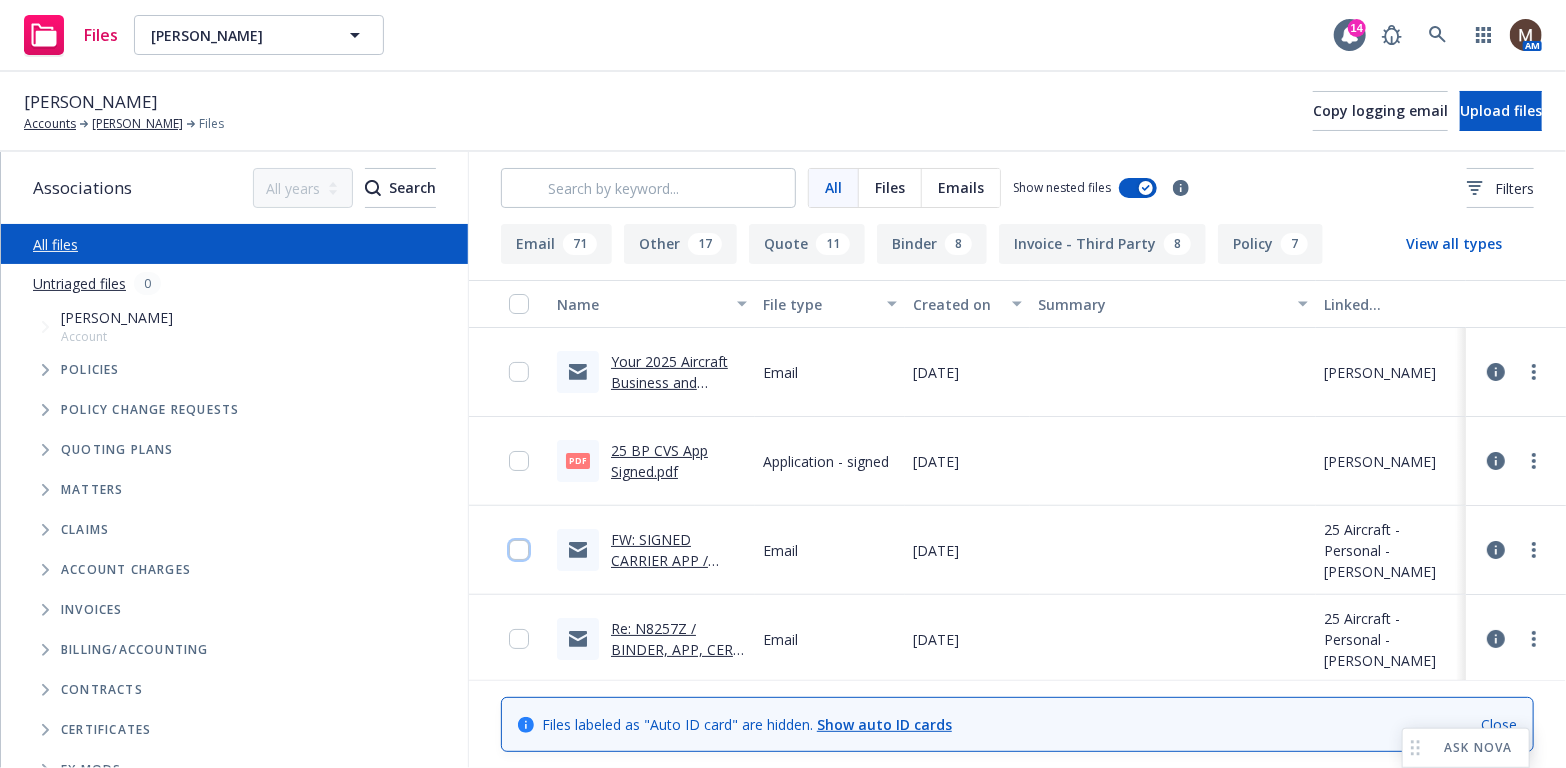 click at bounding box center (519, 550) 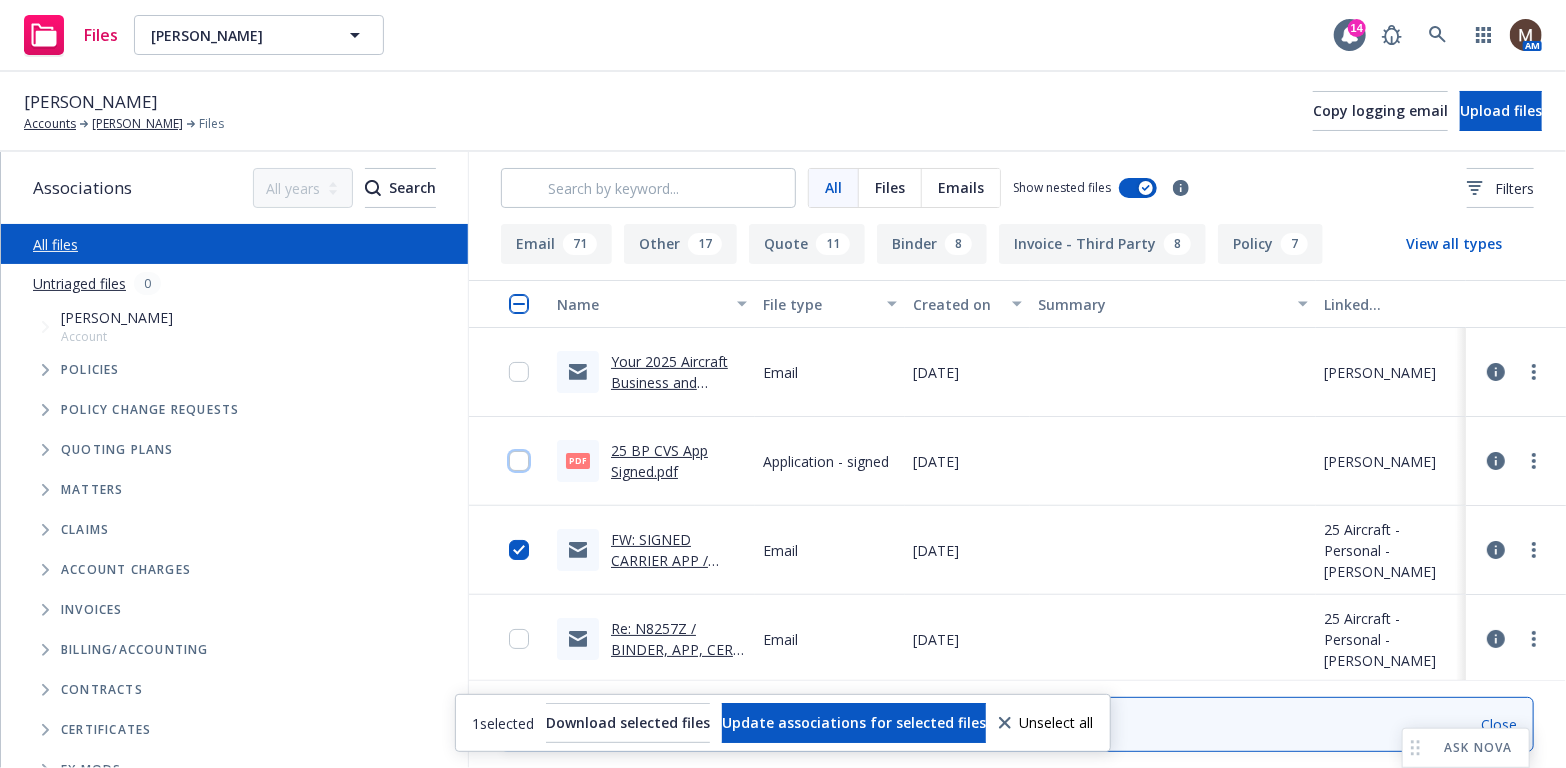 click at bounding box center [519, 461] 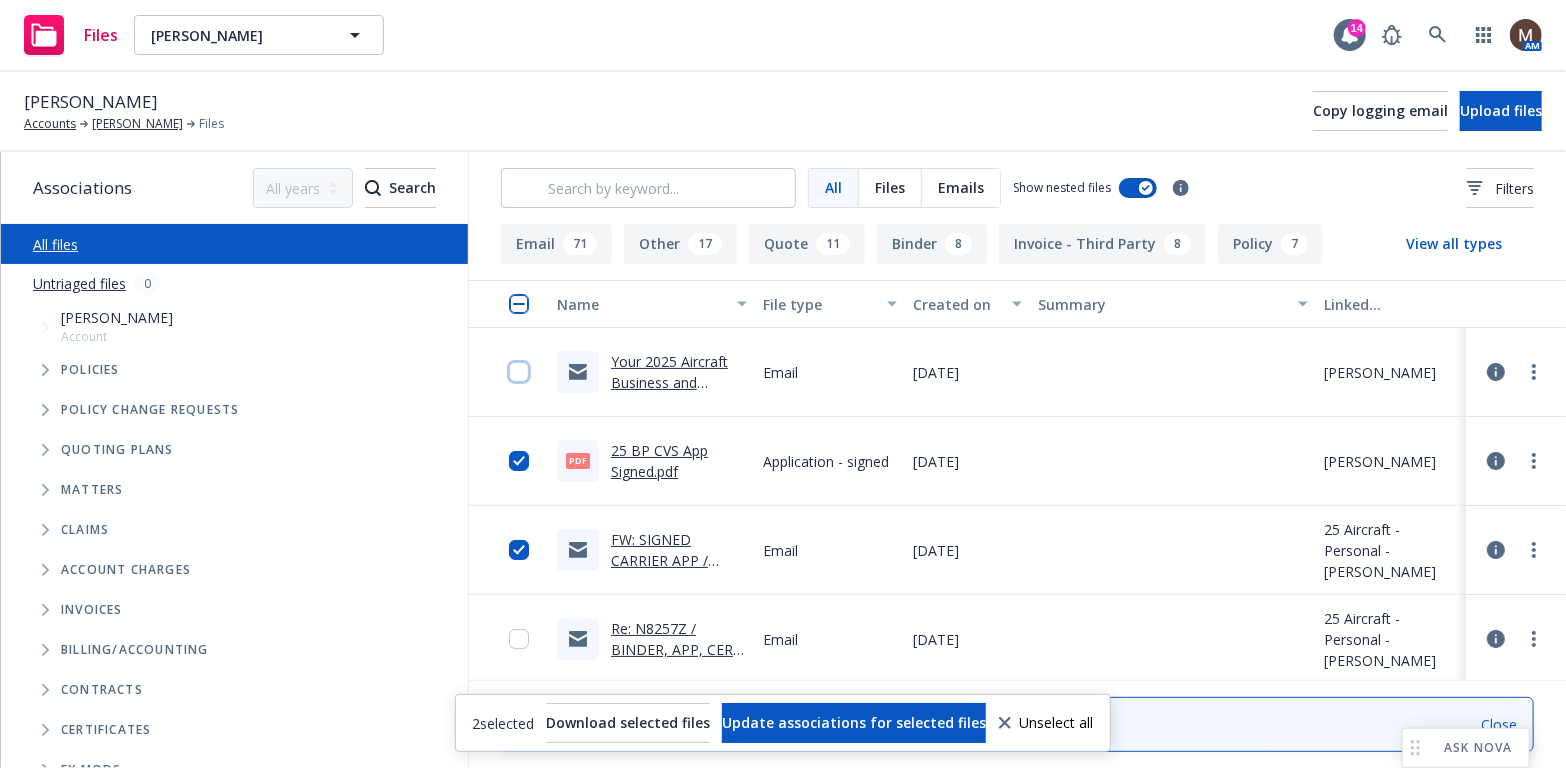click at bounding box center [519, 372] 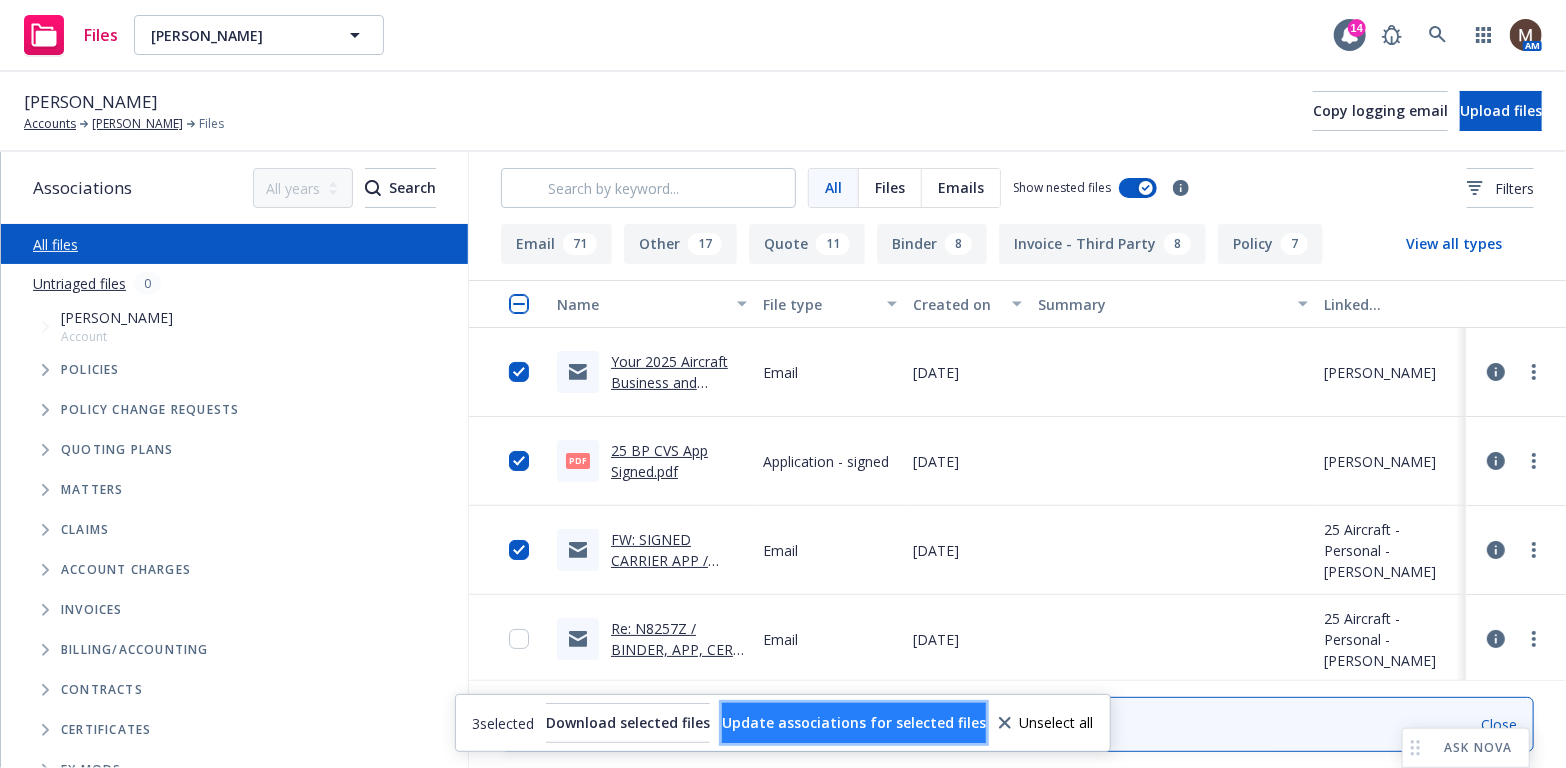 click on "Update associations for selected files" at bounding box center [854, 722] 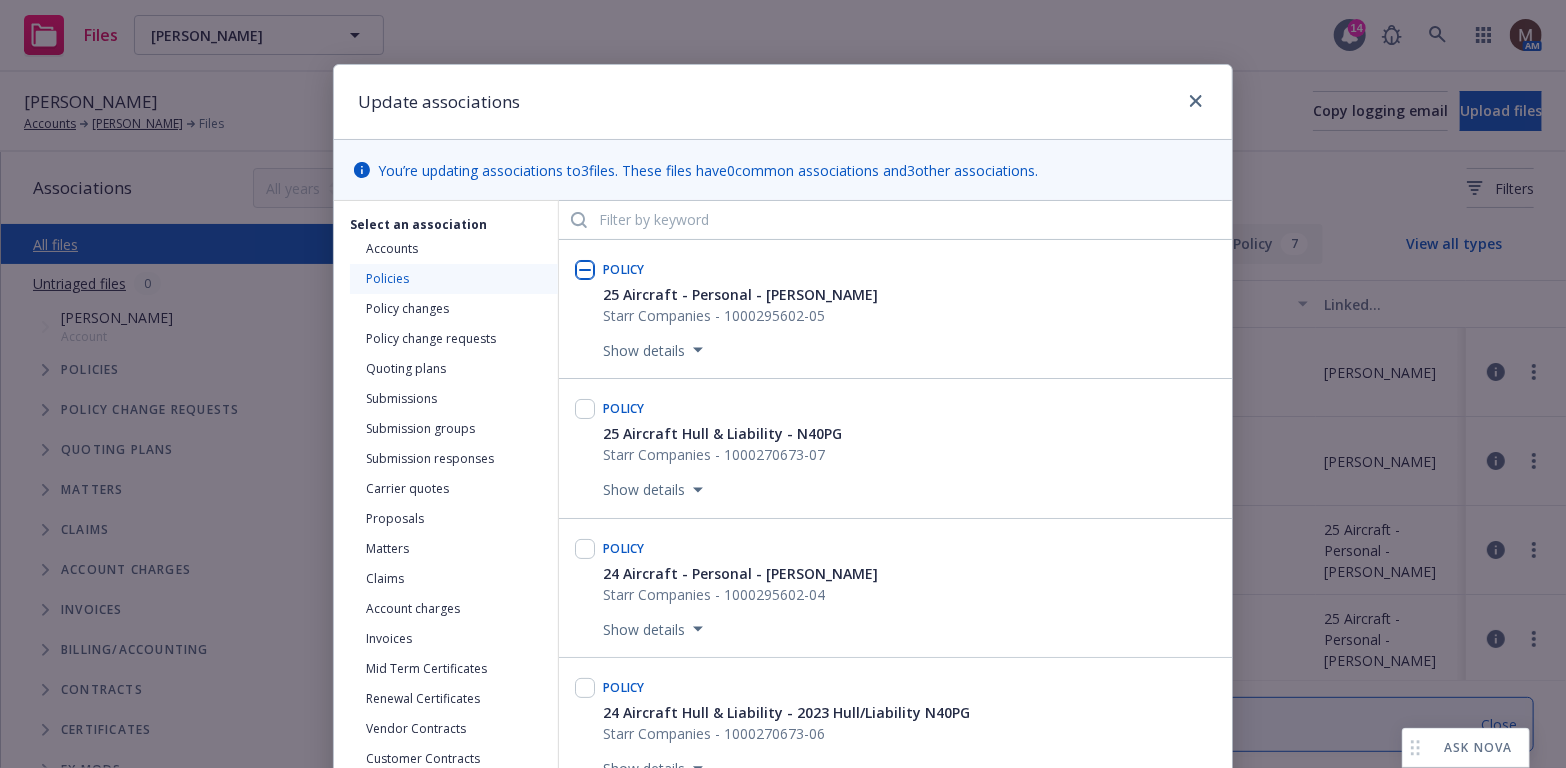 click at bounding box center (585, 270) 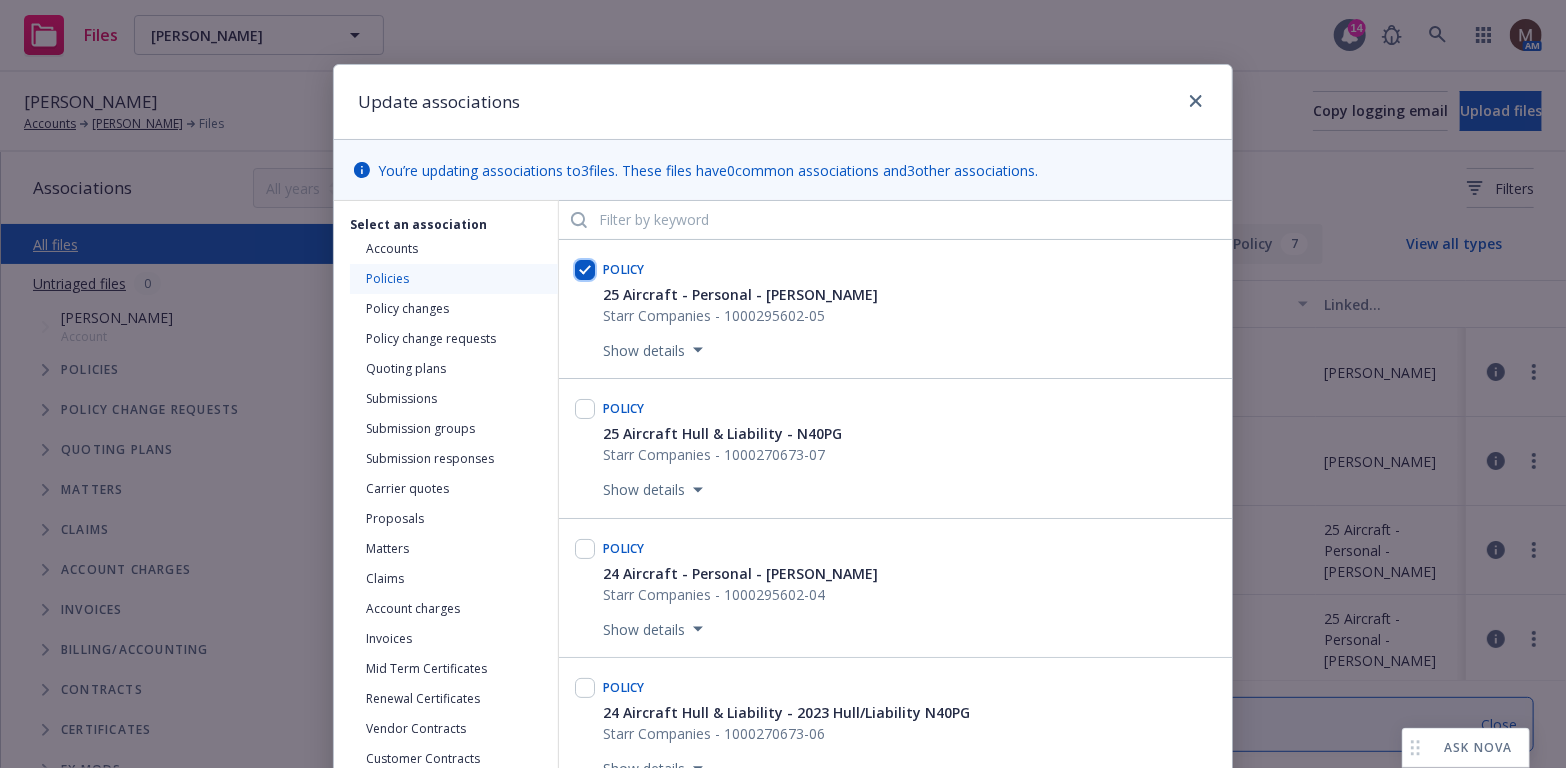 checkbox on "true" 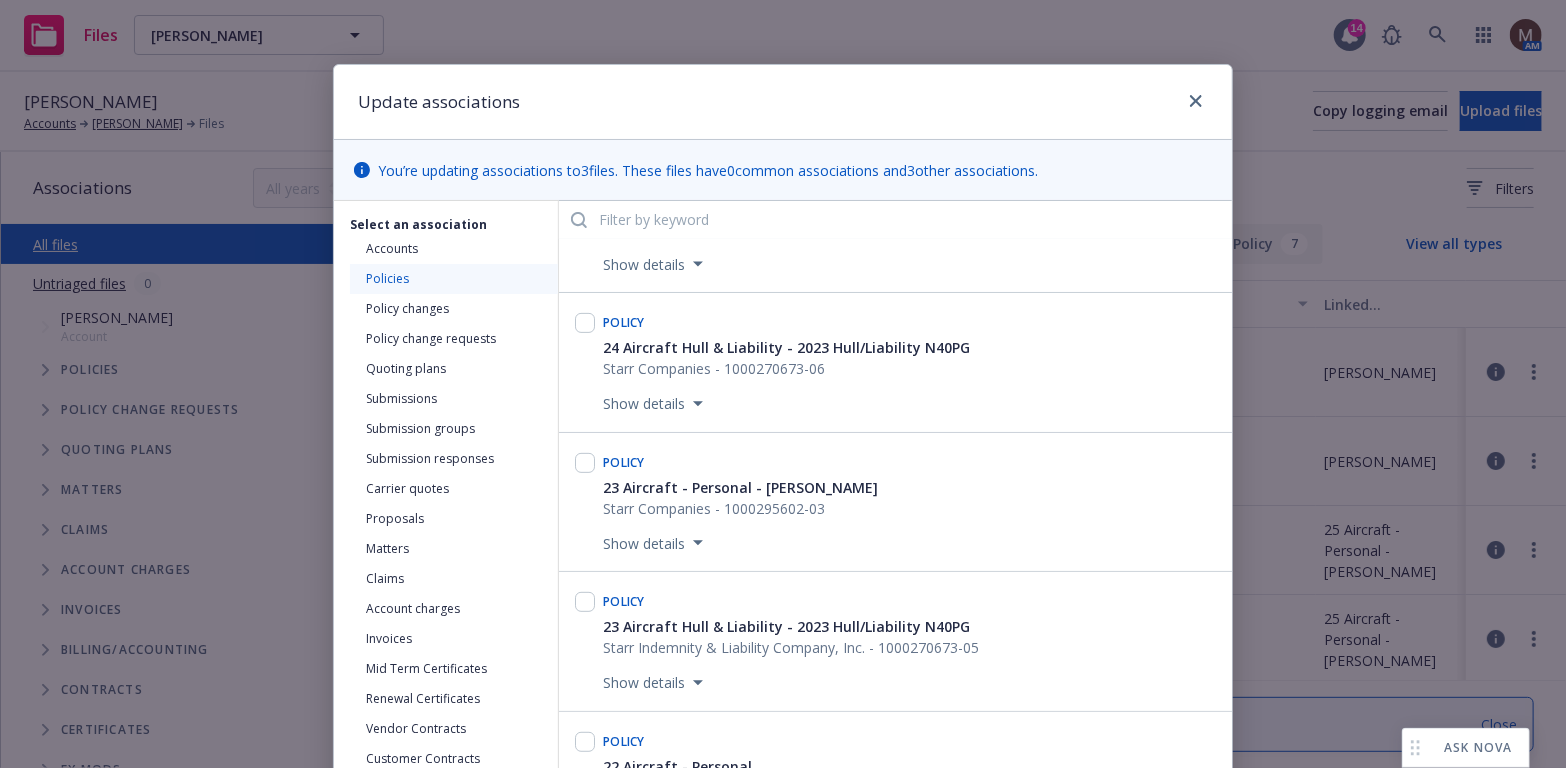 scroll, scrollTop: 400, scrollLeft: 0, axis: vertical 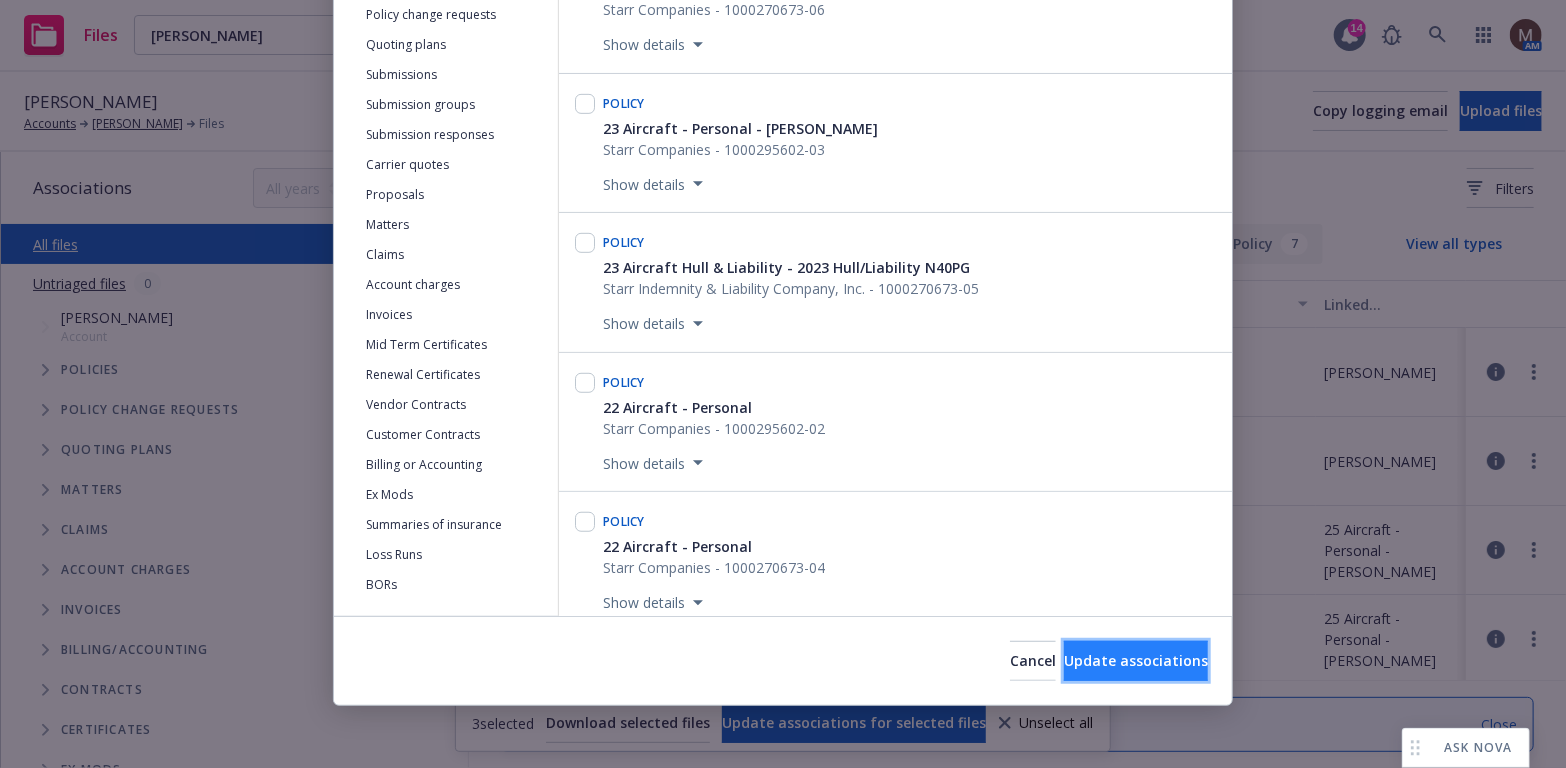 click on "Update associations" at bounding box center (1136, 660) 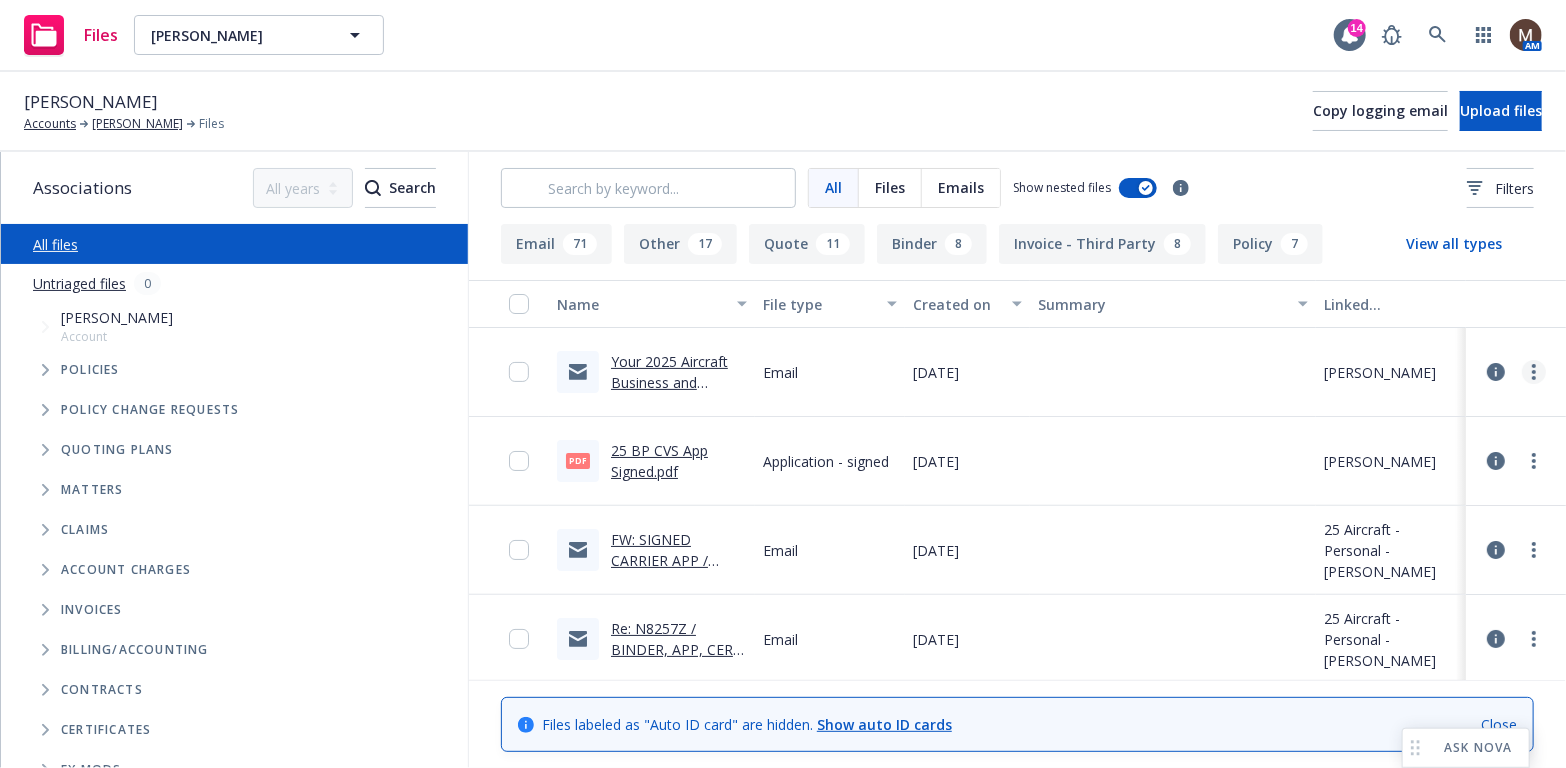 click at bounding box center [1534, 372] 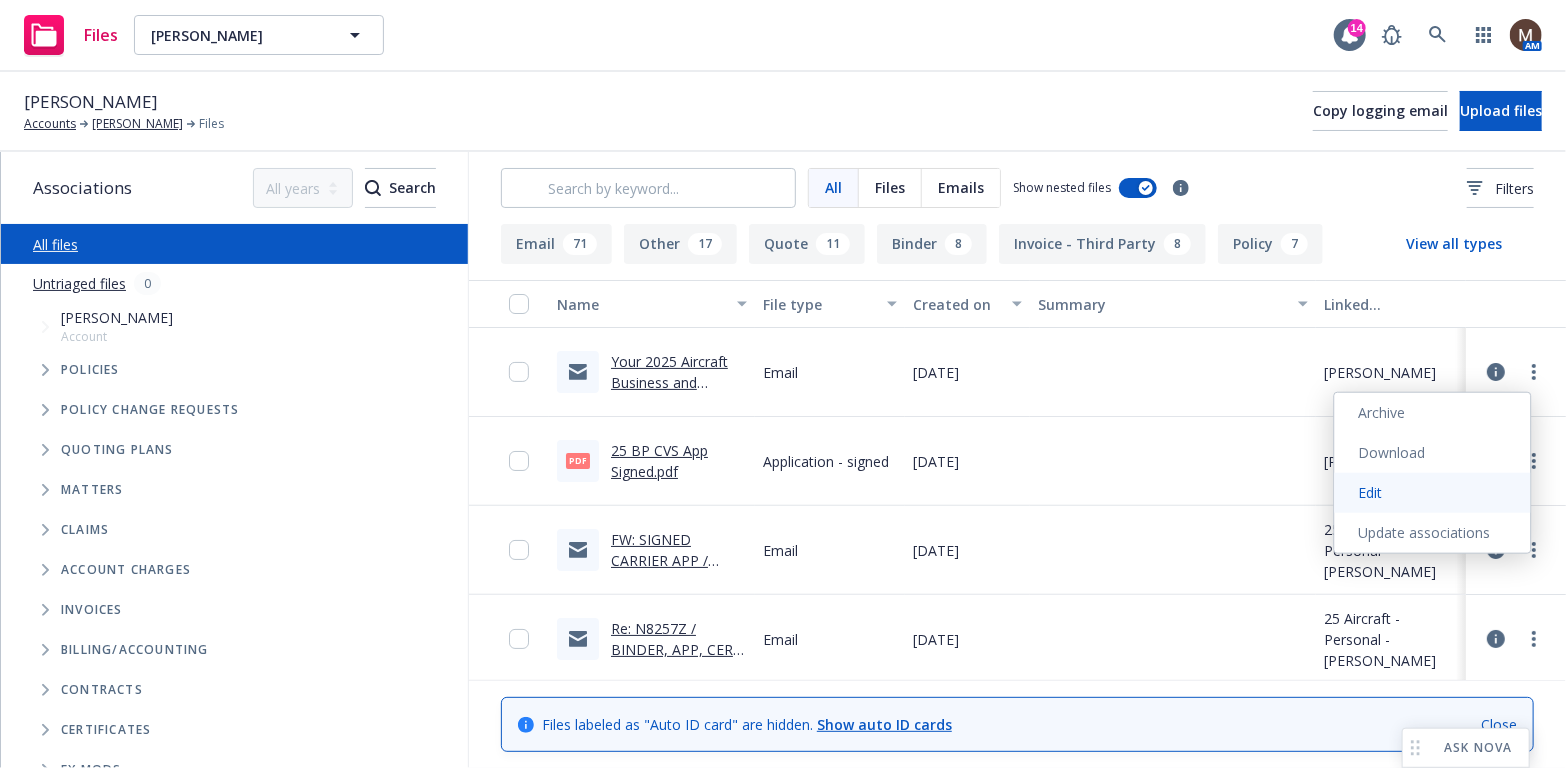 click on "Edit" at bounding box center (1433, 493) 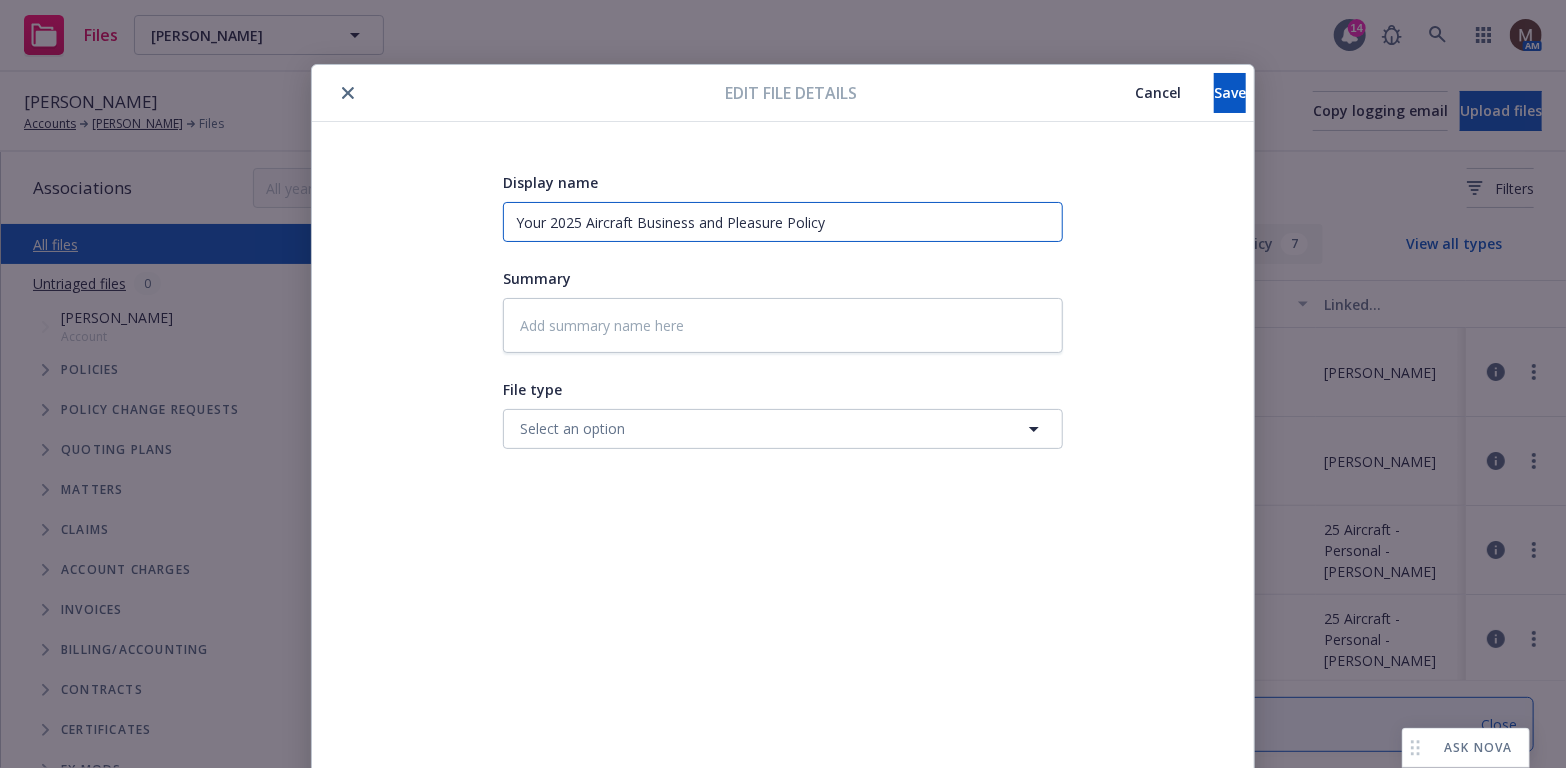 drag, startPoint x: 847, startPoint y: 210, endPoint x: 436, endPoint y: 210, distance: 411 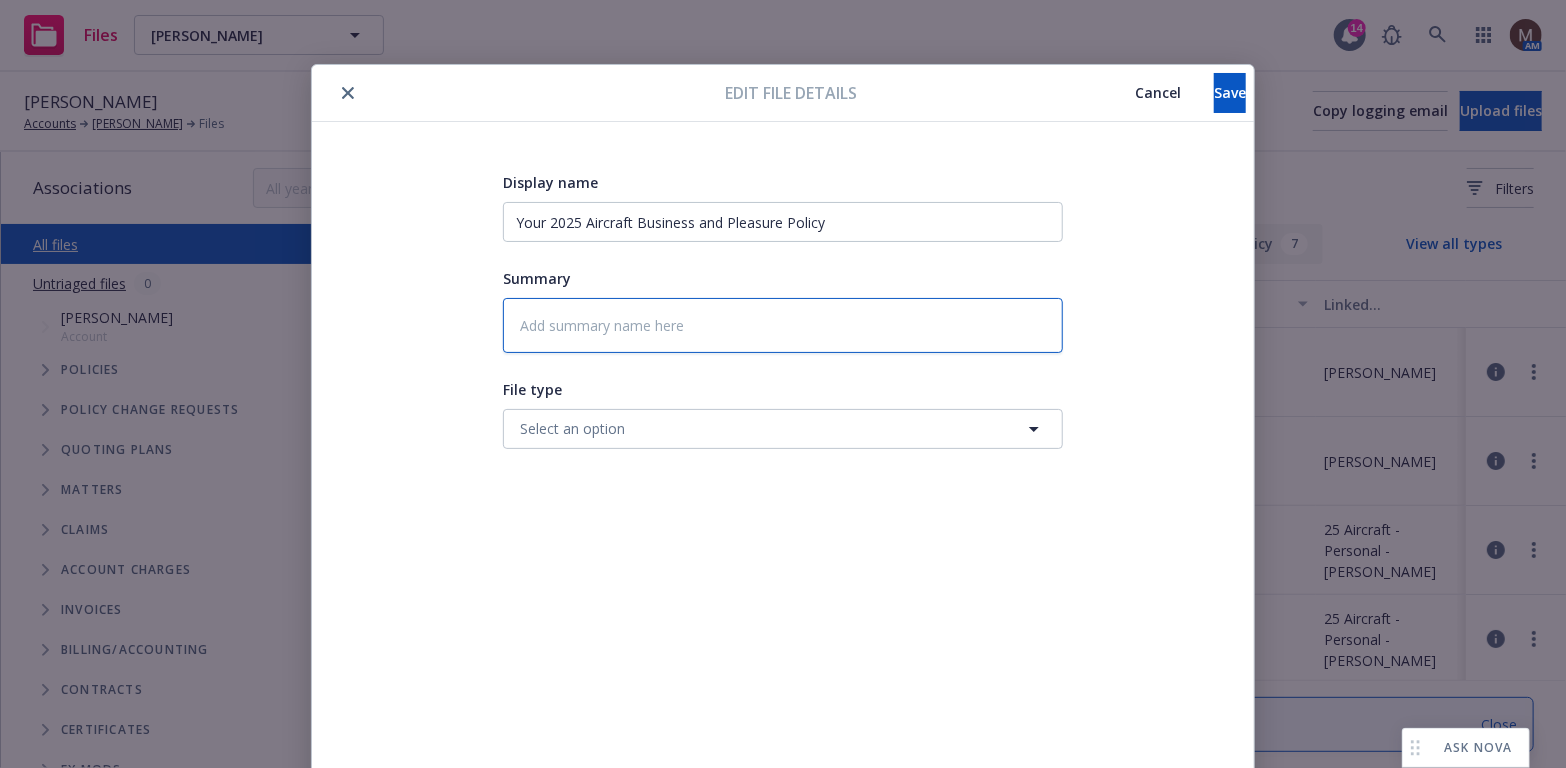 click at bounding box center (783, 325) 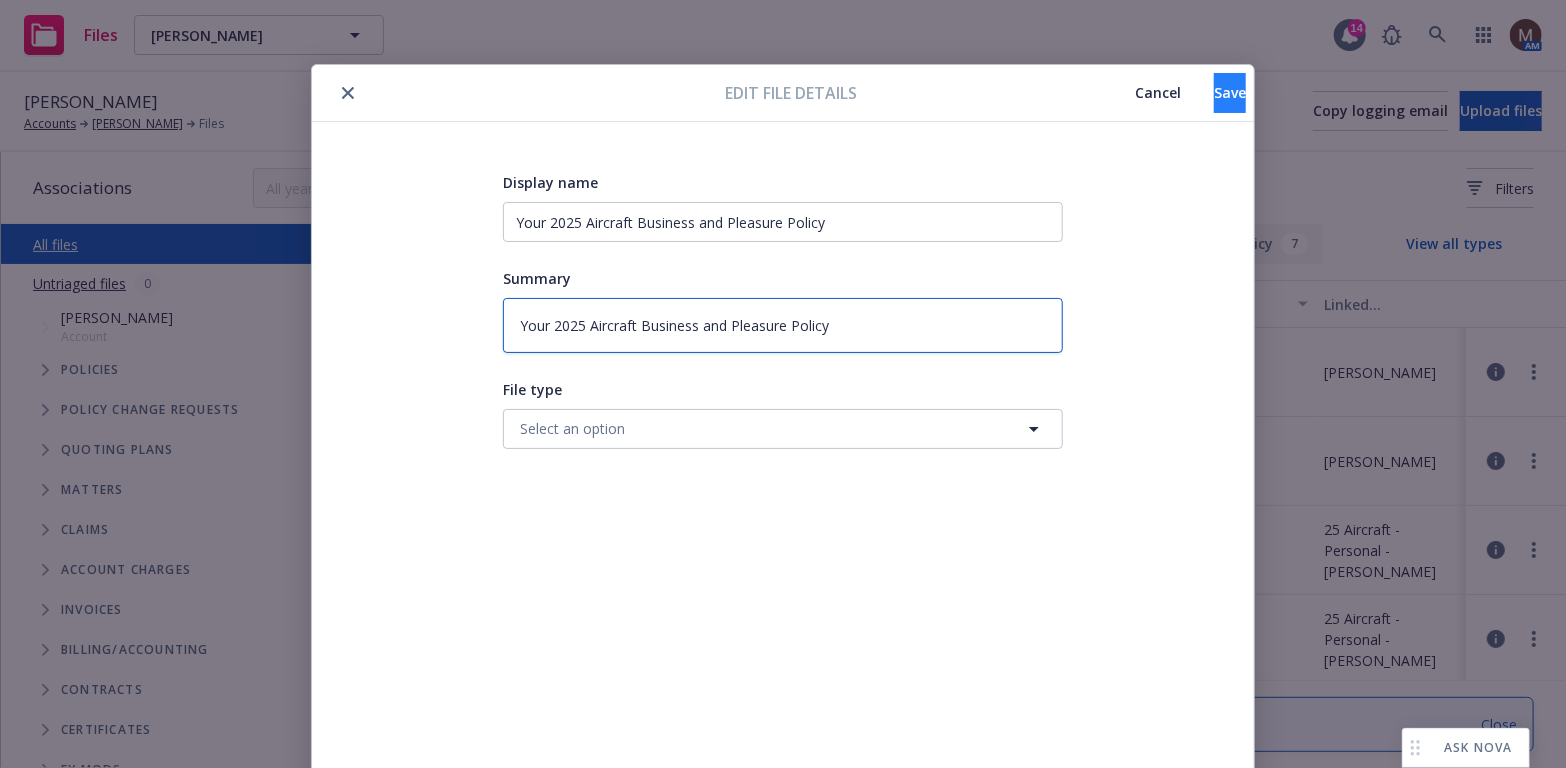 type on "Your 2025 Aircraft Business and Pleasure Policy" 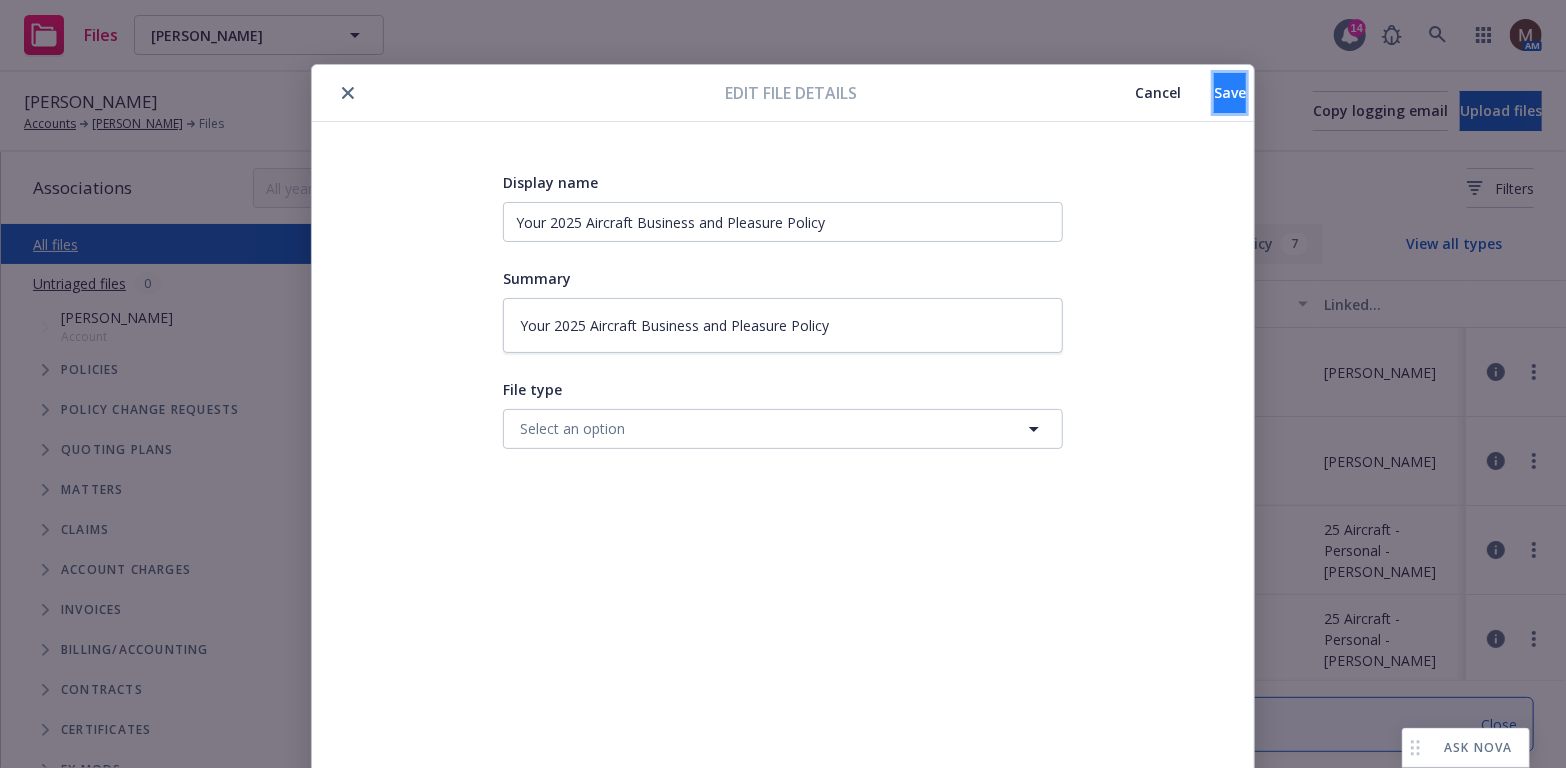 click on "Save" at bounding box center (1230, 92) 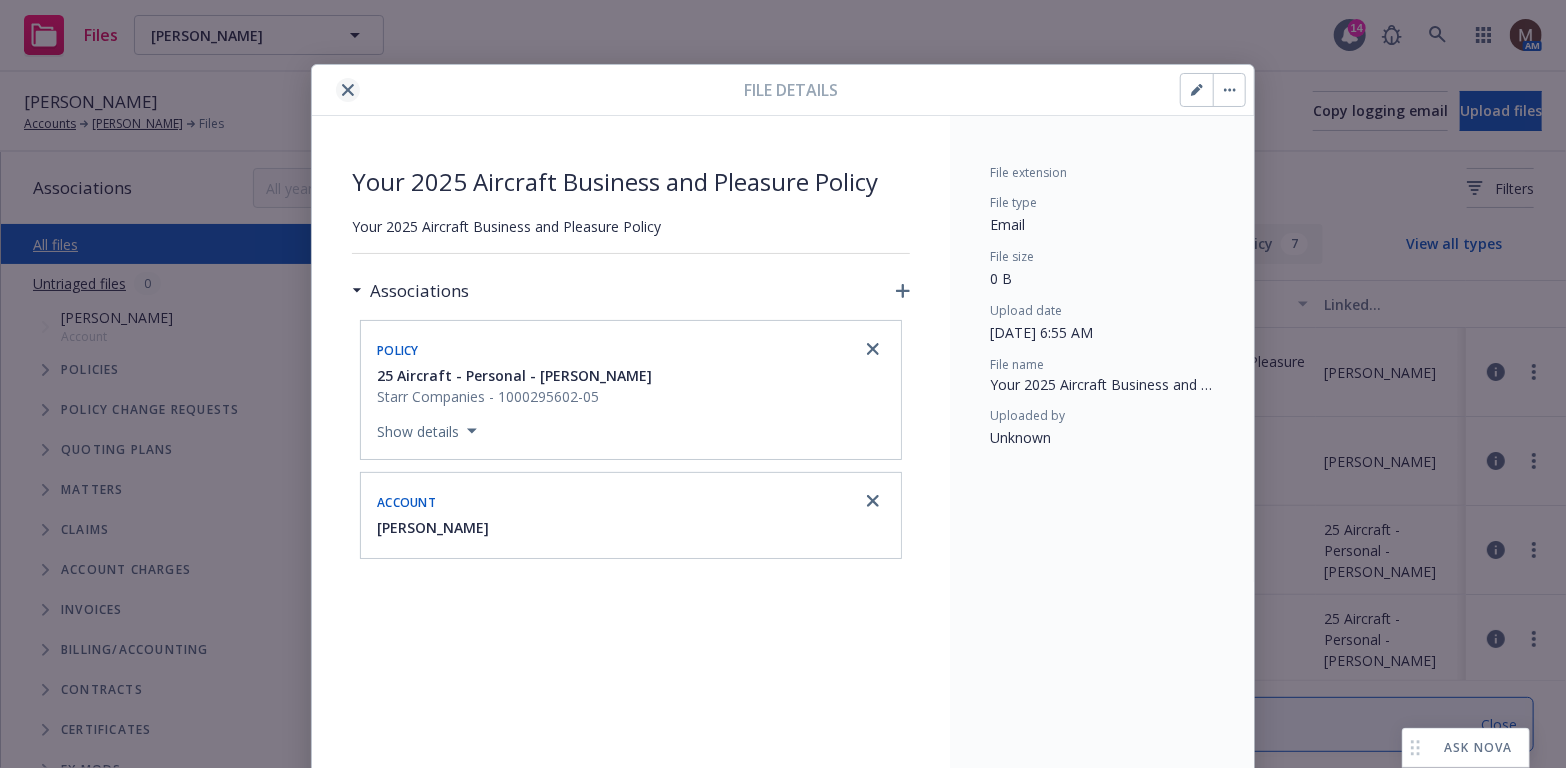 click 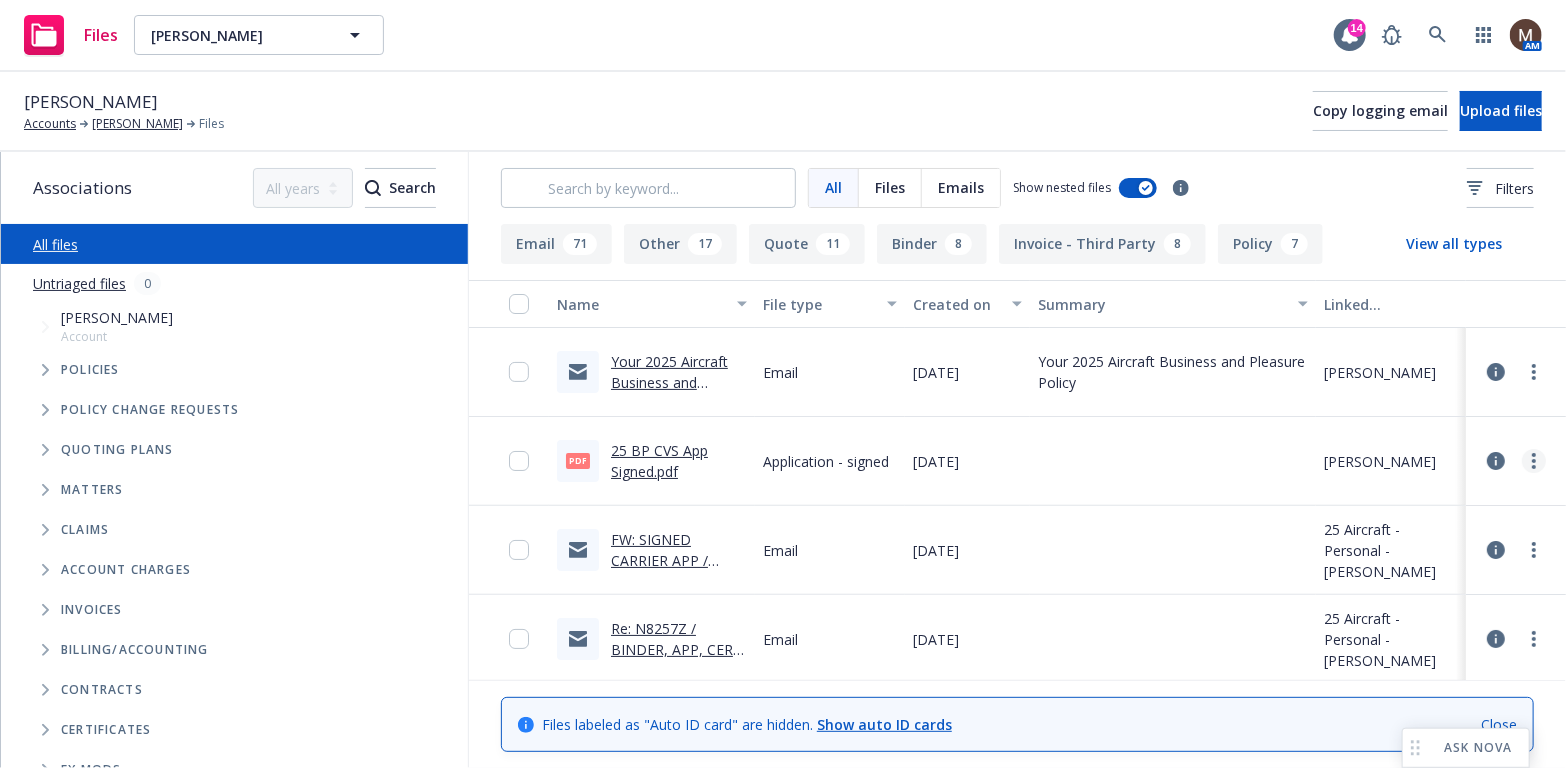 click 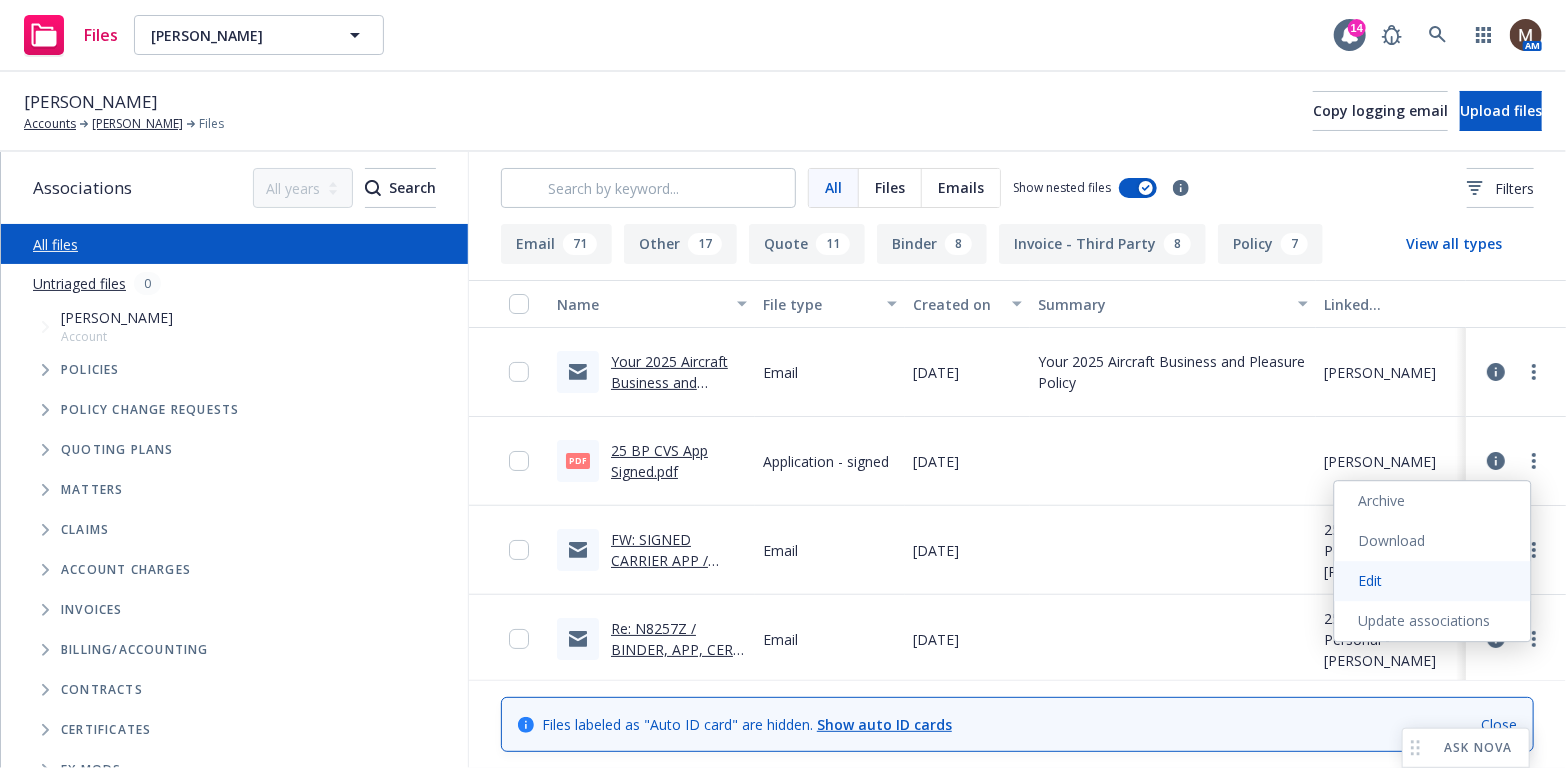 click on "Edit" at bounding box center [1433, 581] 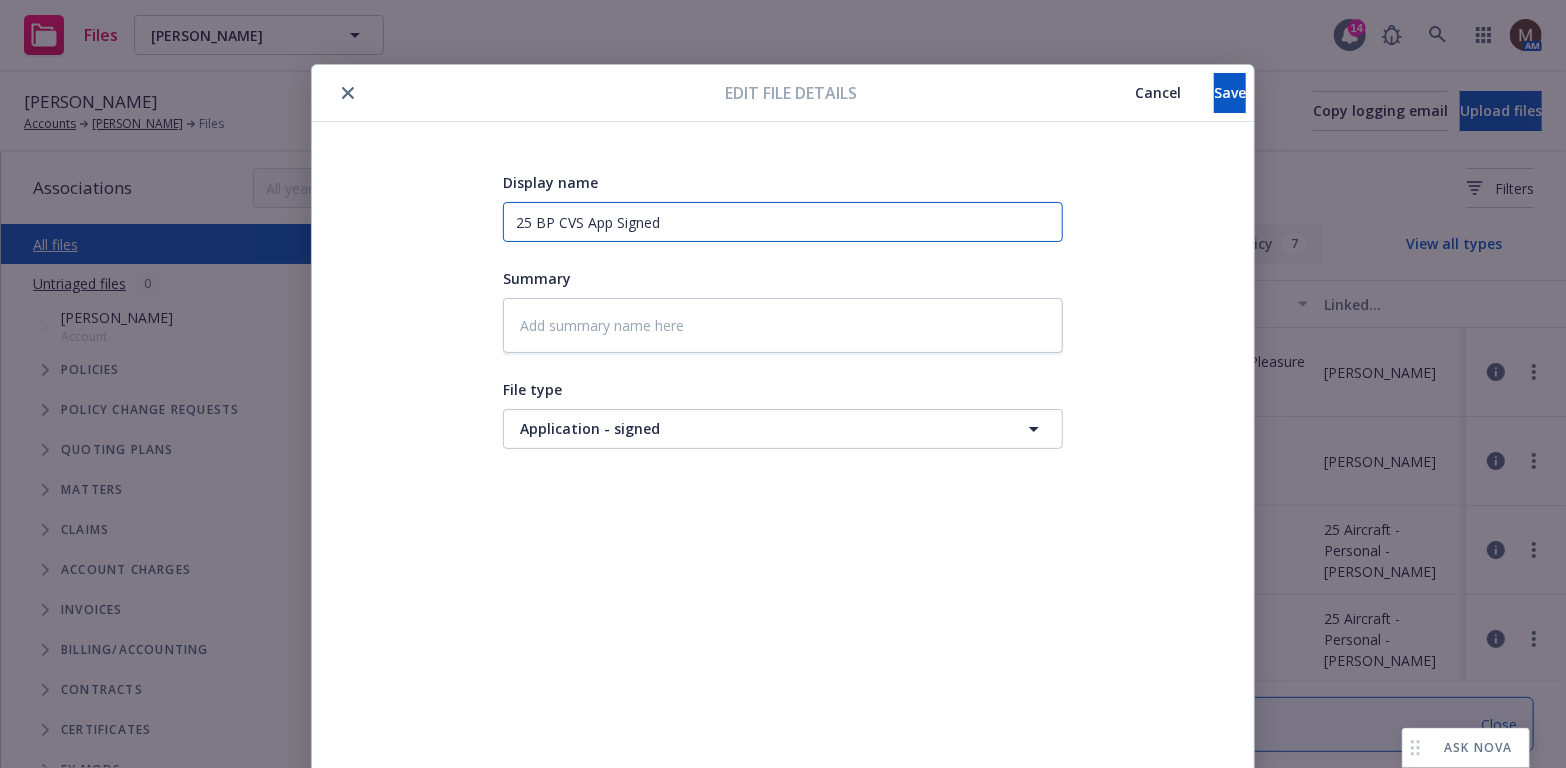 drag, startPoint x: 691, startPoint y: 229, endPoint x: 461, endPoint y: 215, distance: 230.42569 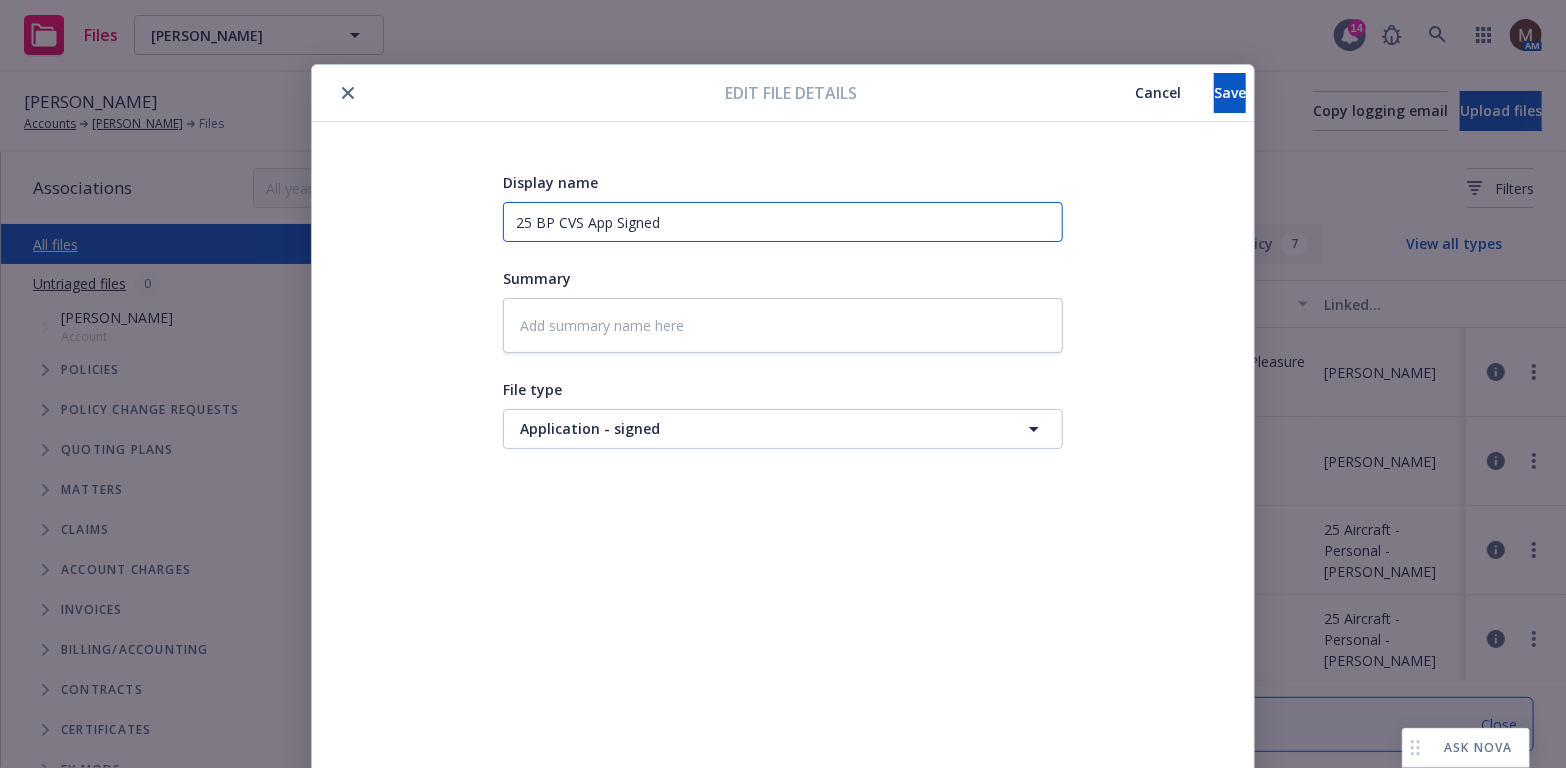 click on "Display name 25 BP CVS App Signed Summary File type Application - signed Application - signed" at bounding box center (783, 470) 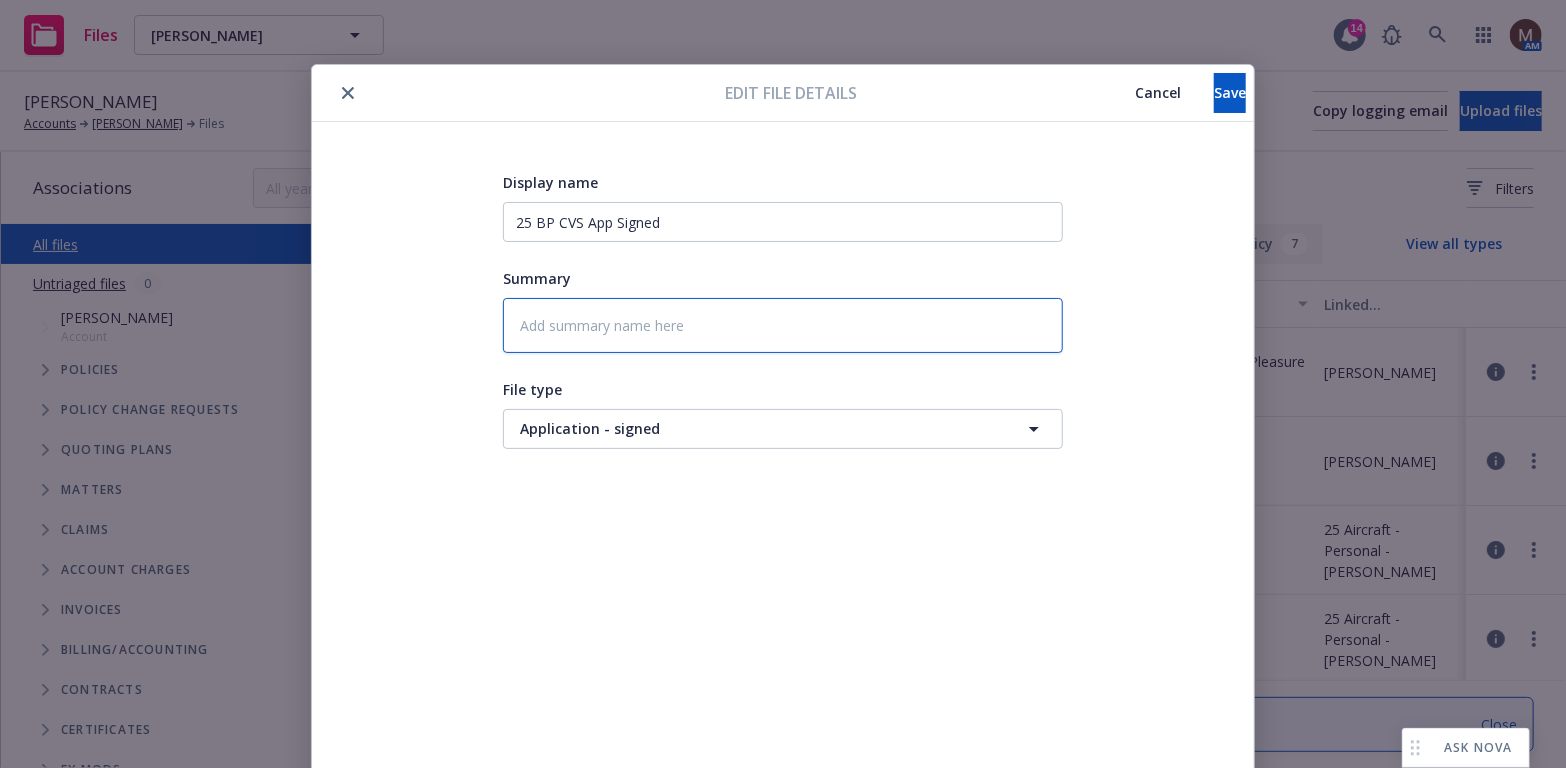 click at bounding box center (783, 325) 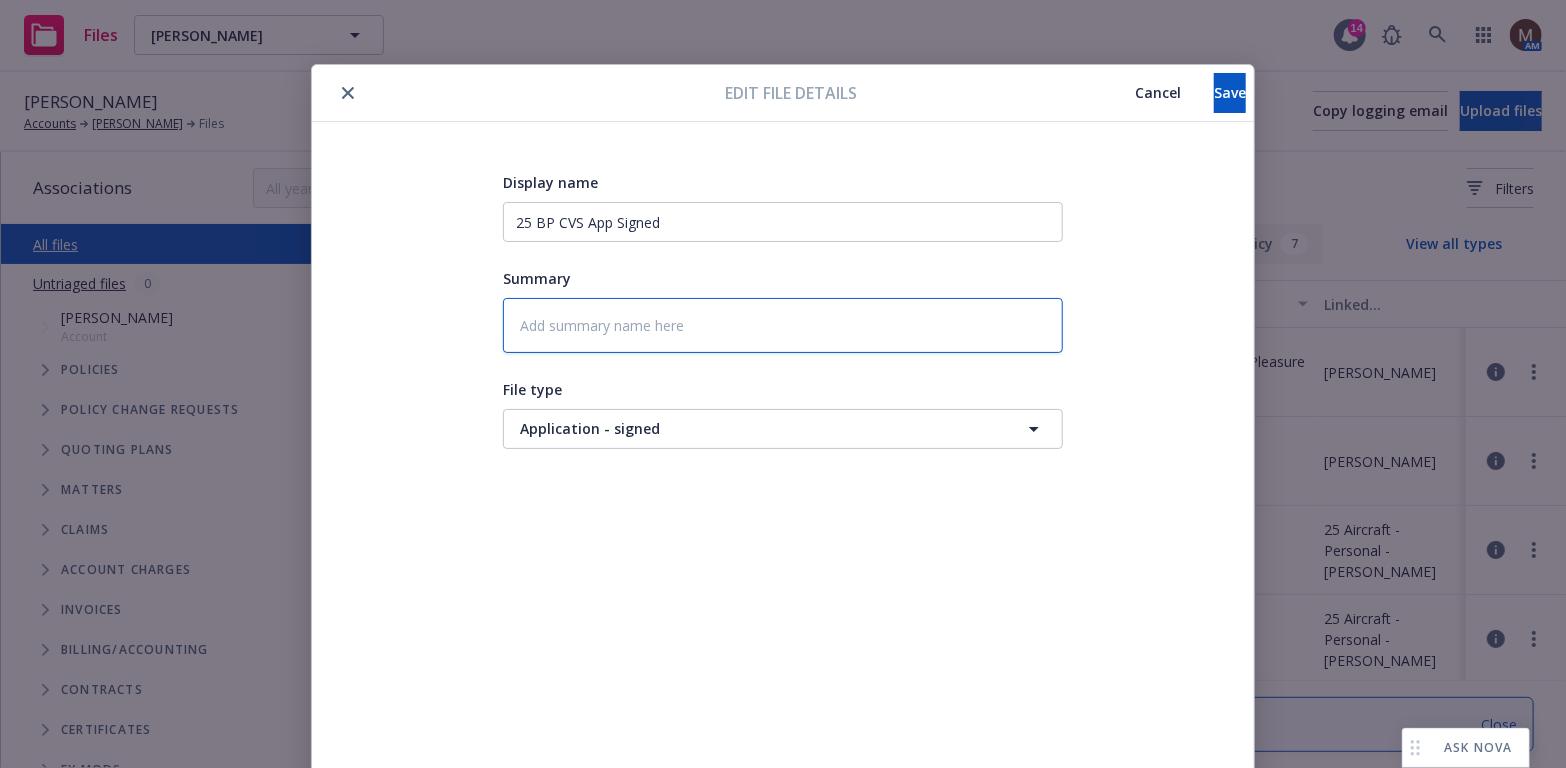 paste on "25 BP CVS App Signed" 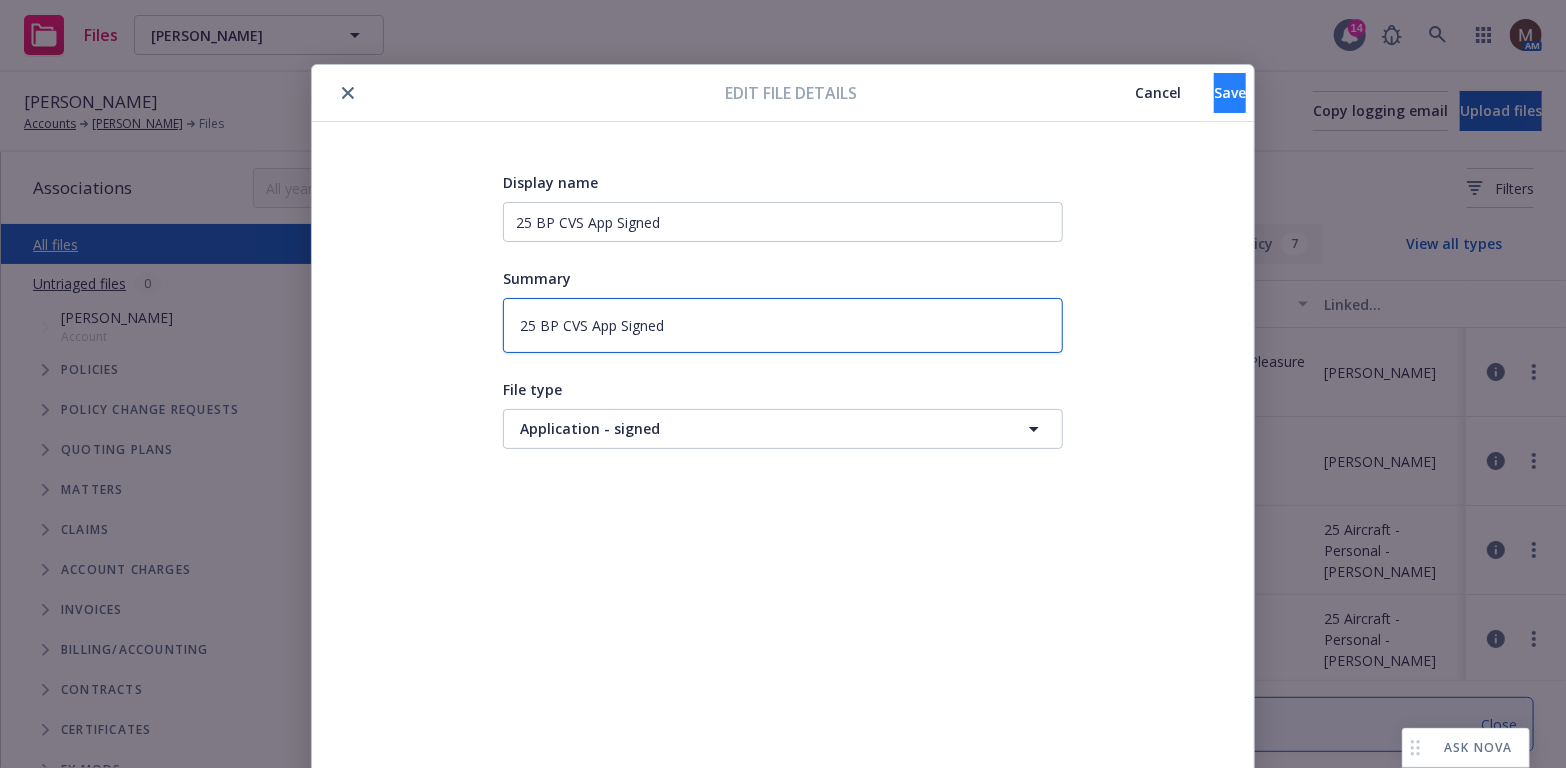 type on "25 BP CVS App Signed" 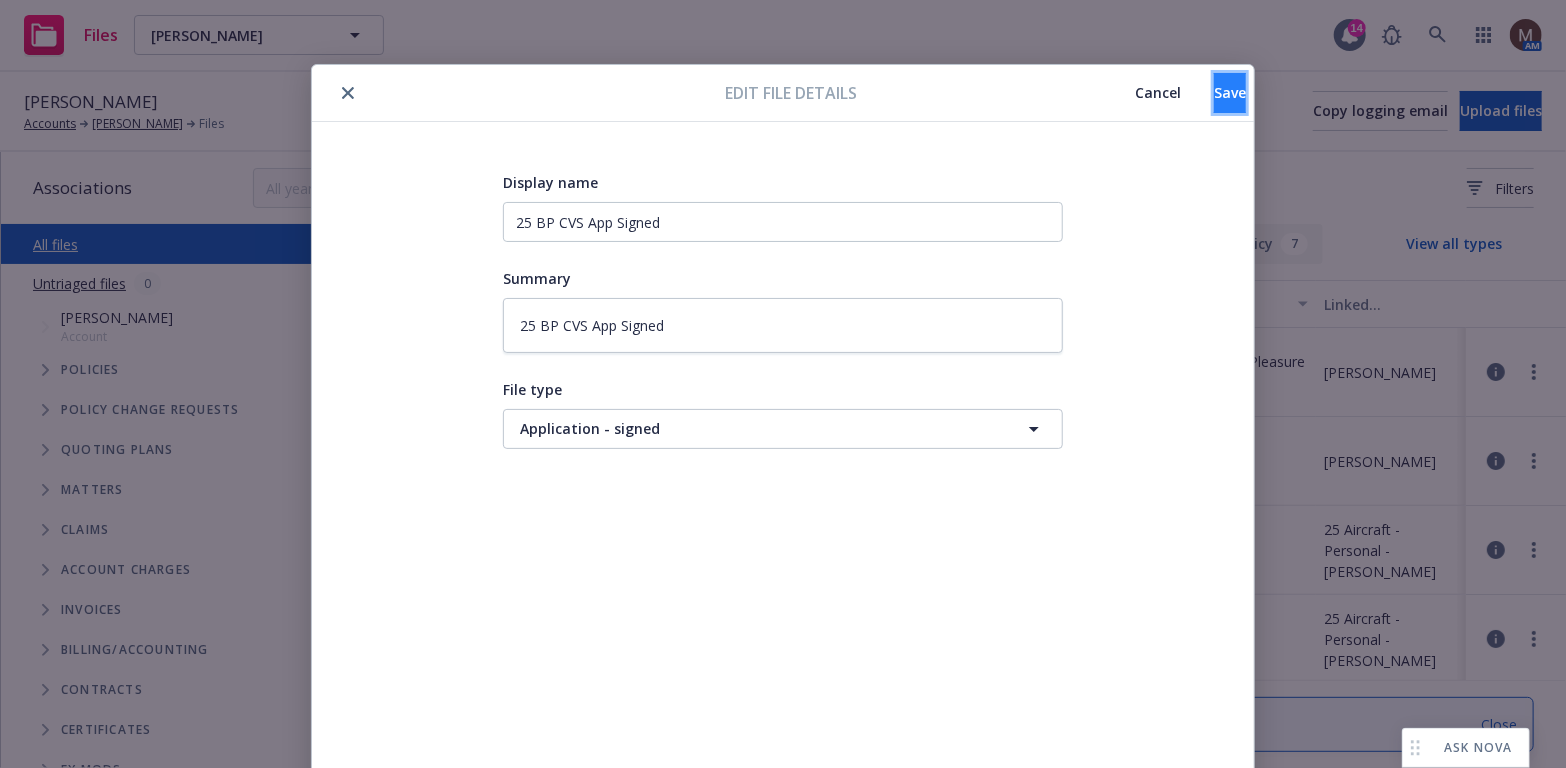 click on "Save" at bounding box center [1230, 93] 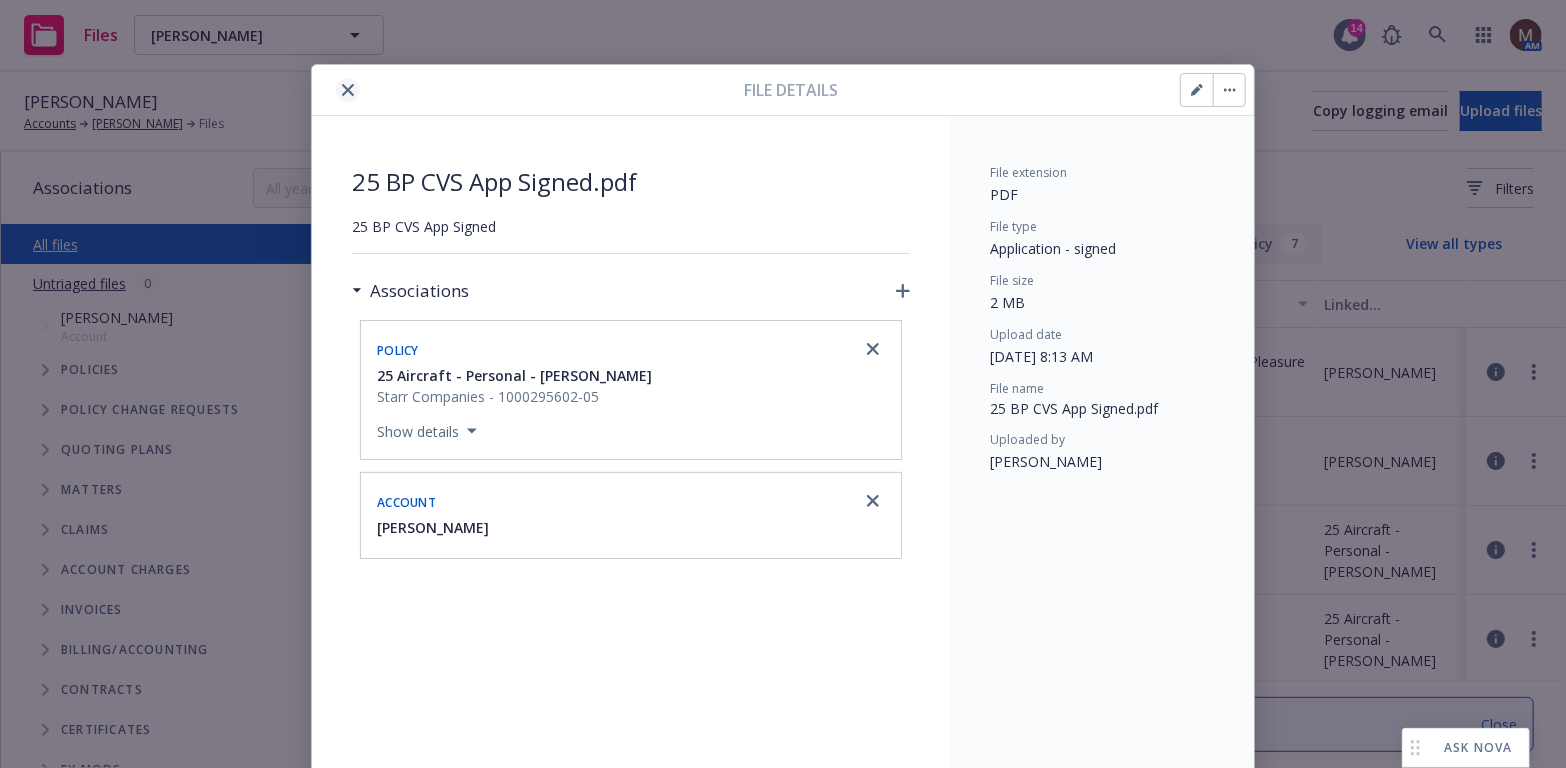 click 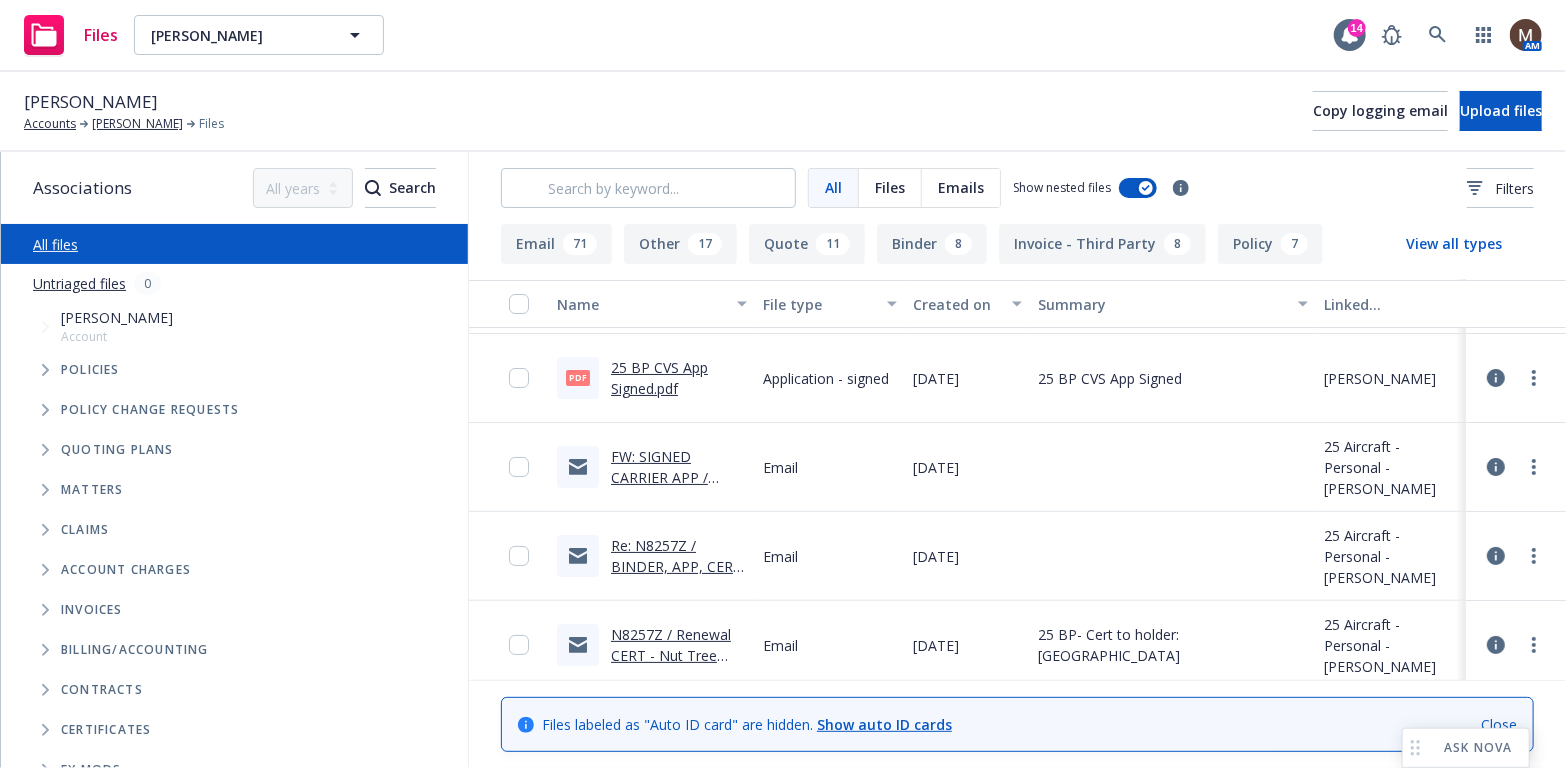 scroll, scrollTop: 100, scrollLeft: 0, axis: vertical 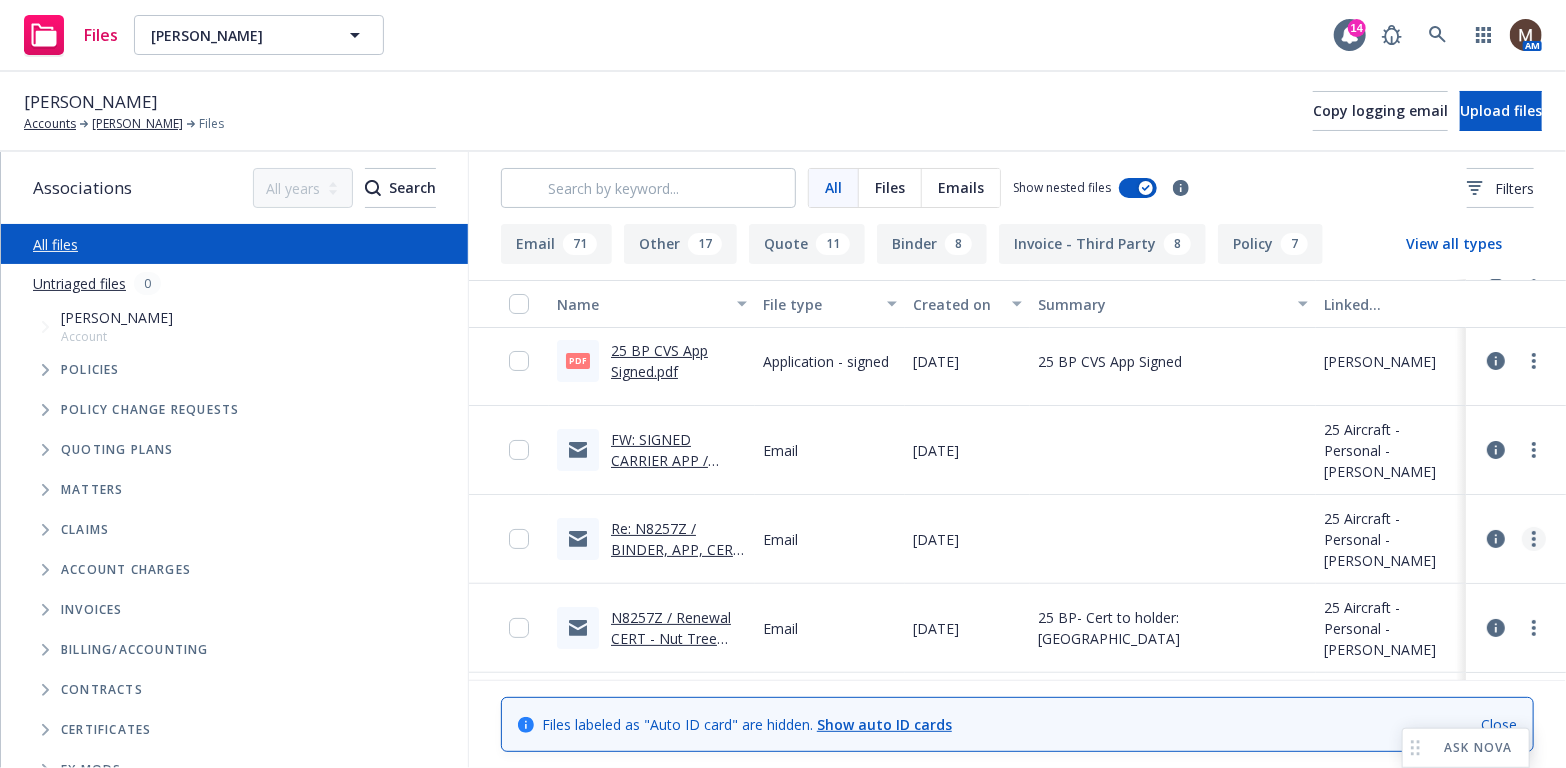 click at bounding box center [1534, 539] 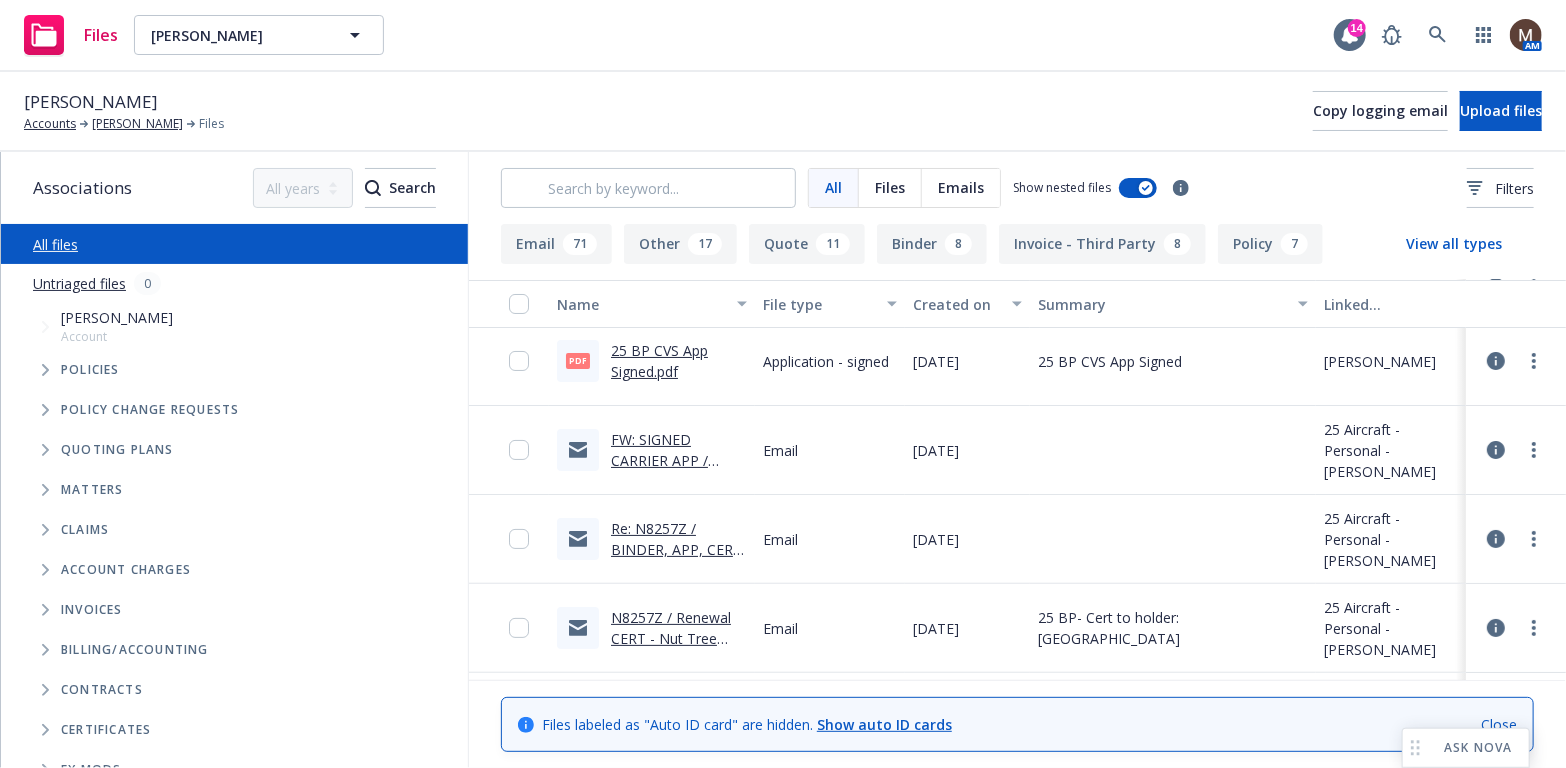 click on "Edit" at bounding box center [1433, 659] 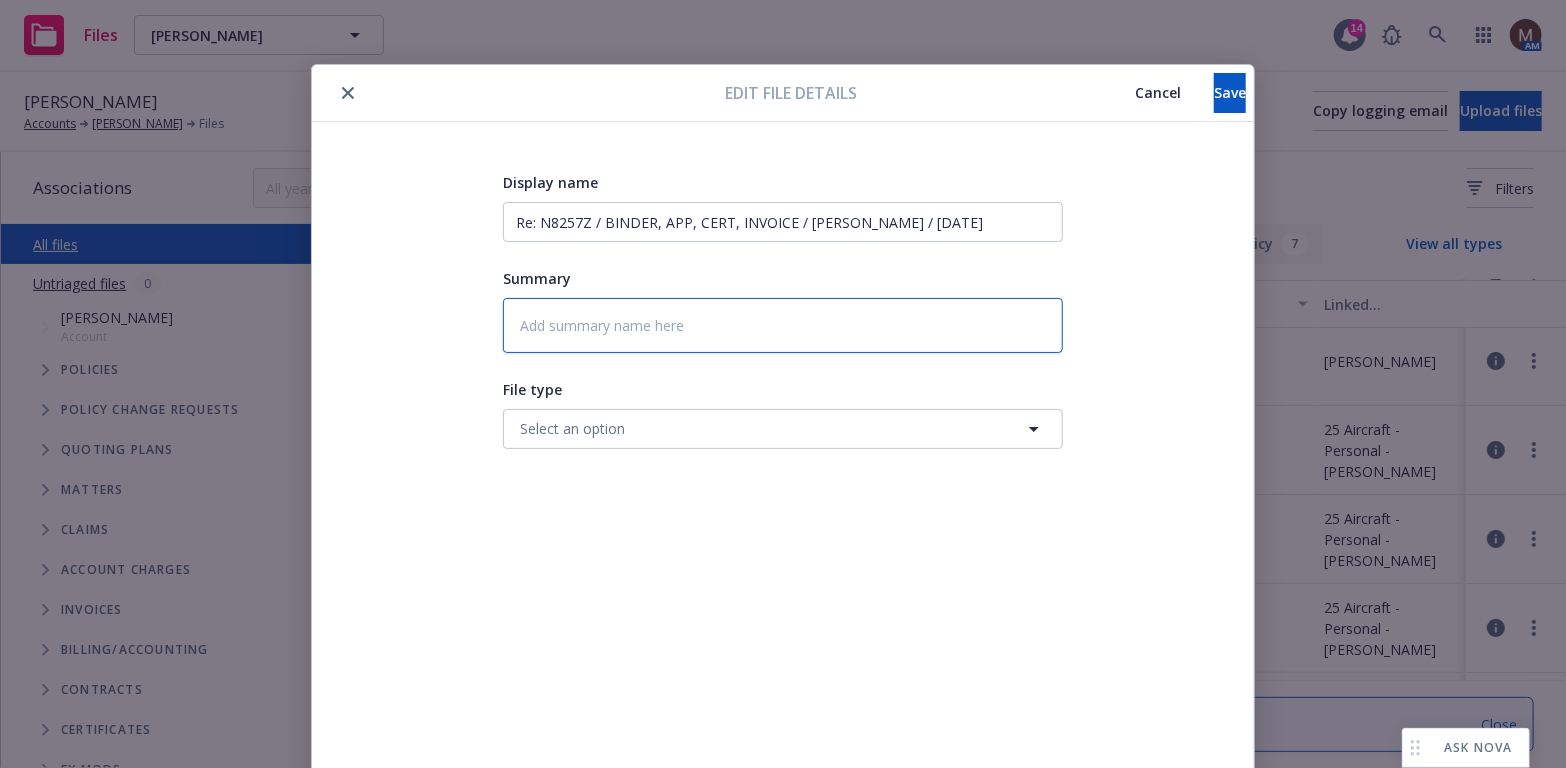 click at bounding box center [783, 325] 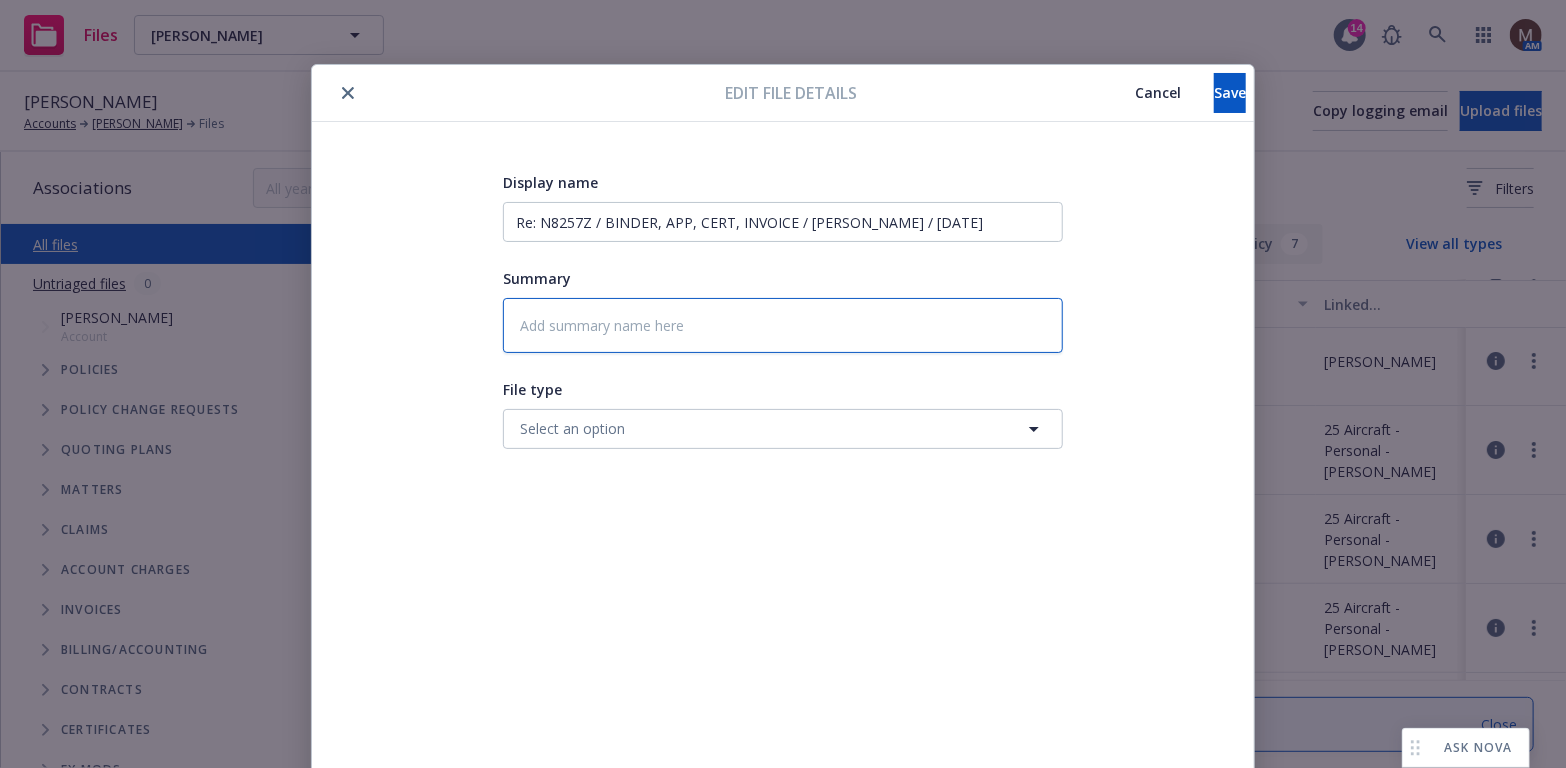 type on "x" 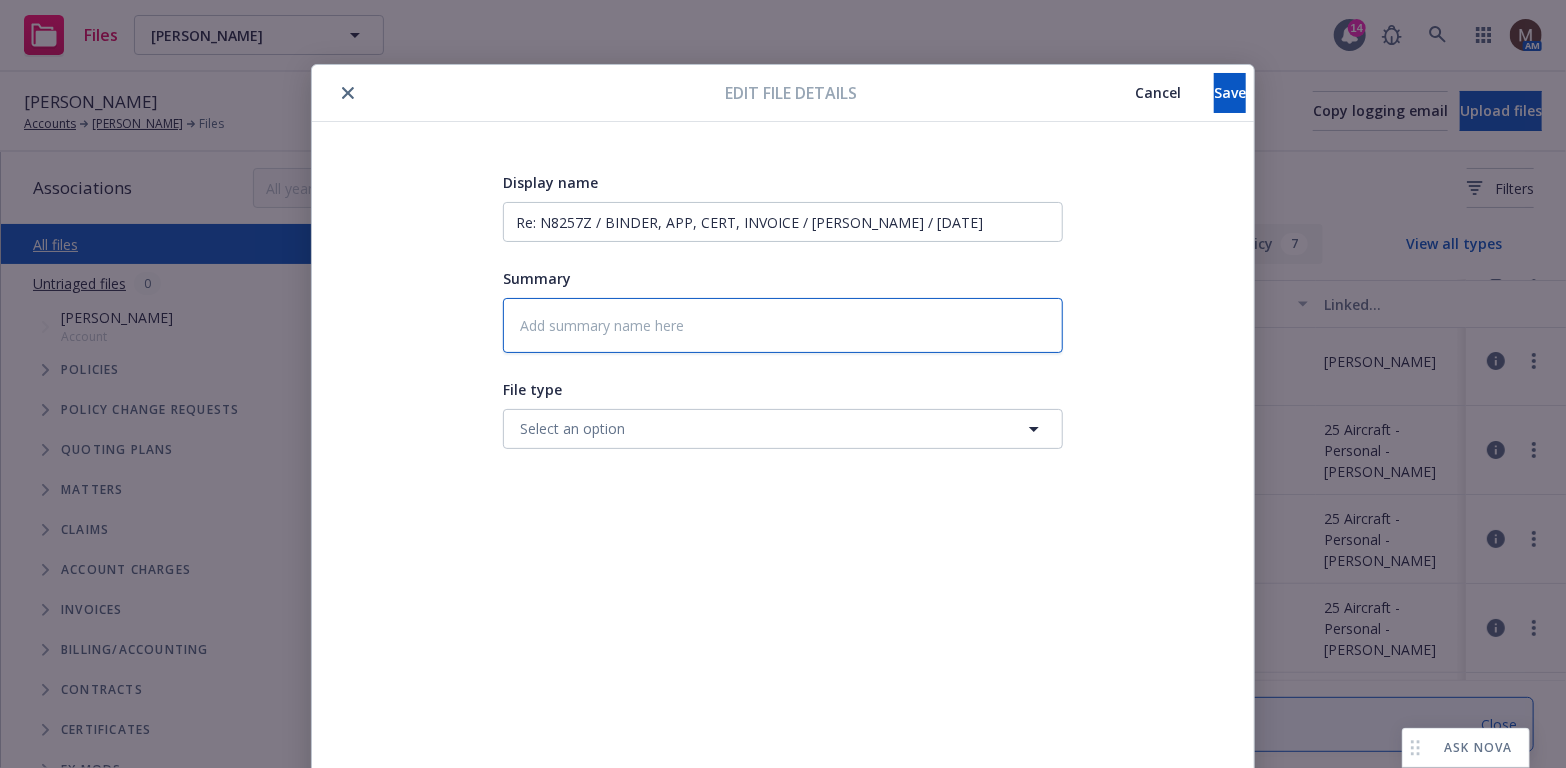 type on "2" 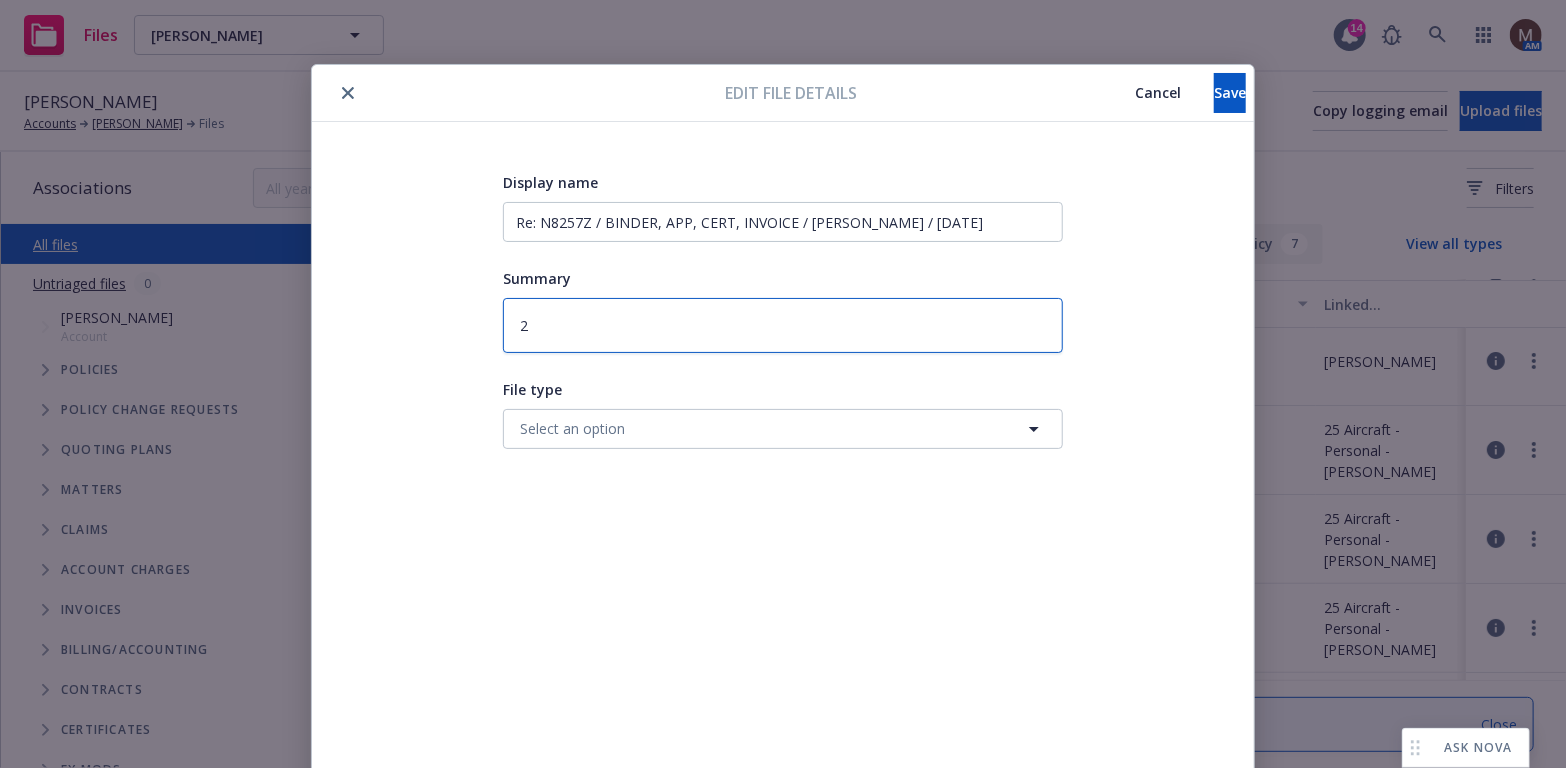 type on "x" 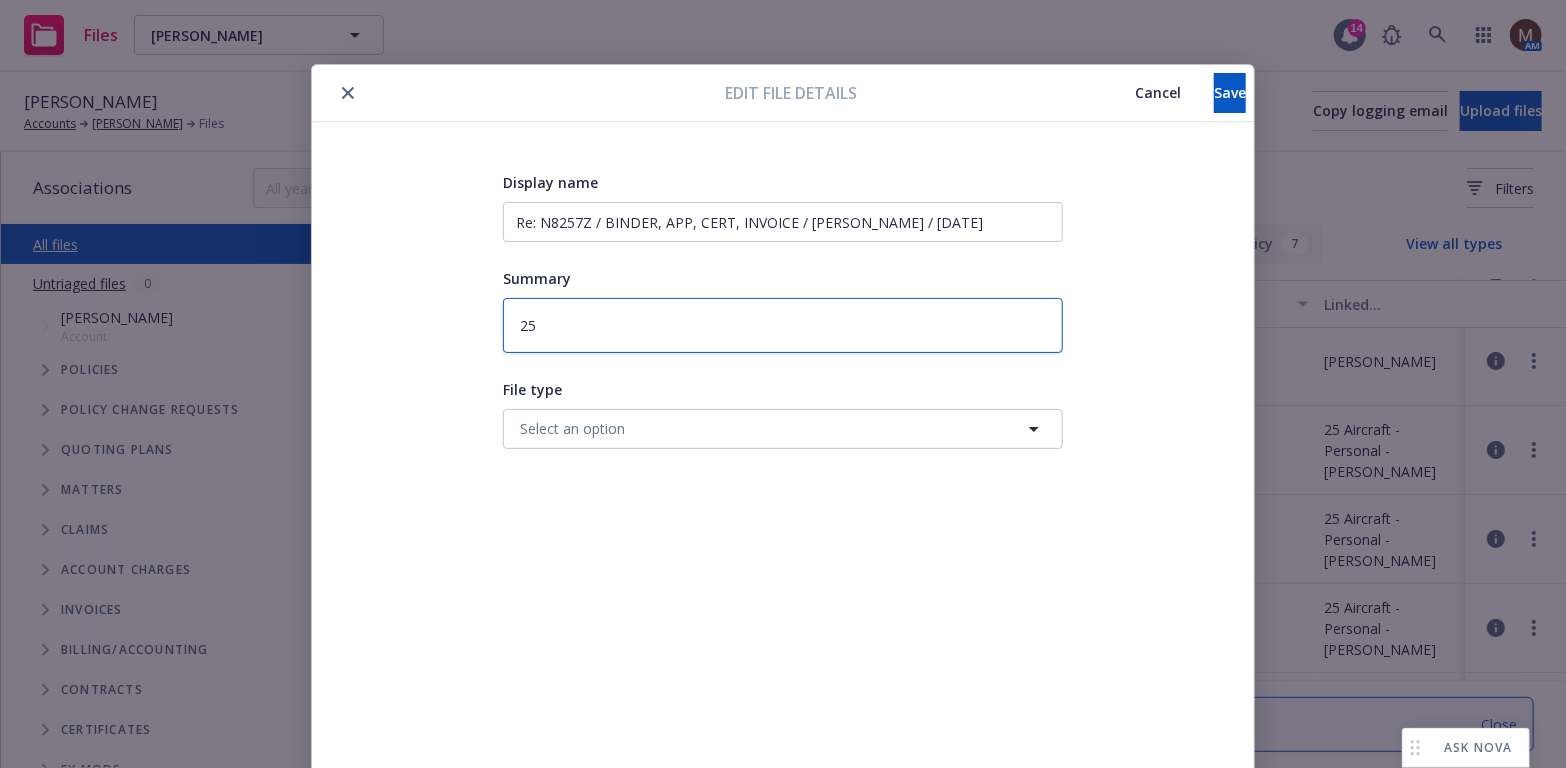 type on "x" 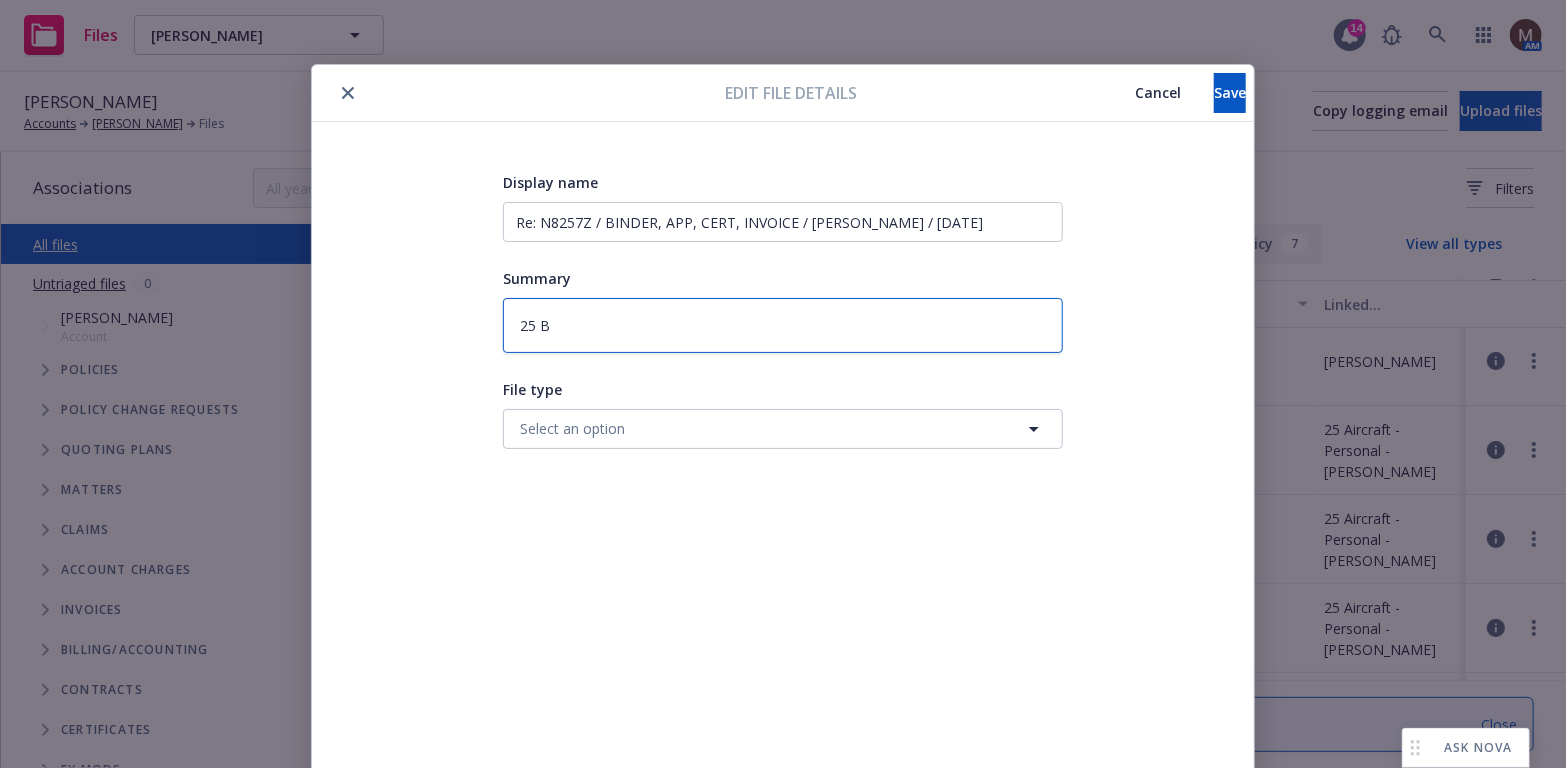 type on "x" 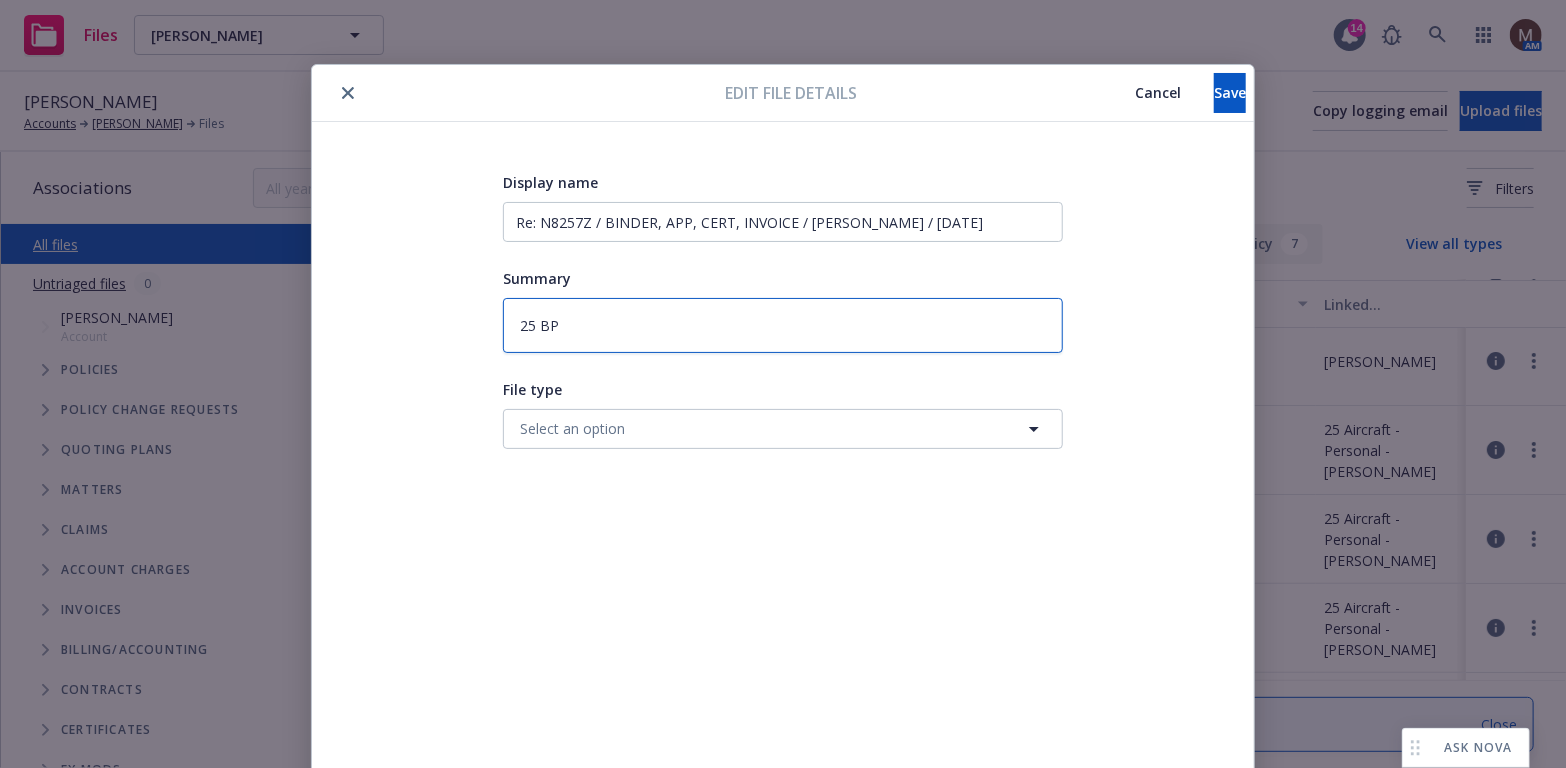 type on "x" 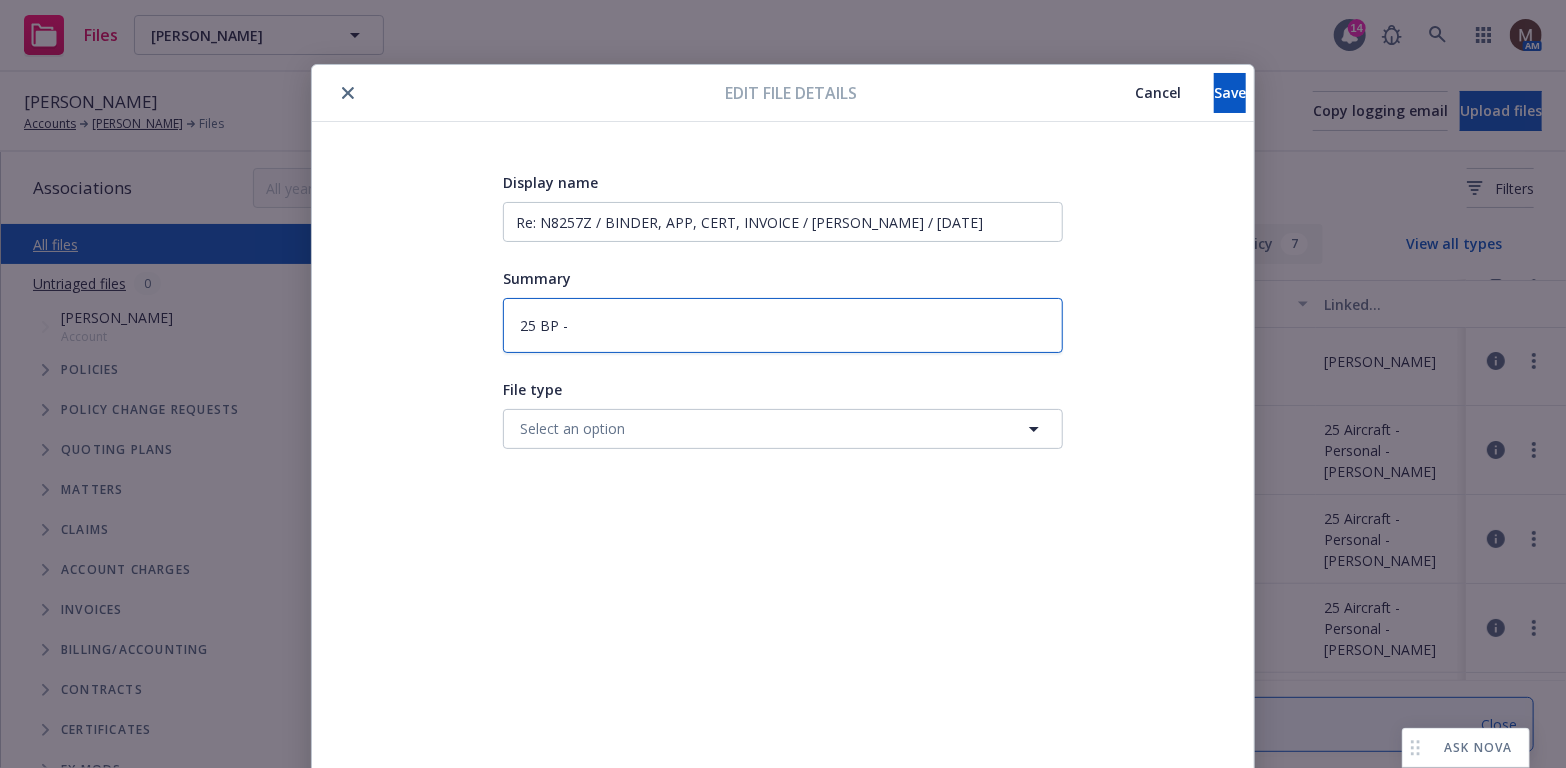 type on "x" 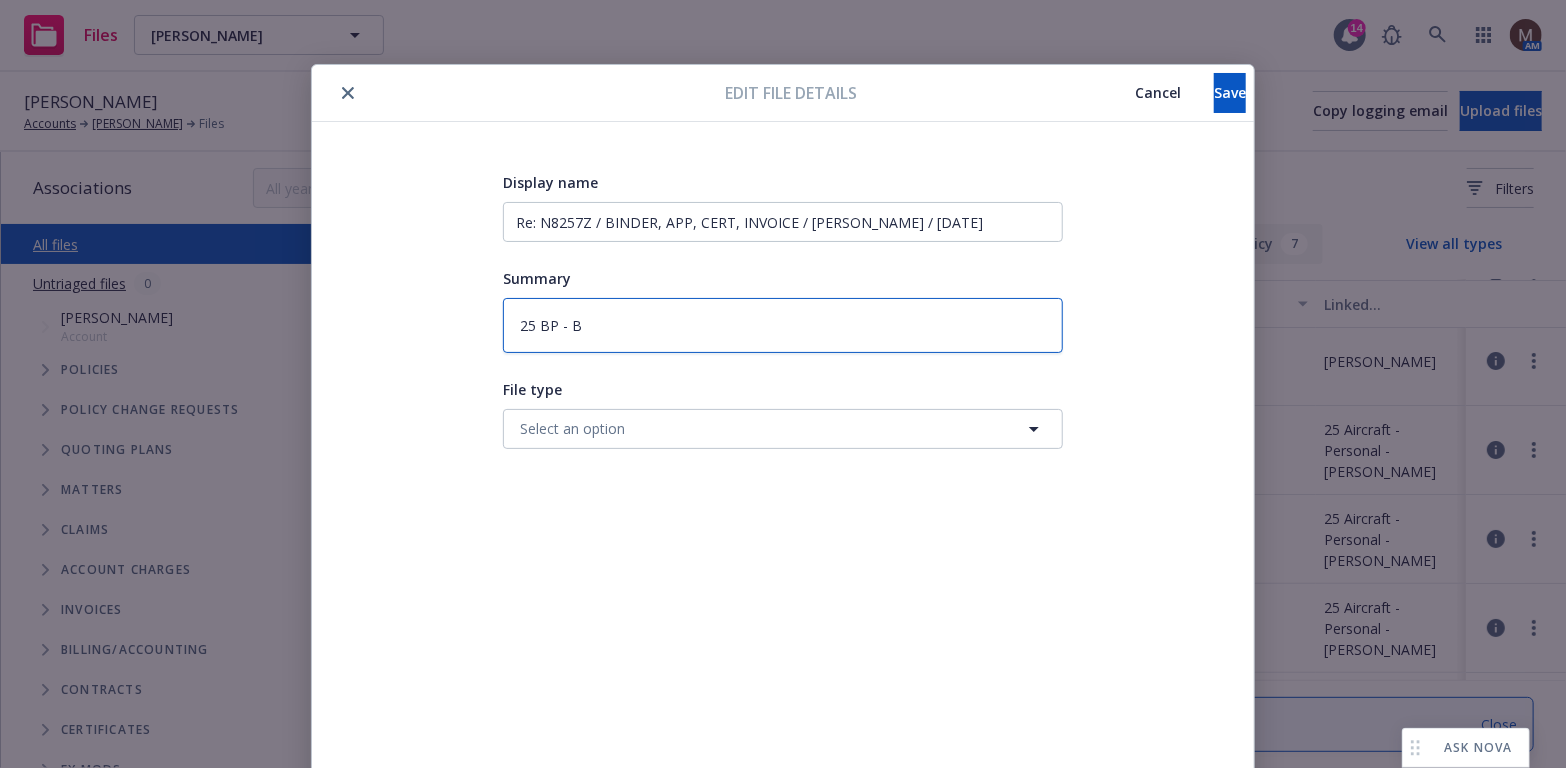 type on "x" 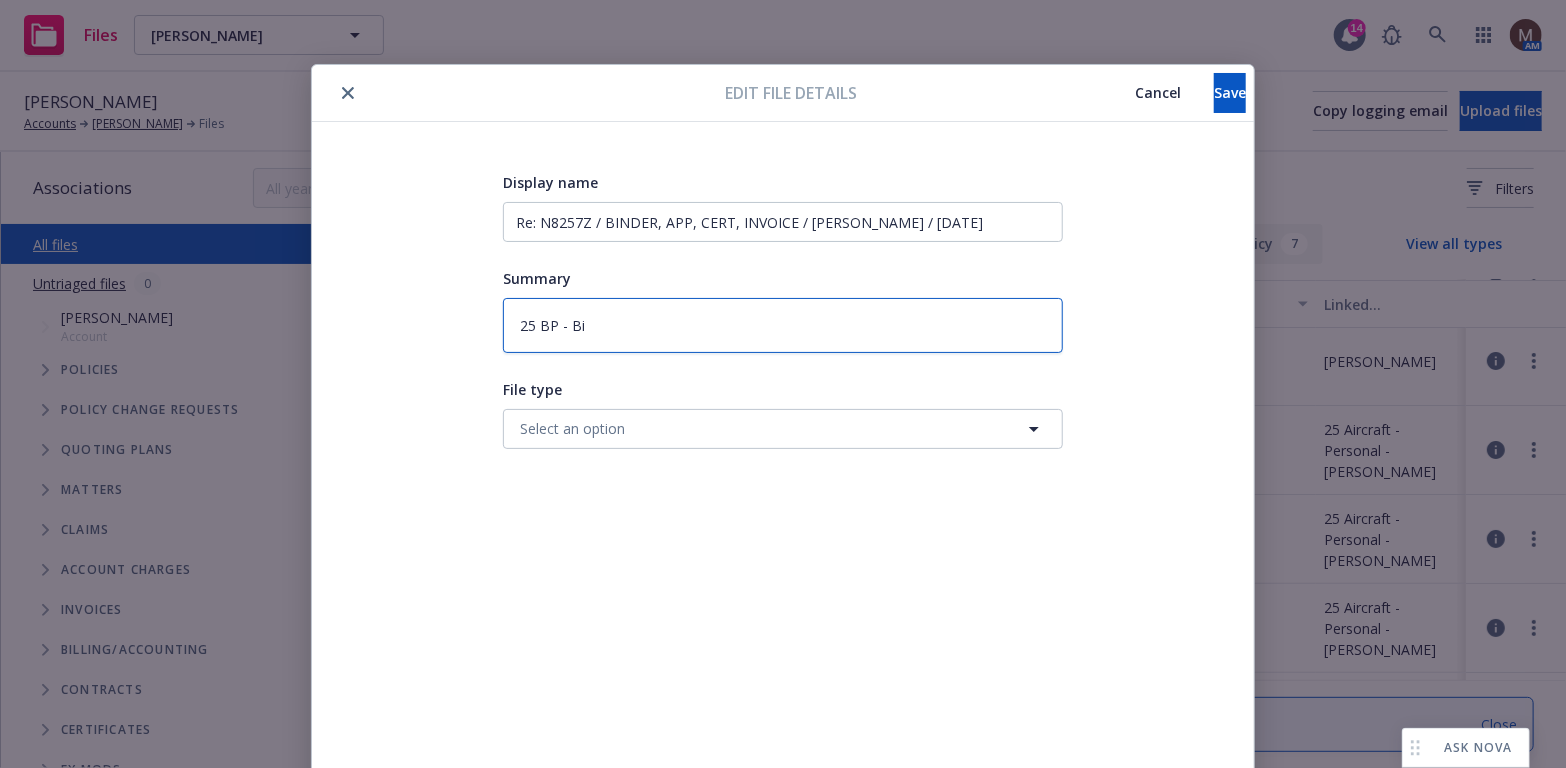 type on "x" 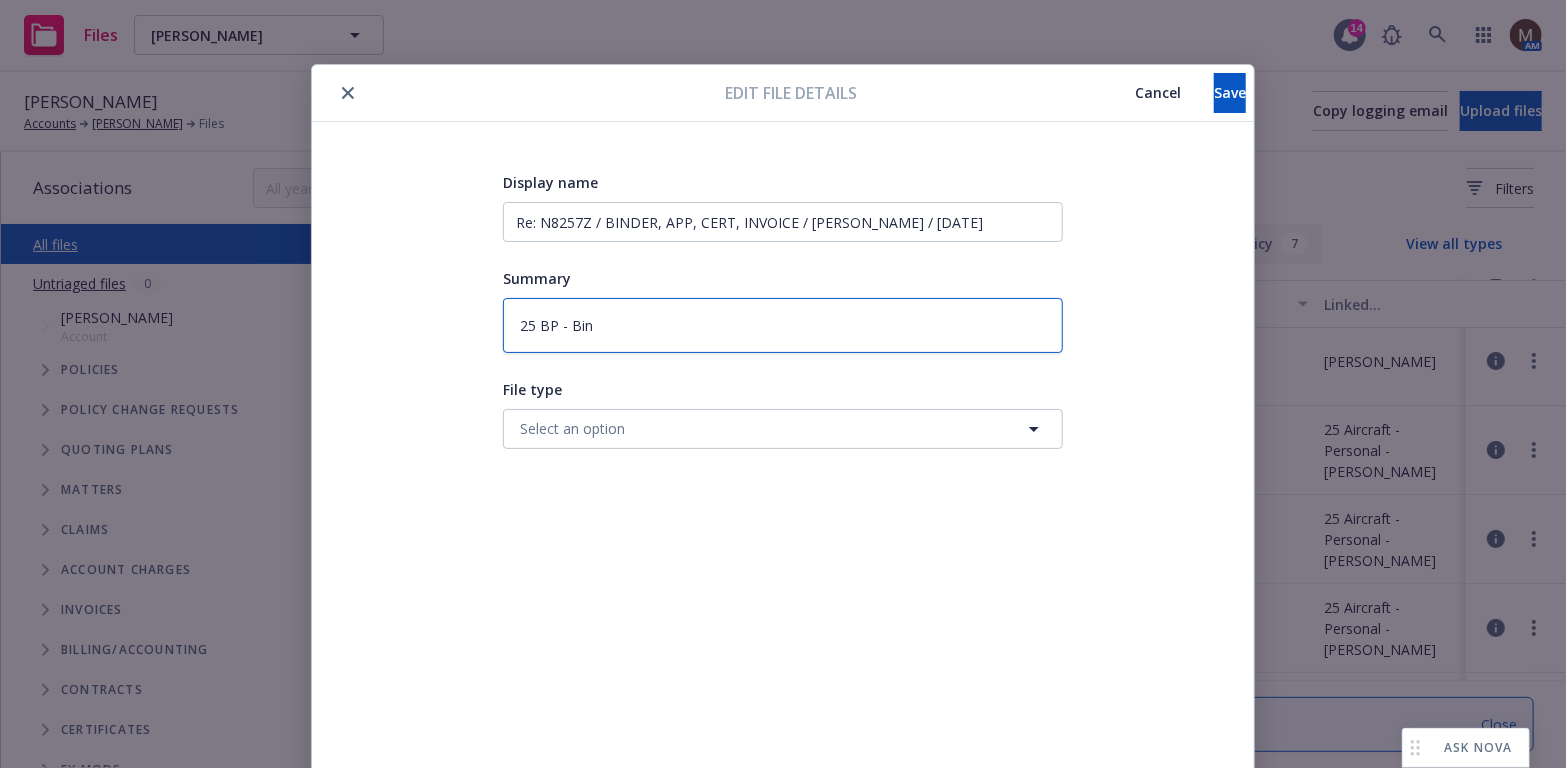 type on "x" 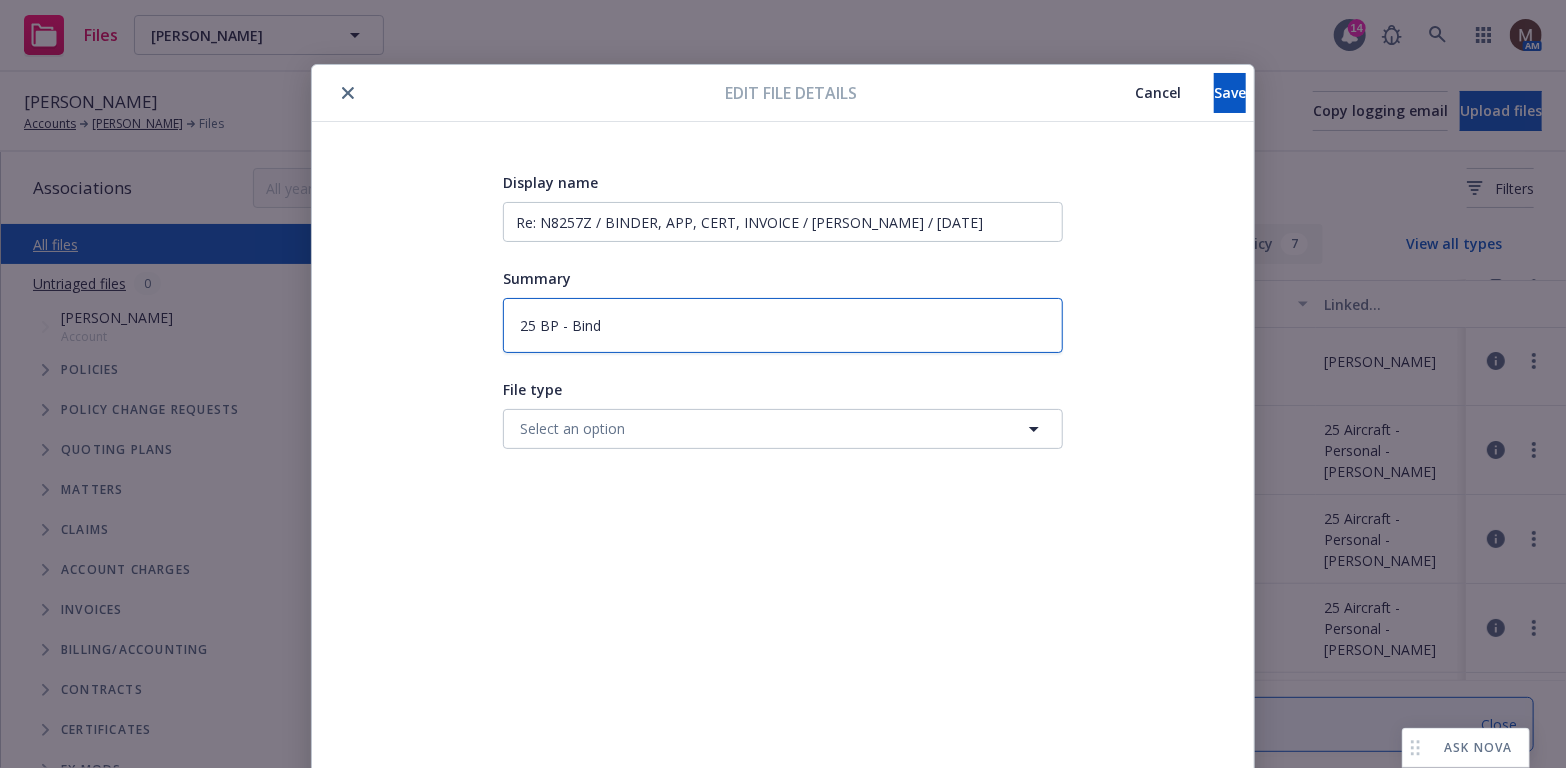type on "x" 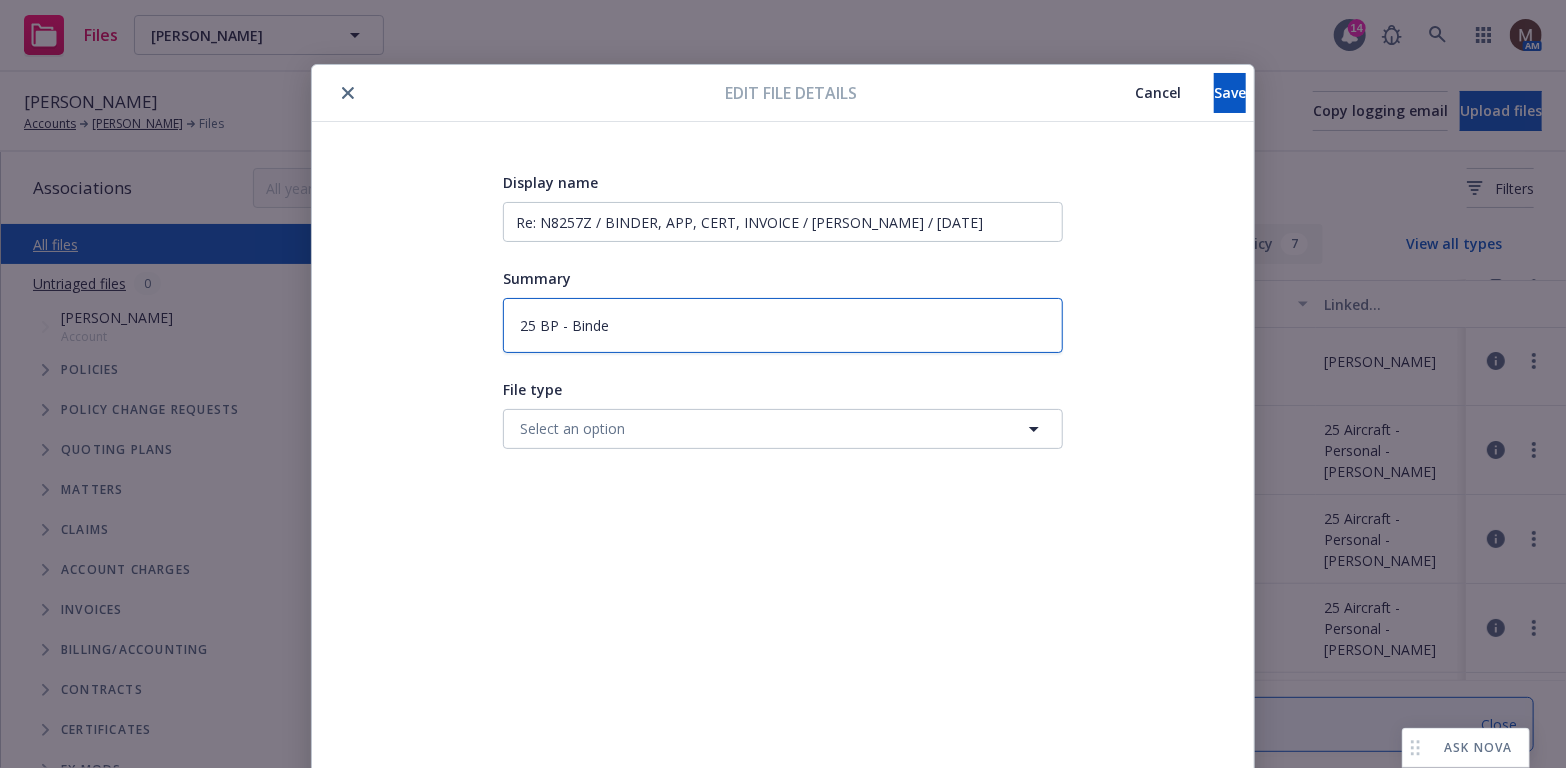 type on "x" 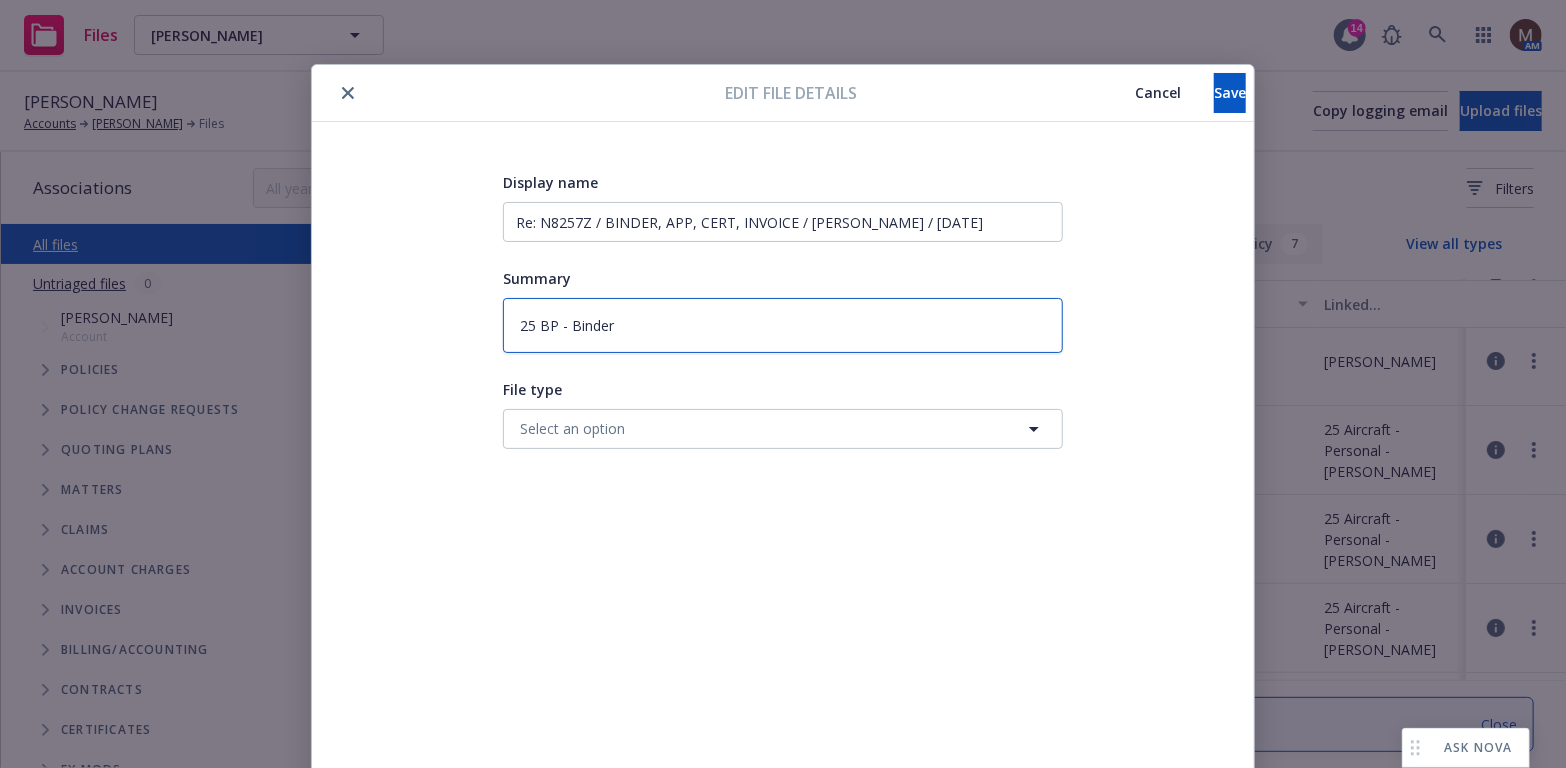 type on "x" 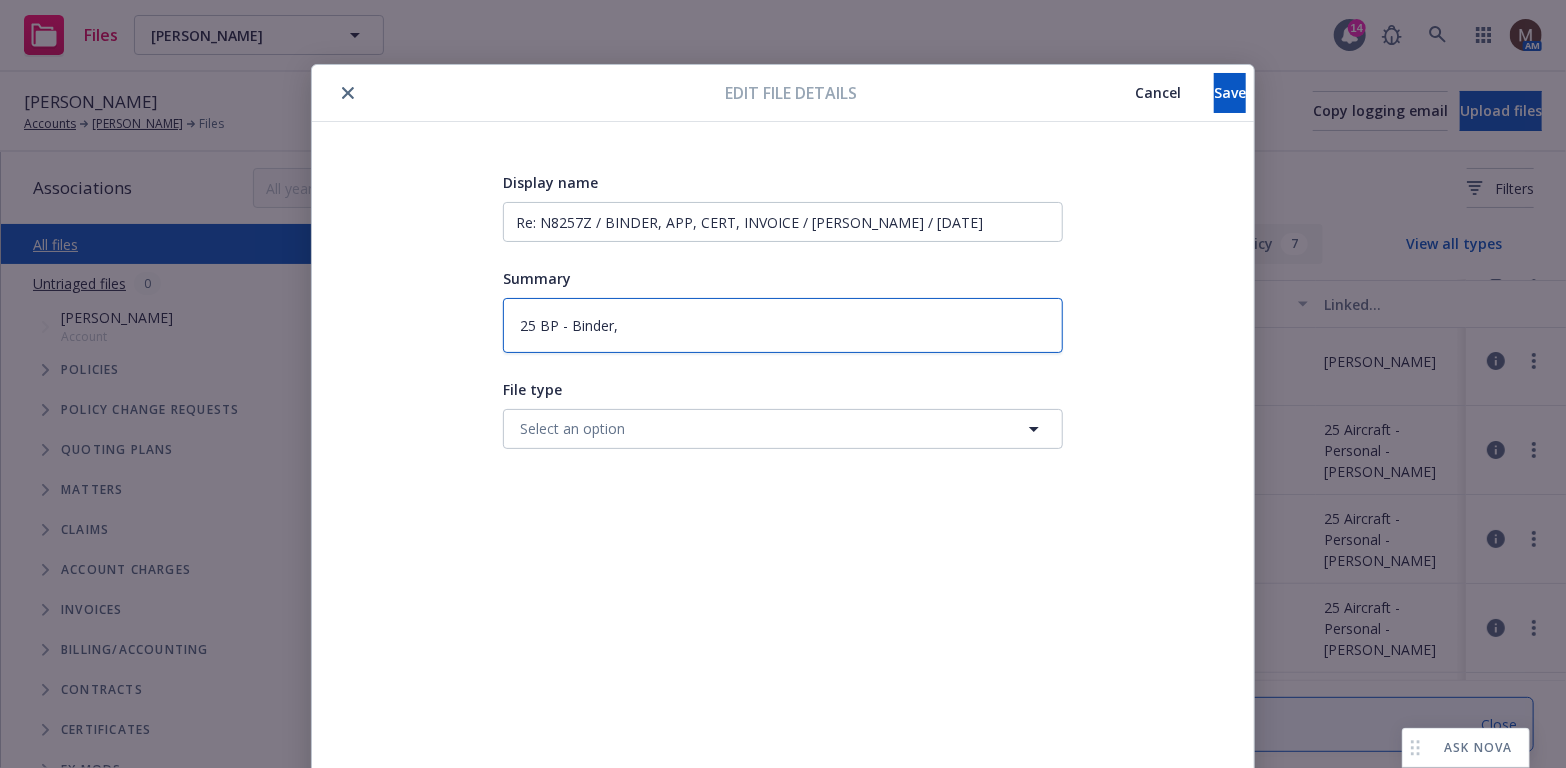 type on "x" 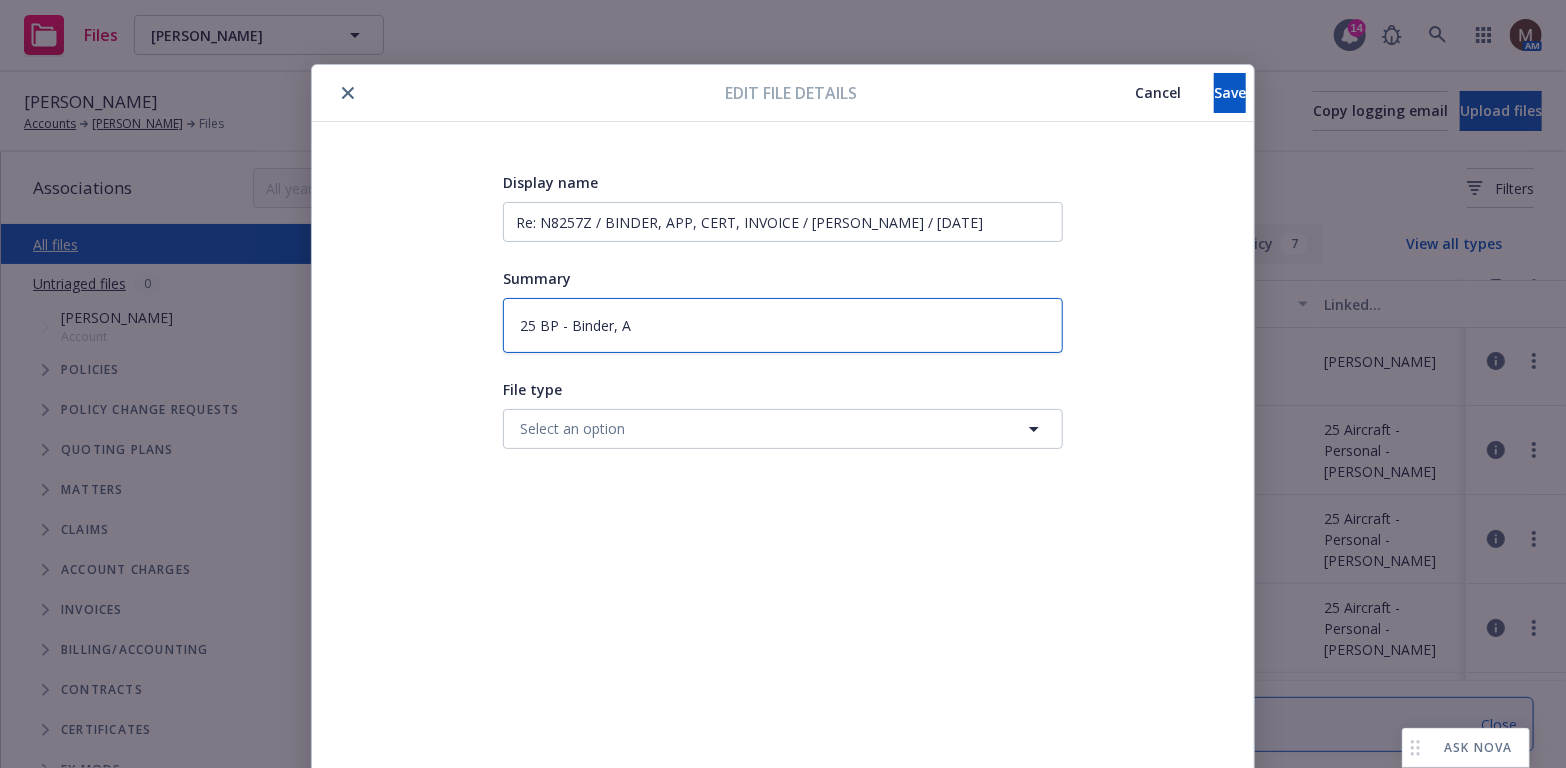 type on "x" 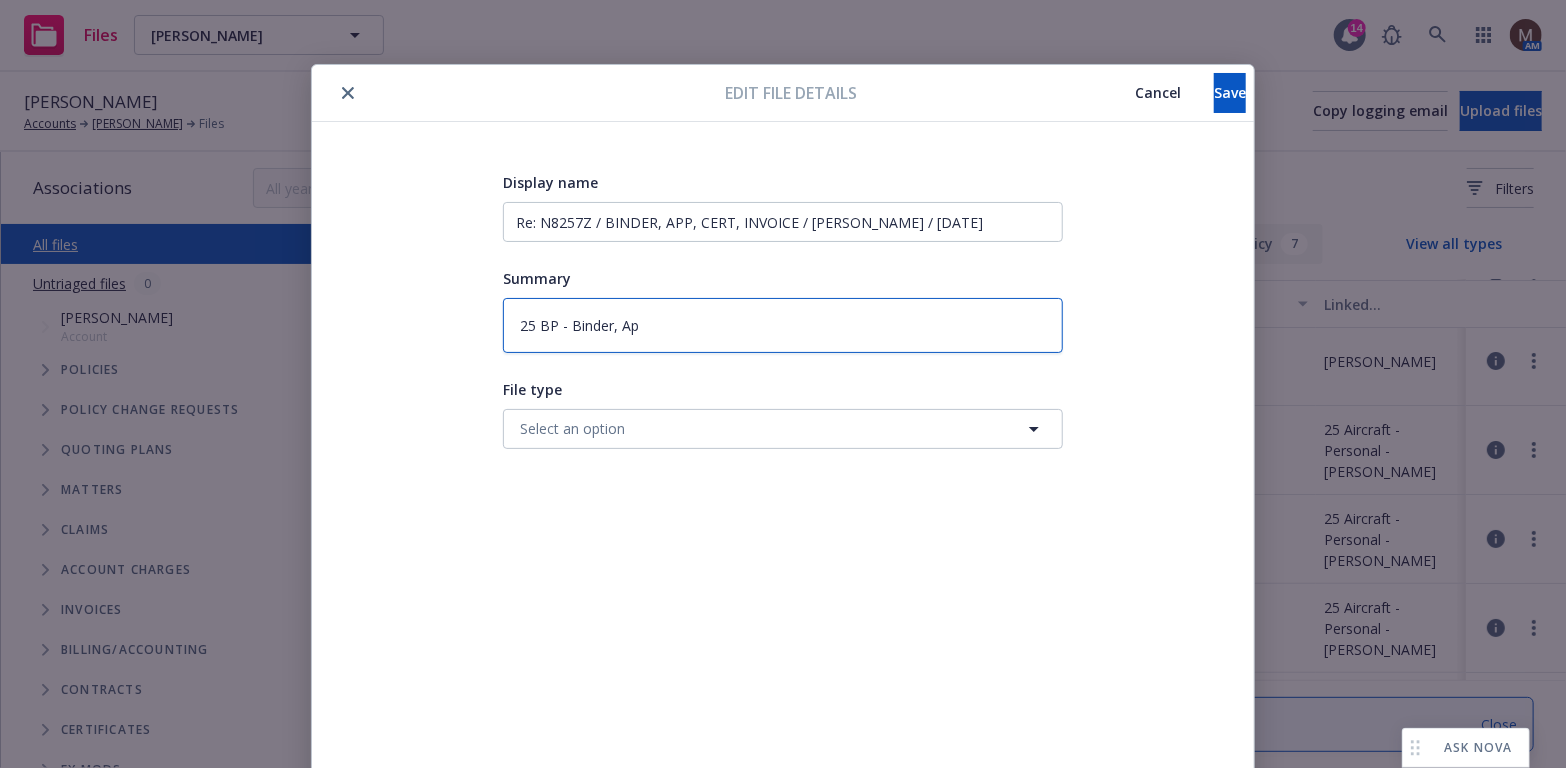 type on "x" 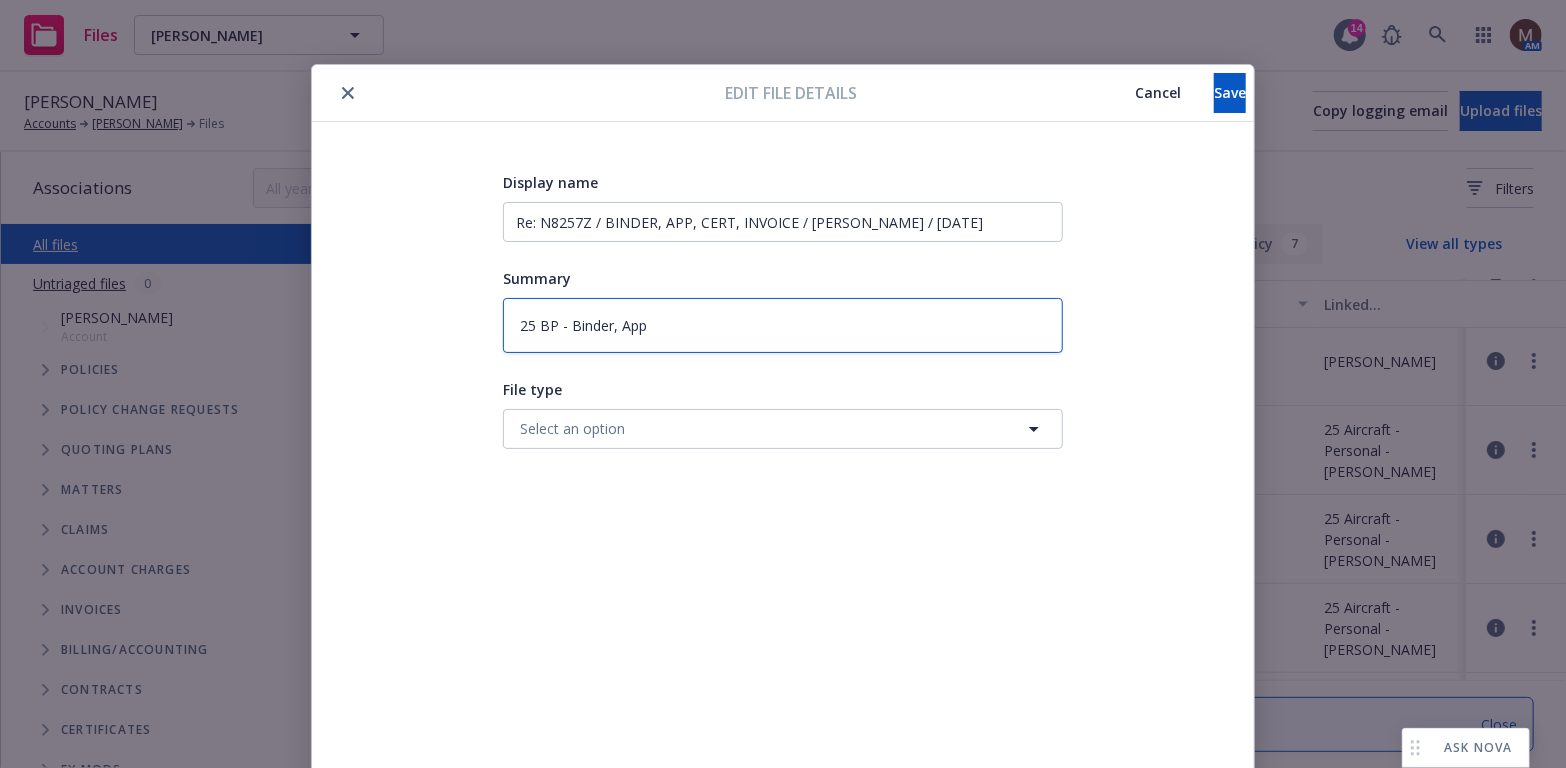 type on "x" 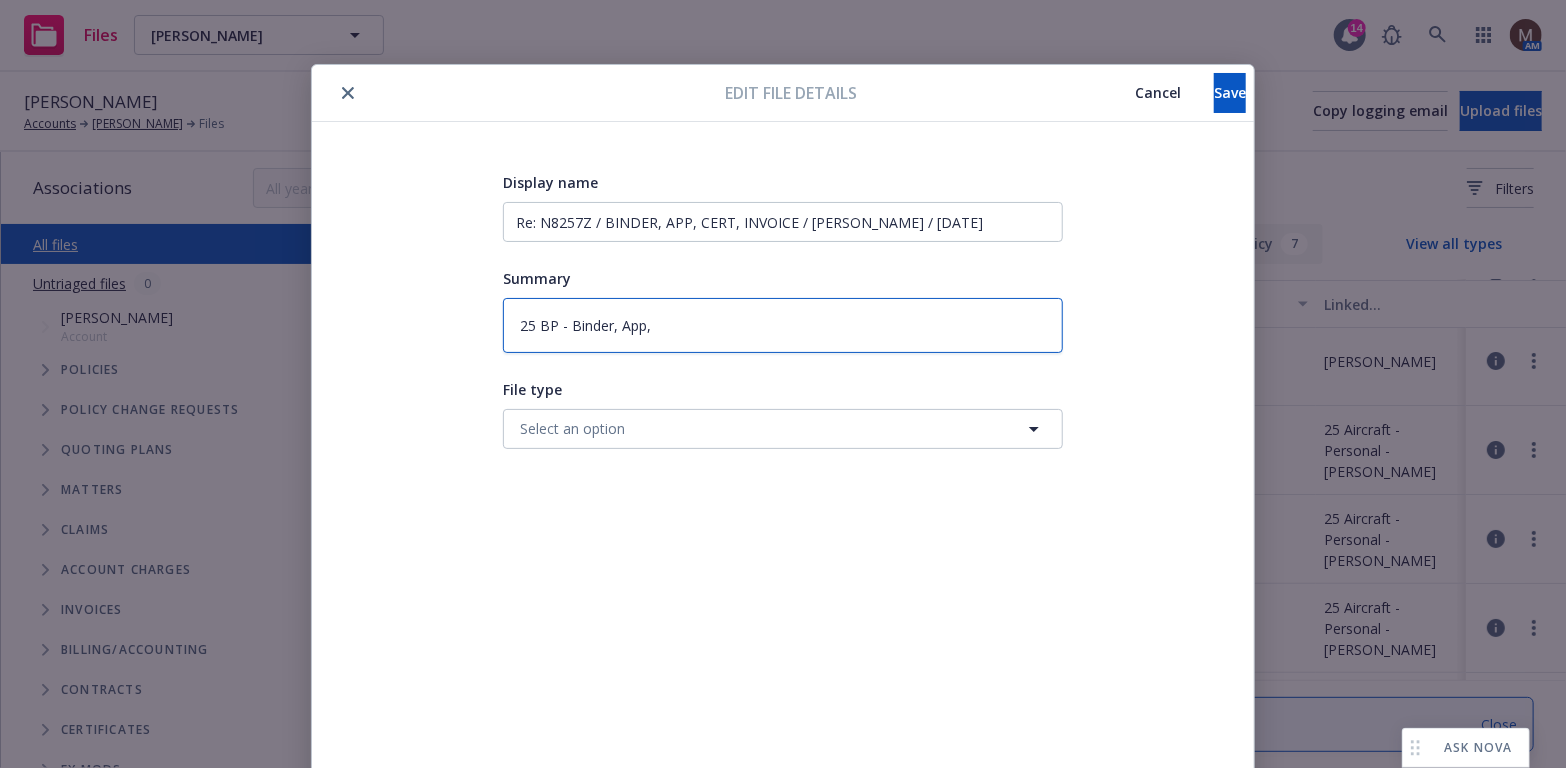 type on "x" 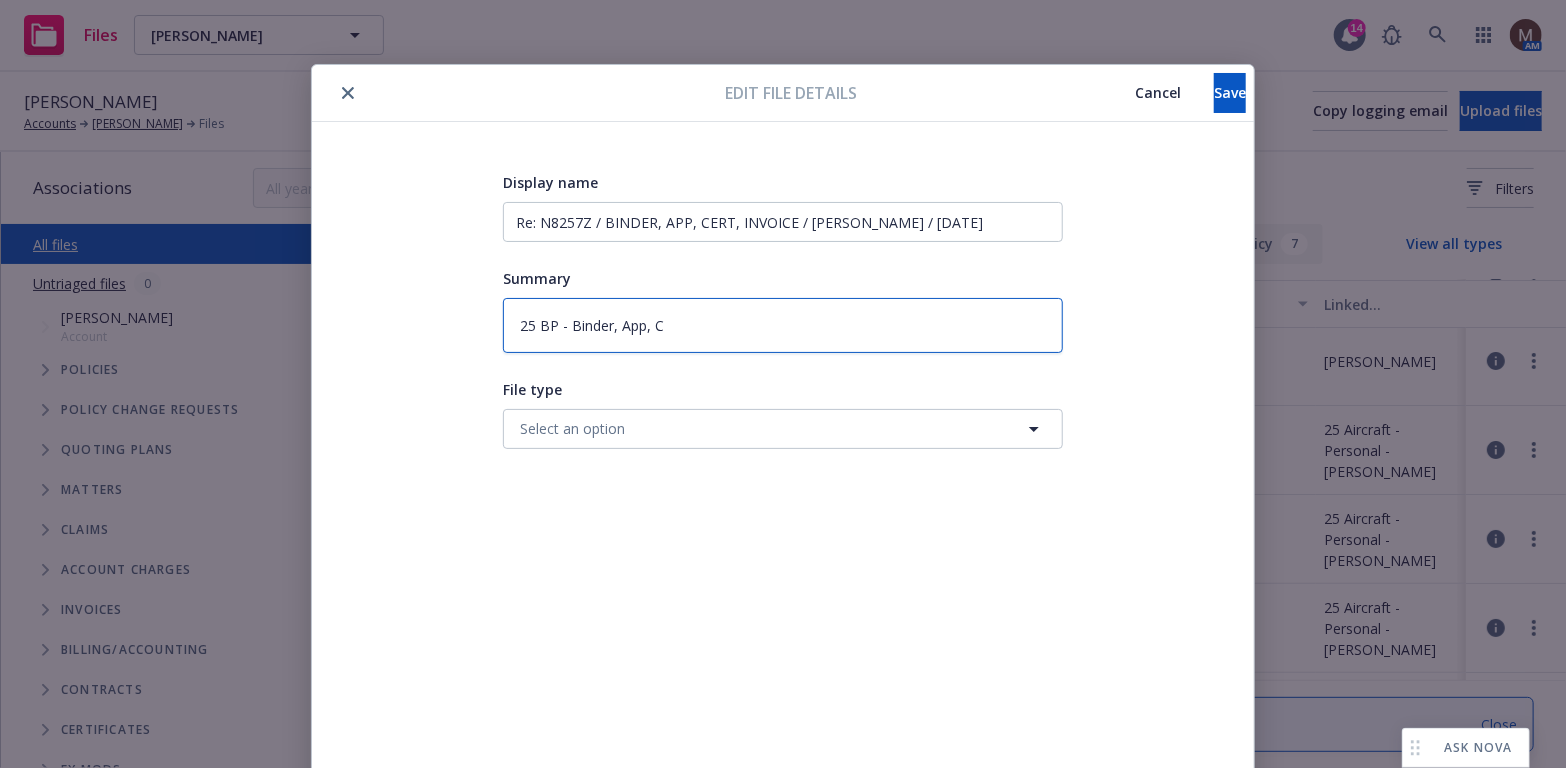 type on "x" 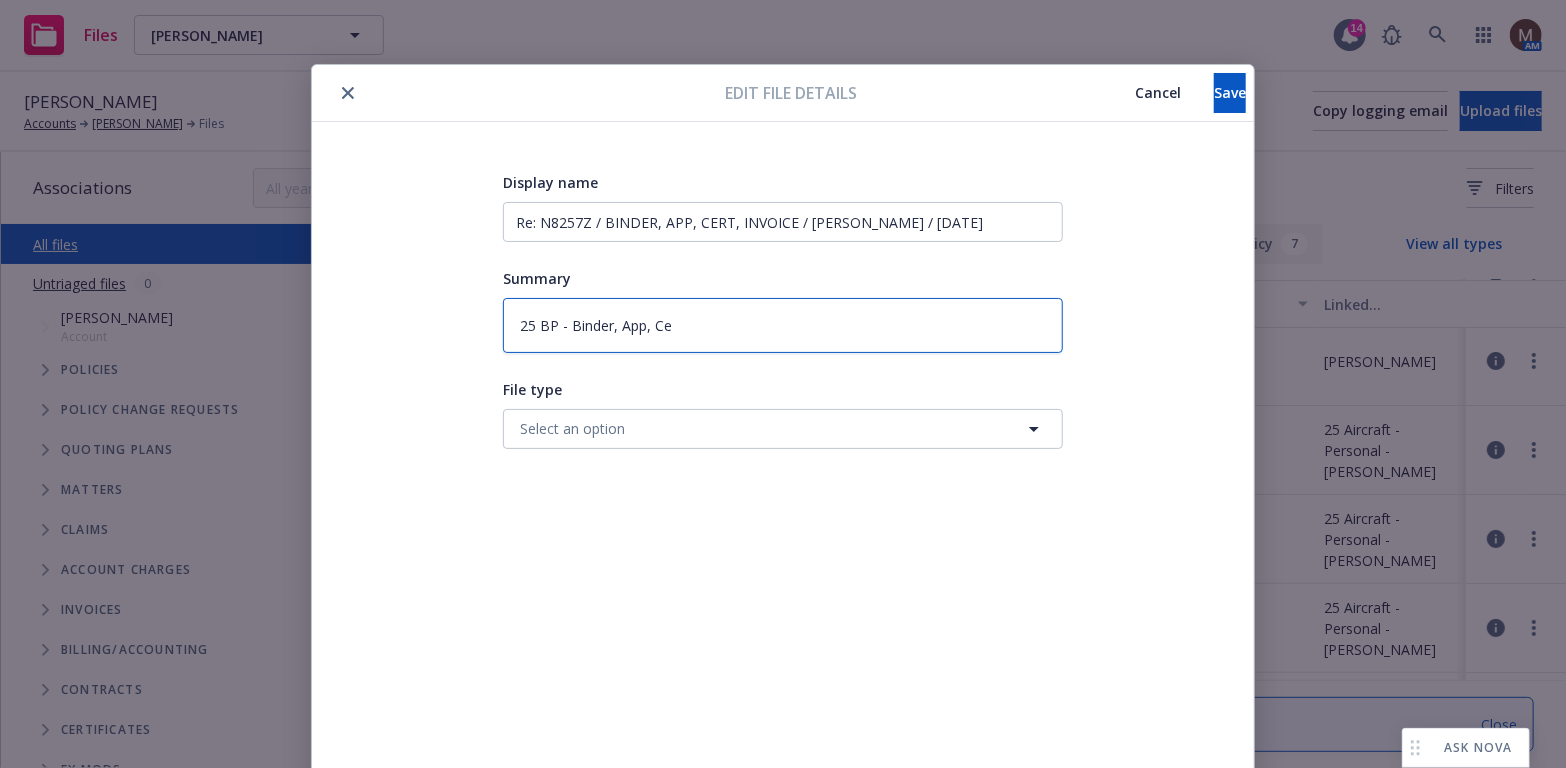 type on "x" 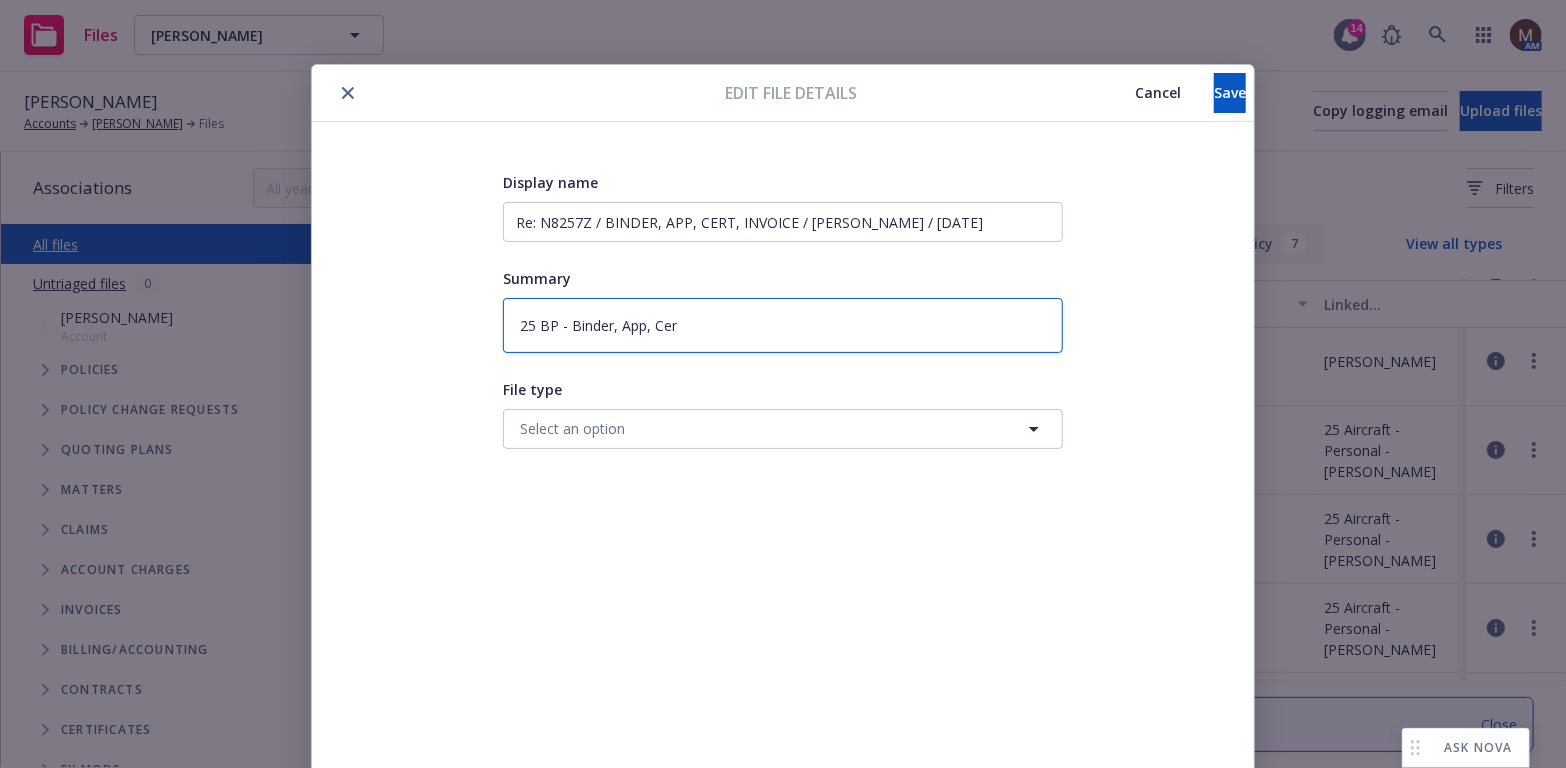 type on "x" 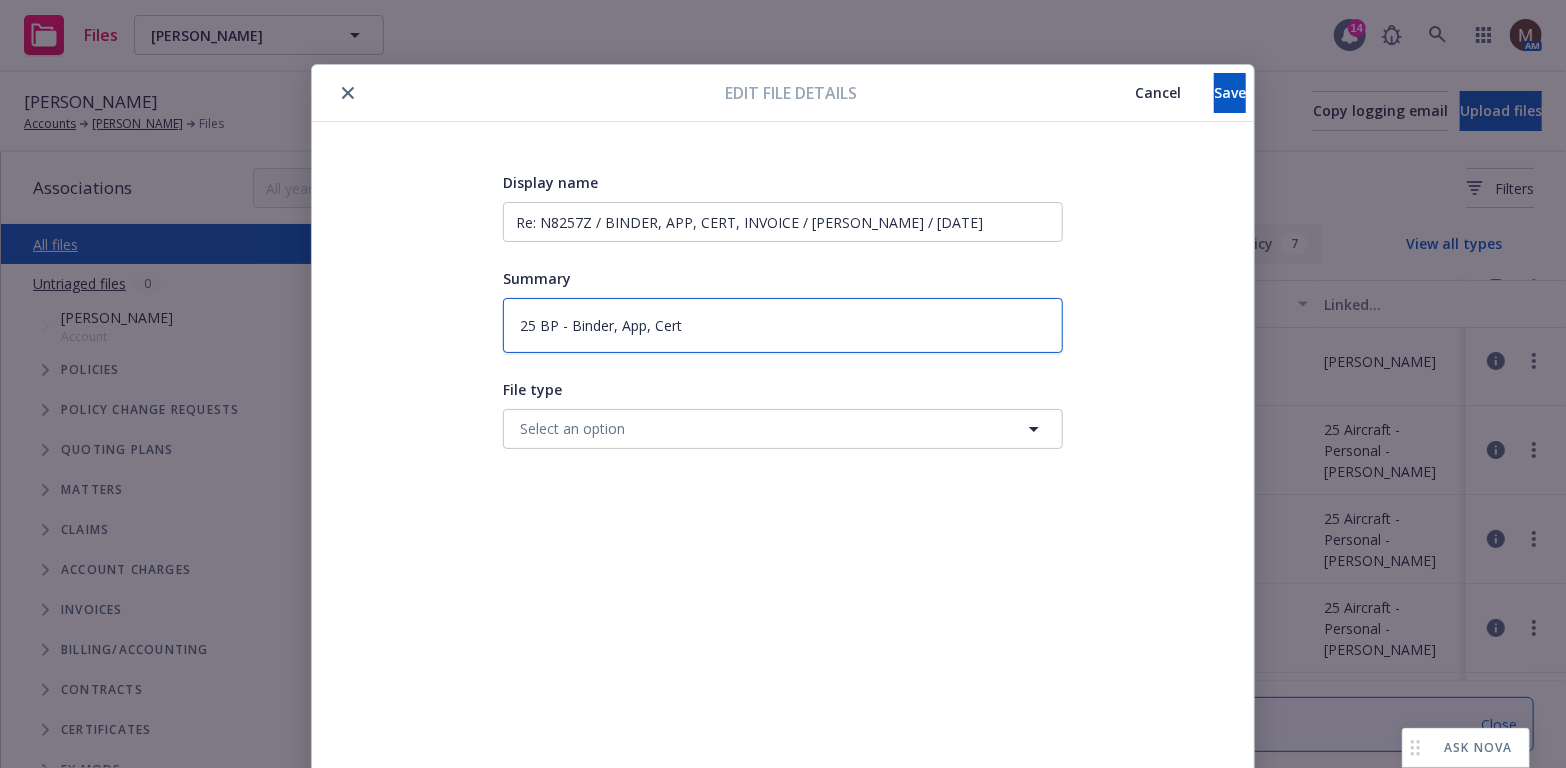 type on "x" 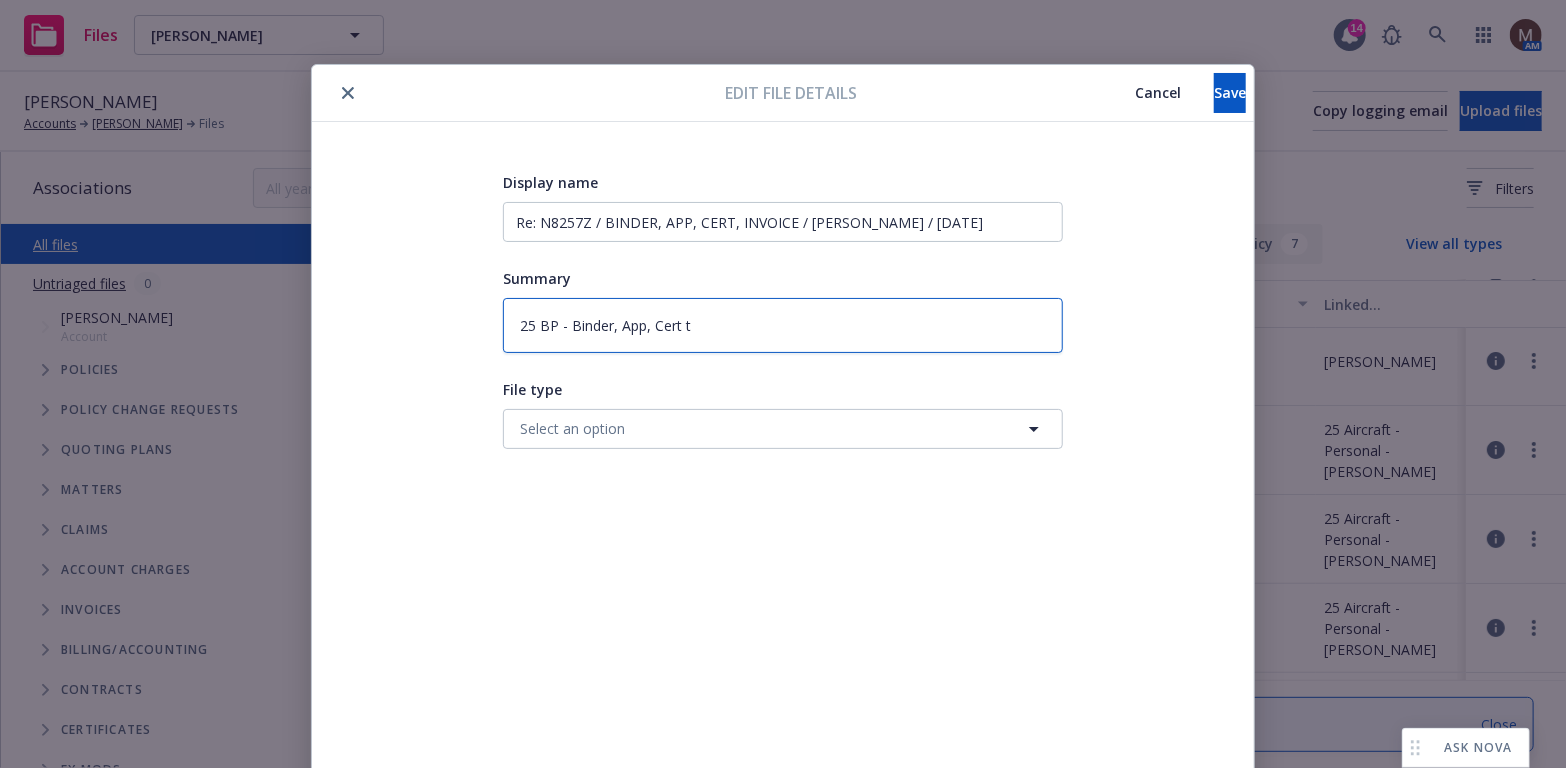 type on "x" 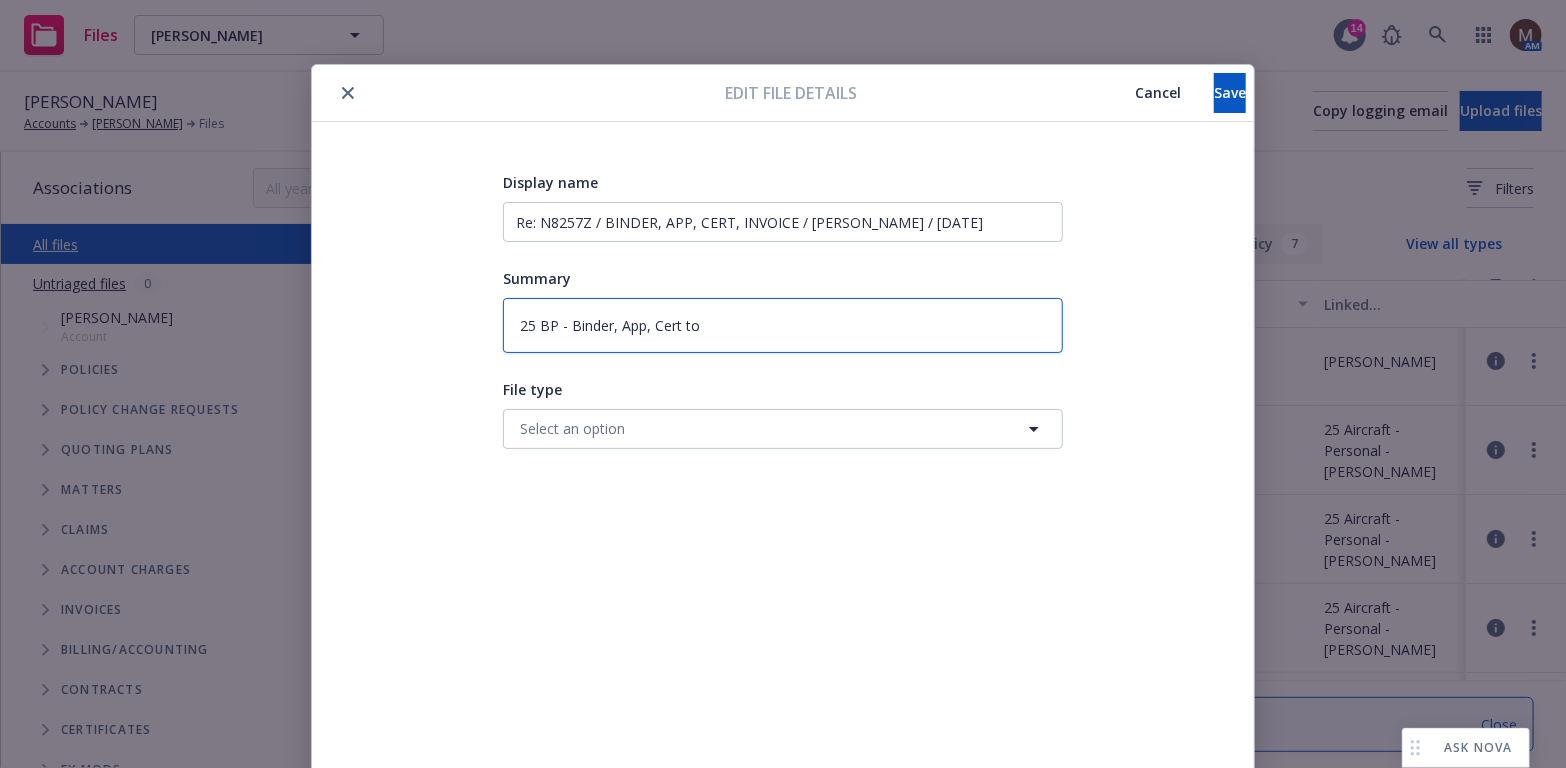 type on "x" 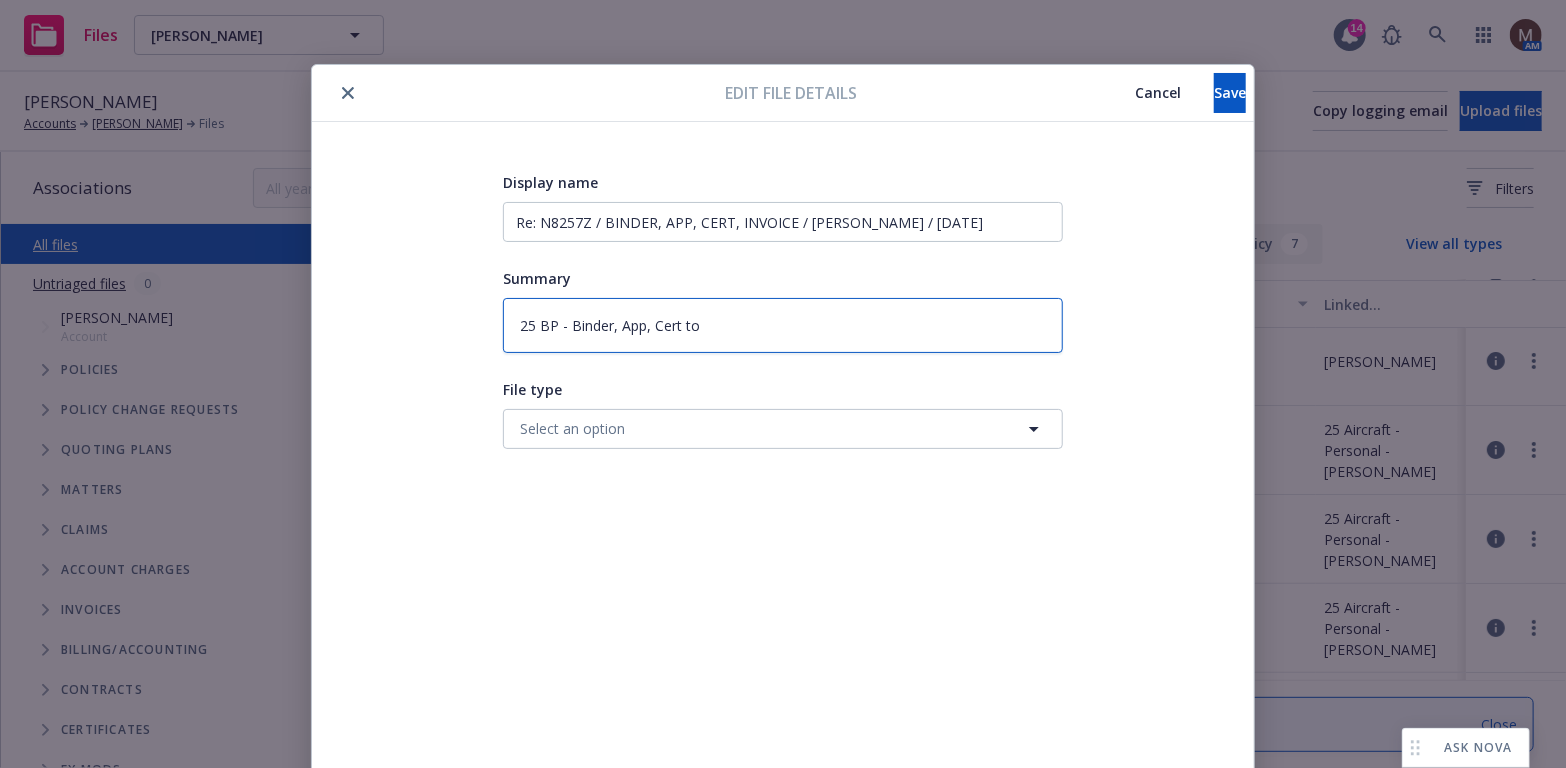 type on "25 BP - Binder, App, Cert to" 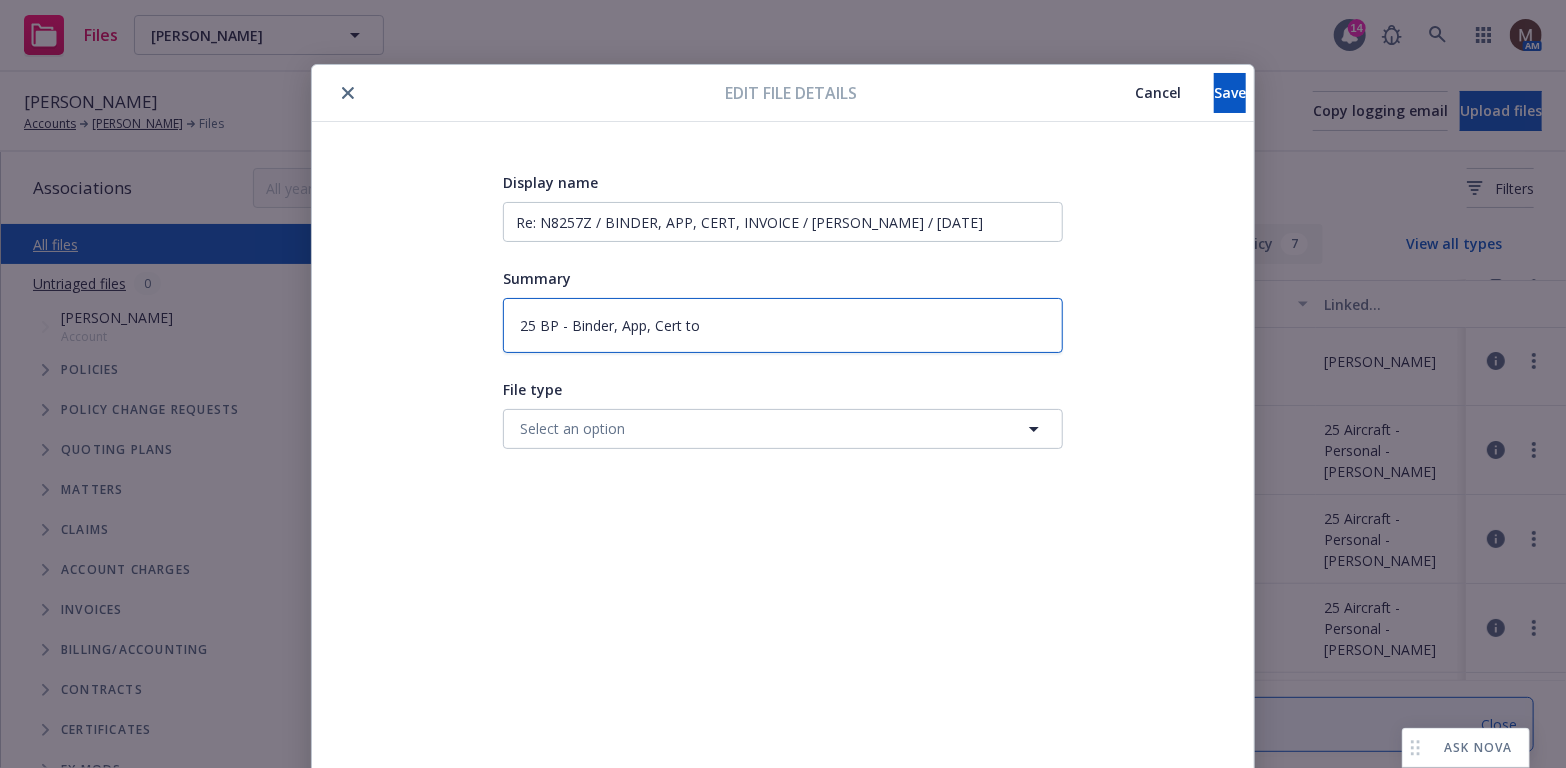 type on "25 BP - Binder, App, Cert to i" 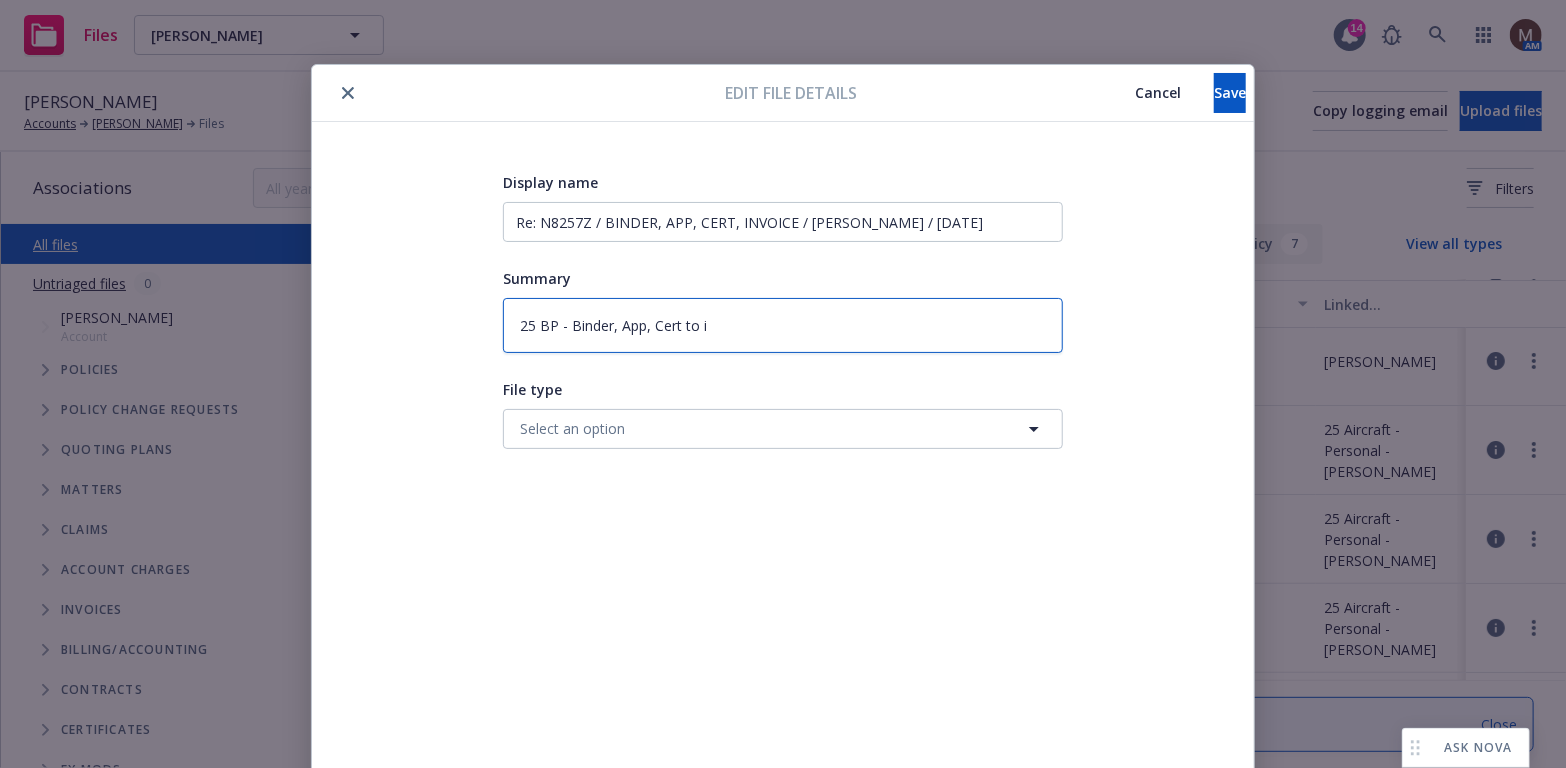 type on "x" 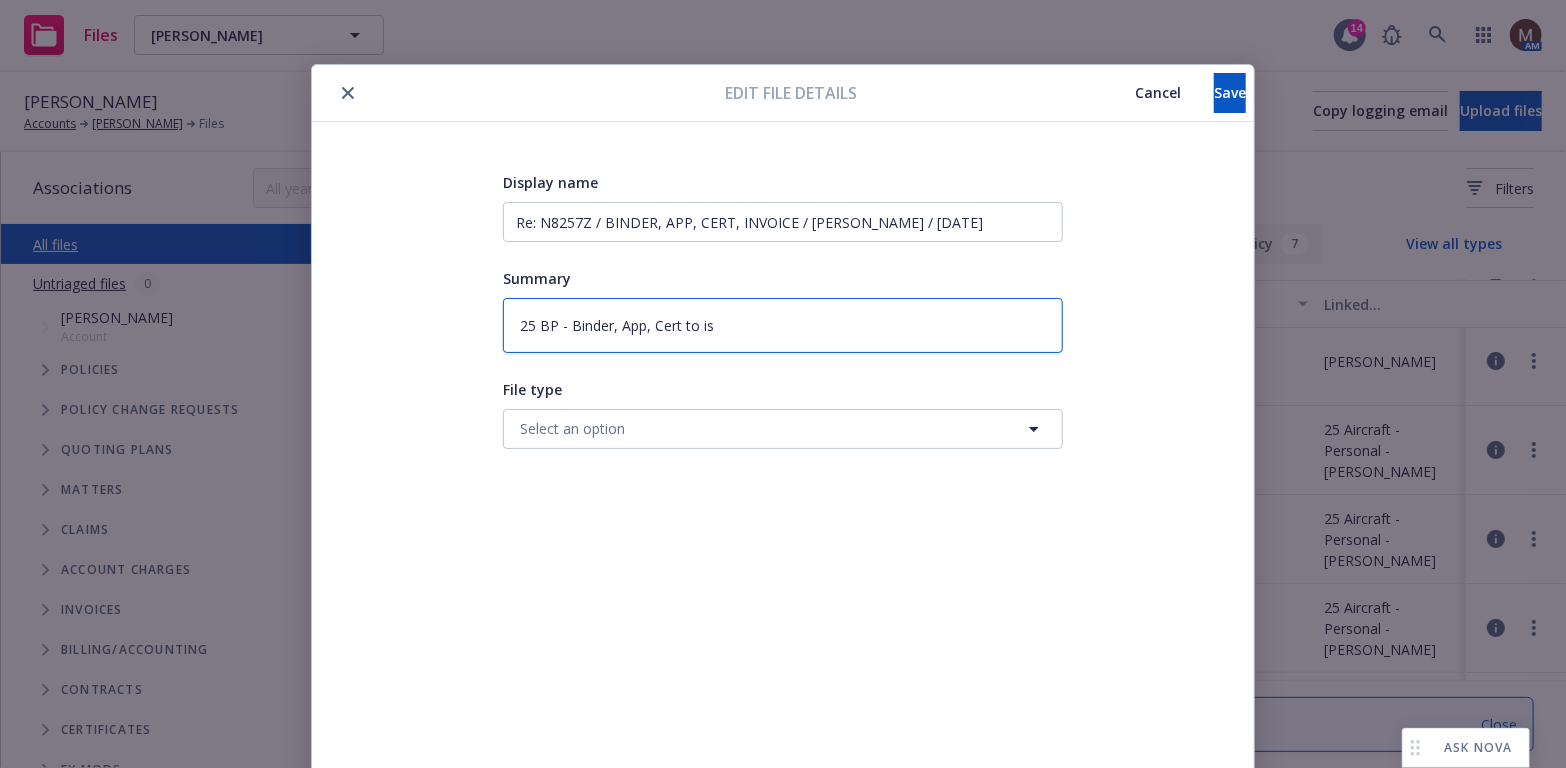 type on "x" 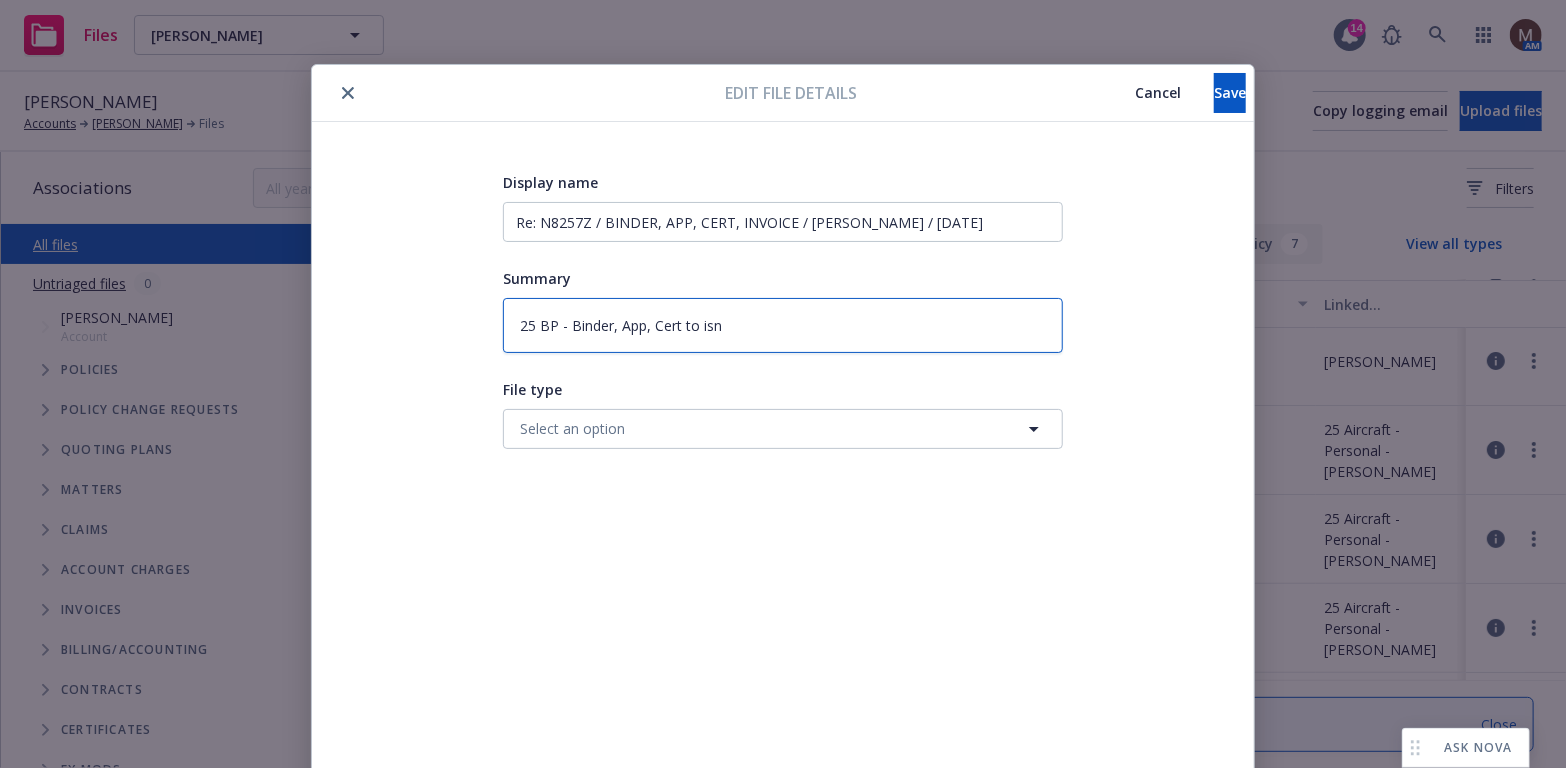 type on "x" 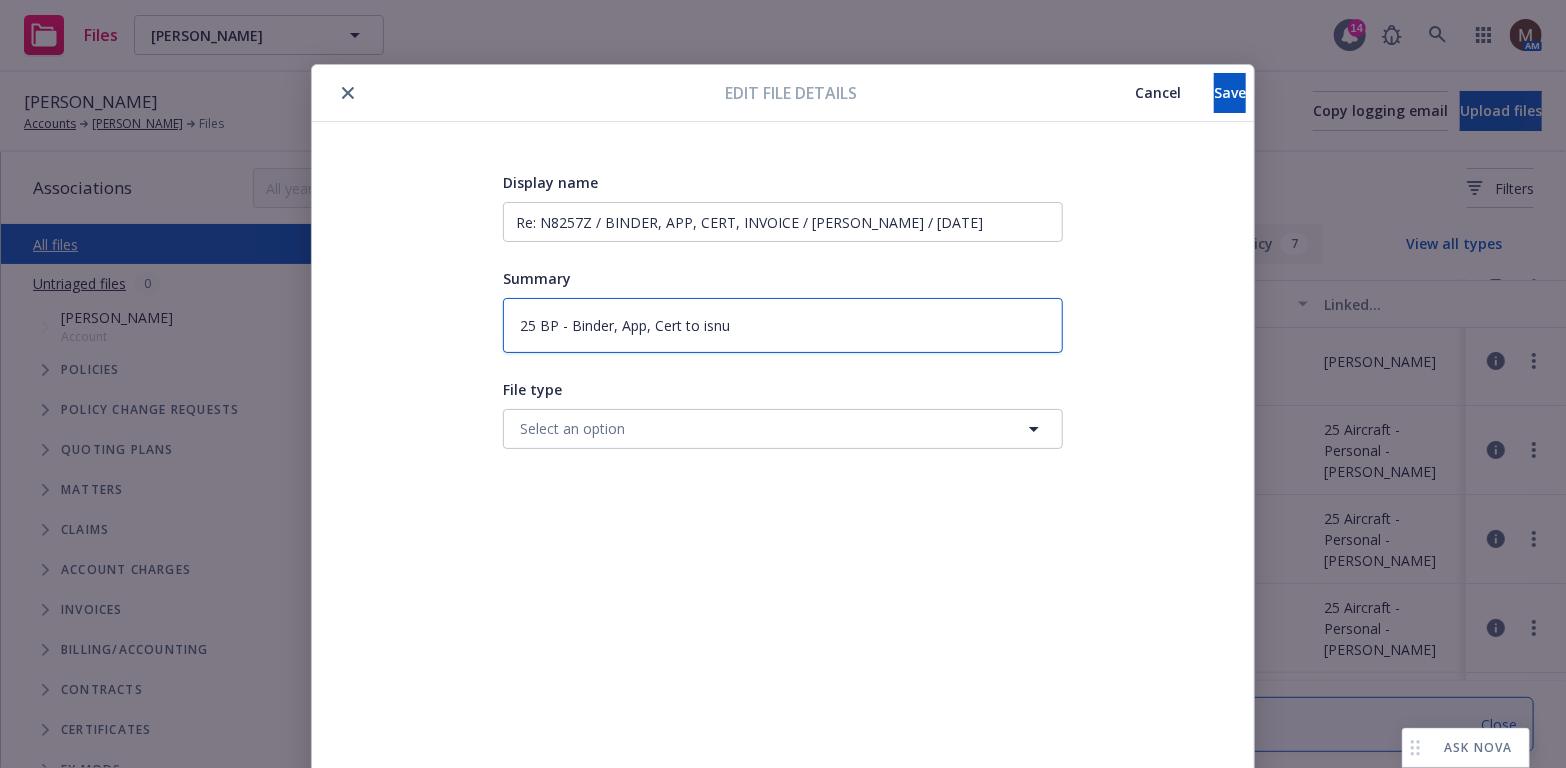 type on "x" 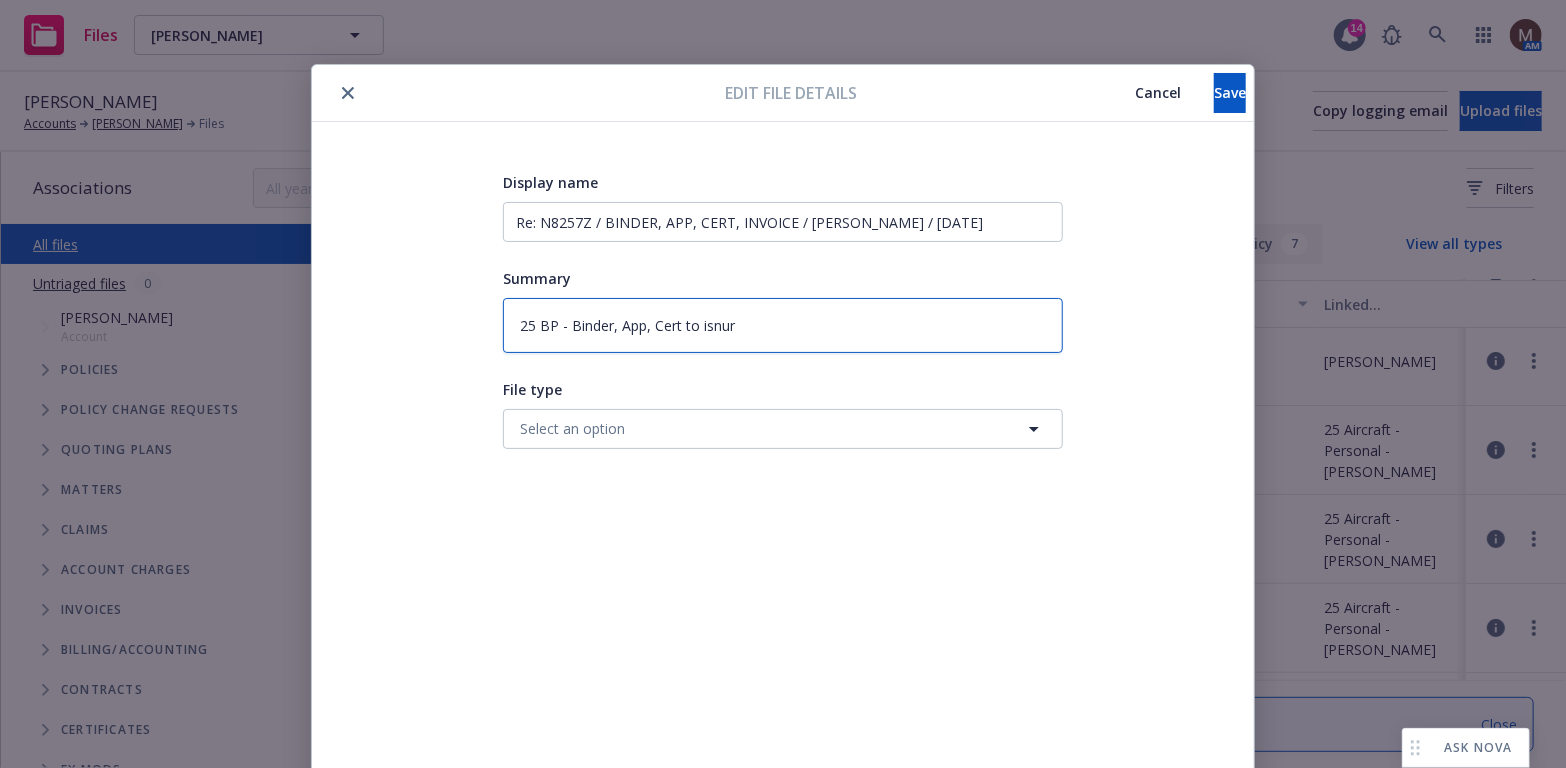 type on "x" 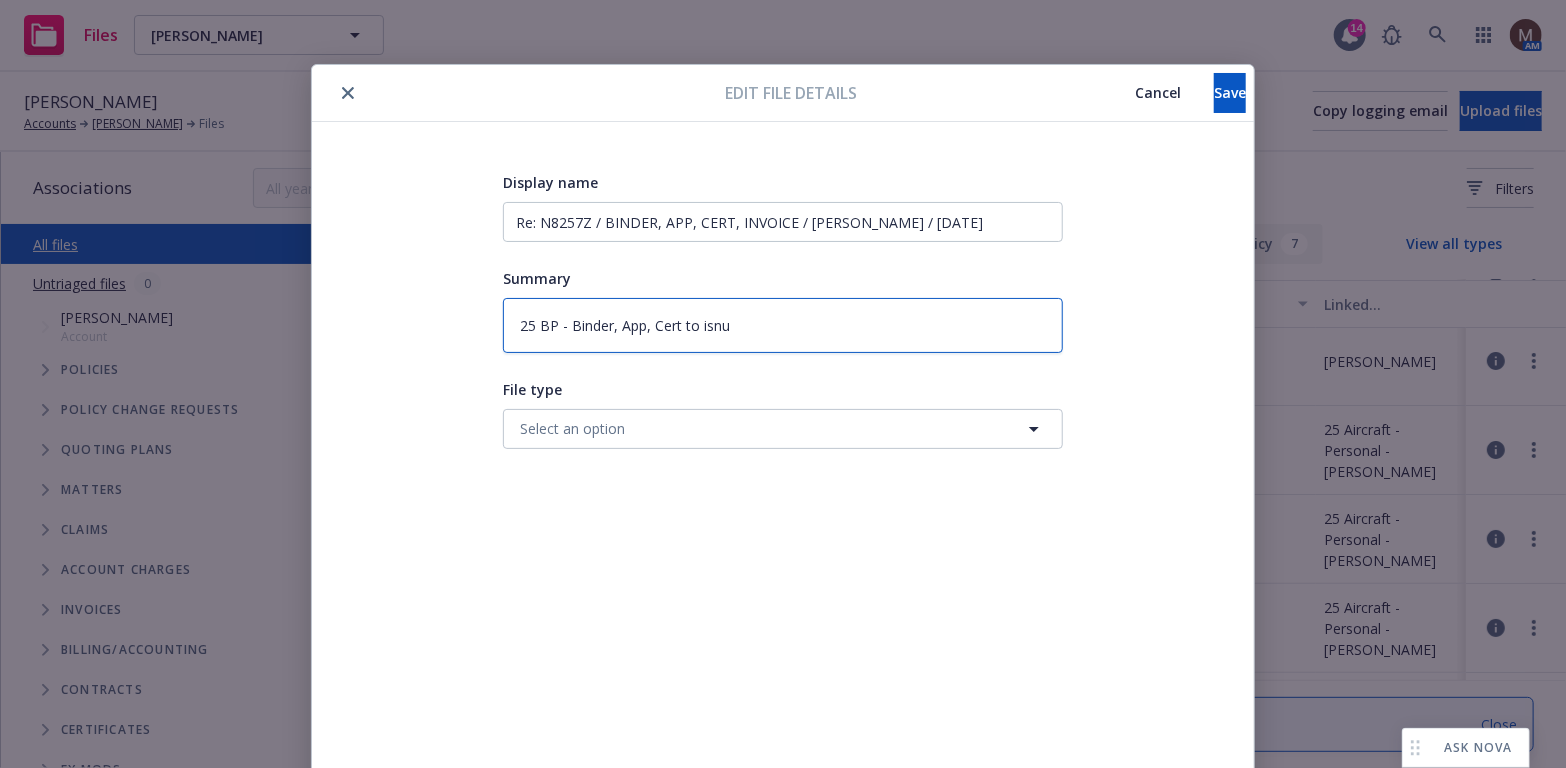 type on "x" 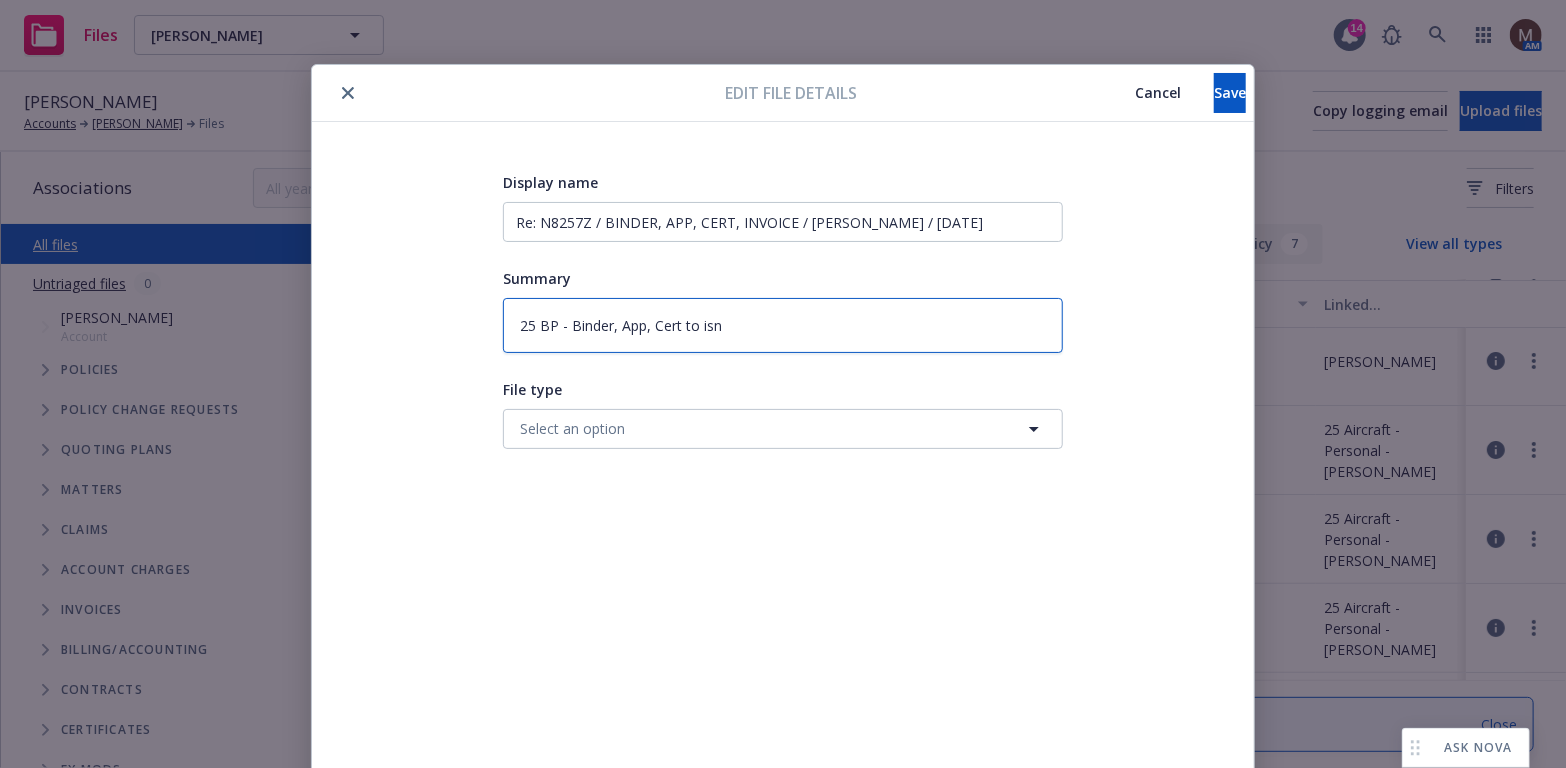 type on "x" 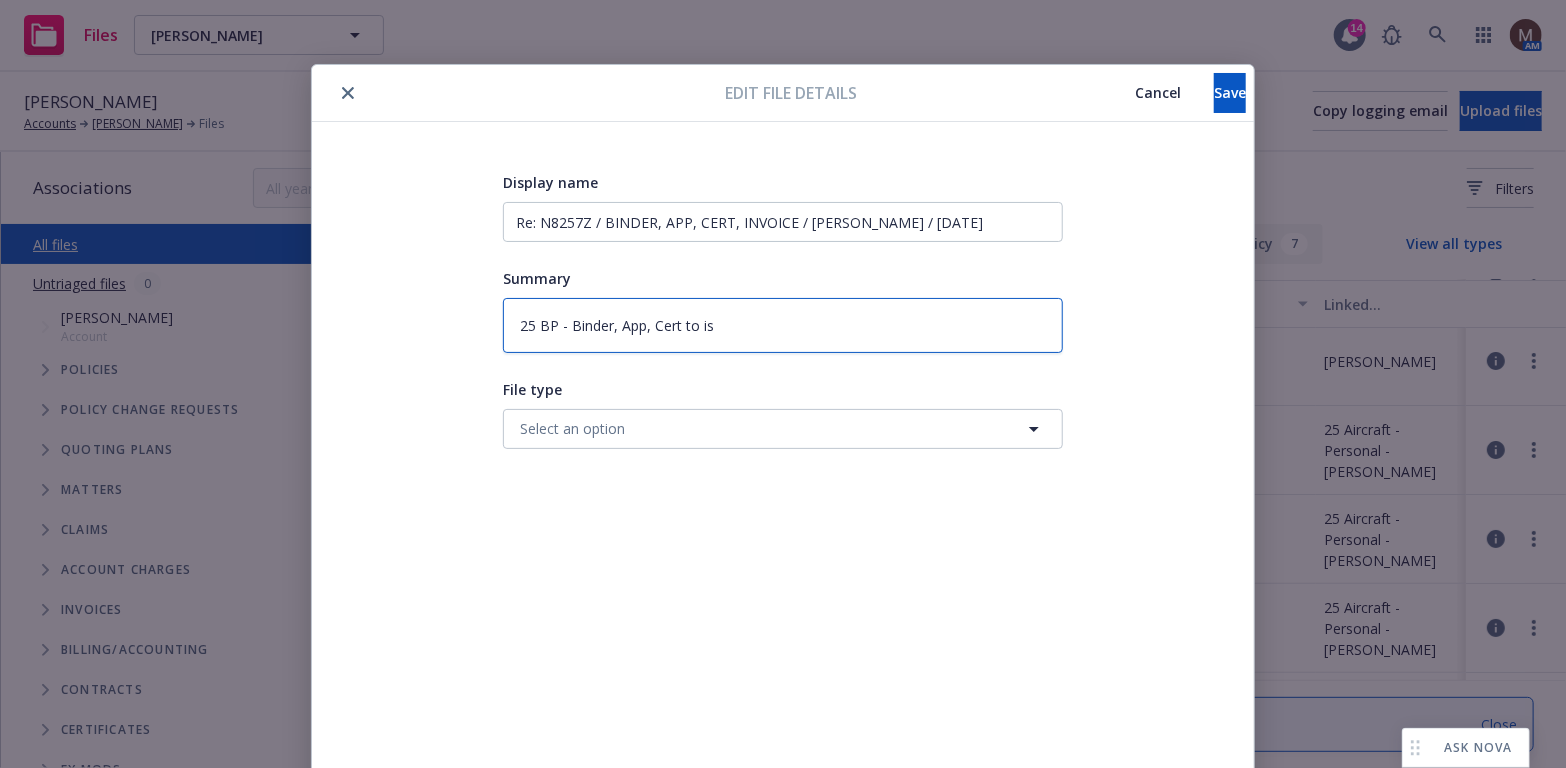 type on "x" 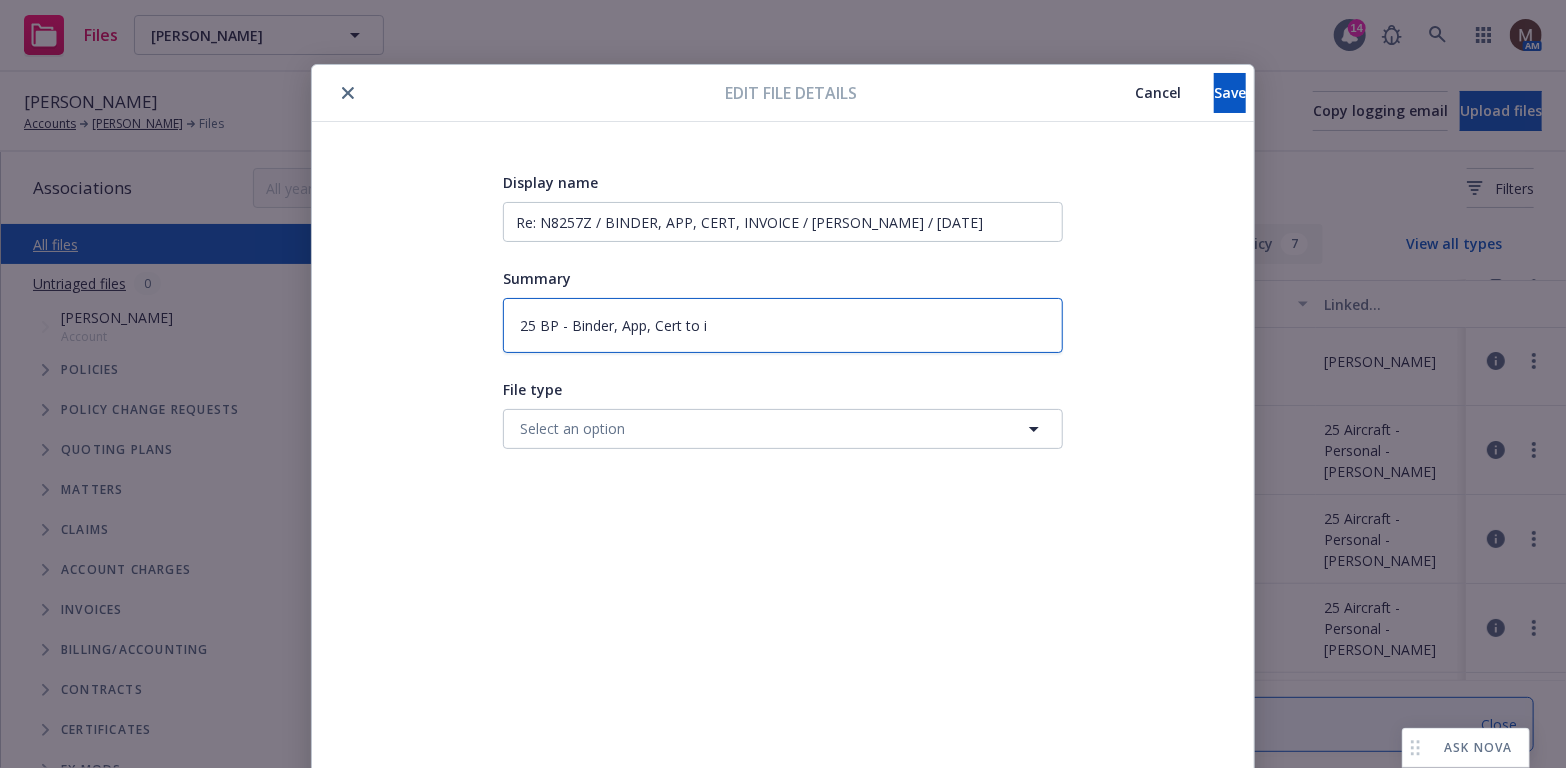 type on "x" 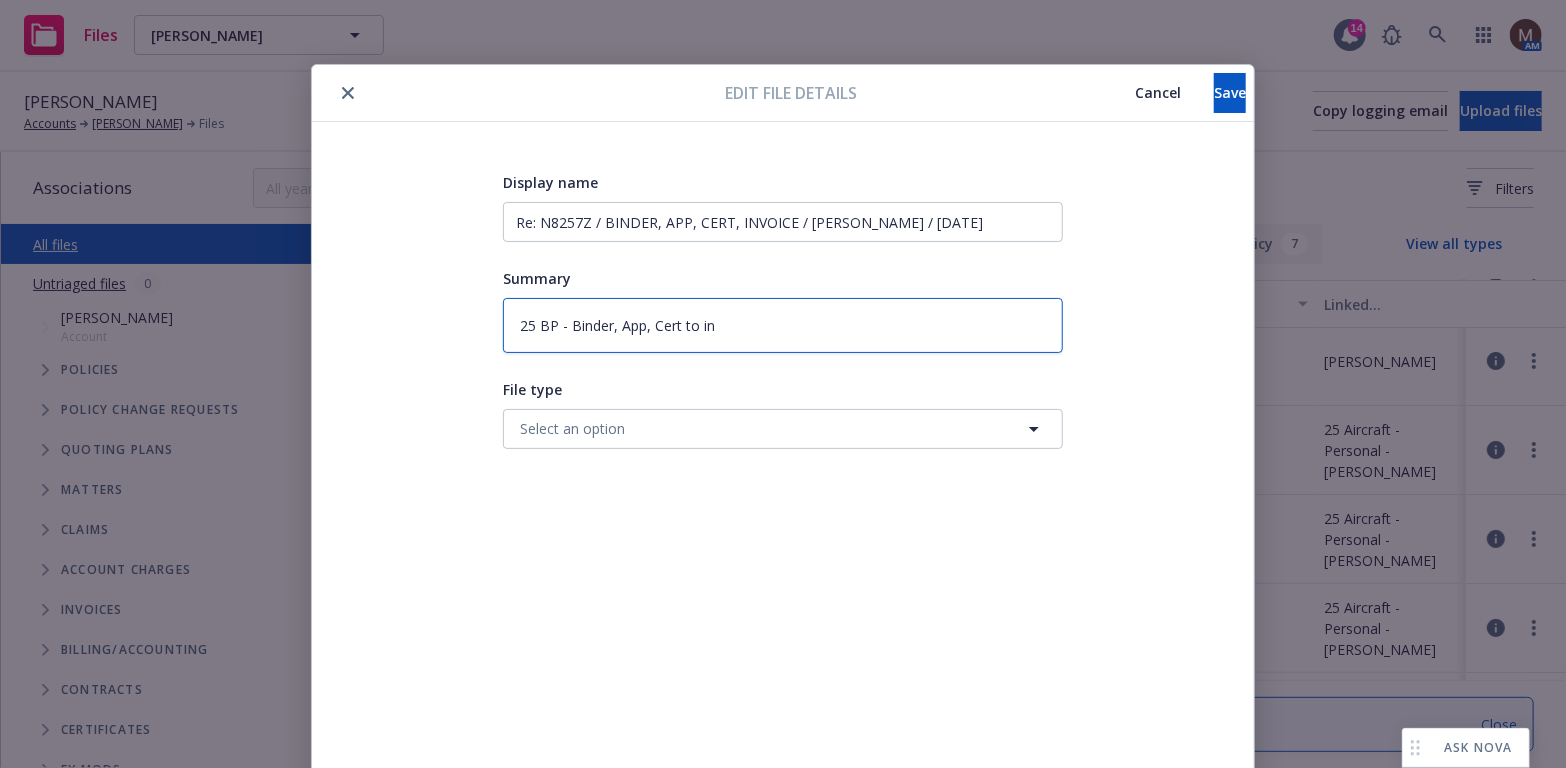 type on "x" 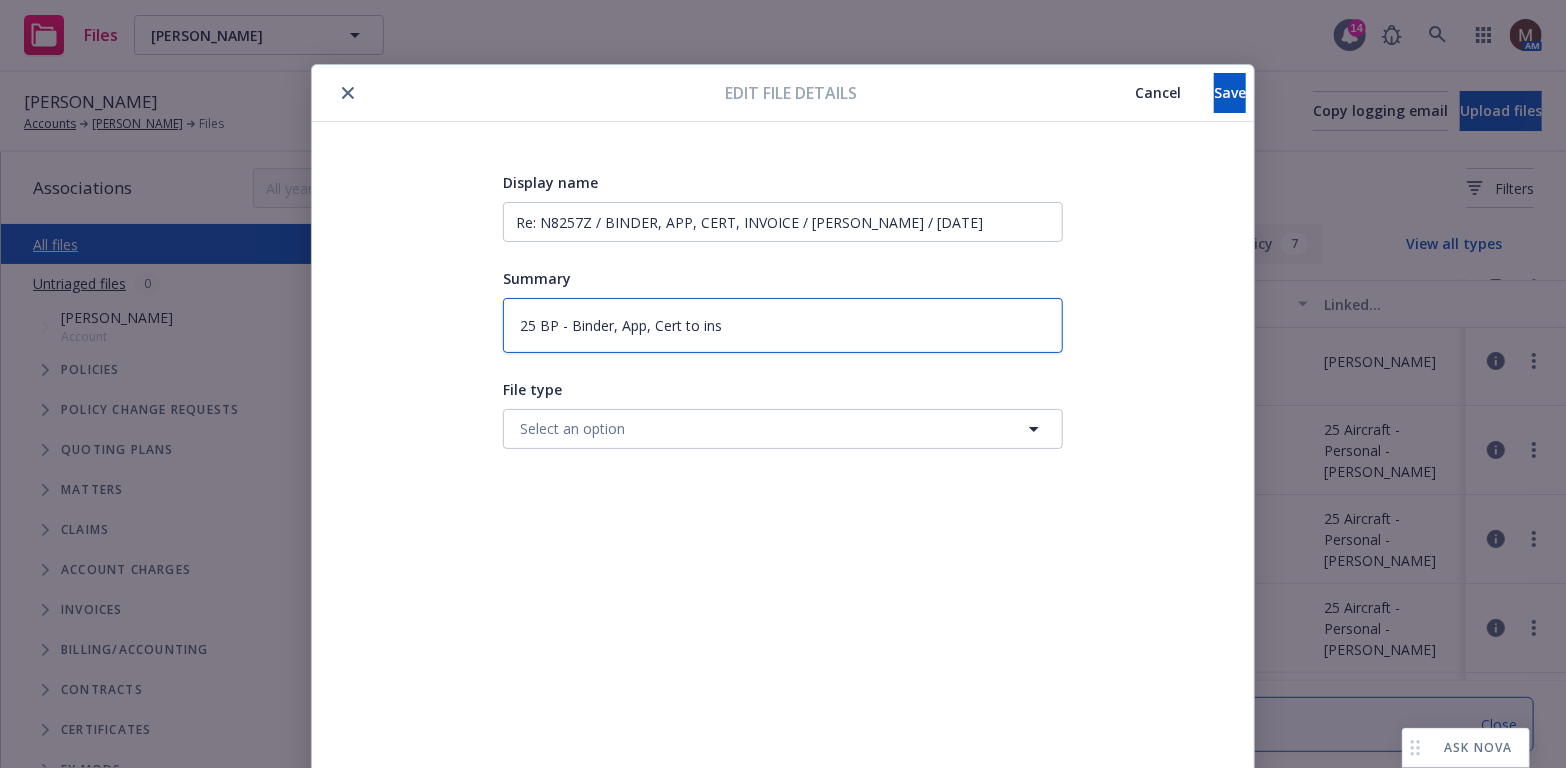 type on "x" 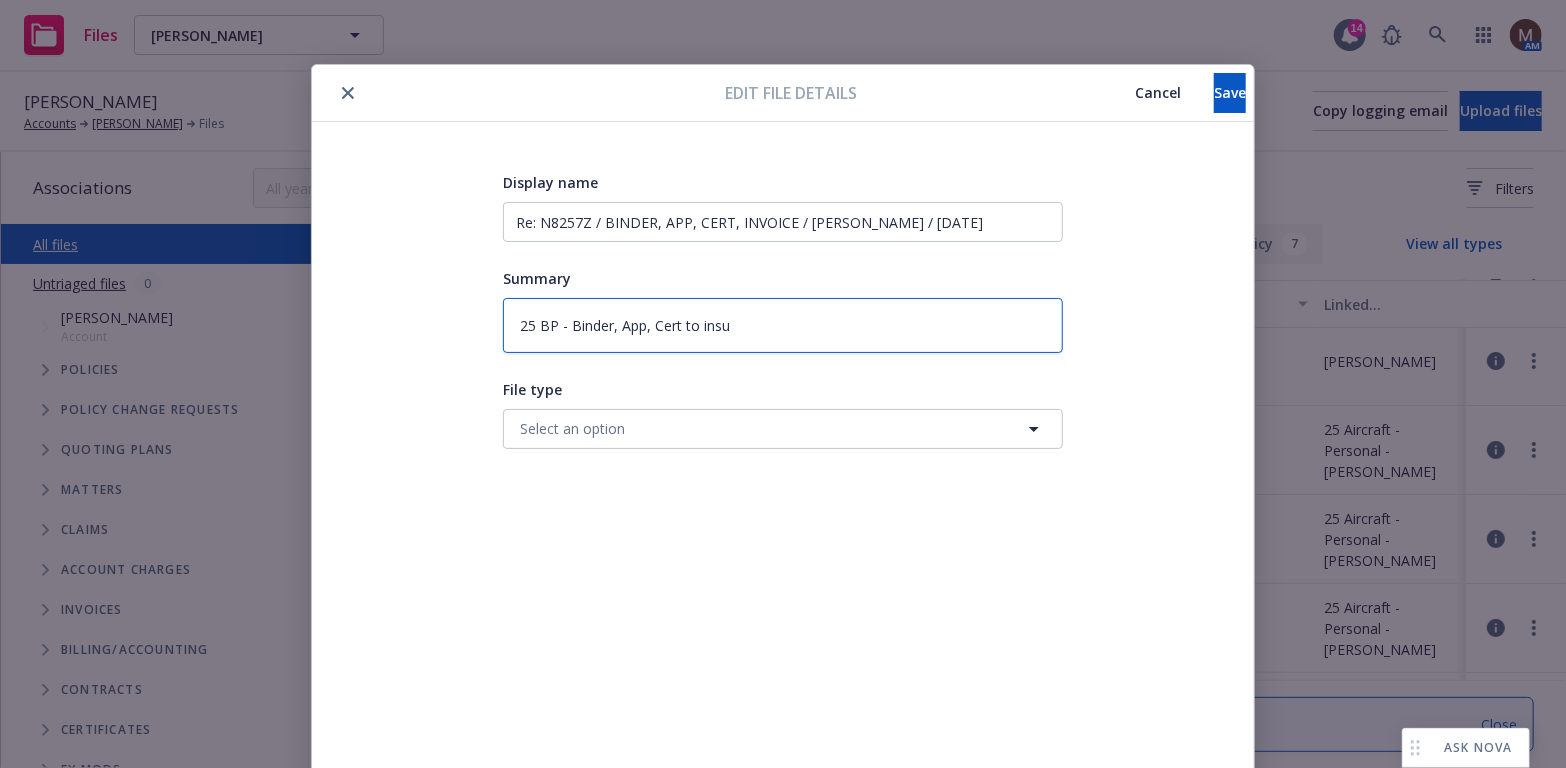 type on "x" 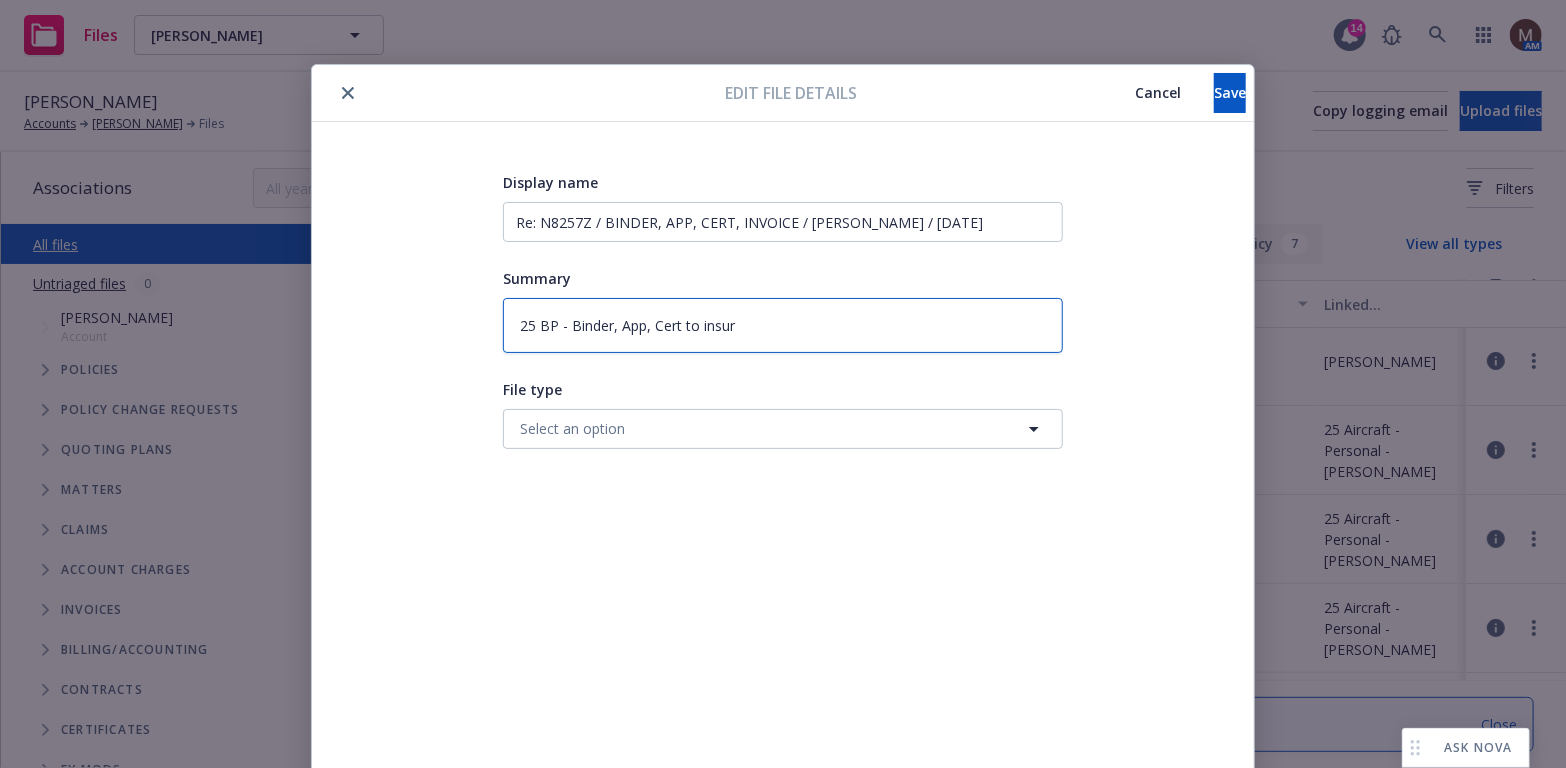 type on "x" 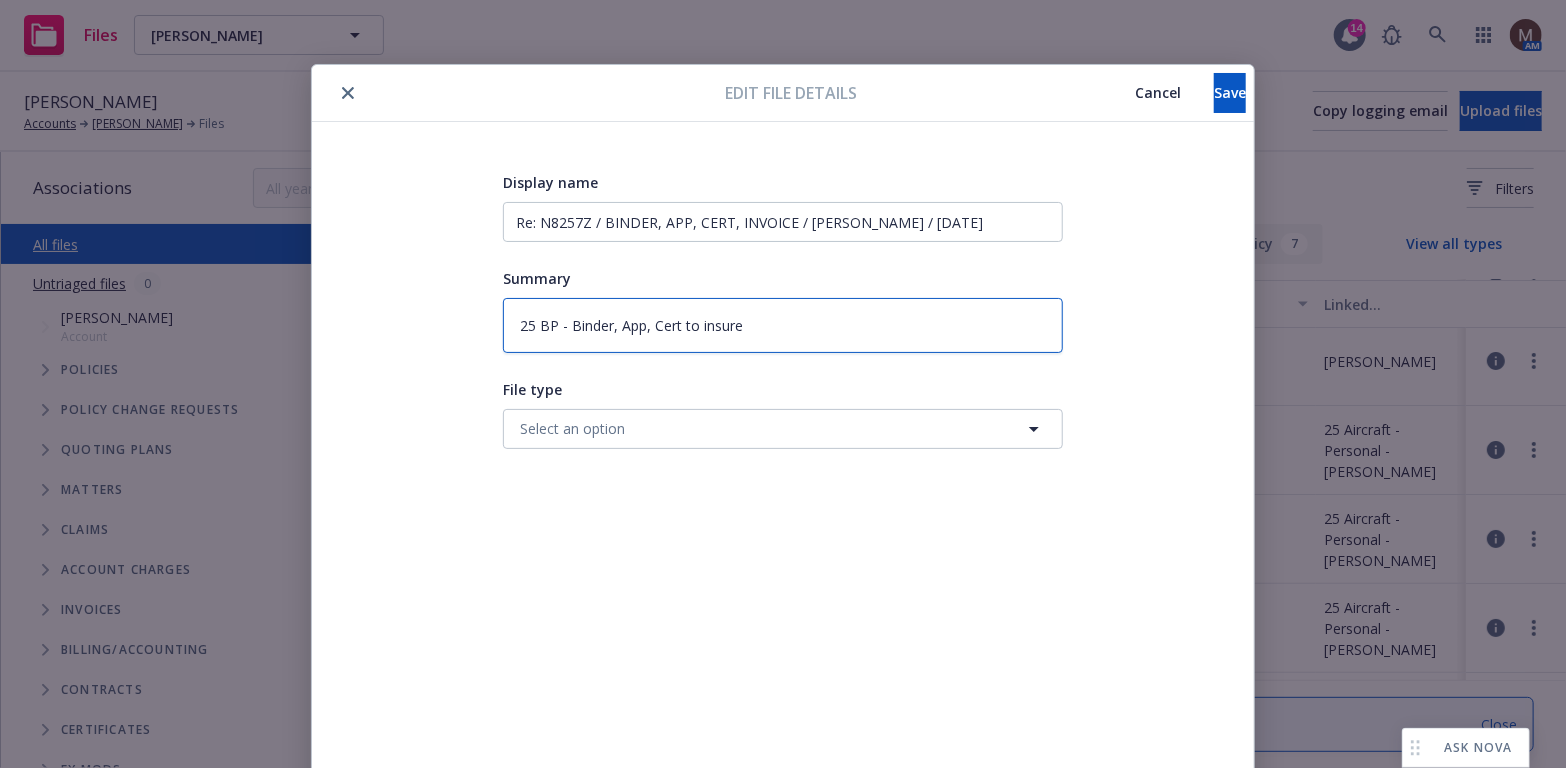 type on "x" 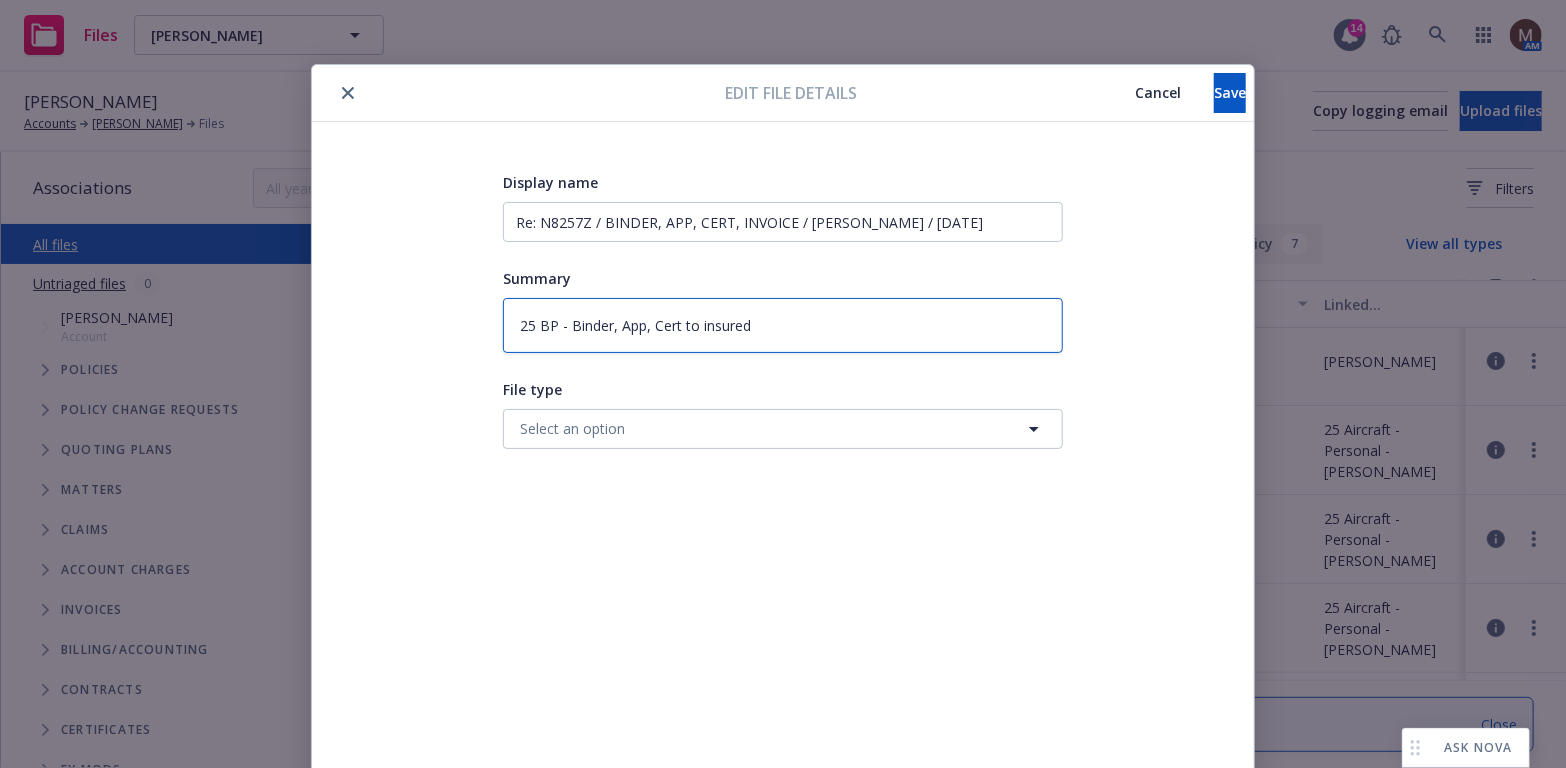 type on "x" 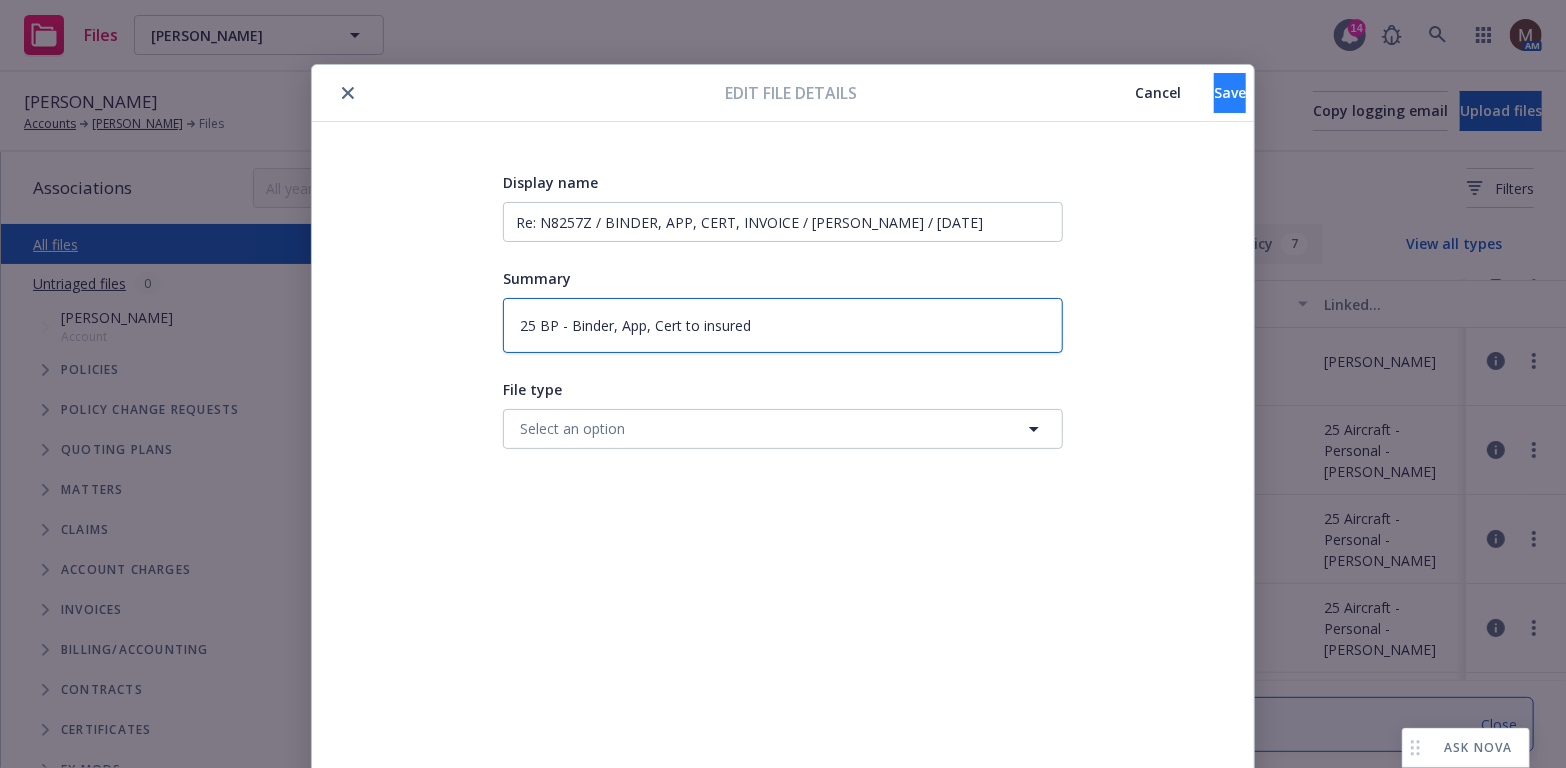 type on "25 BP - Binder, App, Cert to insured" 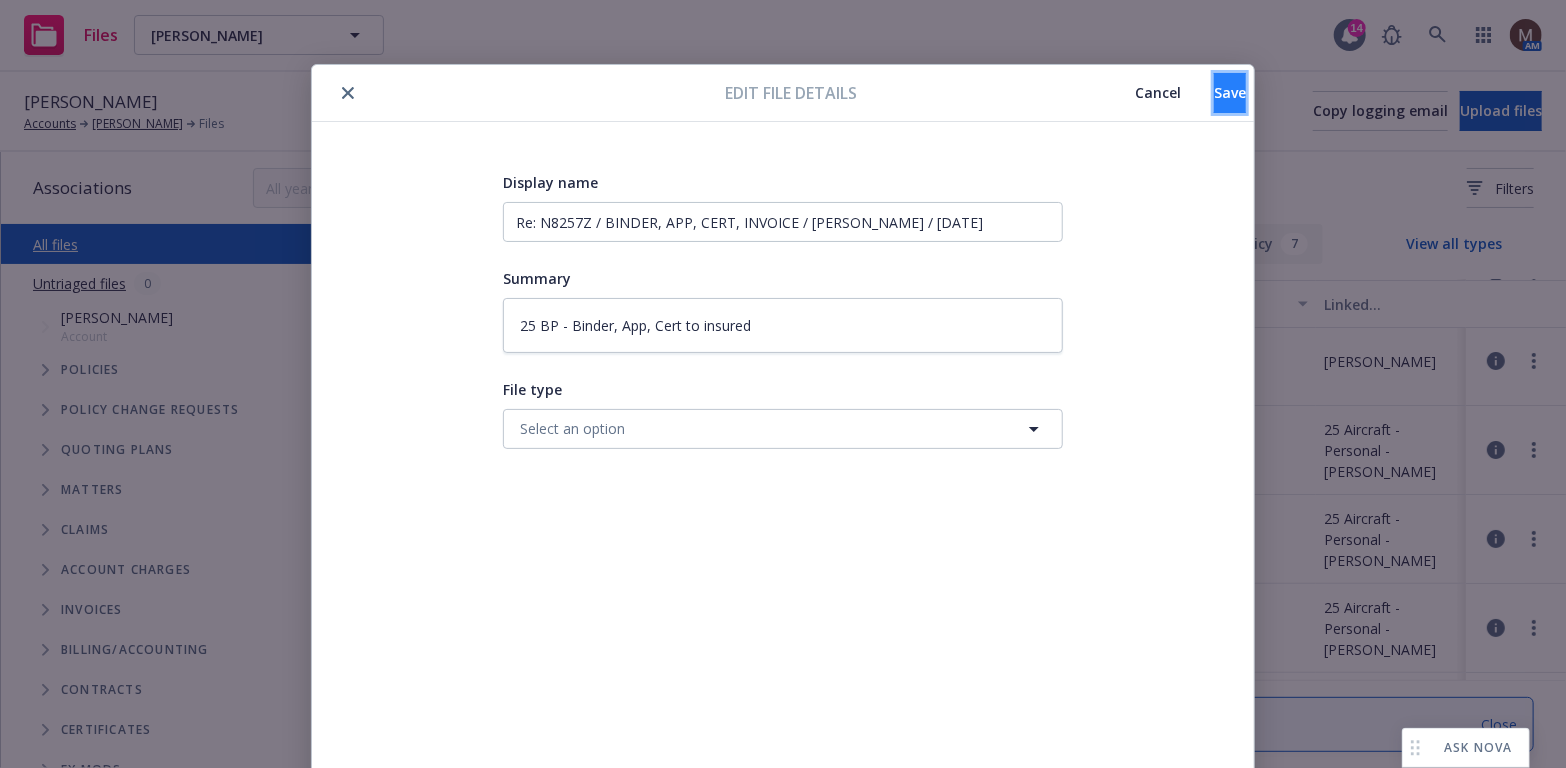 click on "Save" at bounding box center (1230, 93) 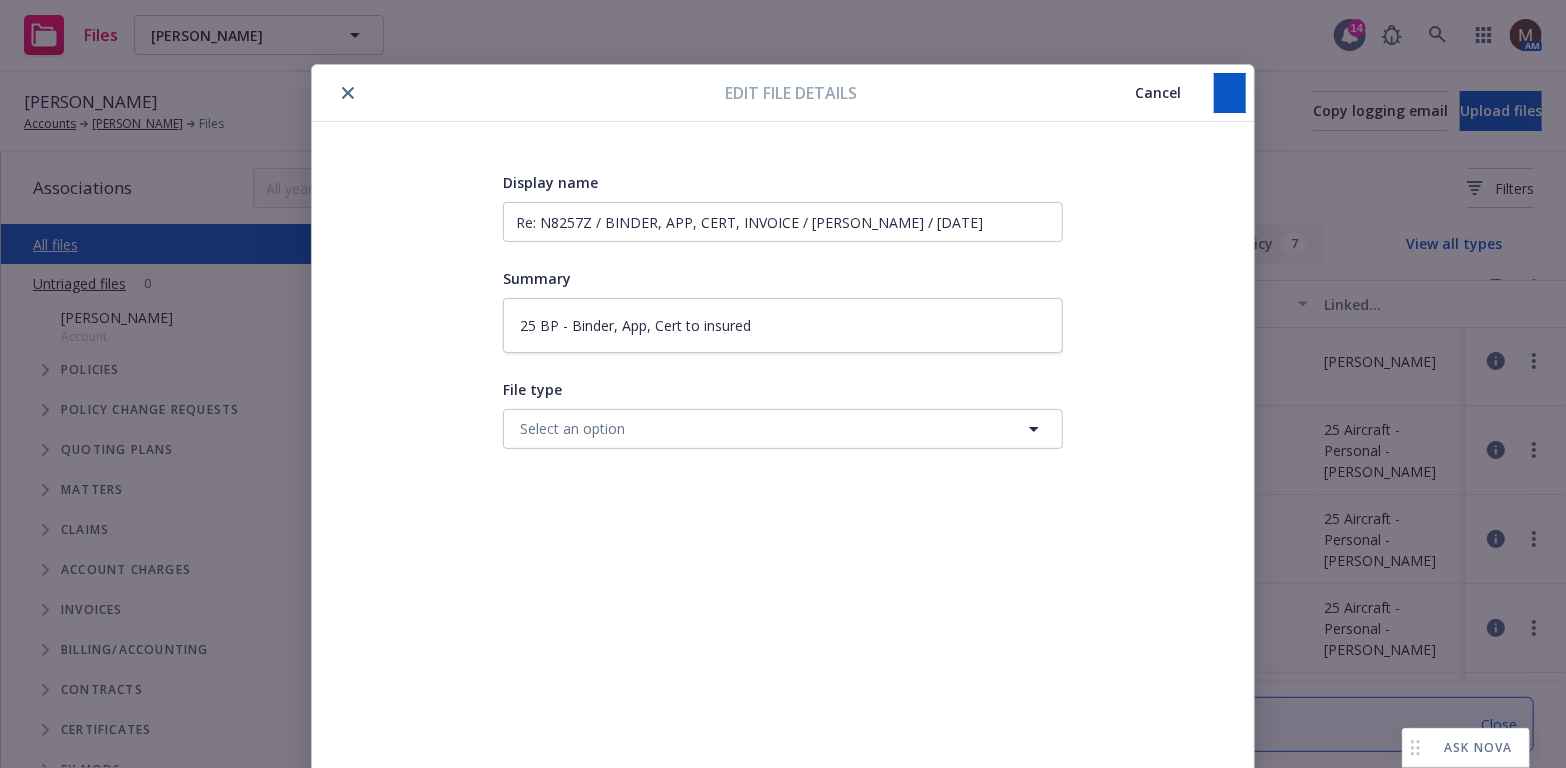 type on "x" 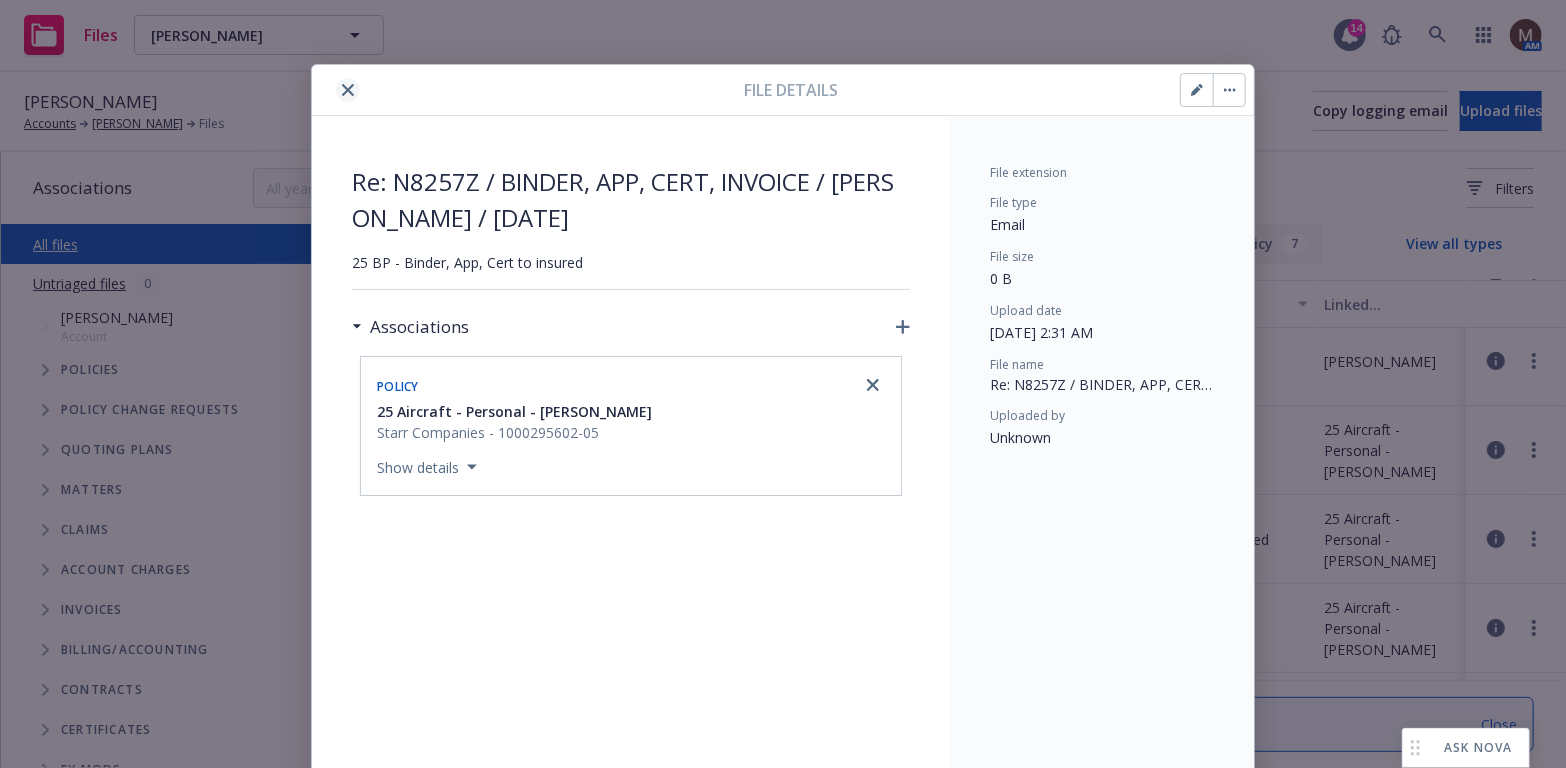 click 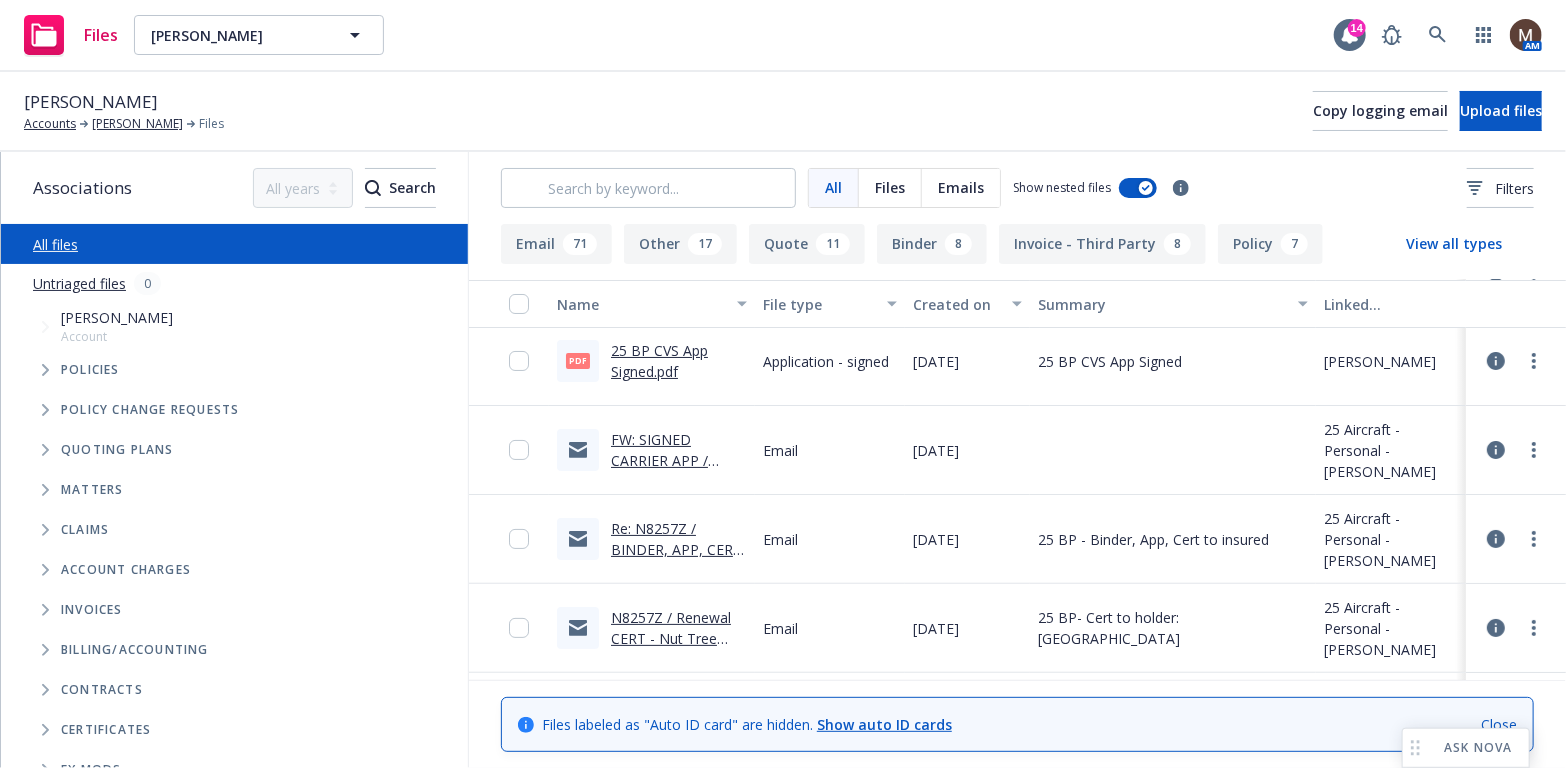 click on "FW: SIGNED CARRIER APP   / Jon Funanich / 07.08.2025" at bounding box center [671, 471] 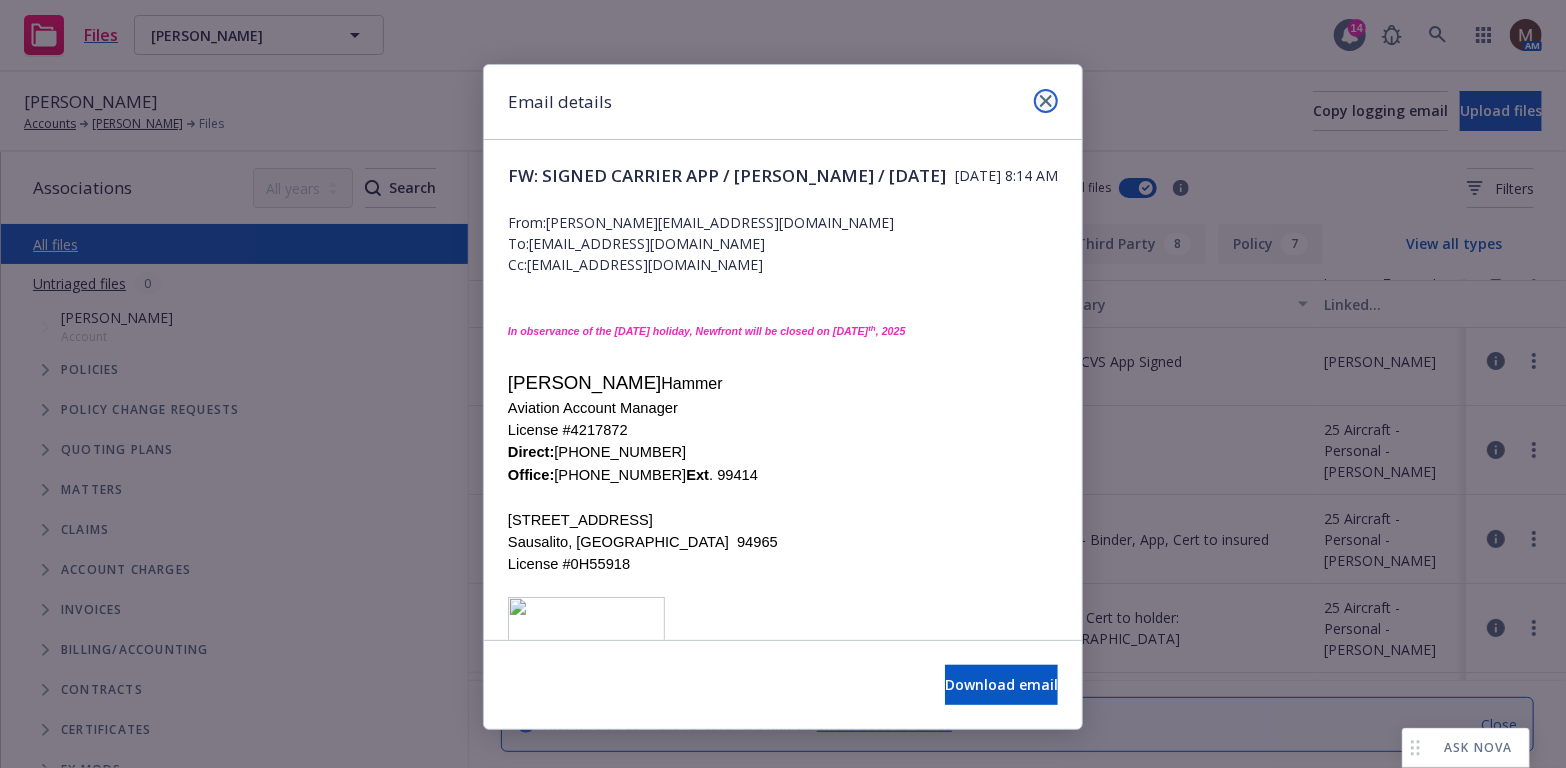 click 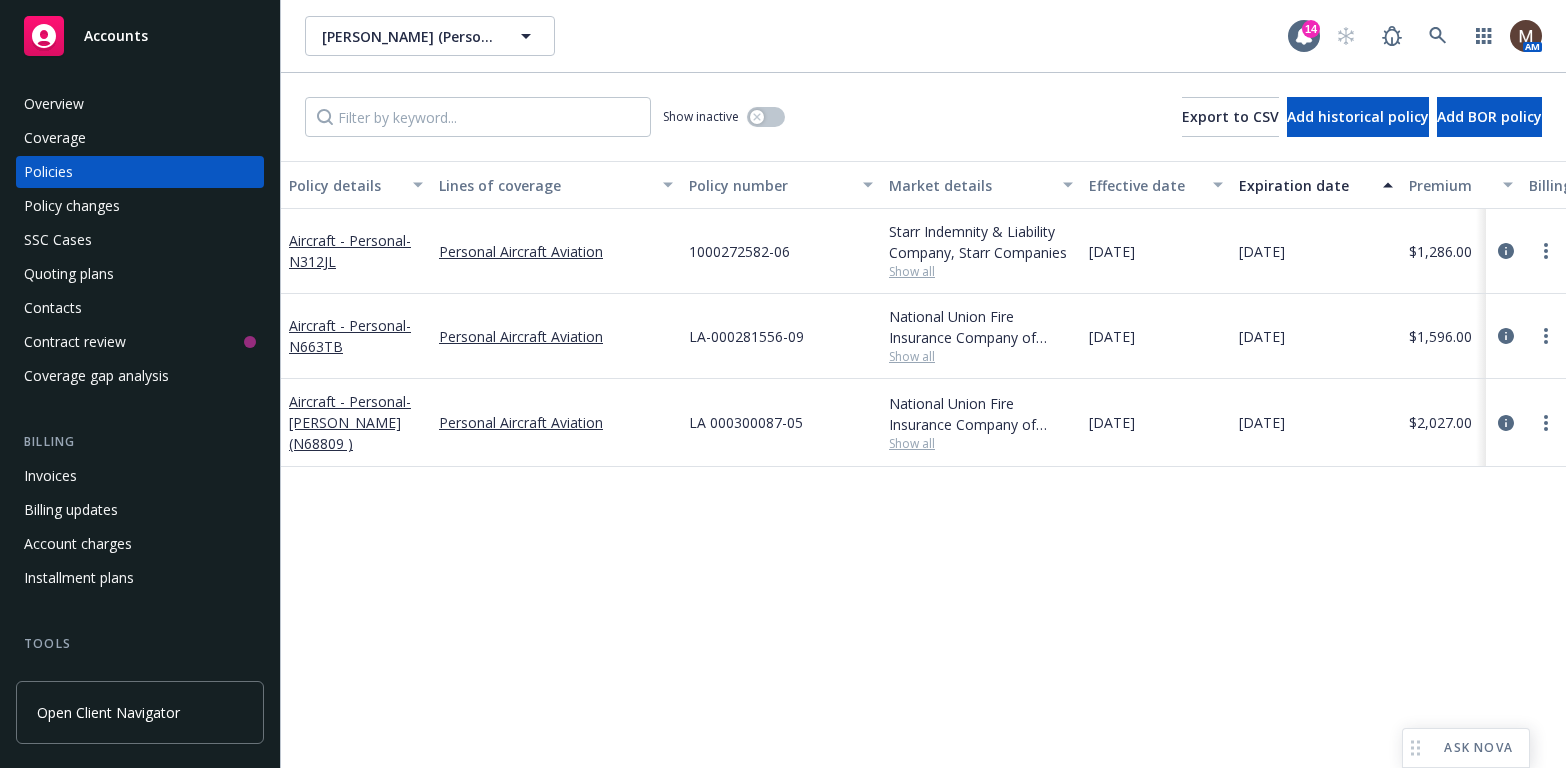 scroll, scrollTop: 0, scrollLeft: 0, axis: both 